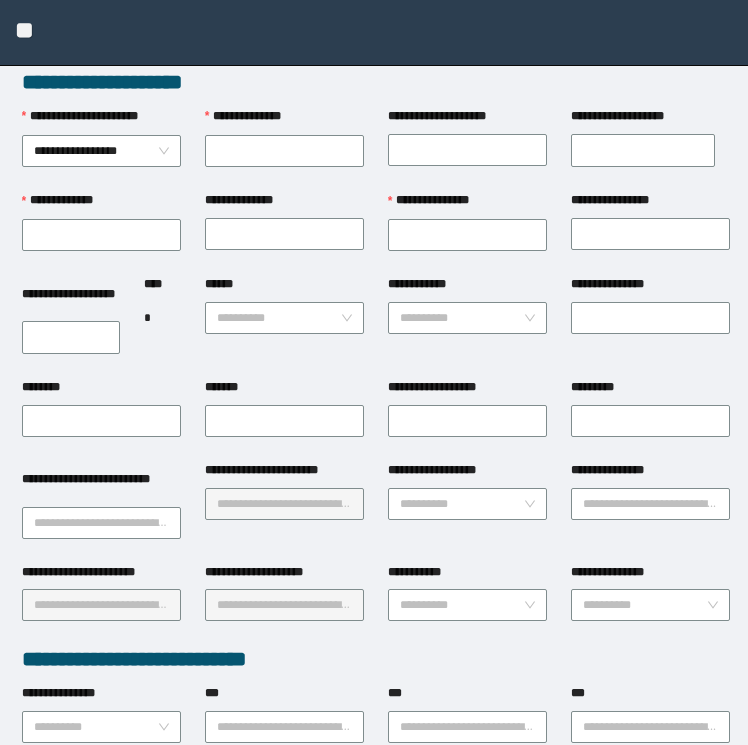 scroll, scrollTop: 0, scrollLeft: 0, axis: both 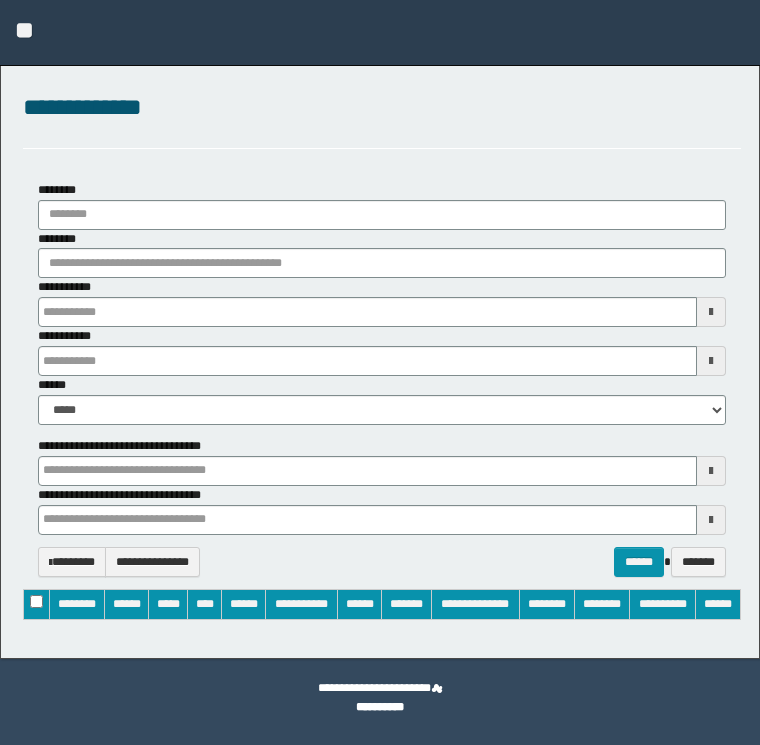 type 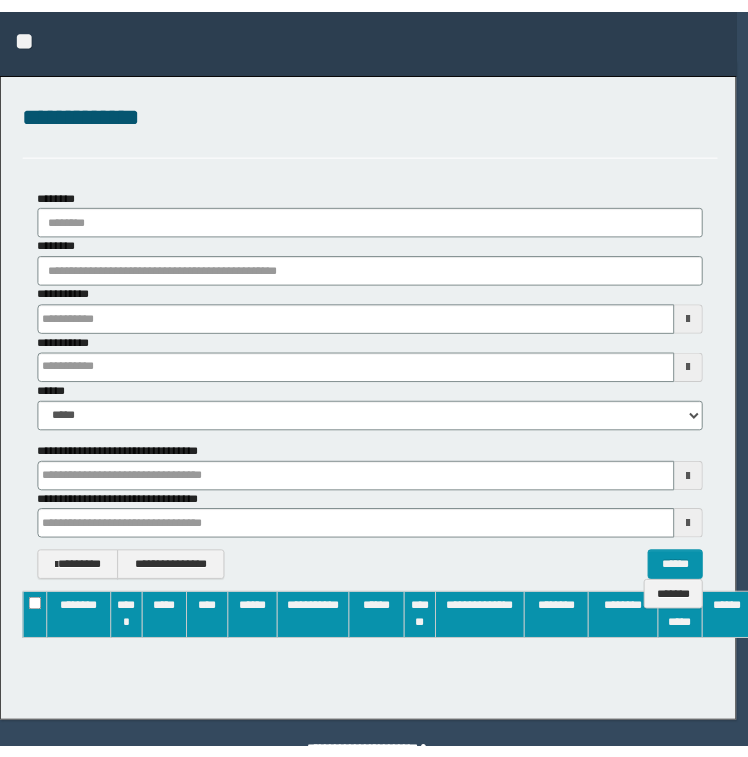 scroll, scrollTop: 0, scrollLeft: 0, axis: both 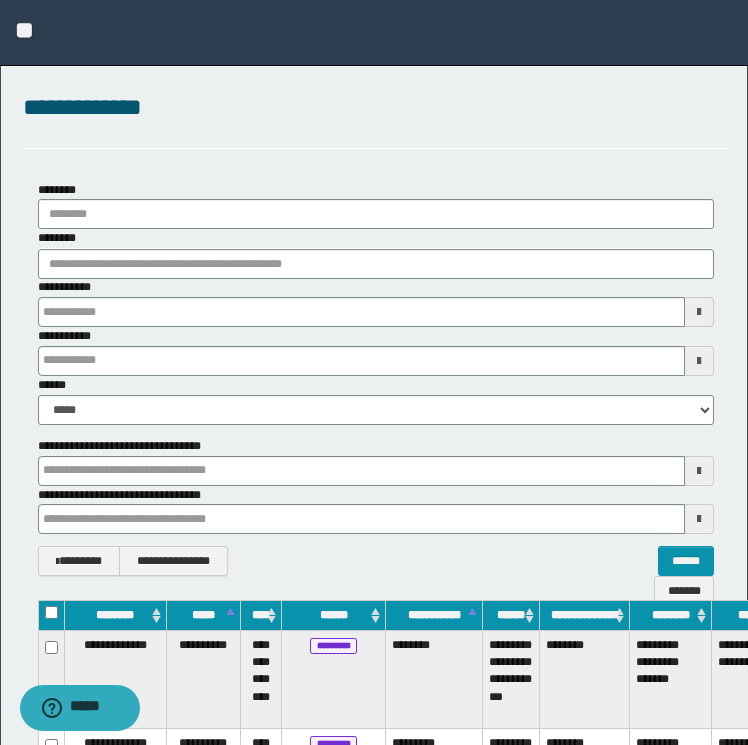 type on "**********" 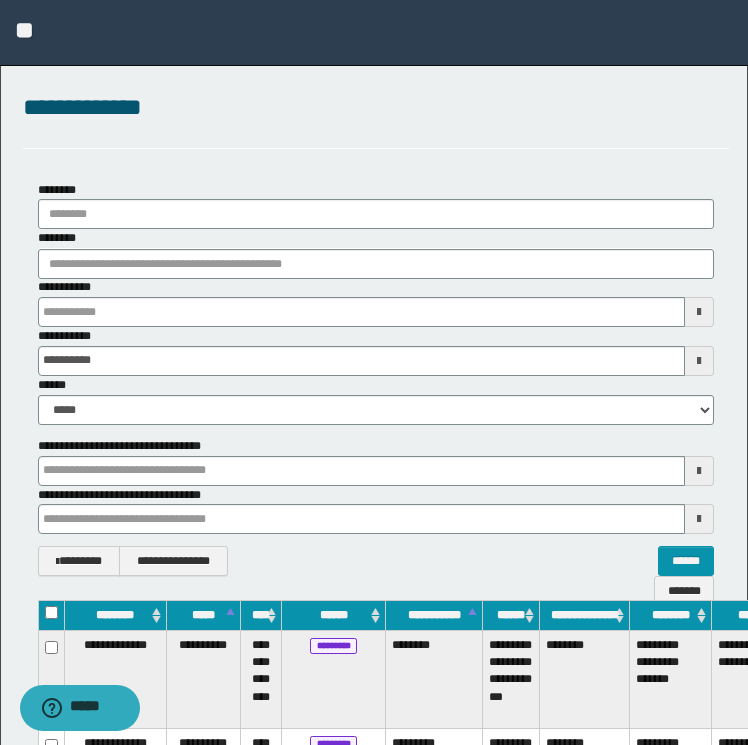 type on "**********" 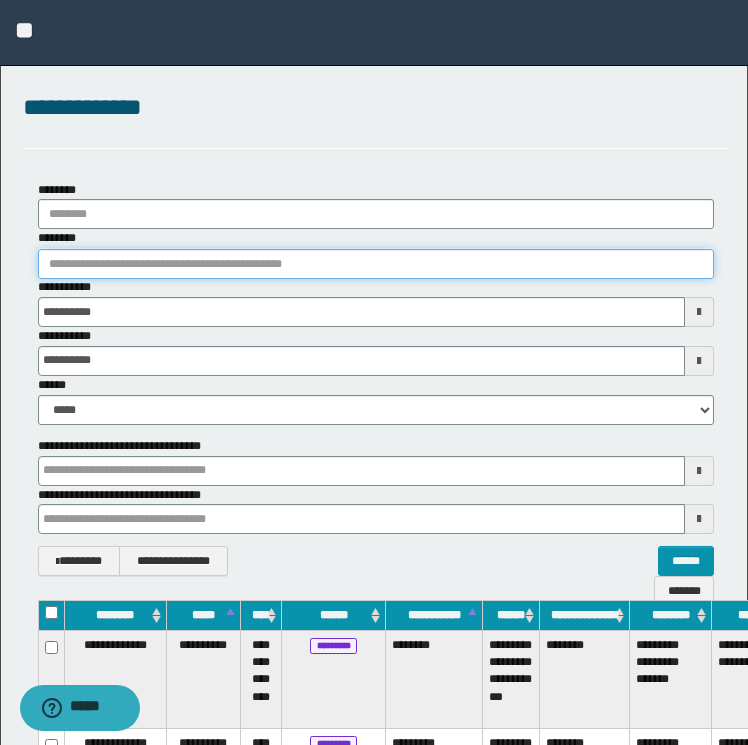 type 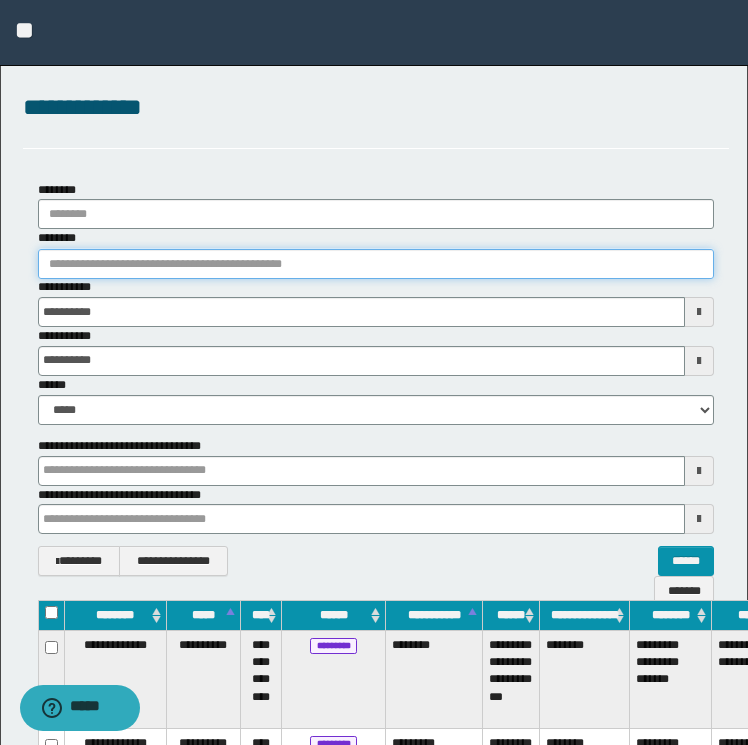 type 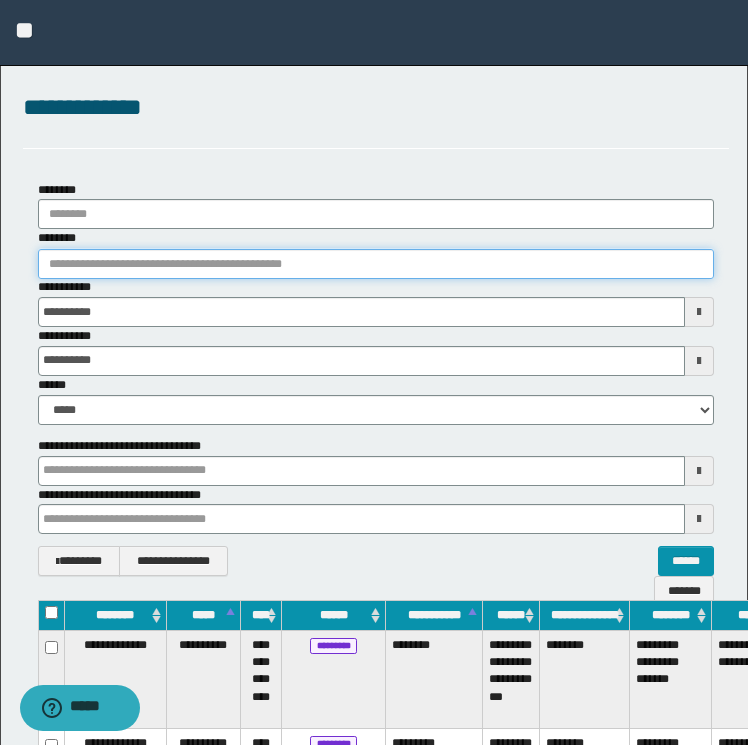 paste on "********" 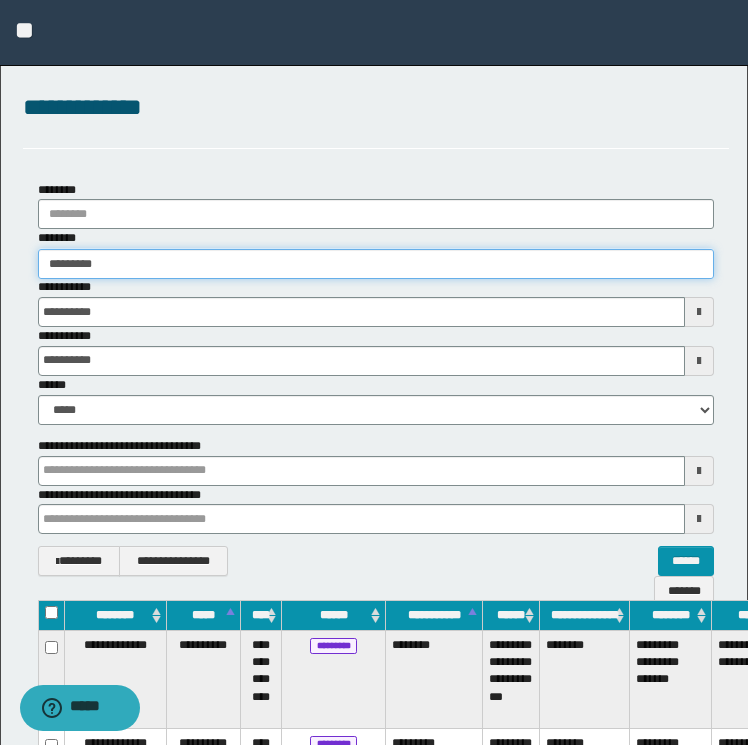 type on "********" 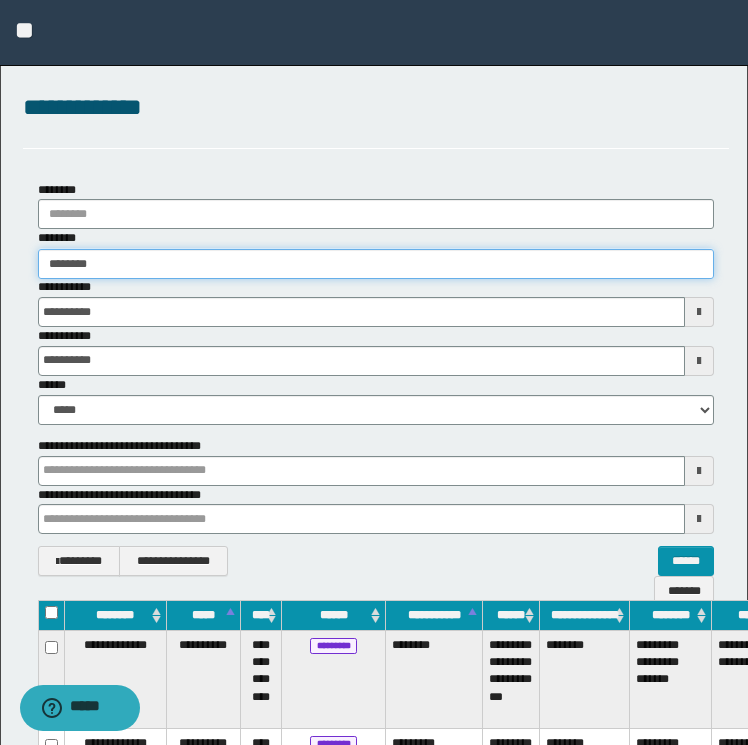 type on "********" 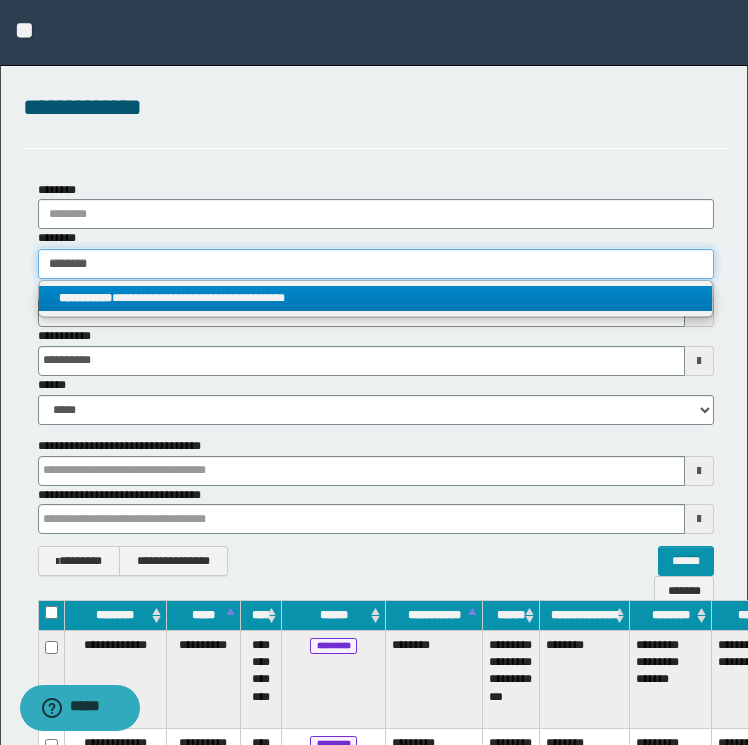 type on "********" 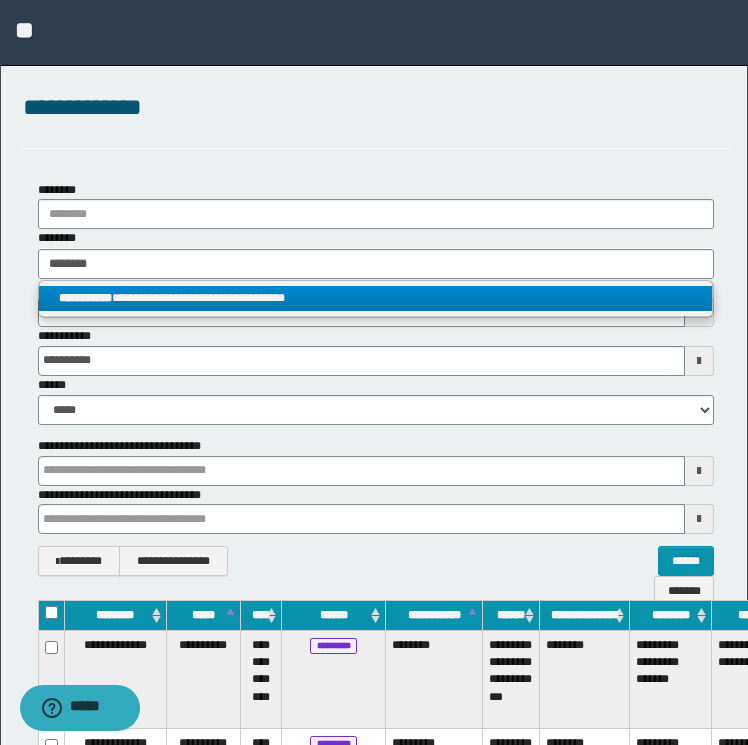click on "**********" at bounding box center [376, 298] 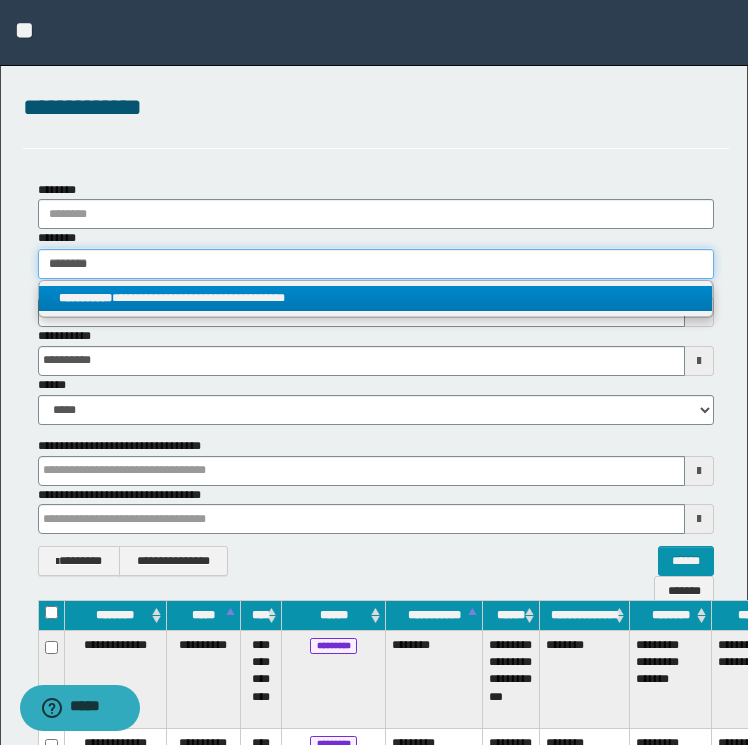 type 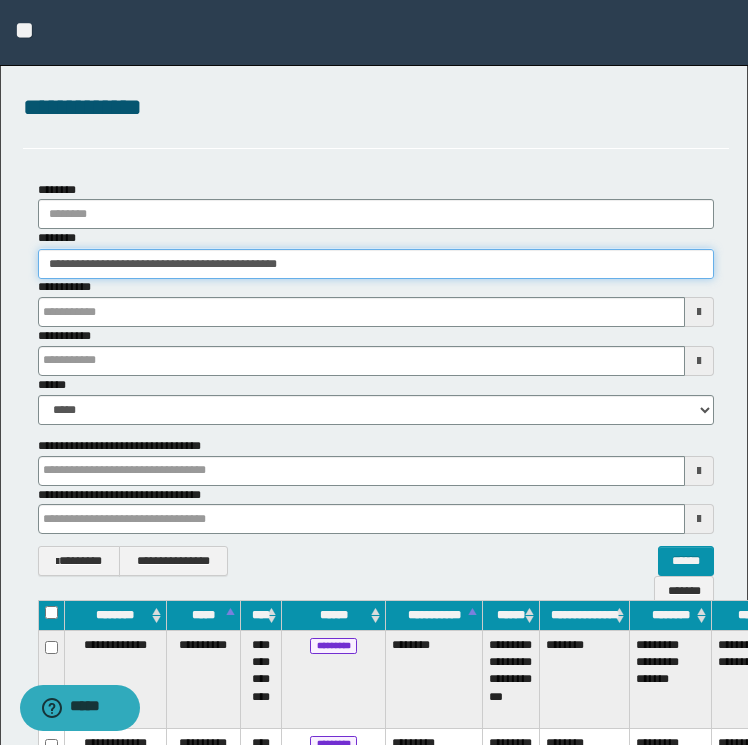 type 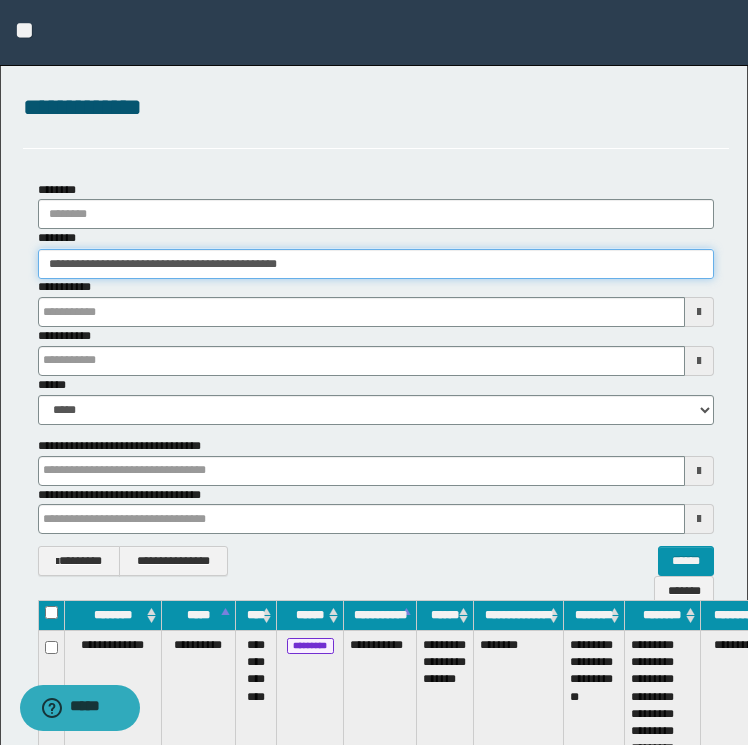 scroll, scrollTop: 0, scrollLeft: 82, axis: horizontal 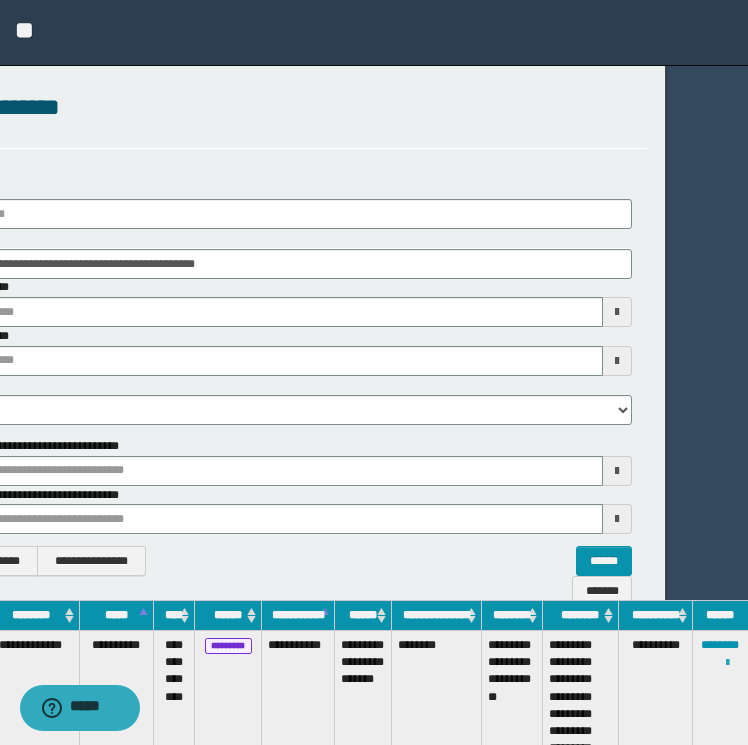 click at bounding box center [727, 663] 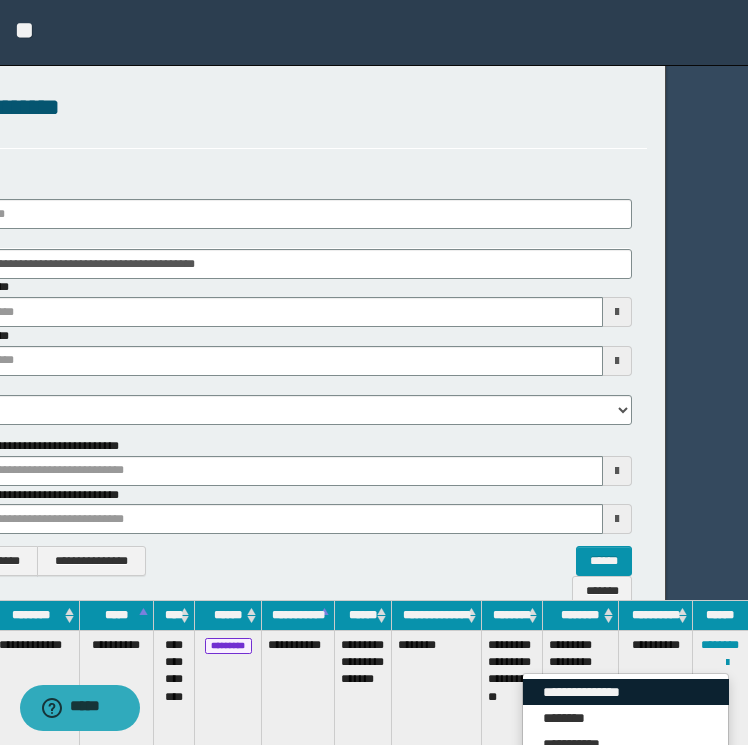 click on "**********" at bounding box center (626, 692) 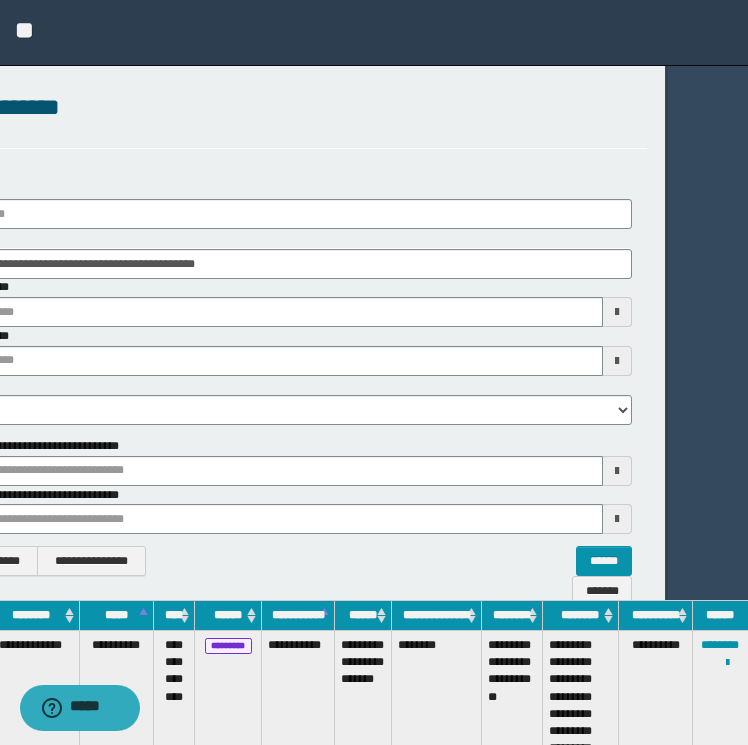 scroll, scrollTop: 0, scrollLeft: 0, axis: both 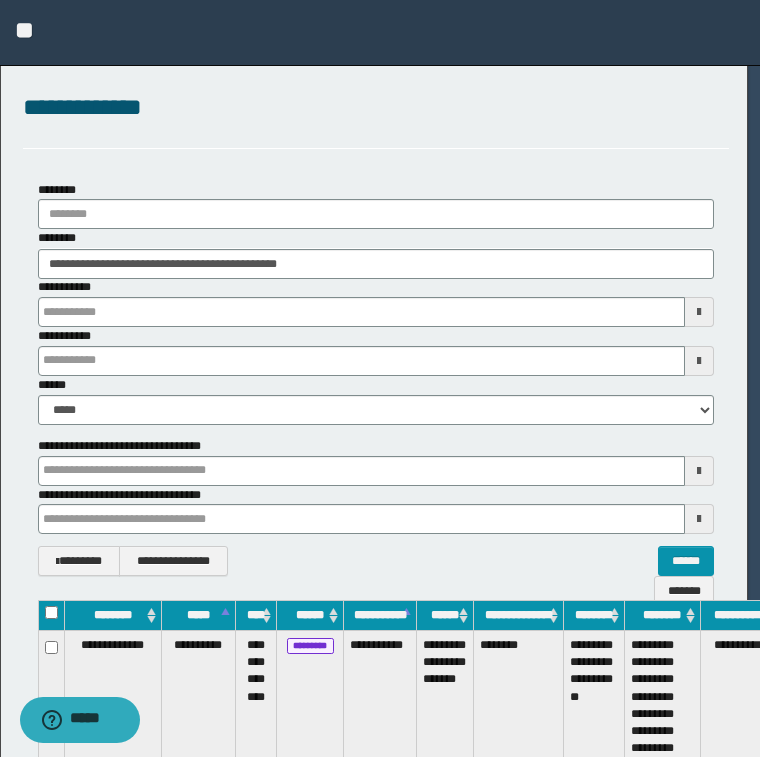 type 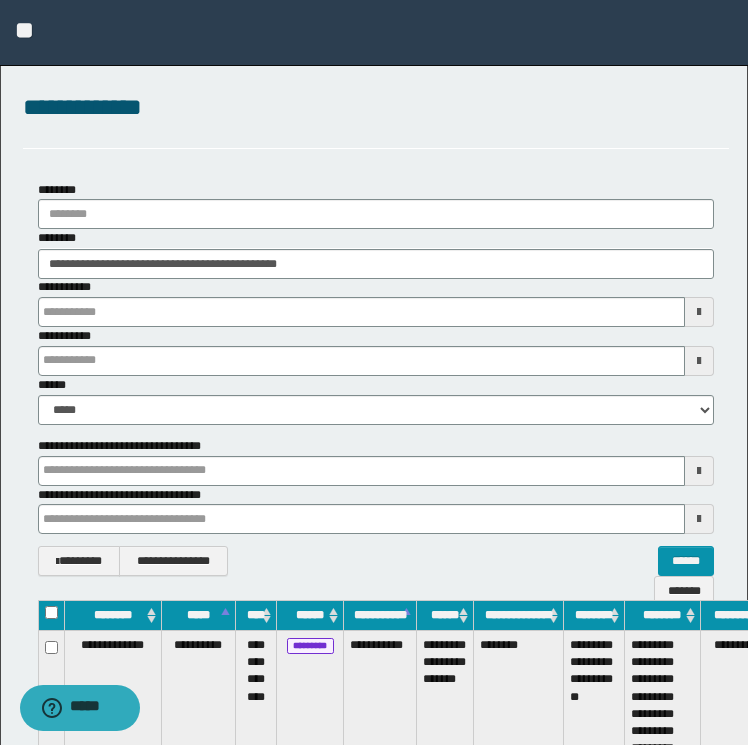 type 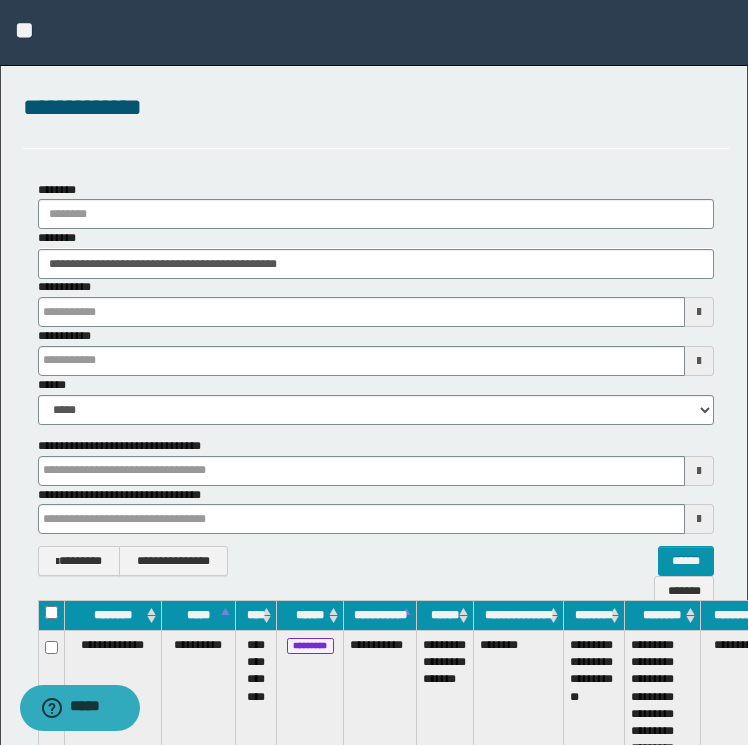 type 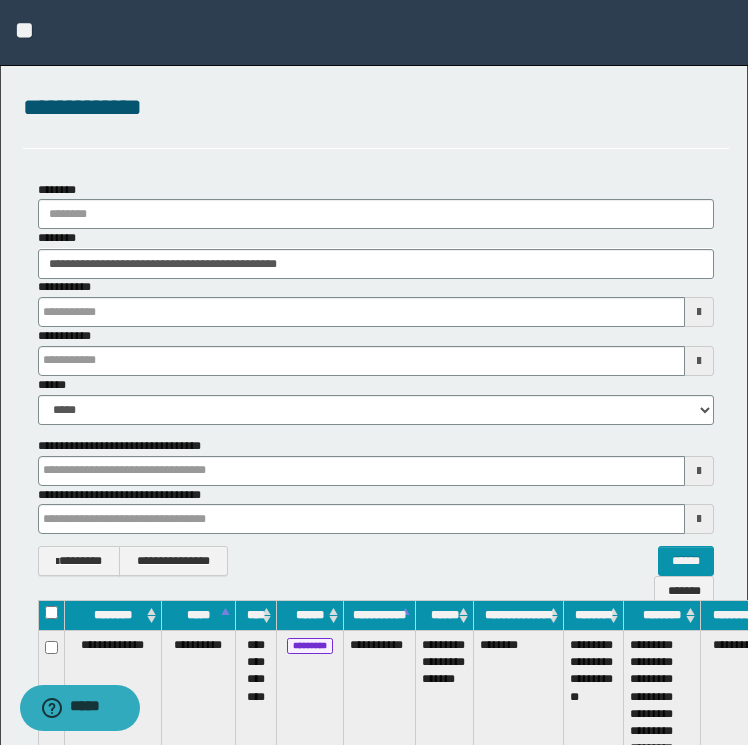 type 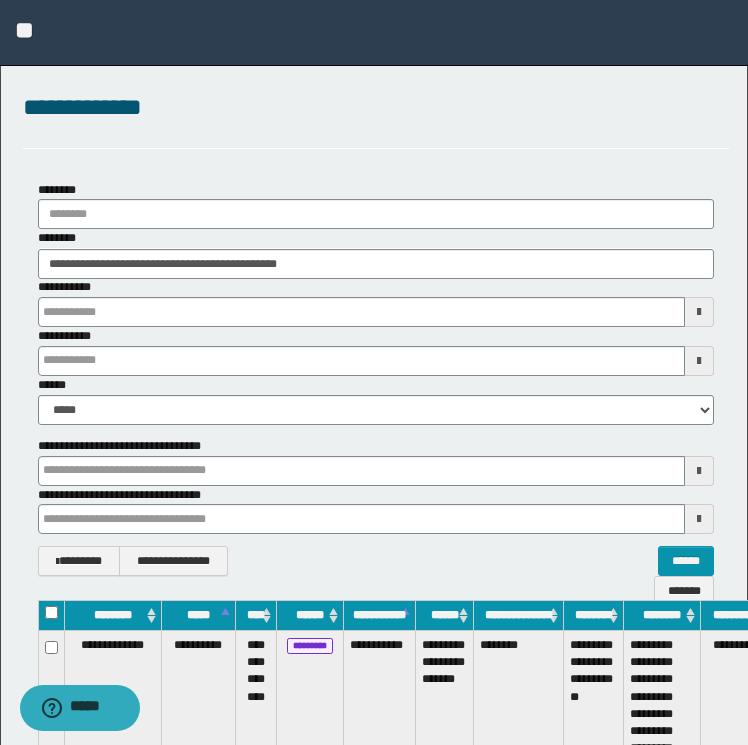 type 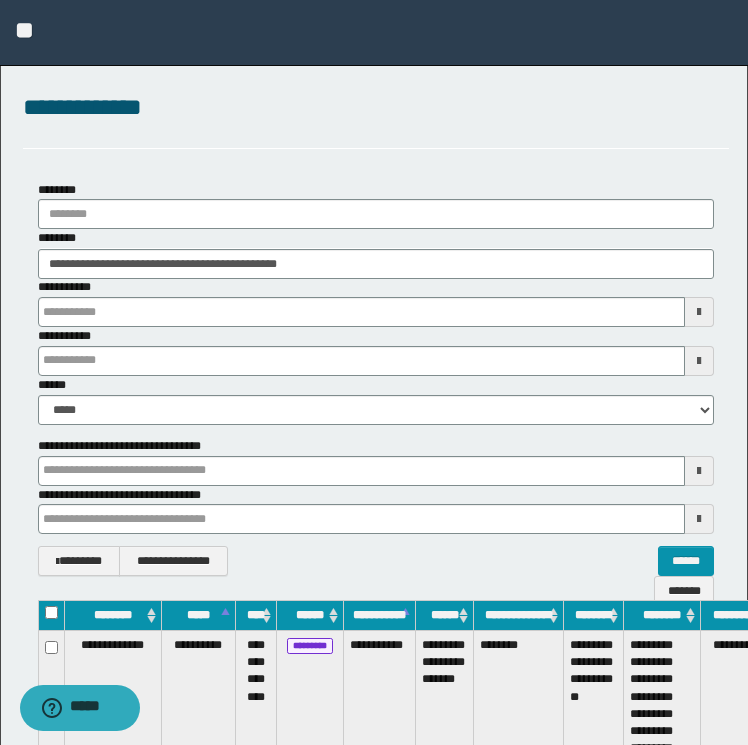 type 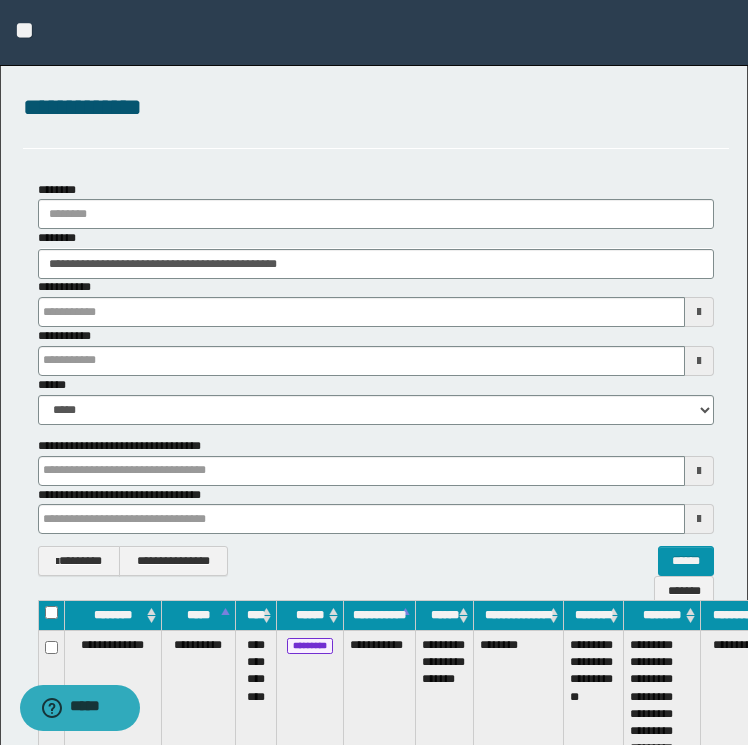 type 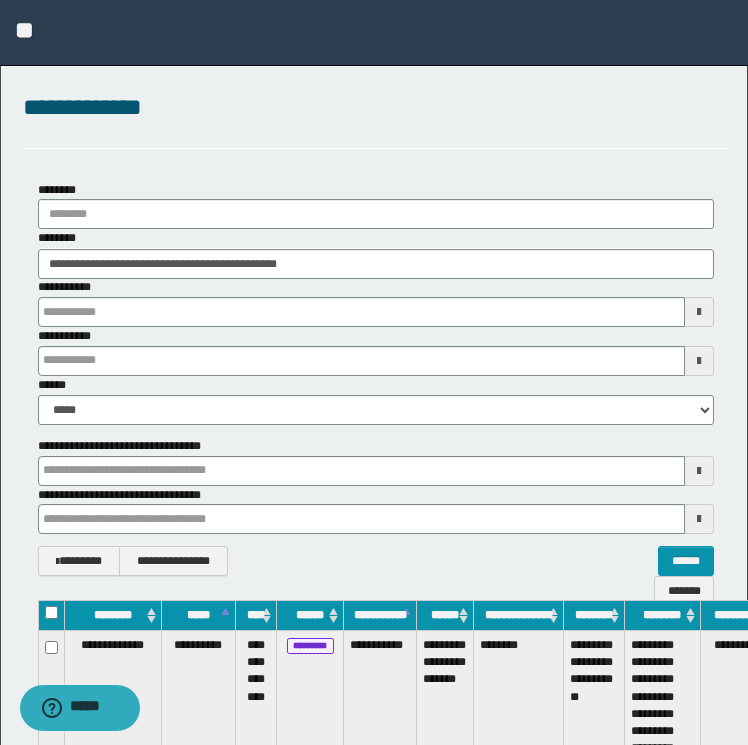 type 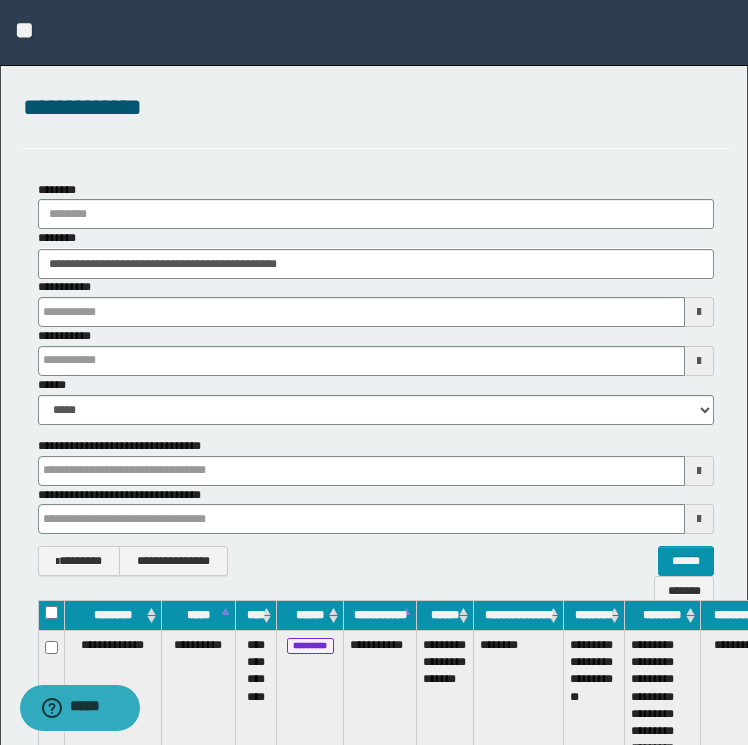 type 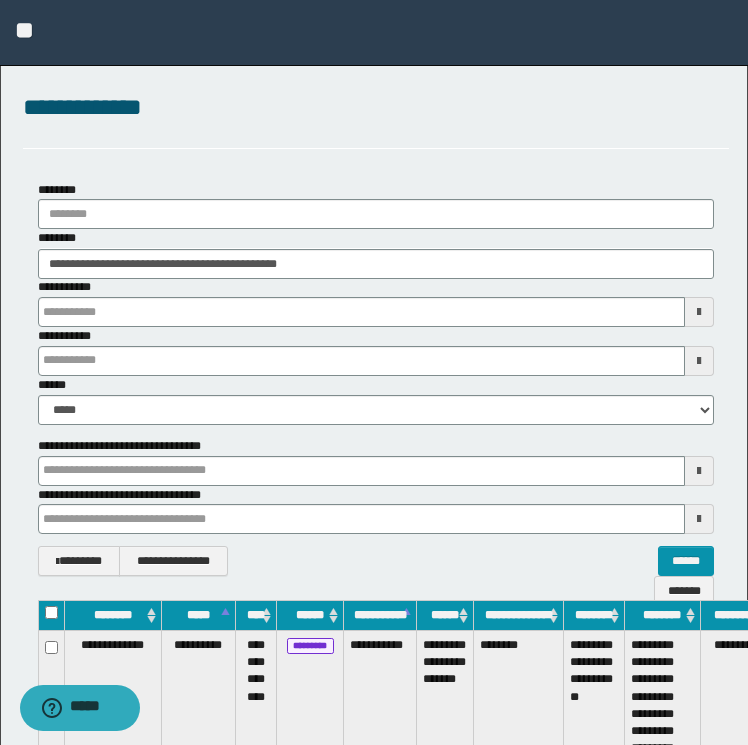type 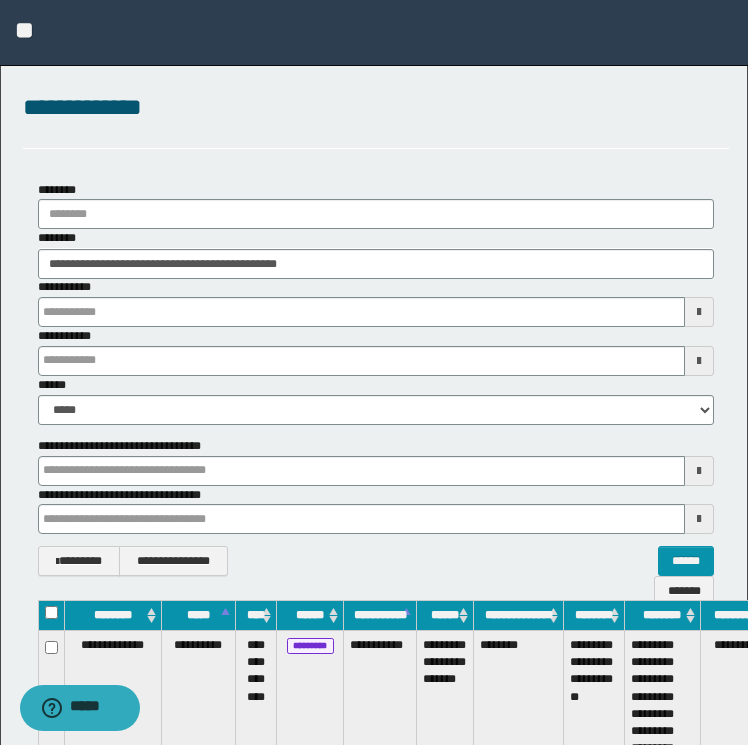 type 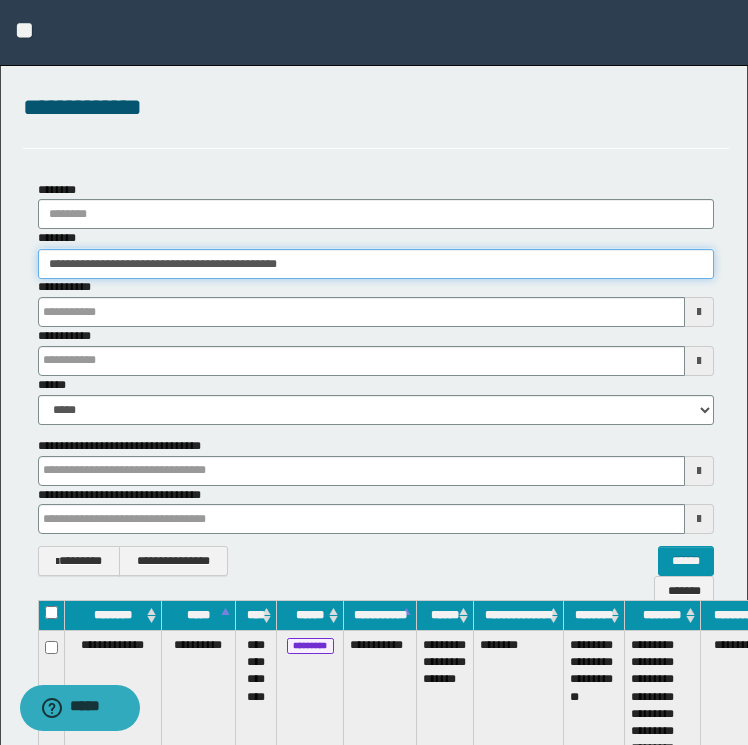 drag, startPoint x: 403, startPoint y: 269, endPoint x: -4, endPoint y: 269, distance: 407 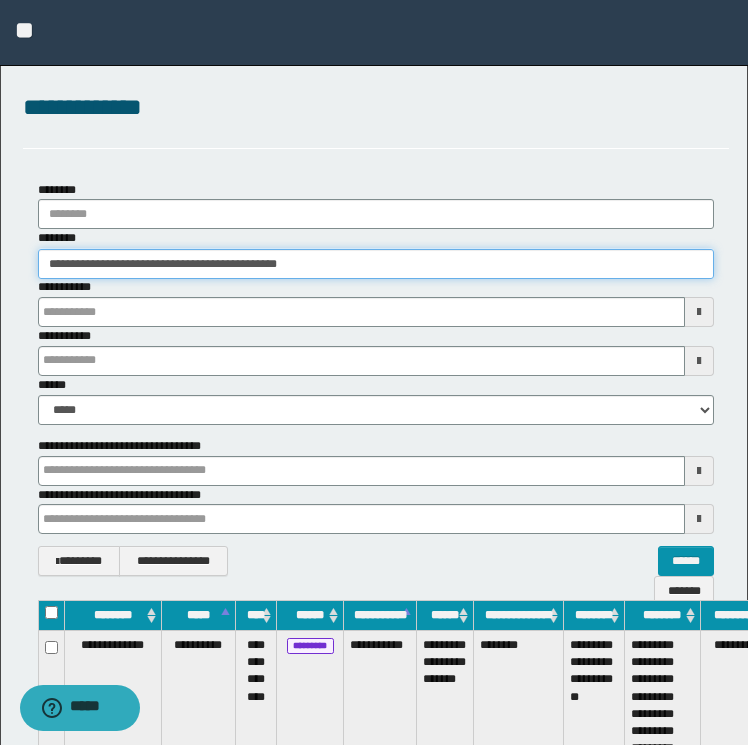 click on "**********" at bounding box center (374, 372) 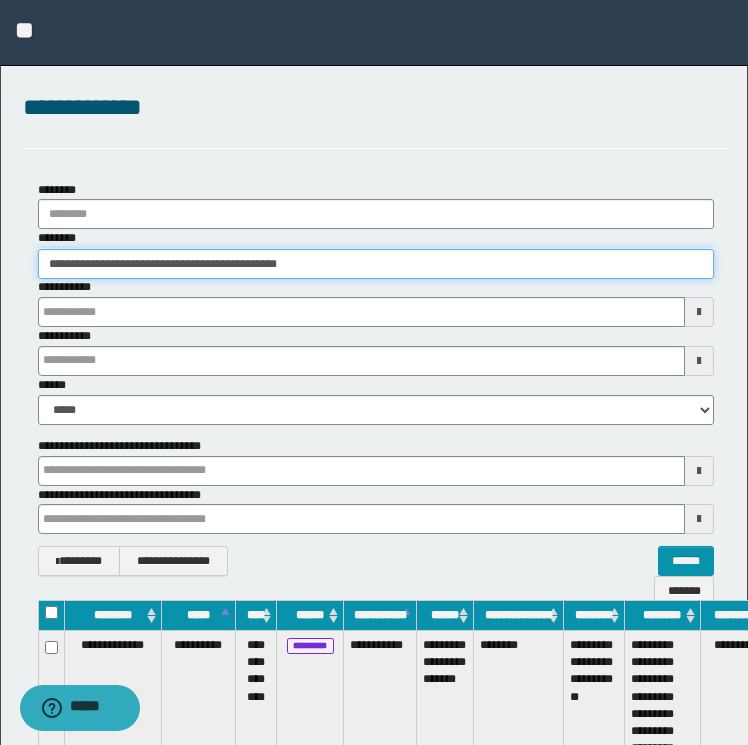 paste 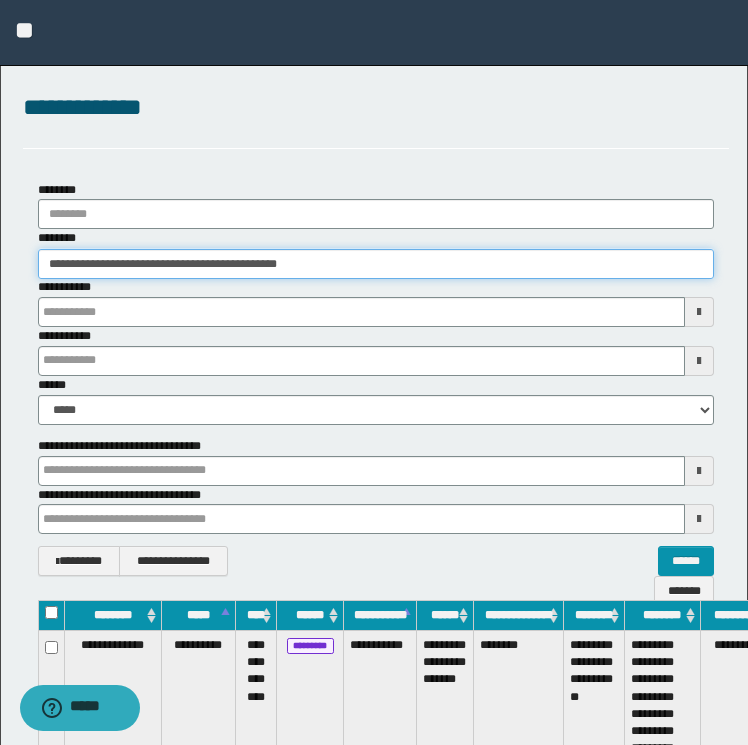 type on "********" 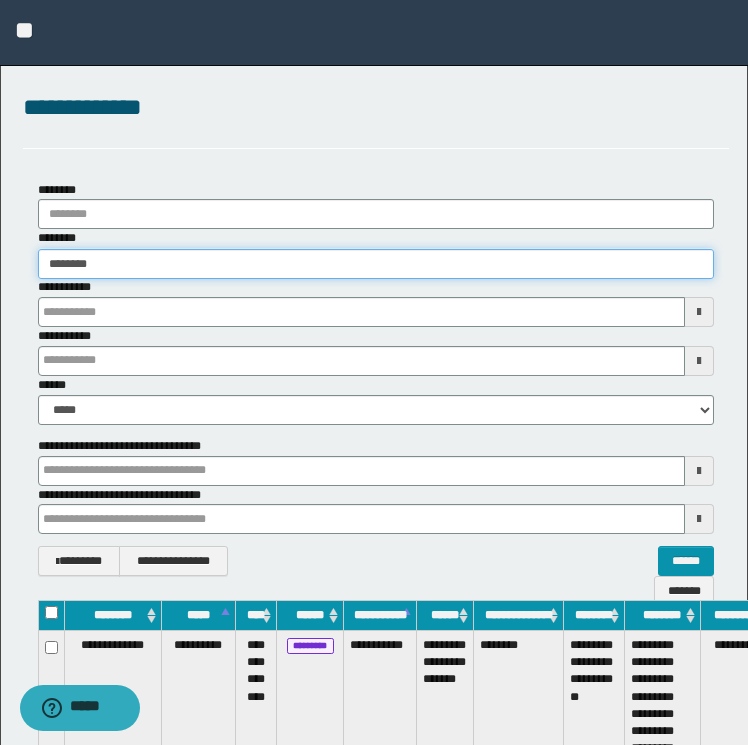type on "********" 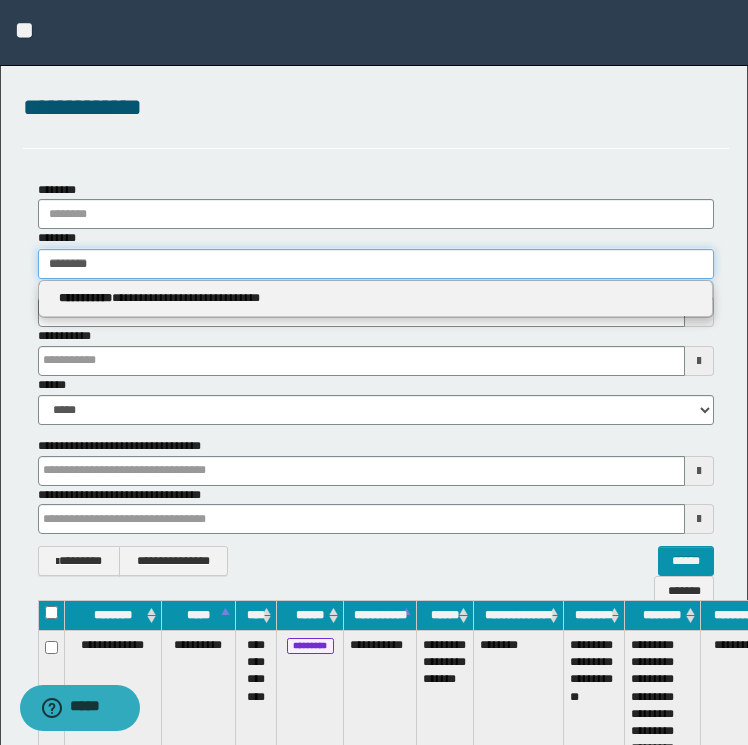 type on "********" 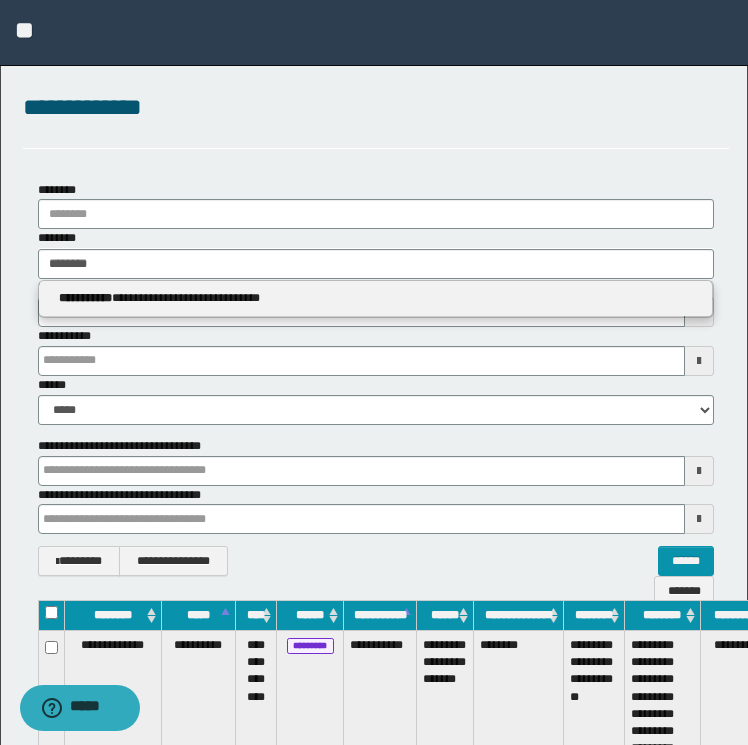 click on "**********" at bounding box center [376, 299] 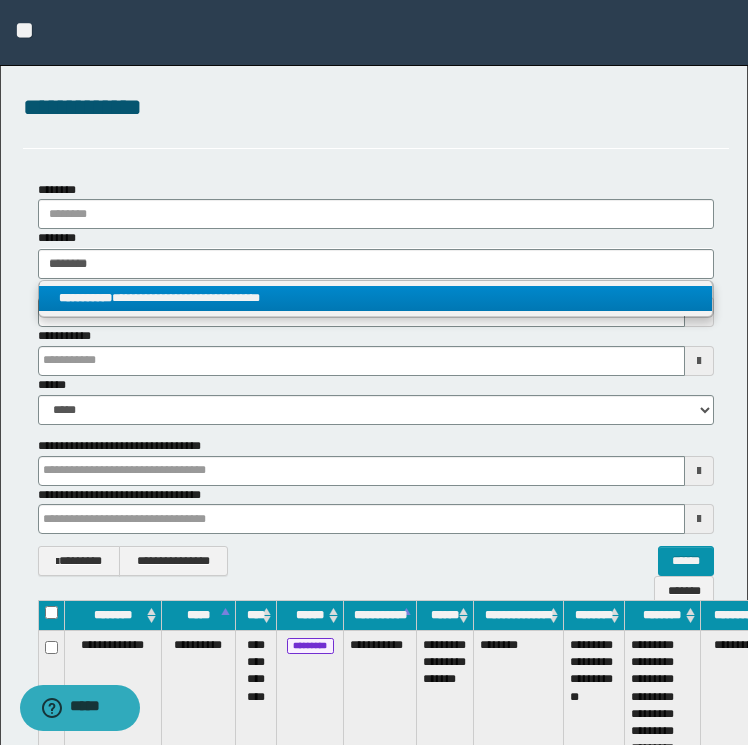 click on "**********" at bounding box center (376, 298) 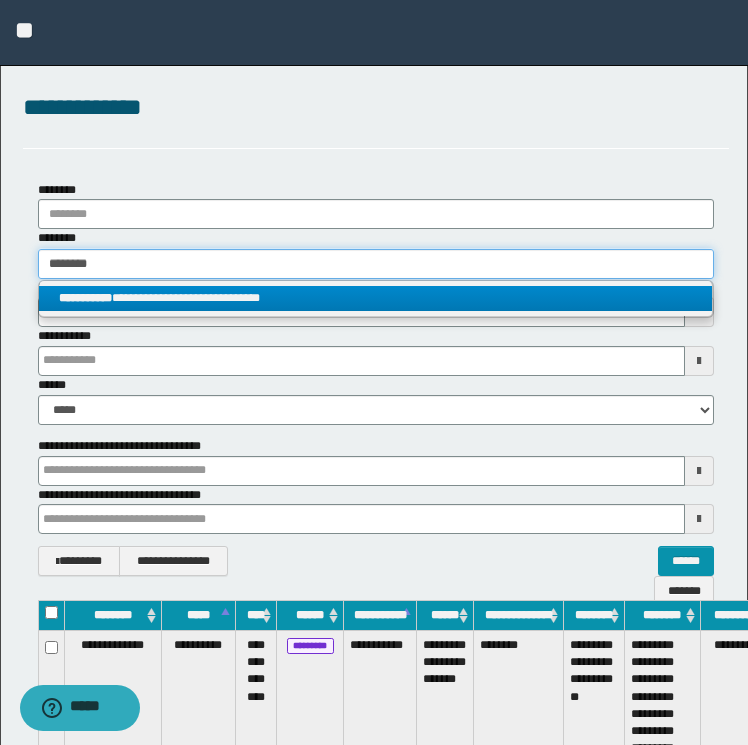 type 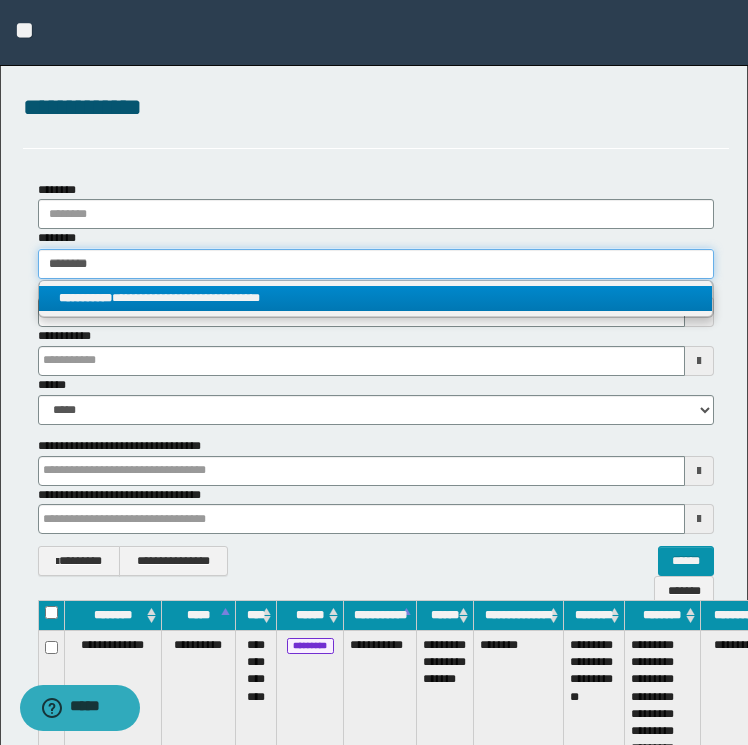 type 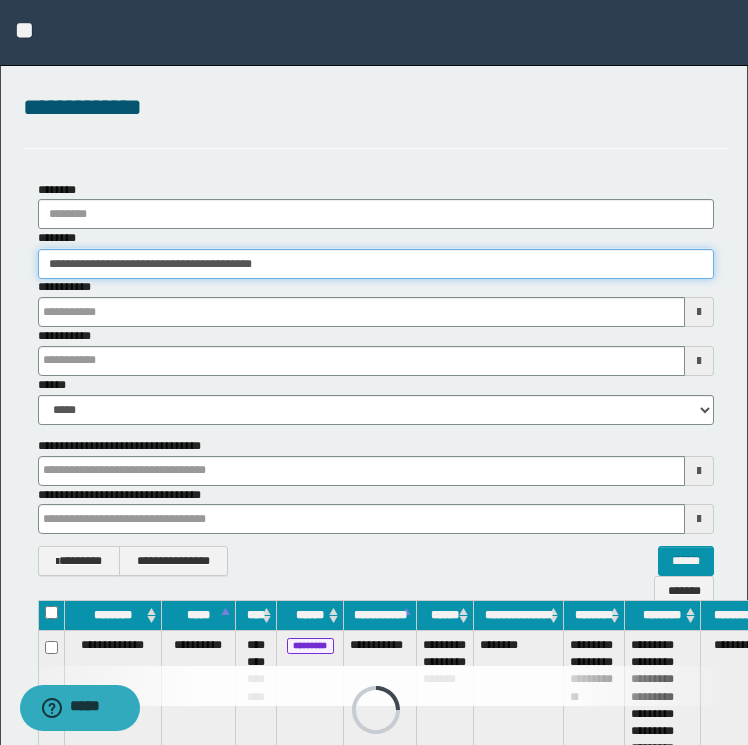 type 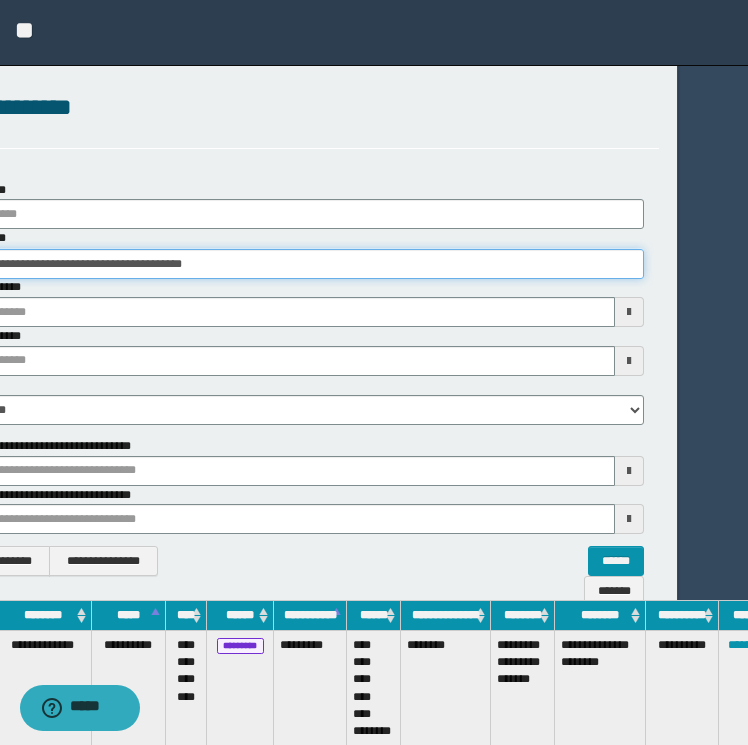 scroll, scrollTop: 0, scrollLeft: 96, axis: horizontal 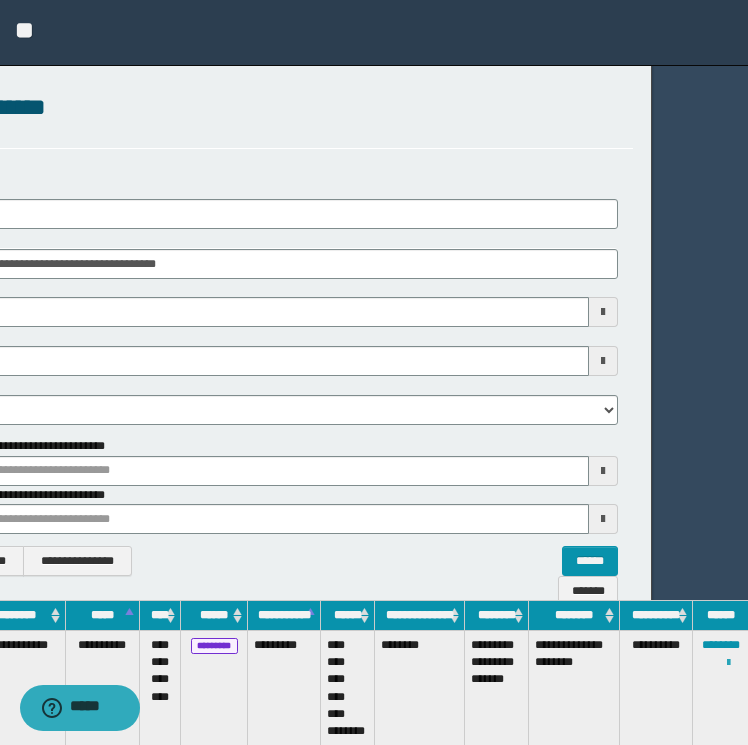 click at bounding box center (728, 663) 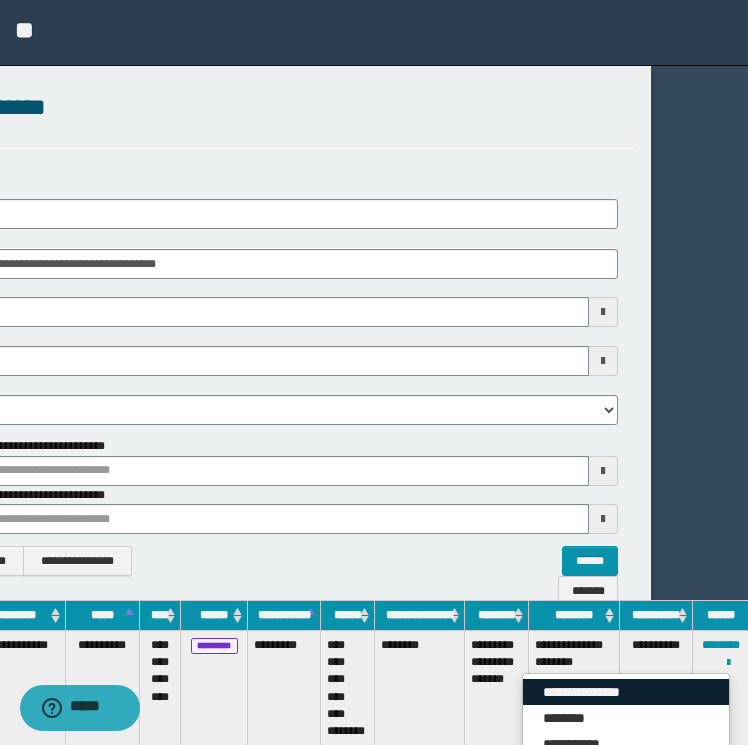 click on "**********" at bounding box center [626, 692] 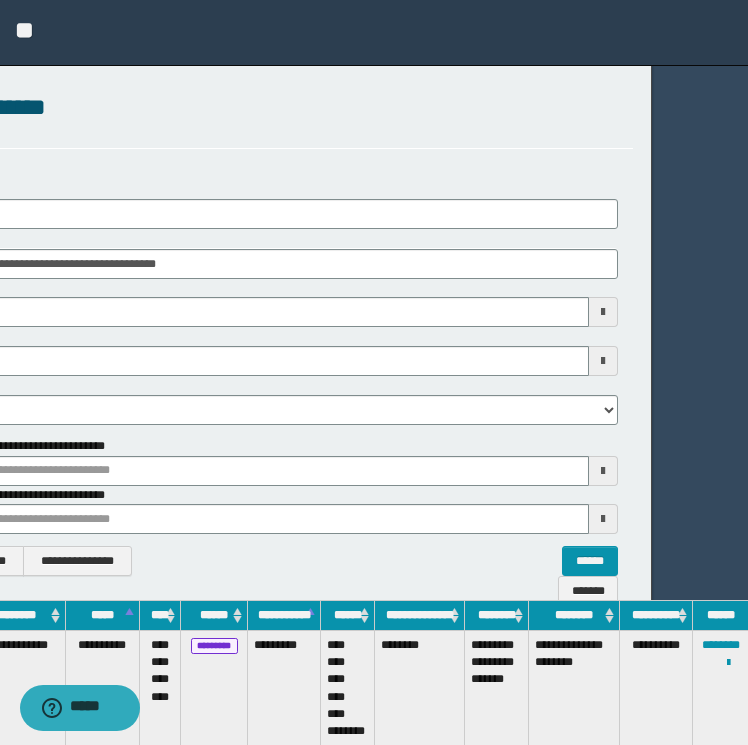 scroll, scrollTop: 0, scrollLeft: 0, axis: both 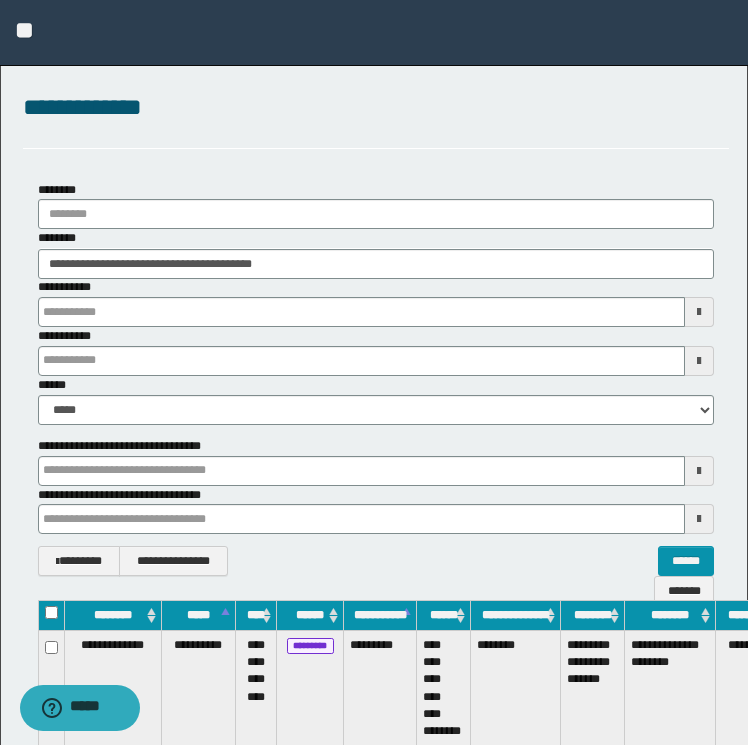 type 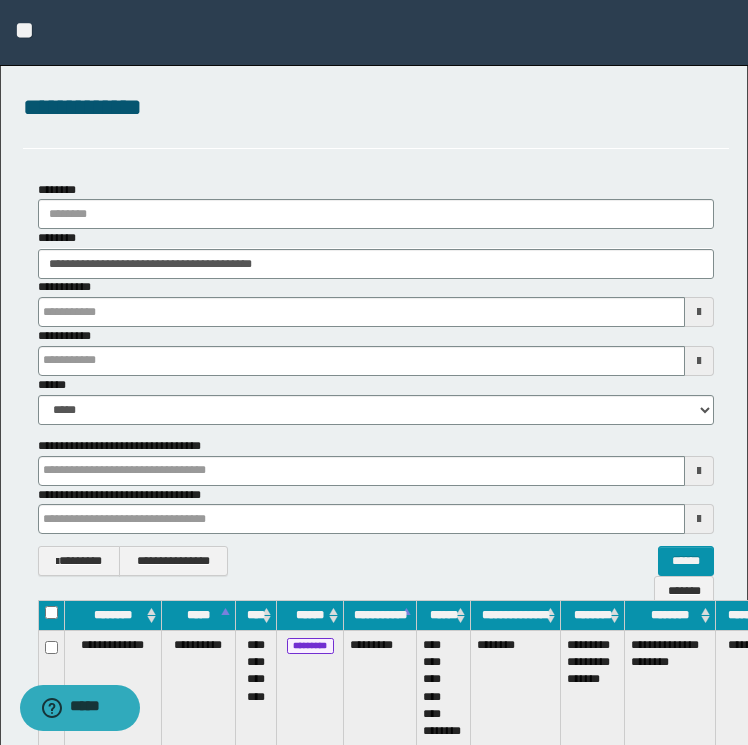 type 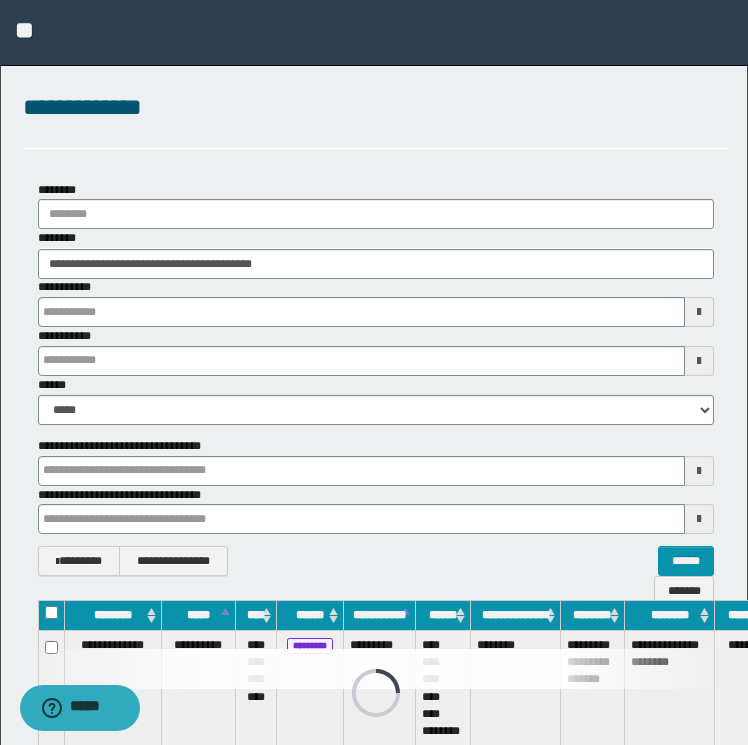 type 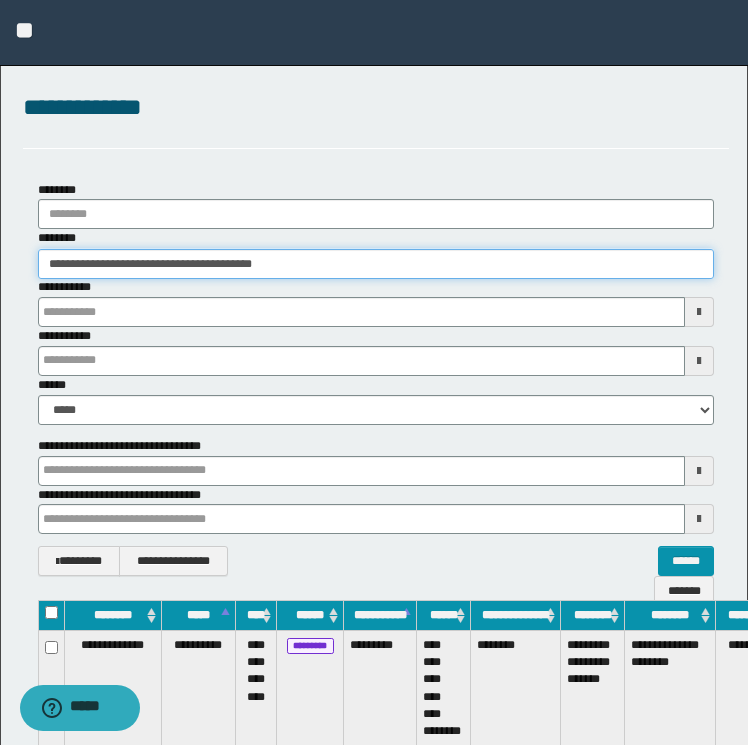 type 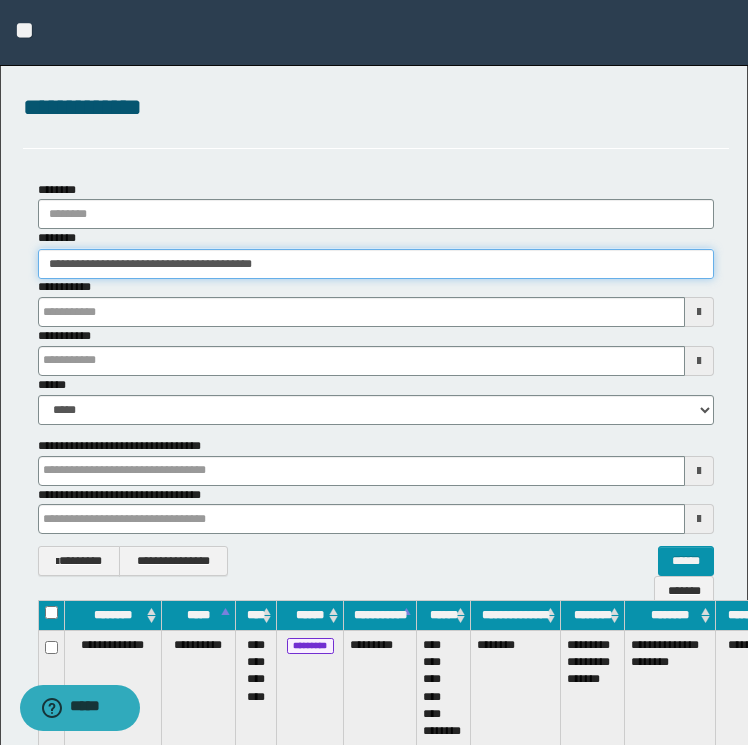 type 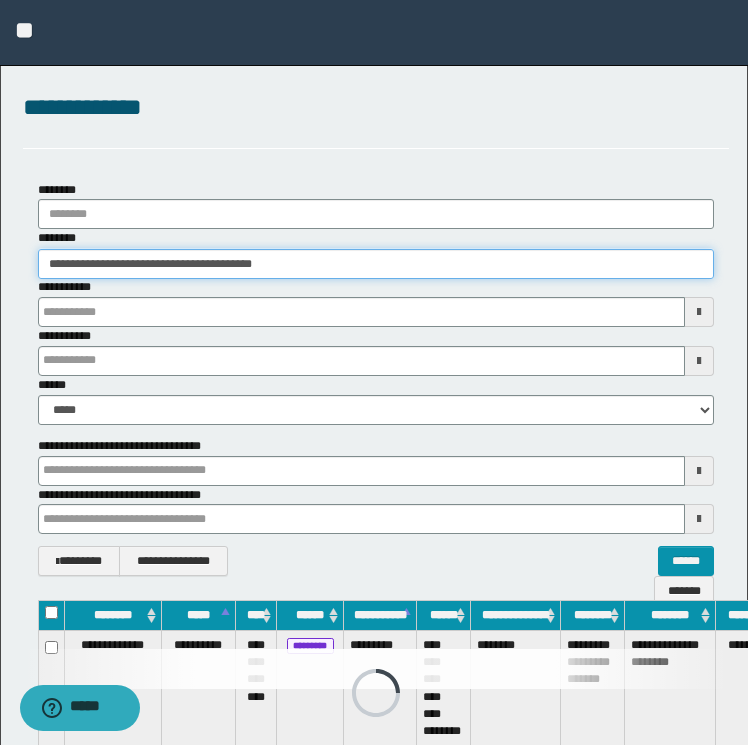 drag, startPoint x: 320, startPoint y: 256, endPoint x: -4, endPoint y: 276, distance: 324.6167 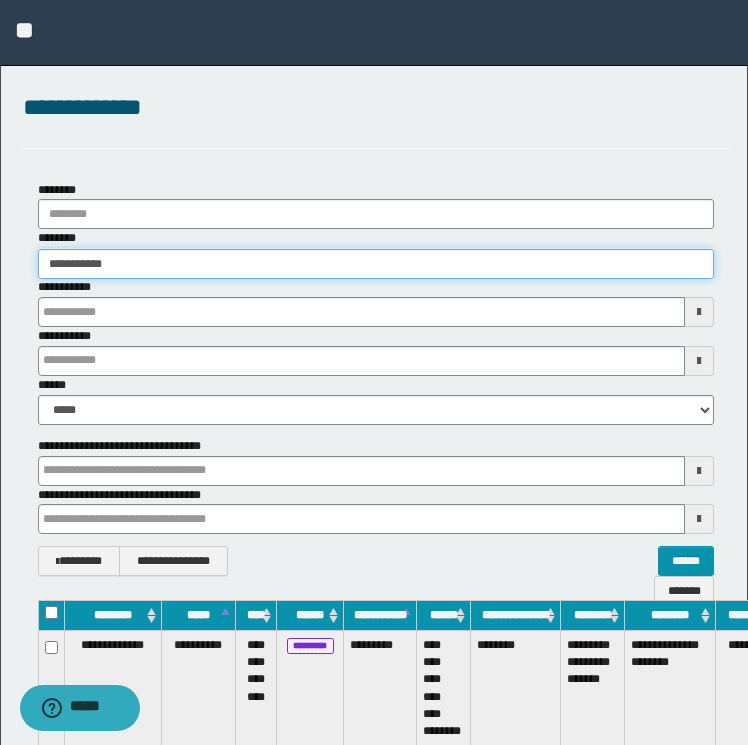 type on "**********" 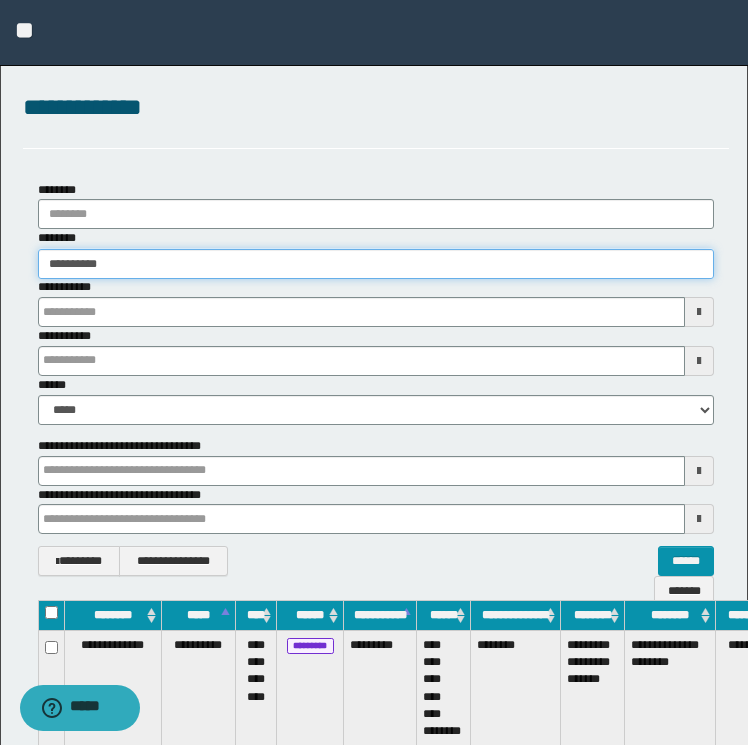 type on "**********" 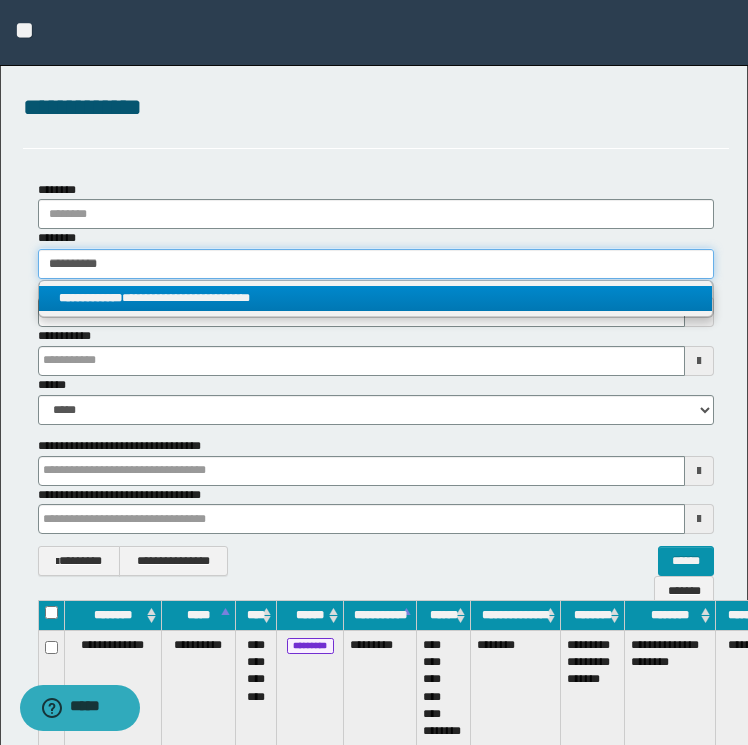 type on "**********" 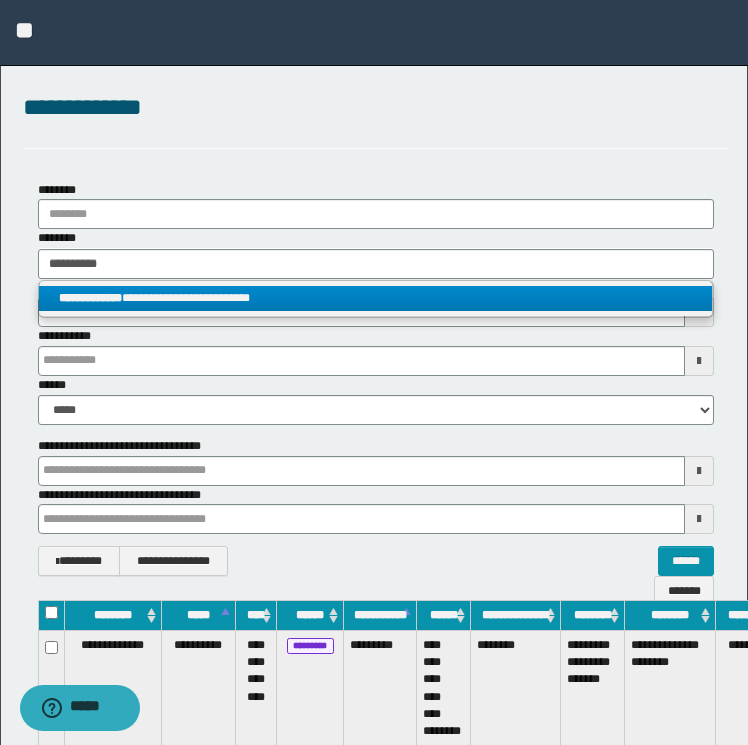 click on "**********" at bounding box center (376, 298) 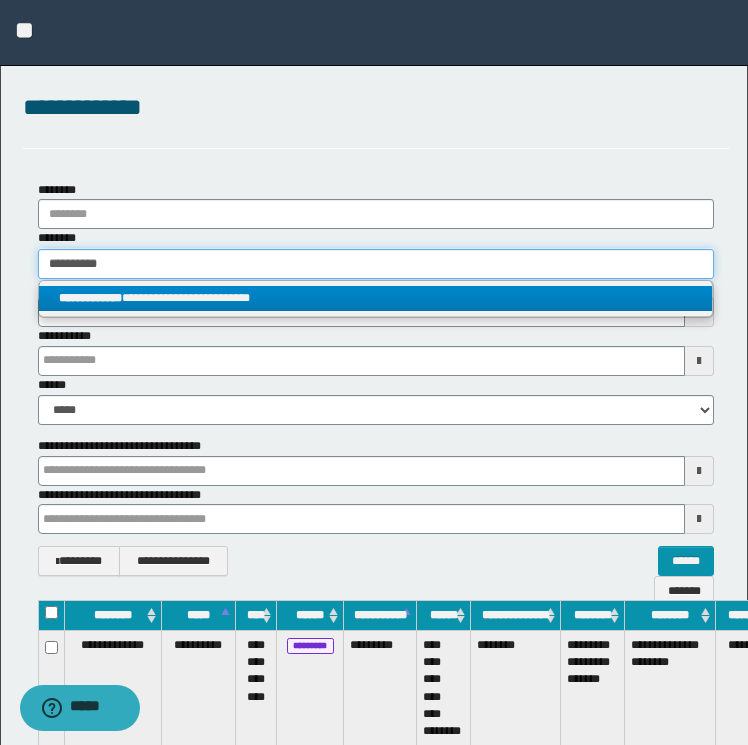 type 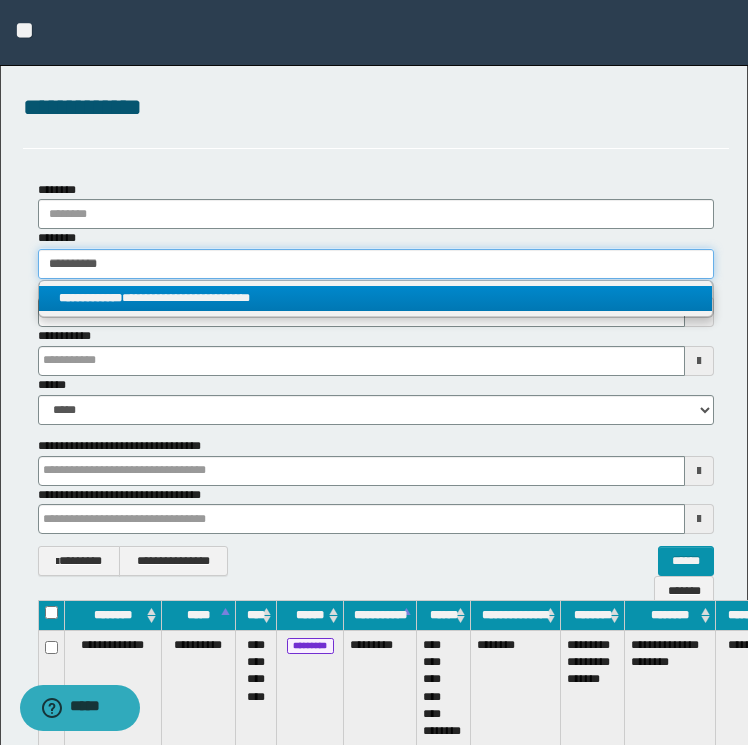 type 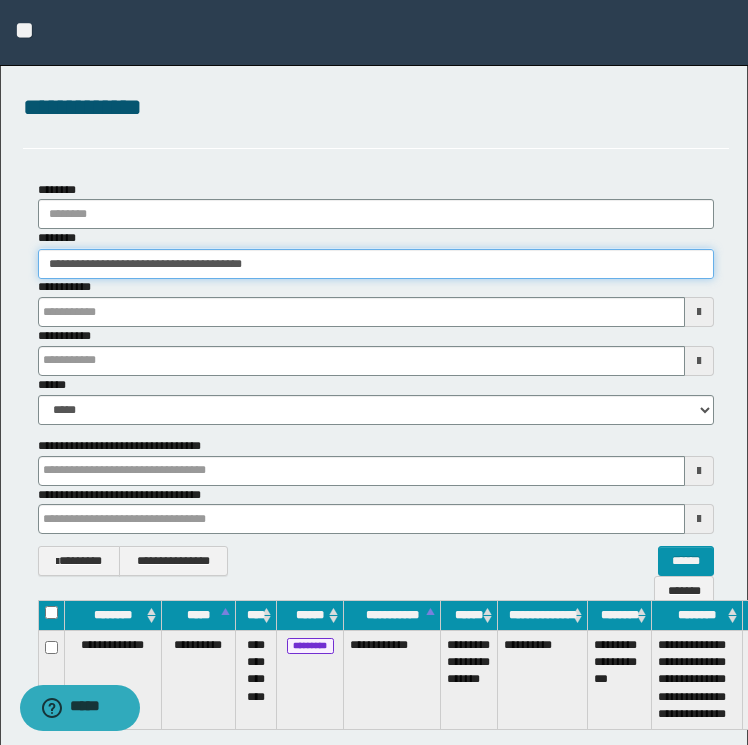 type 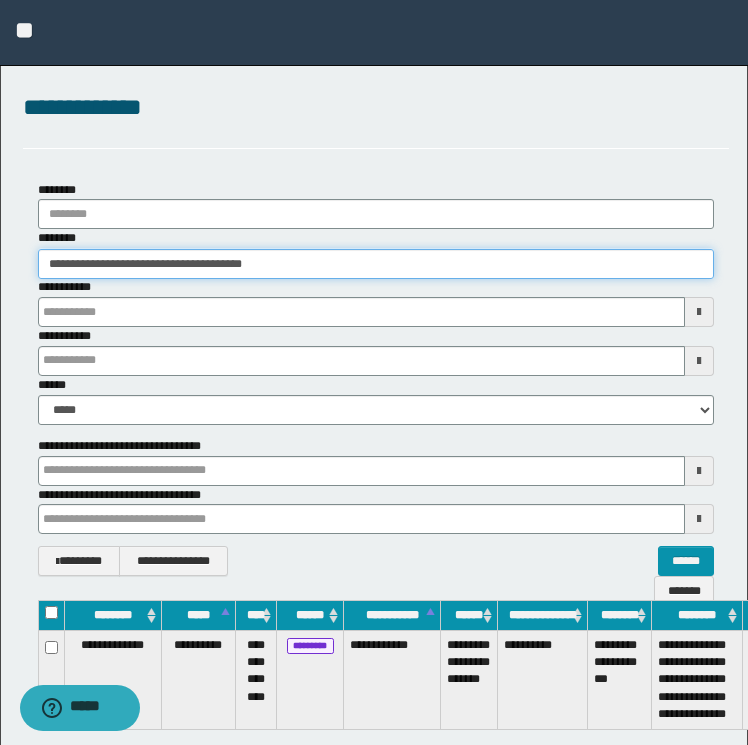 type 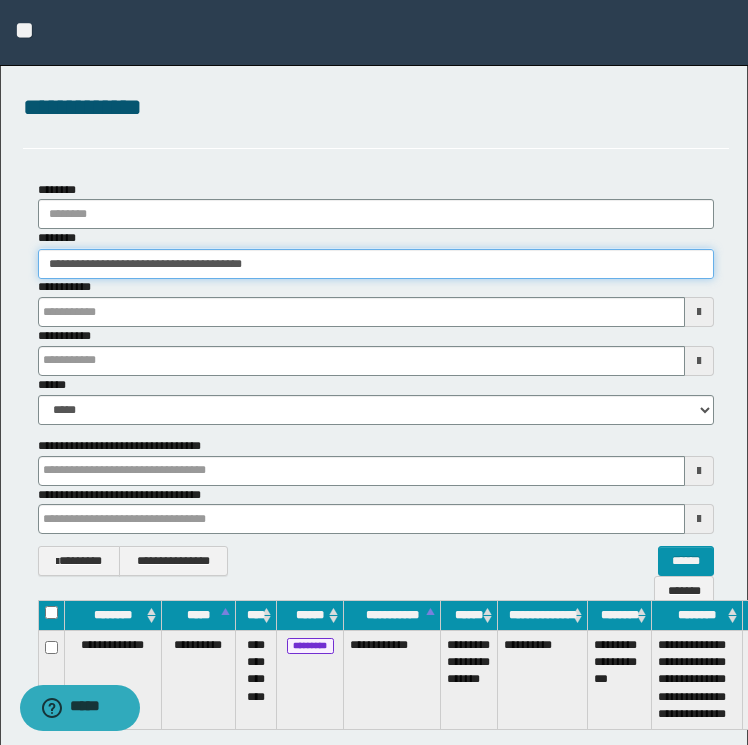 type 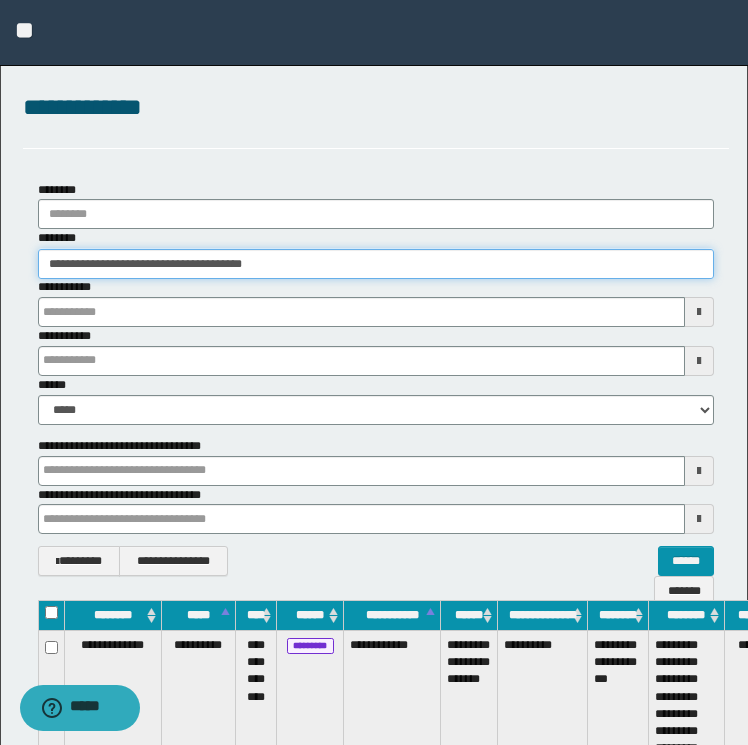 type 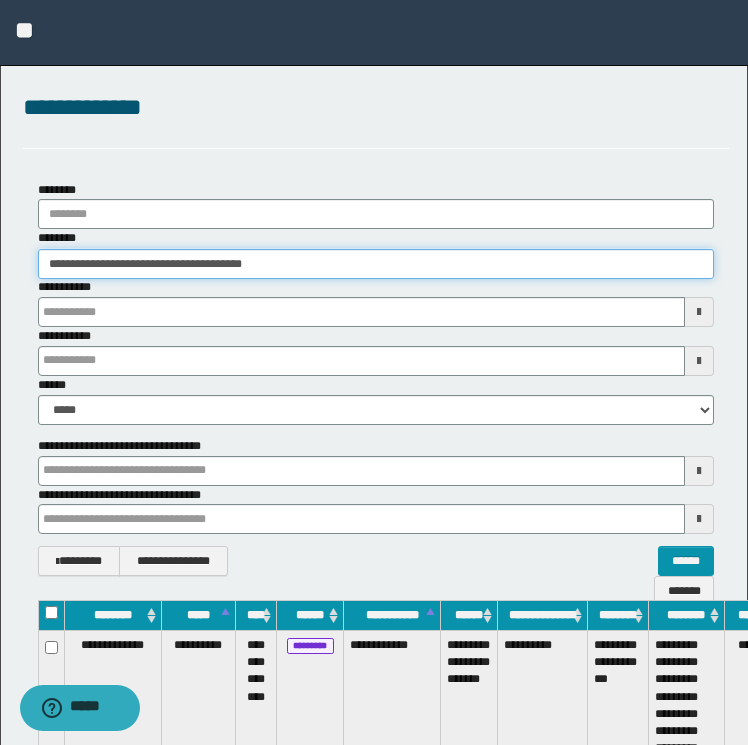 type 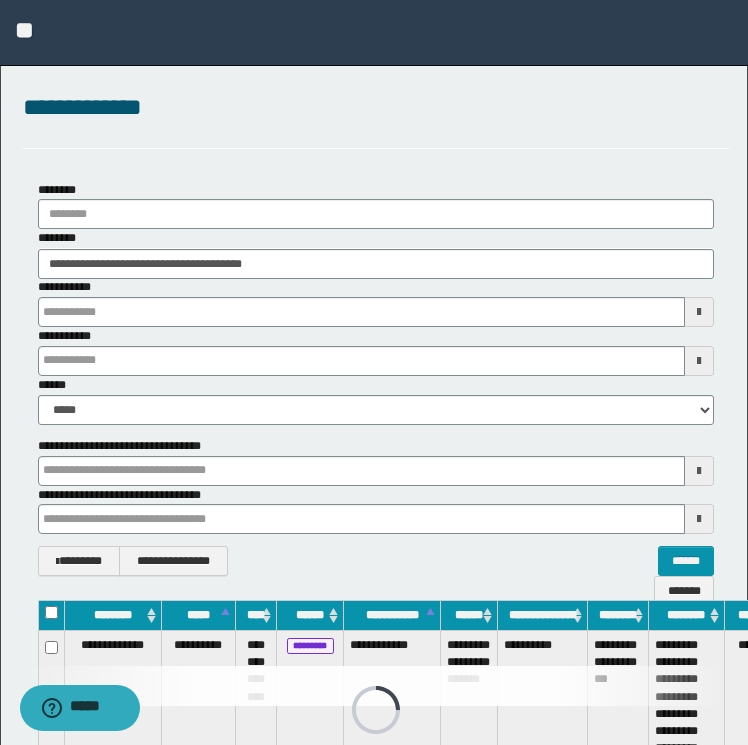type 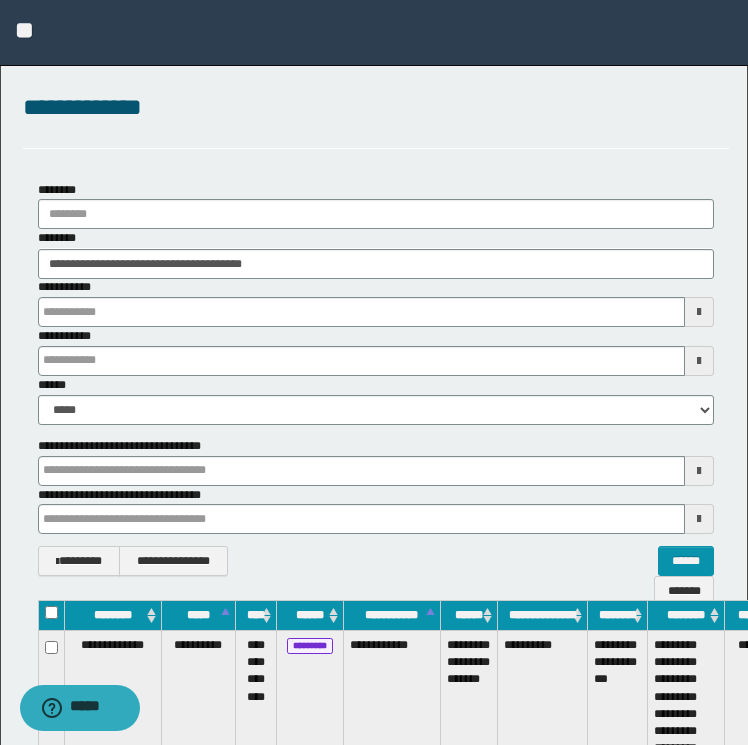 type 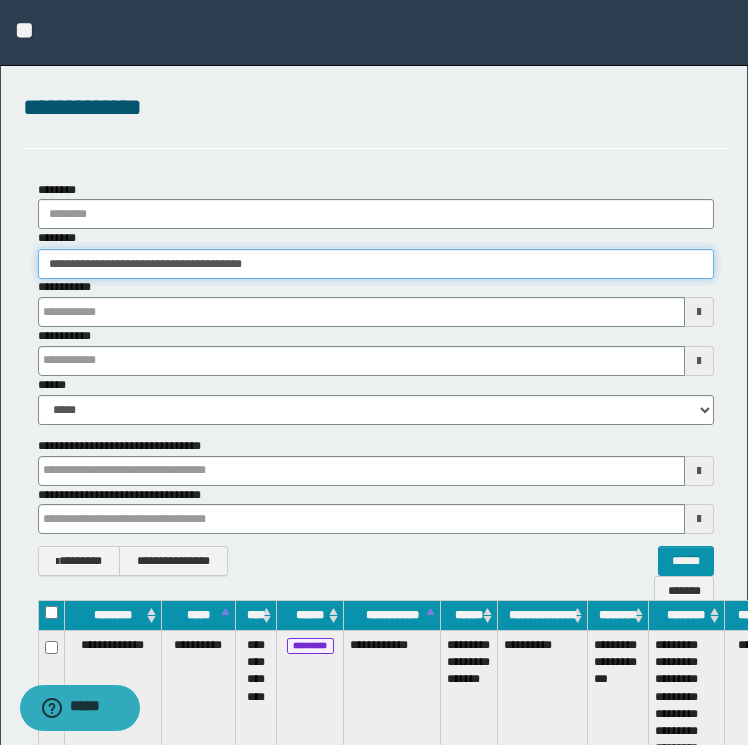 type 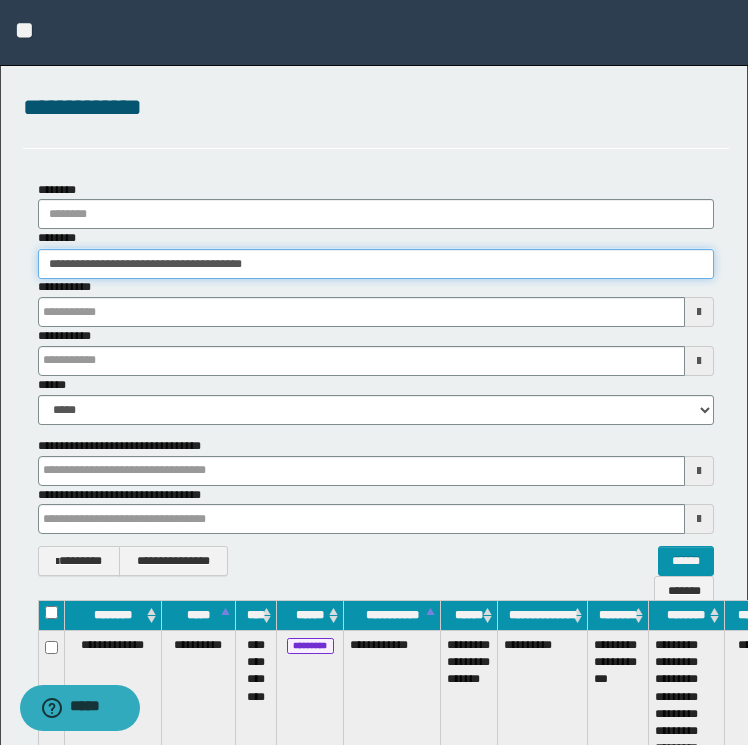 type 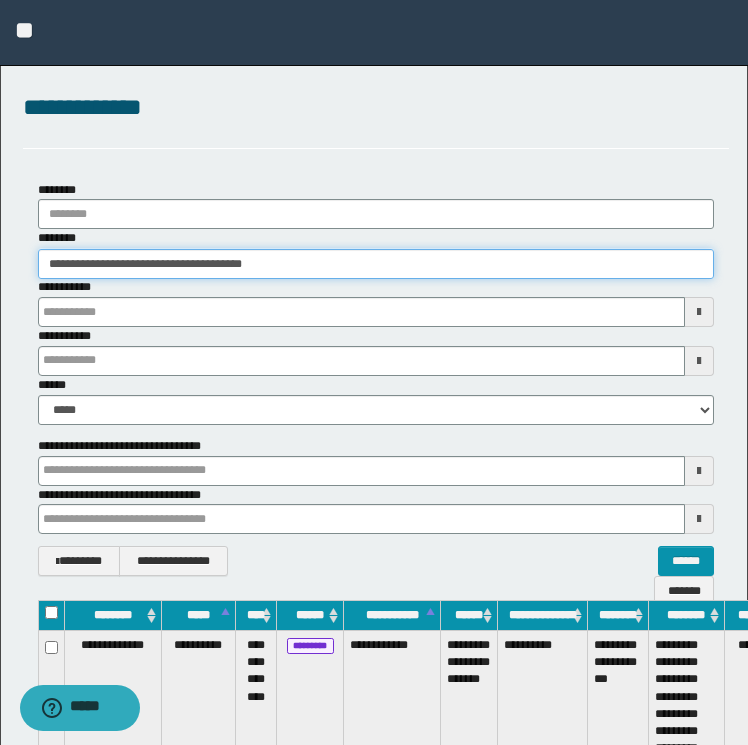 scroll, scrollTop: 0, scrollLeft: 106, axis: horizontal 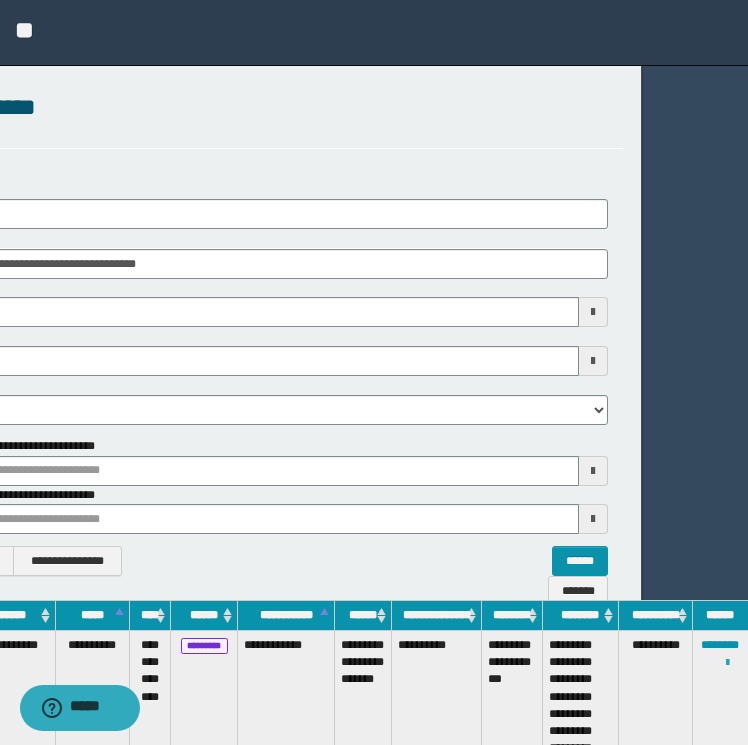 click at bounding box center [727, 663] 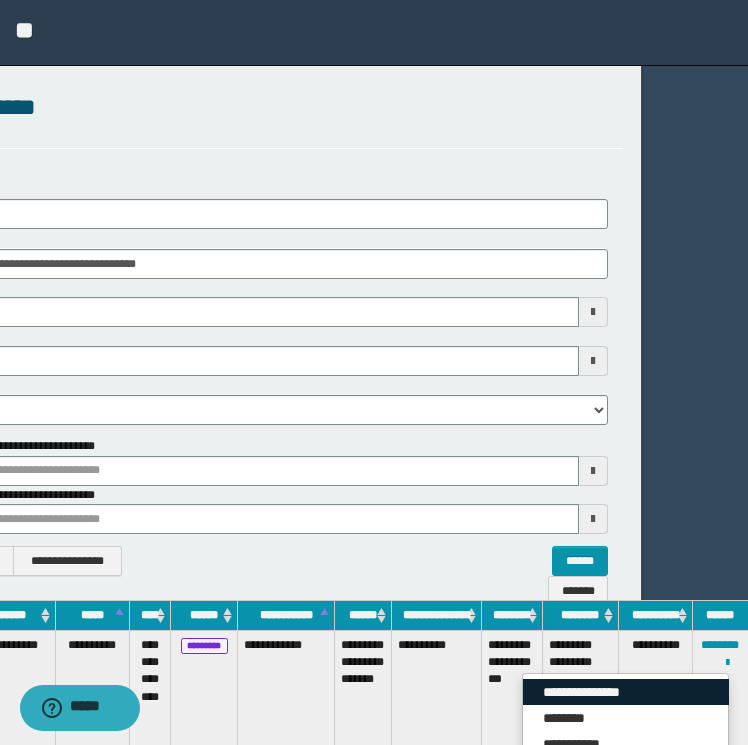 click on "**********" at bounding box center (626, 692) 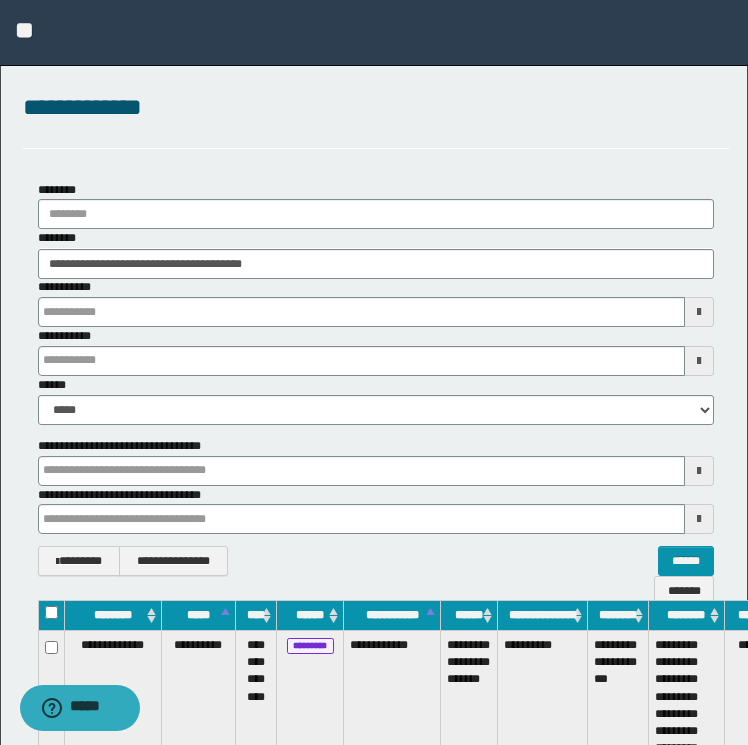 type 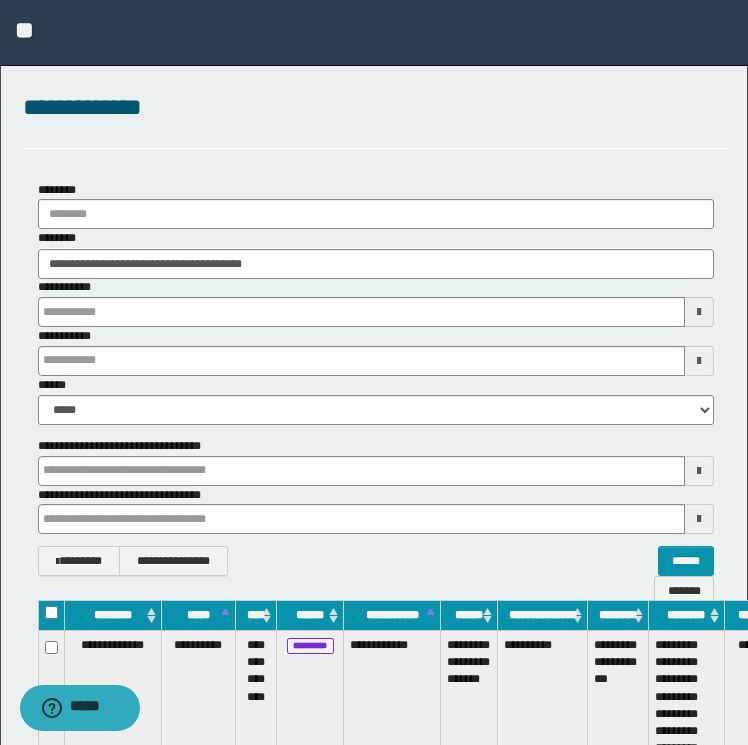 type 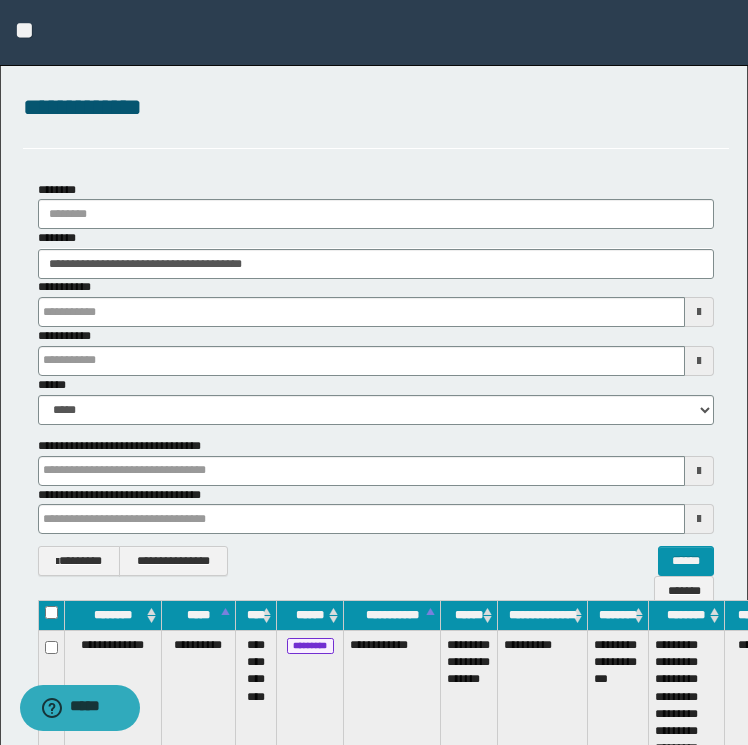 type 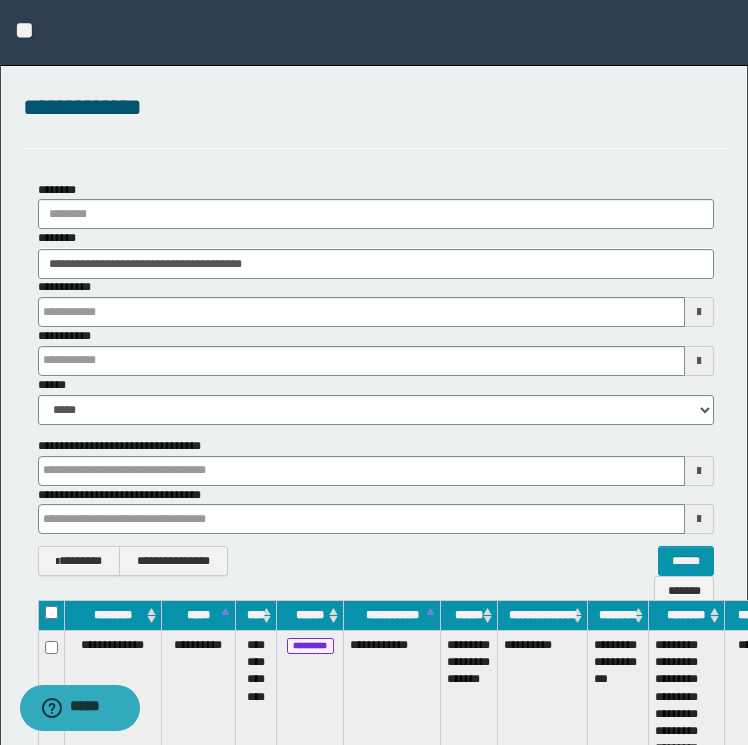 type 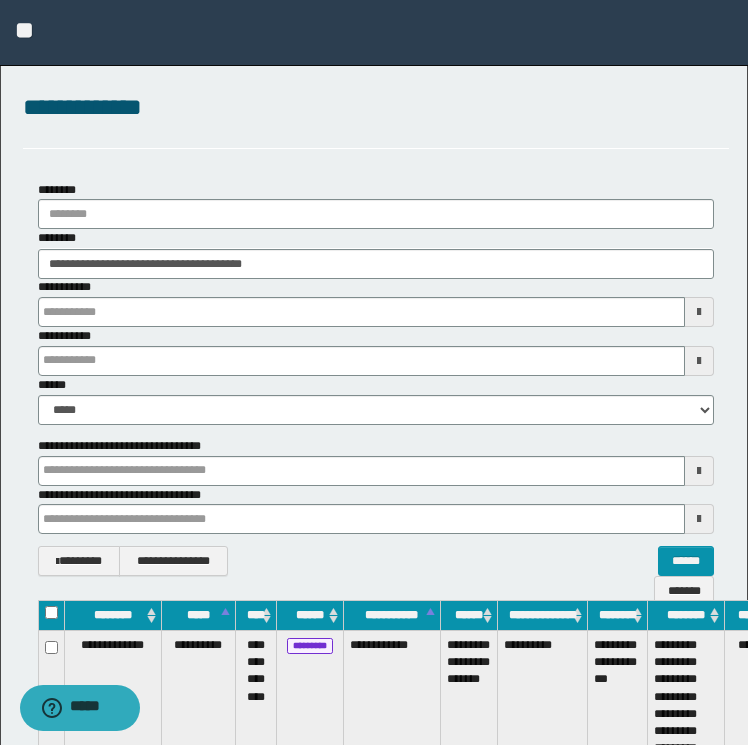 type 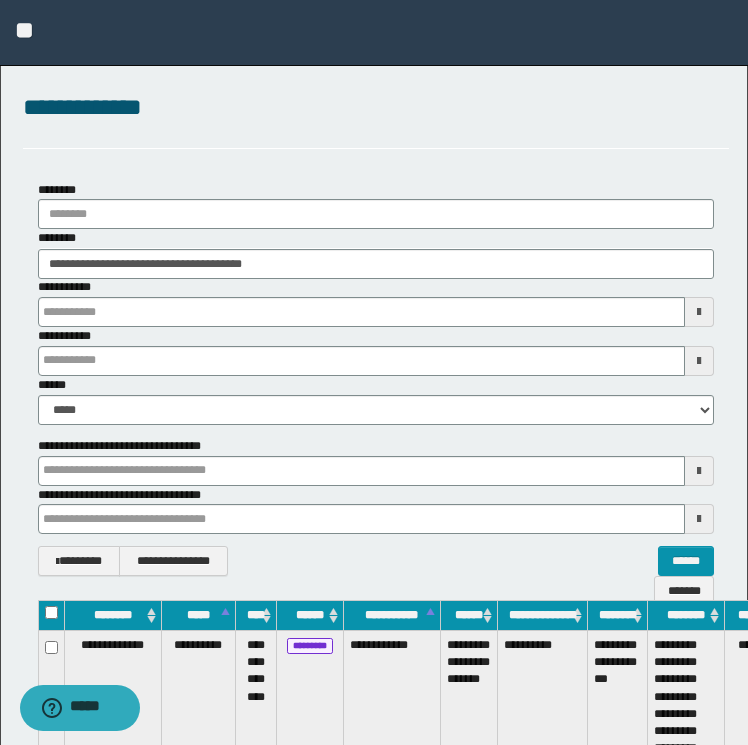 type 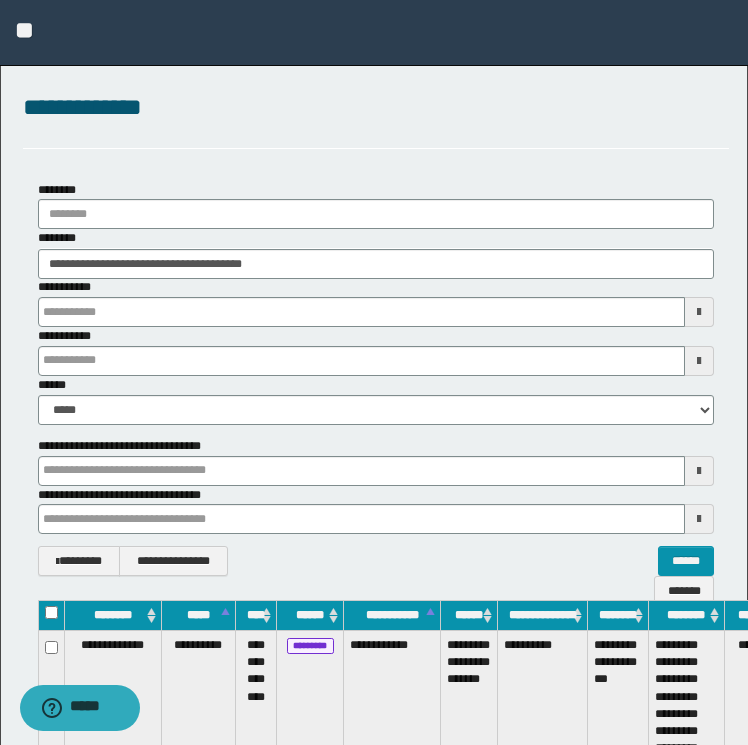type 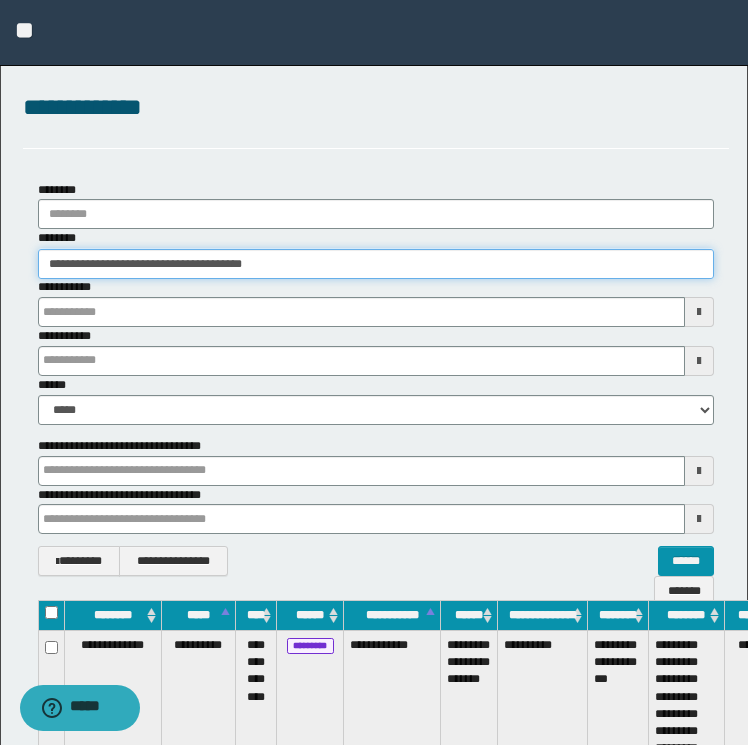 type 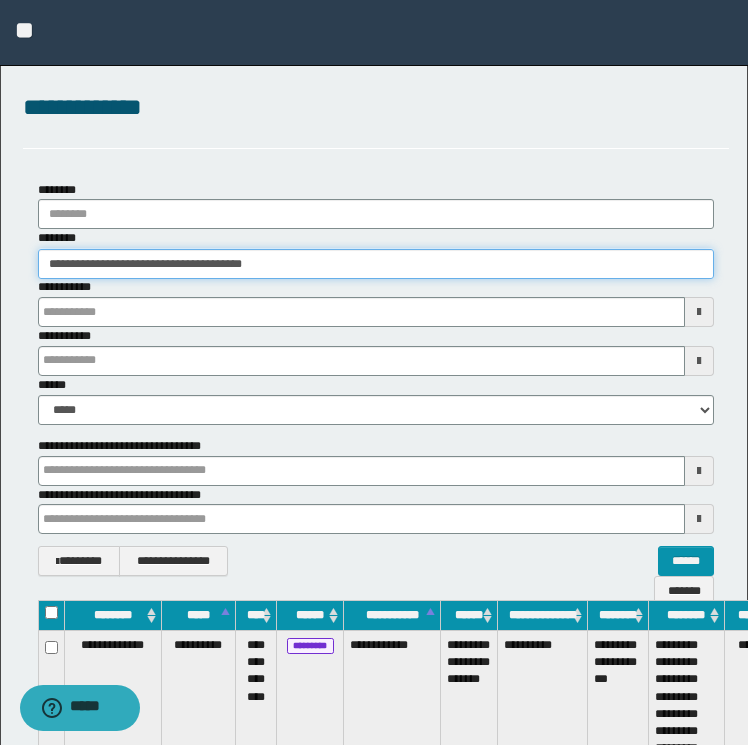 type 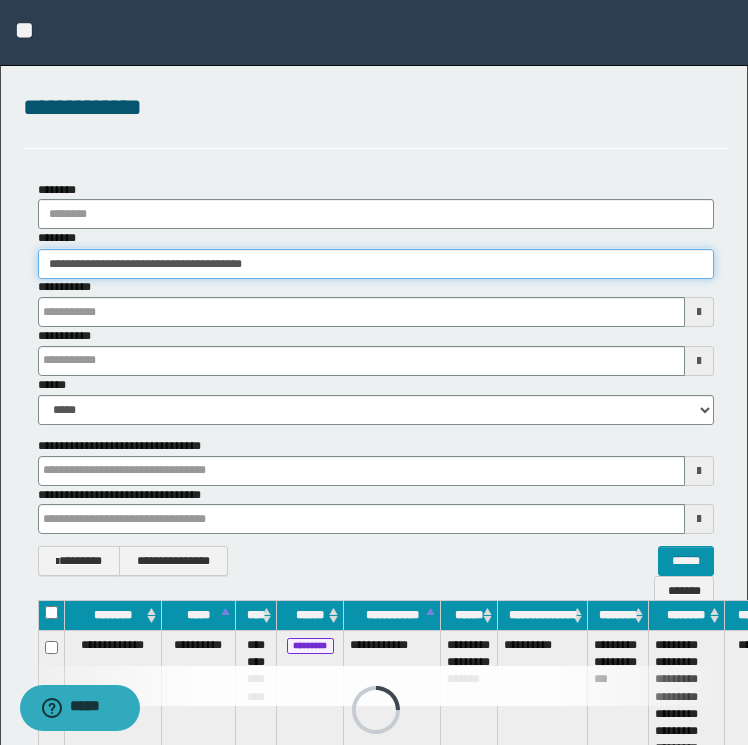 drag, startPoint x: 322, startPoint y: 252, endPoint x: -4, endPoint y: 252, distance: 326 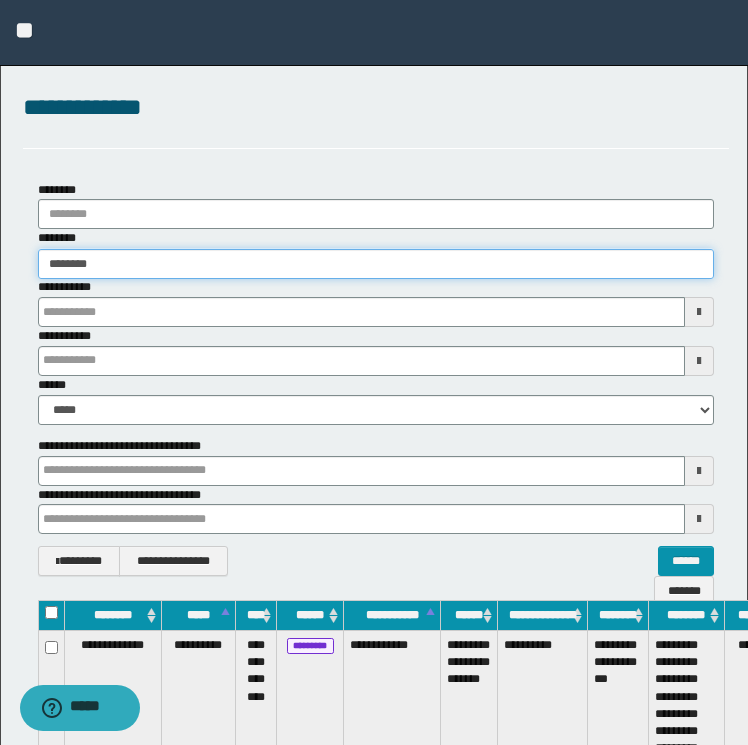 type on "********" 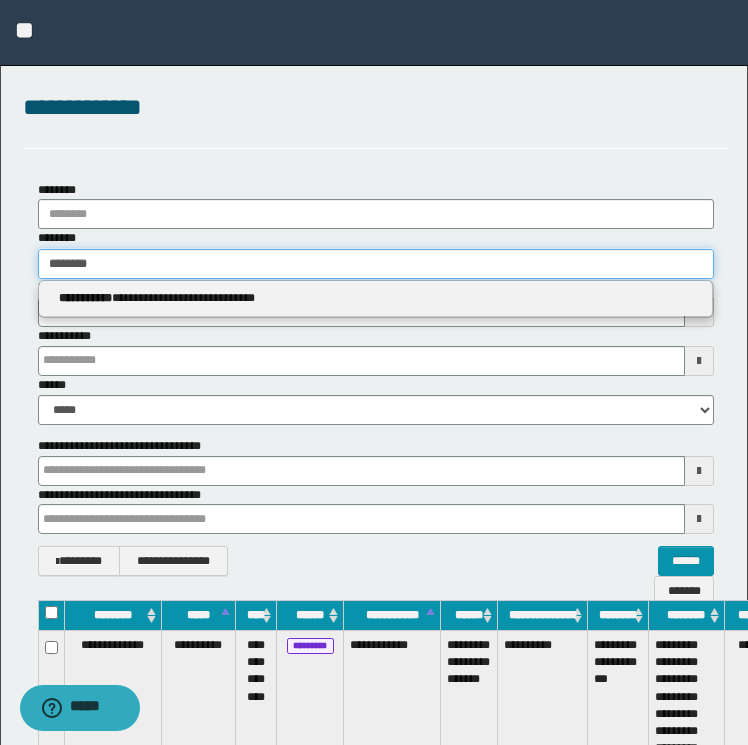 type on "********" 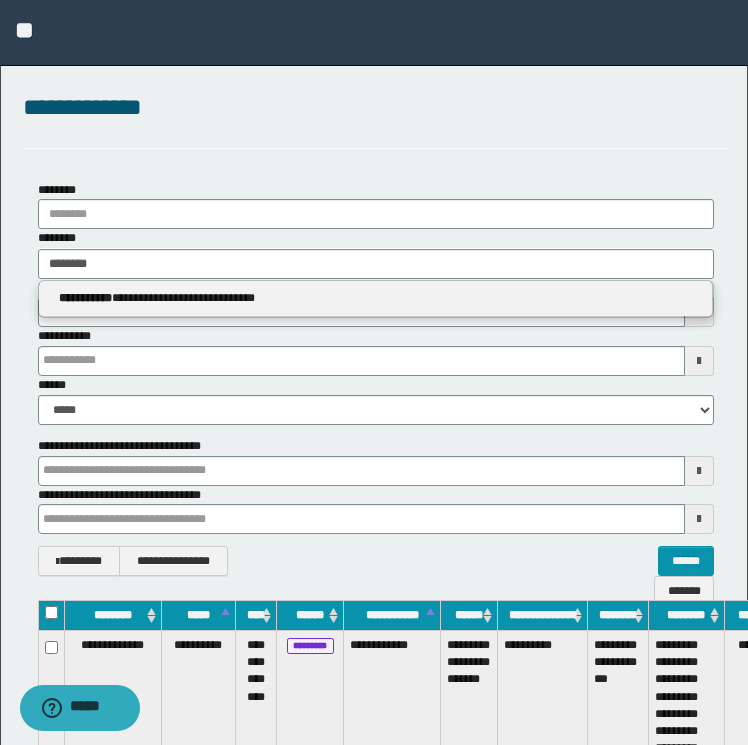click on "**********" at bounding box center [376, 298] 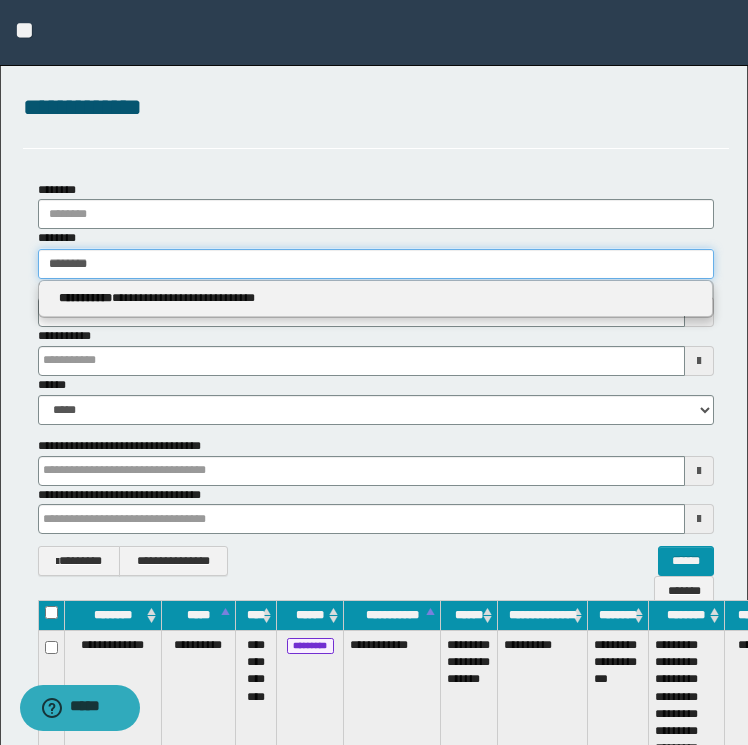 type 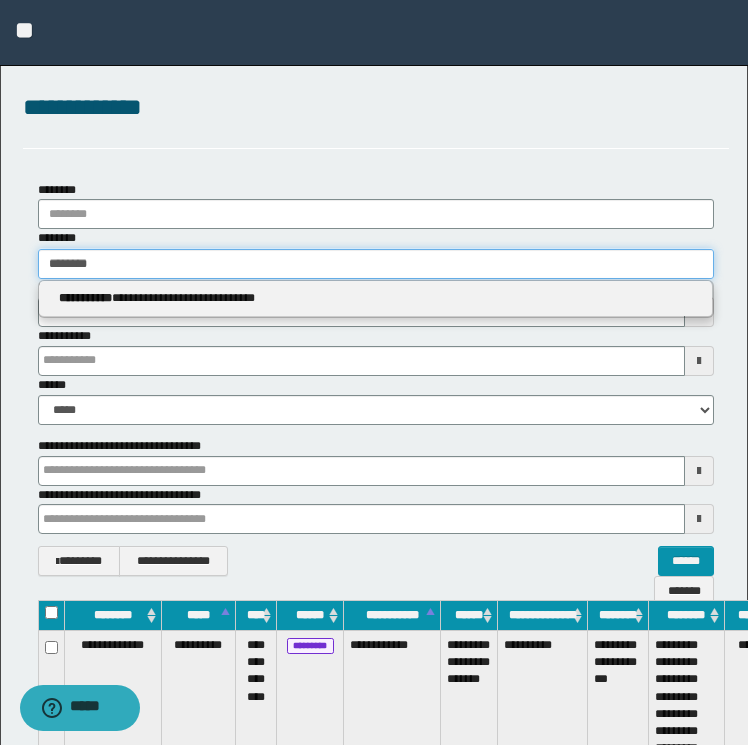 type 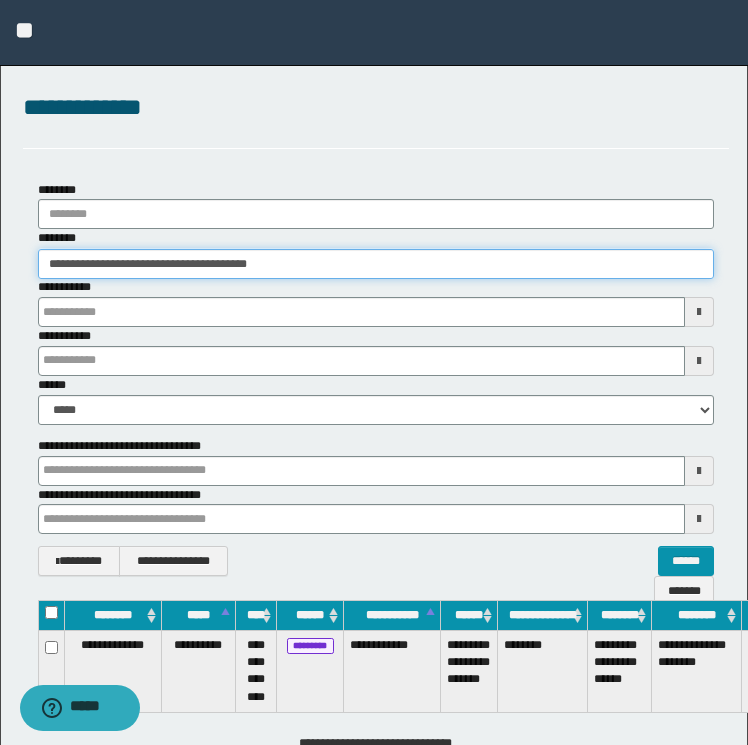 type 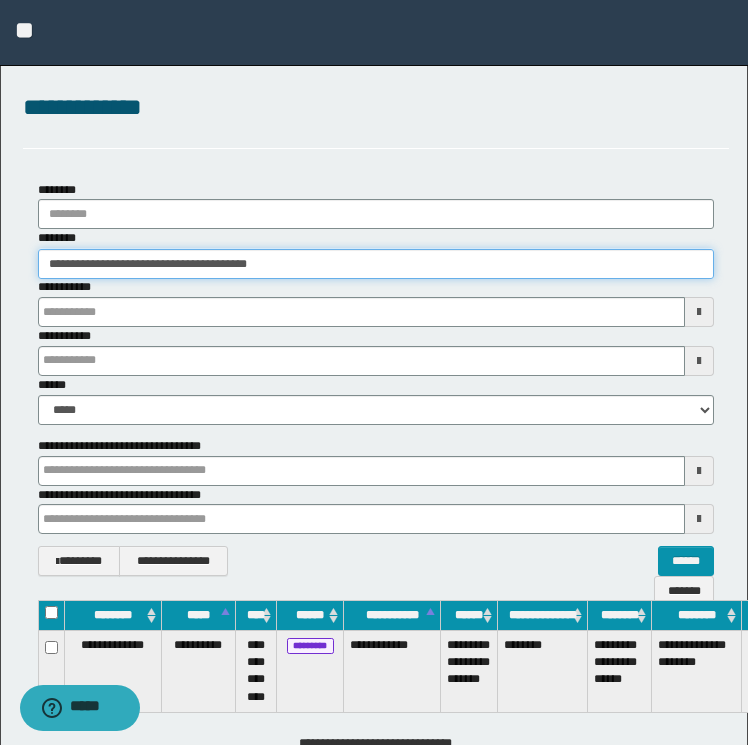type 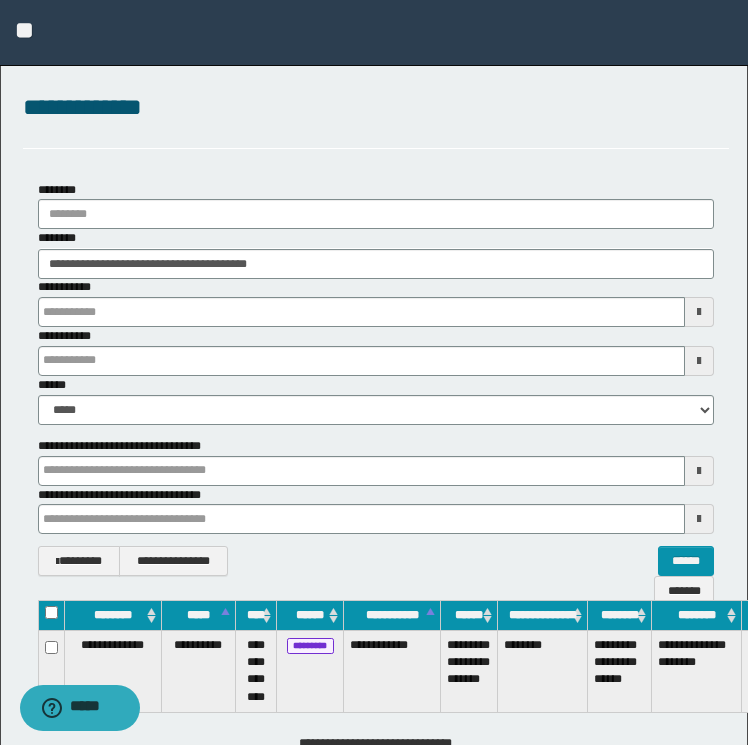 drag, startPoint x: 482, startPoint y: 744, endPoint x: 712, endPoint y: 751, distance: 230.10649 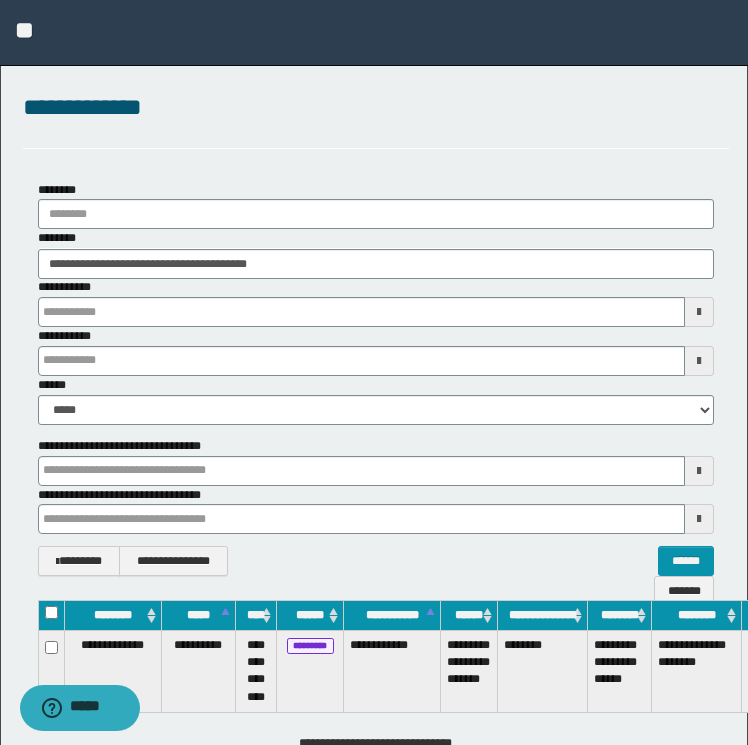 click on "**********" at bounding box center [374, 372] 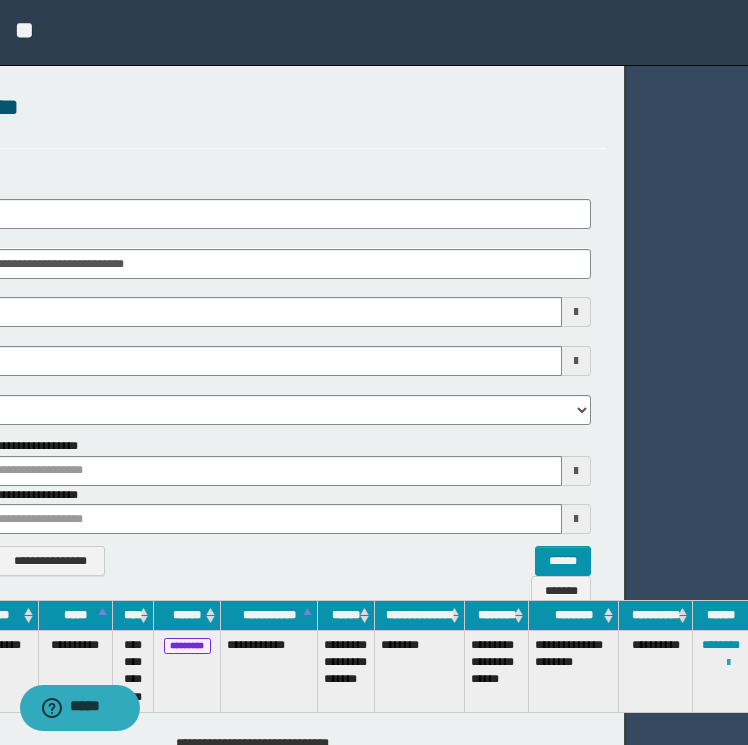 click at bounding box center [728, 663] 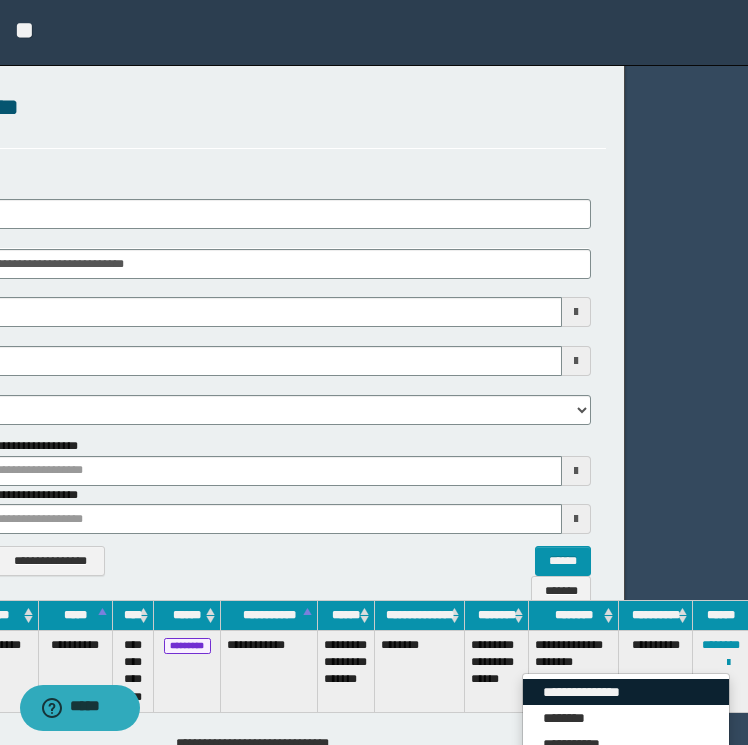click on "**********" at bounding box center [626, 692] 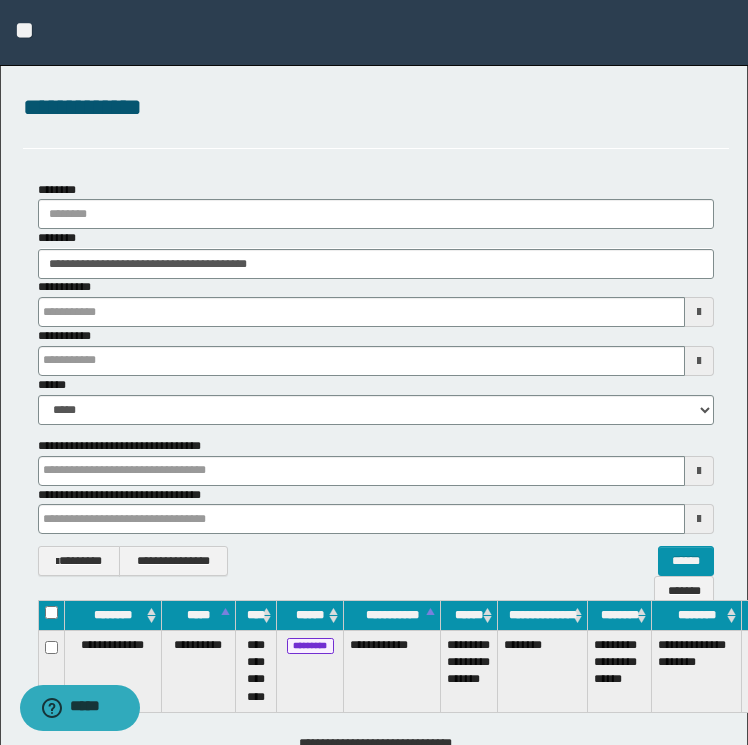 type 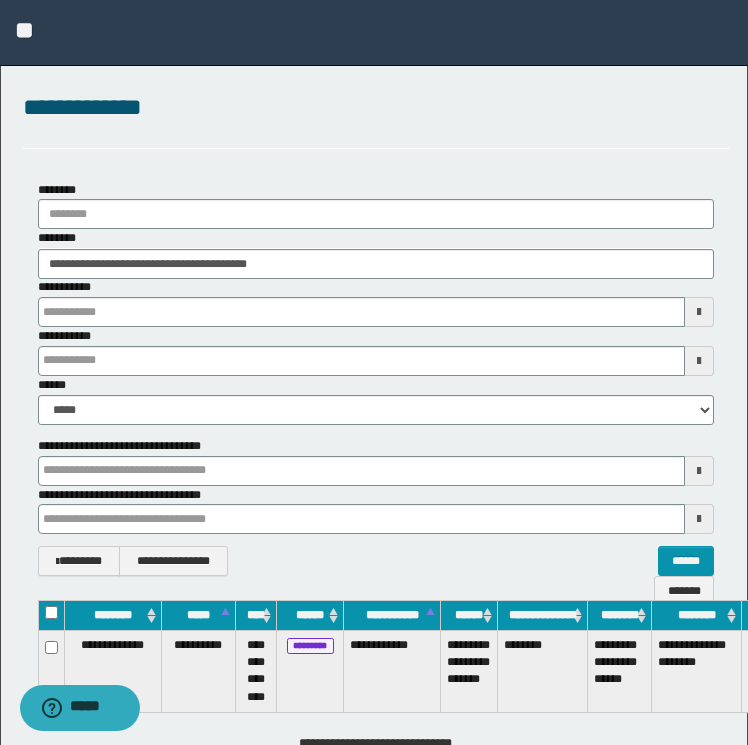 type 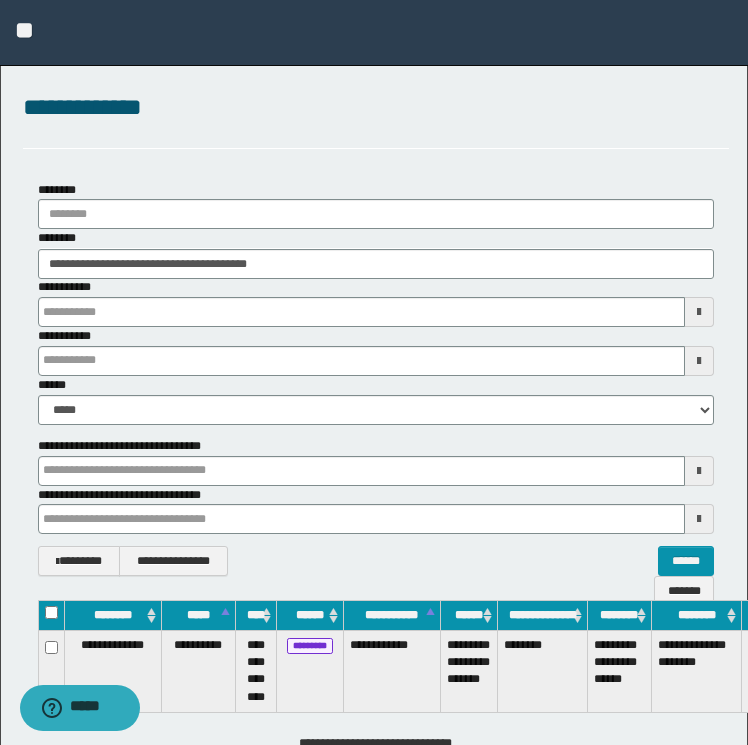 type 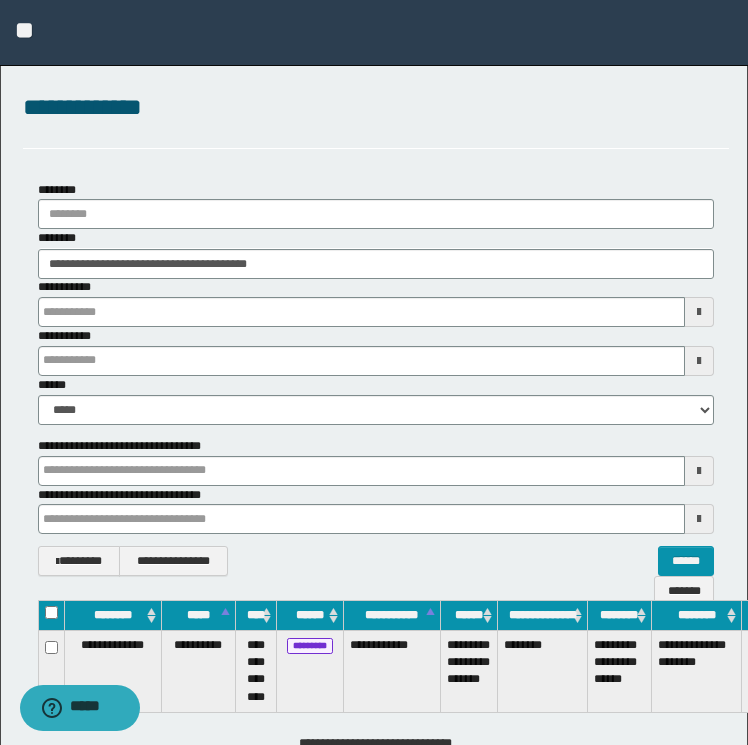 type 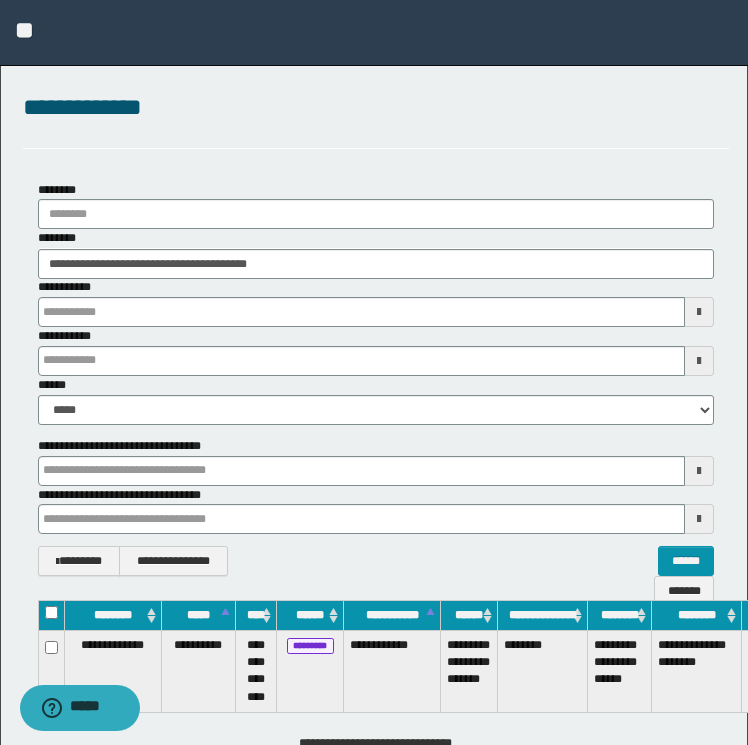 type 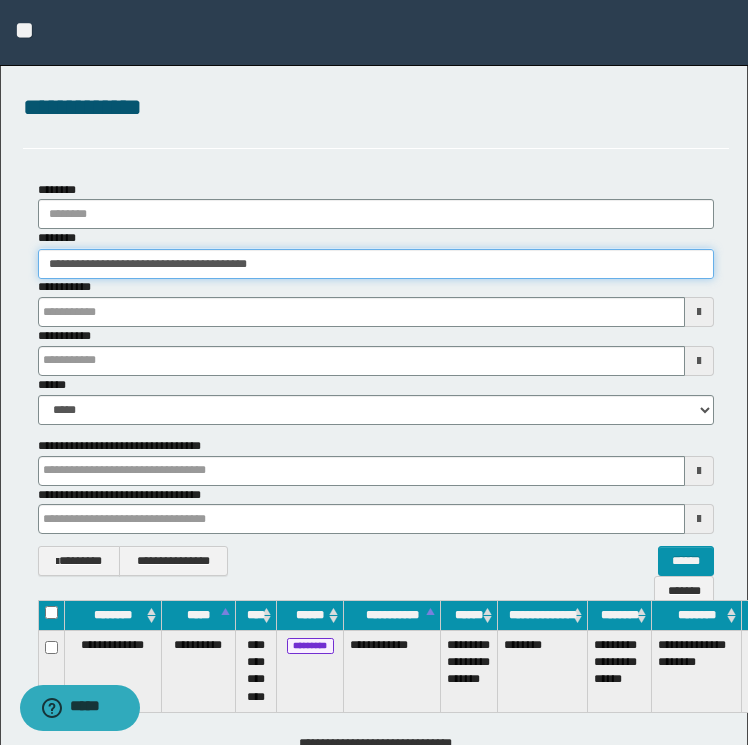 type 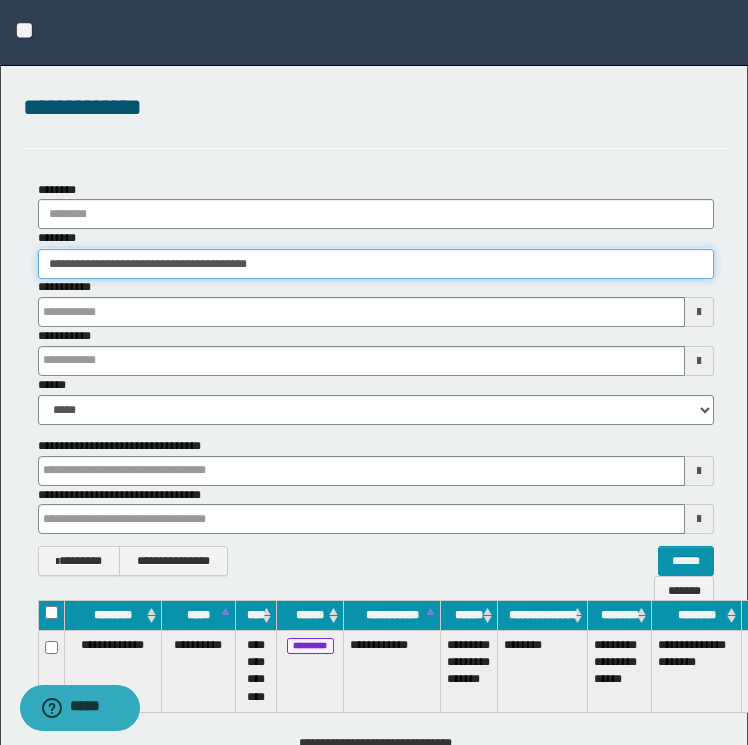 type 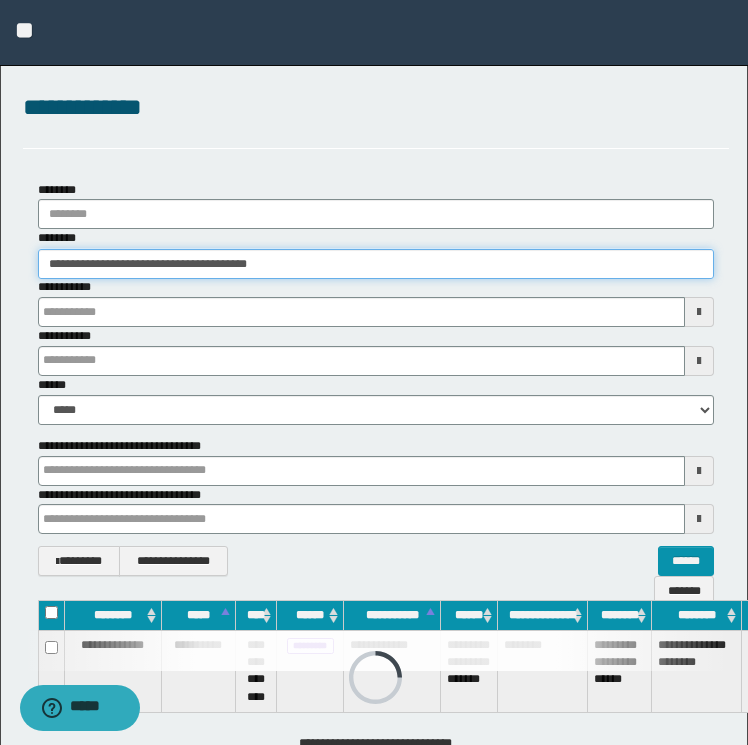 drag, startPoint x: 365, startPoint y: 259, endPoint x: -4, endPoint y: 269, distance: 369.13547 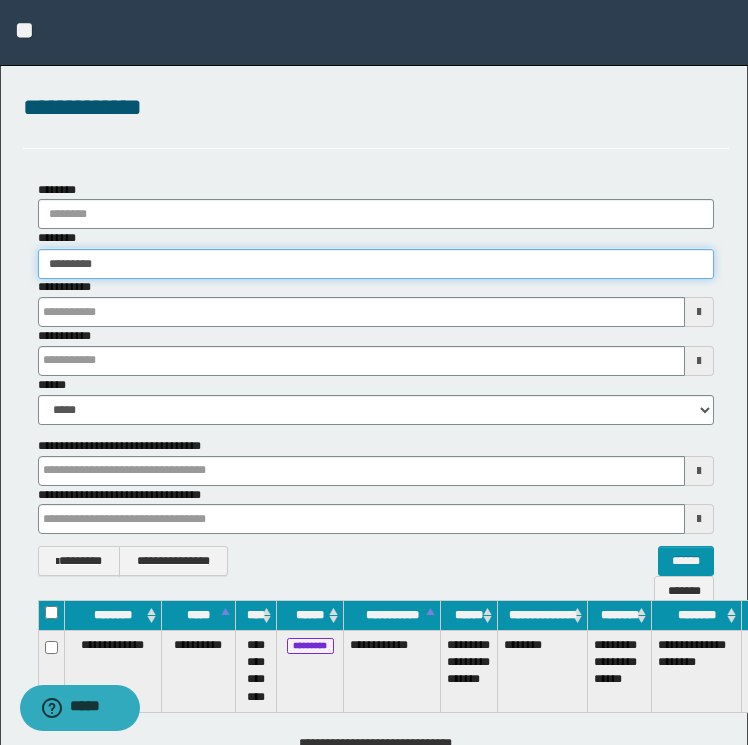 type on "********" 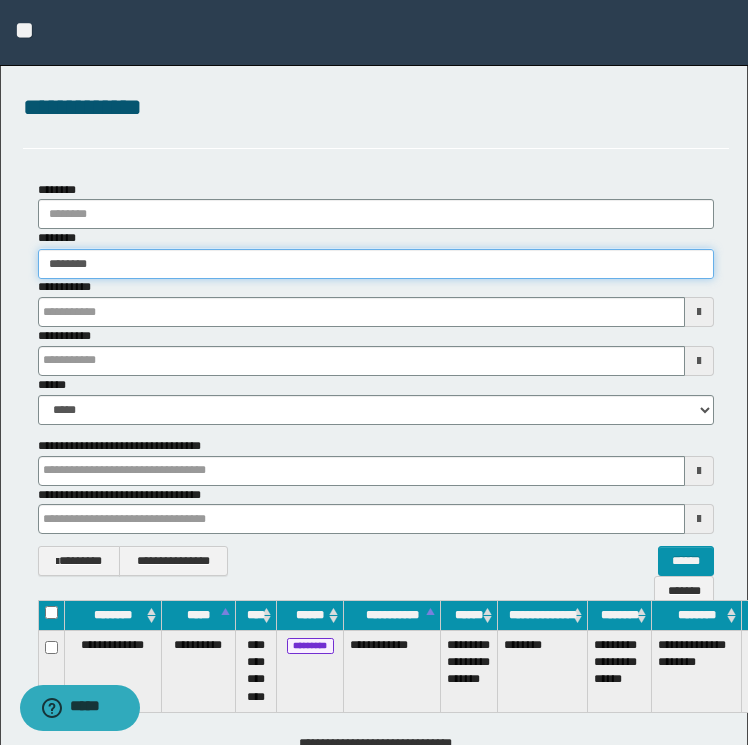 type on "********" 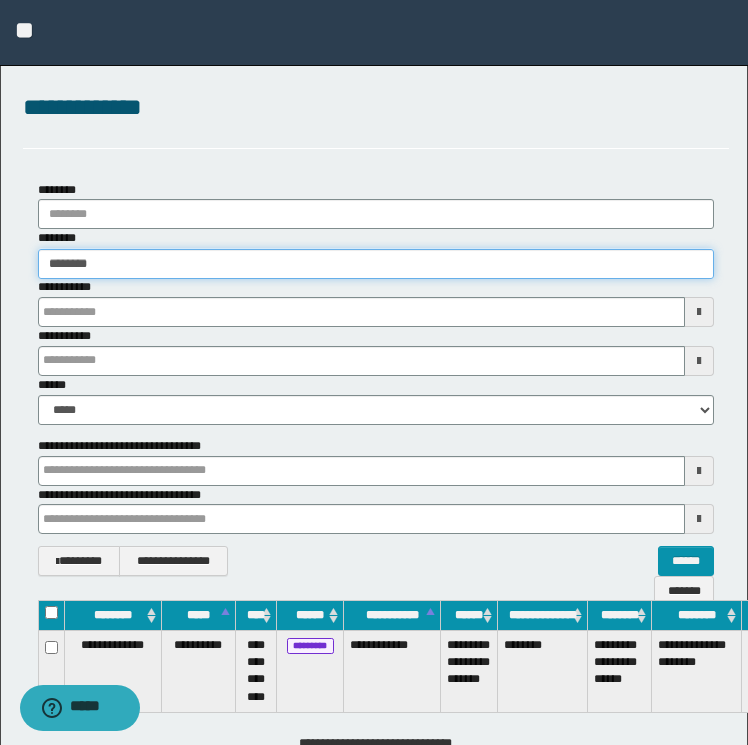 type on "********" 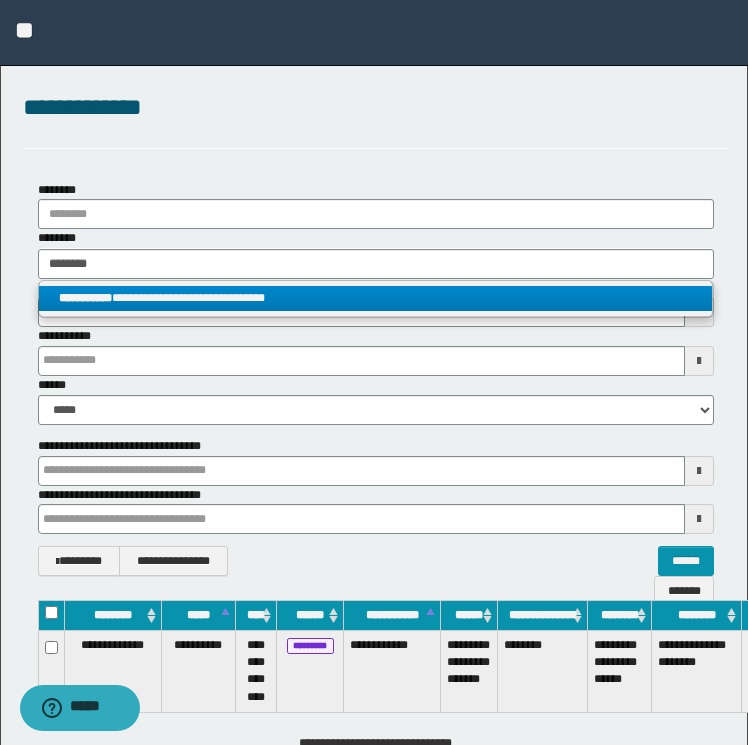 click on "**********" at bounding box center [376, 298] 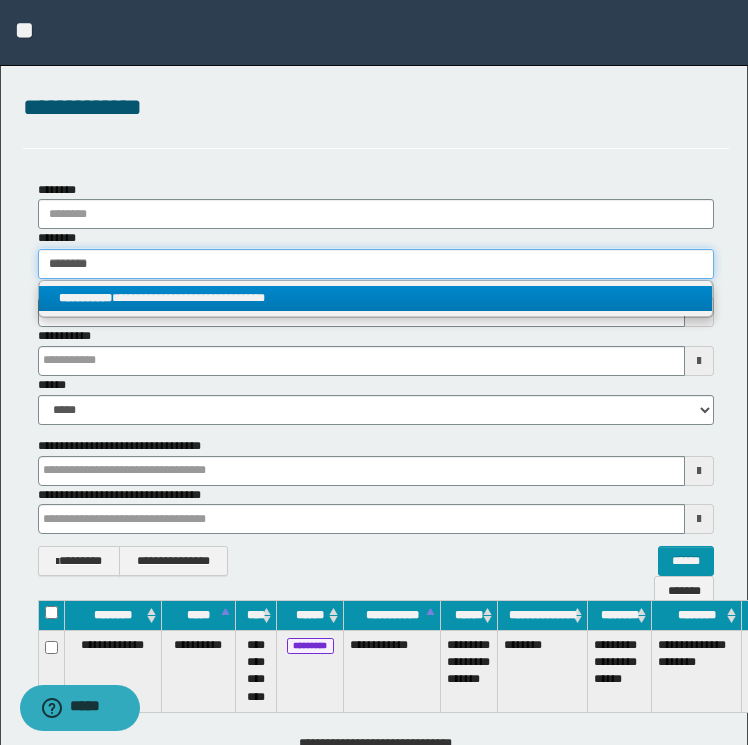 type 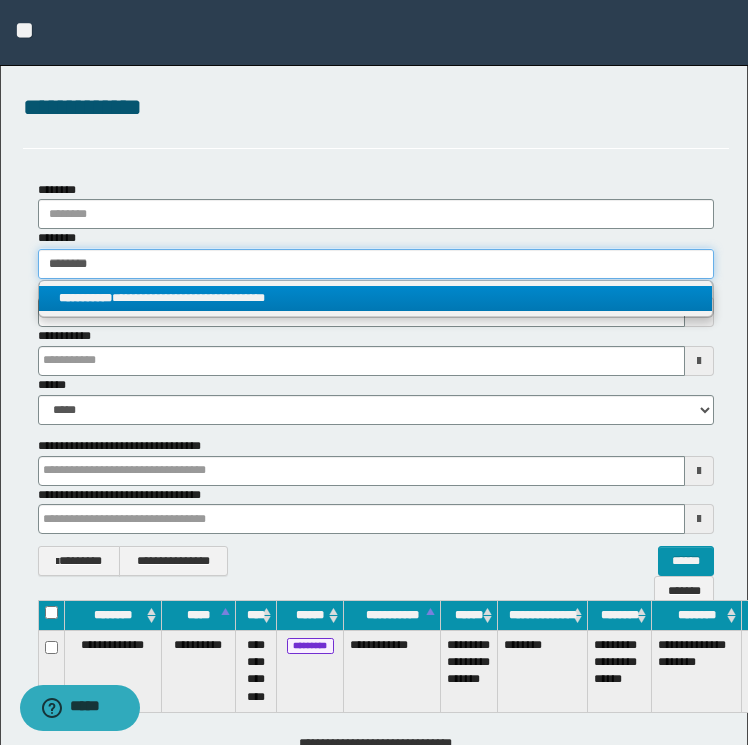 type 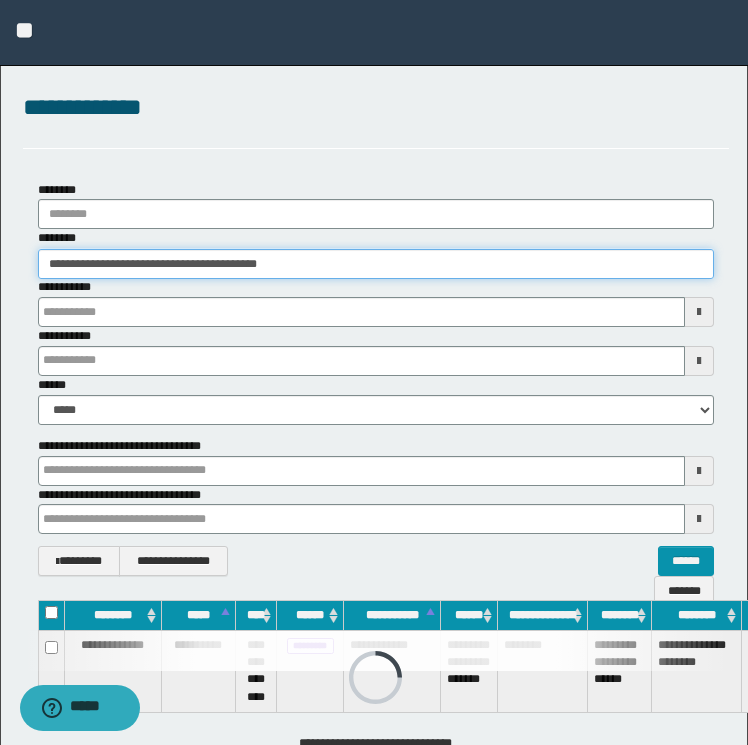 type 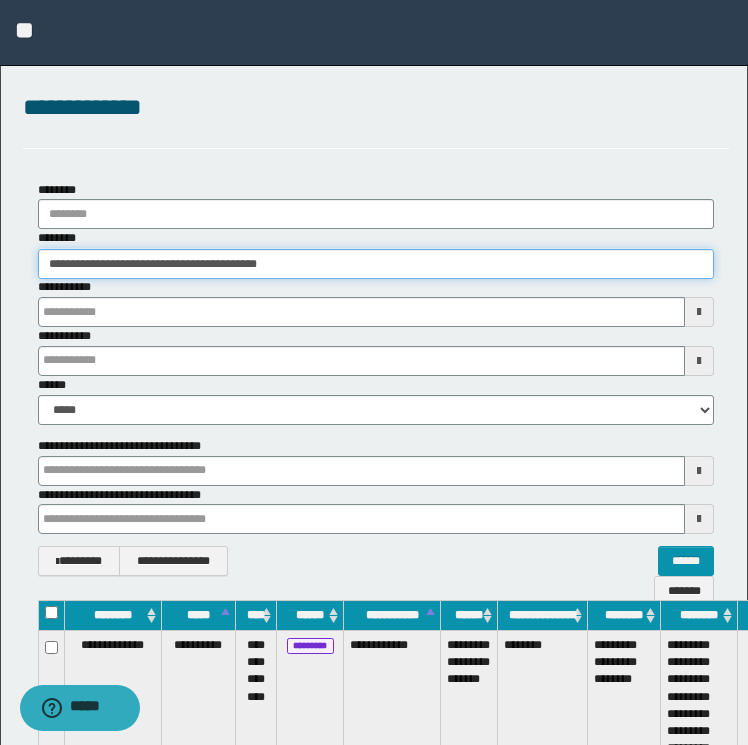 scroll, scrollTop: 0, scrollLeft: 118, axis: horizontal 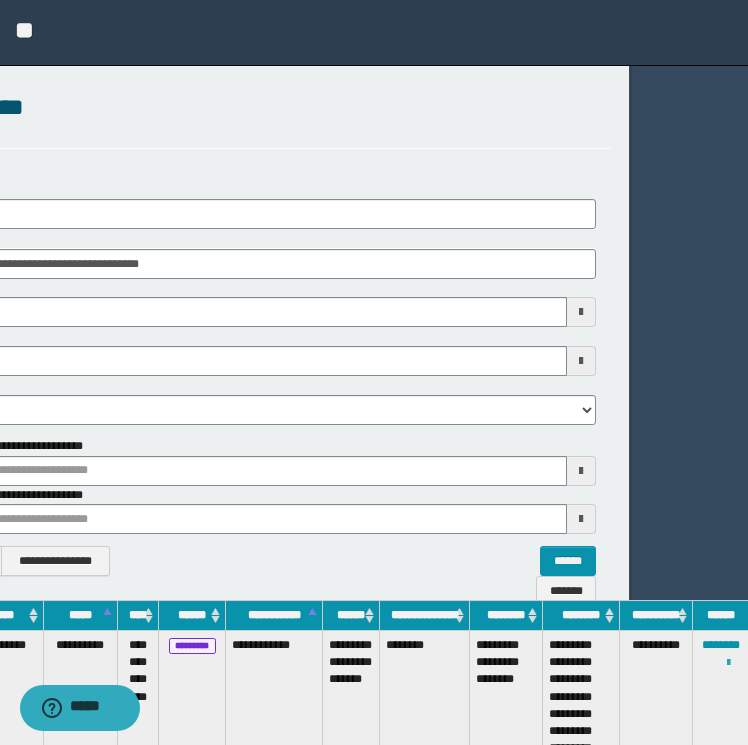 click at bounding box center (728, 663) 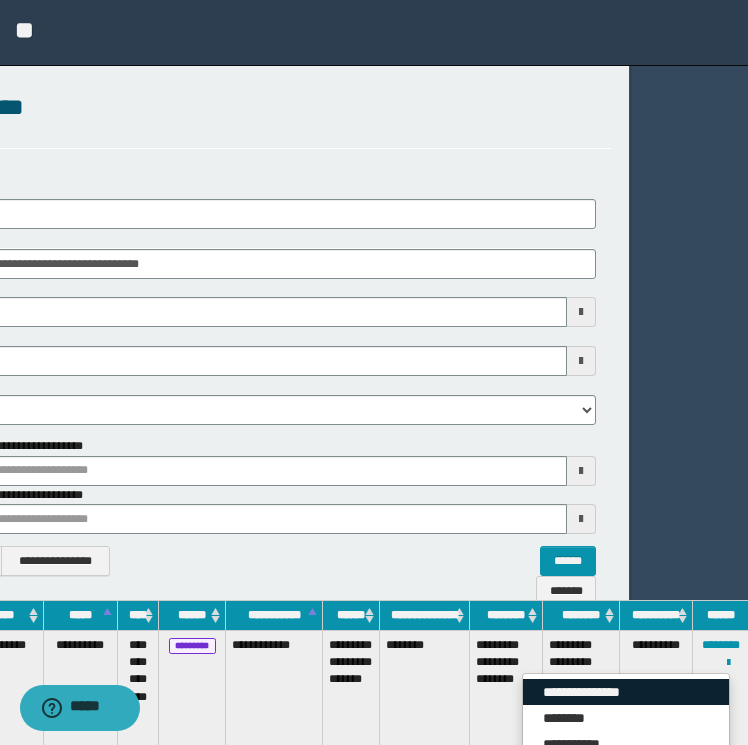 click on "**********" at bounding box center [626, 692] 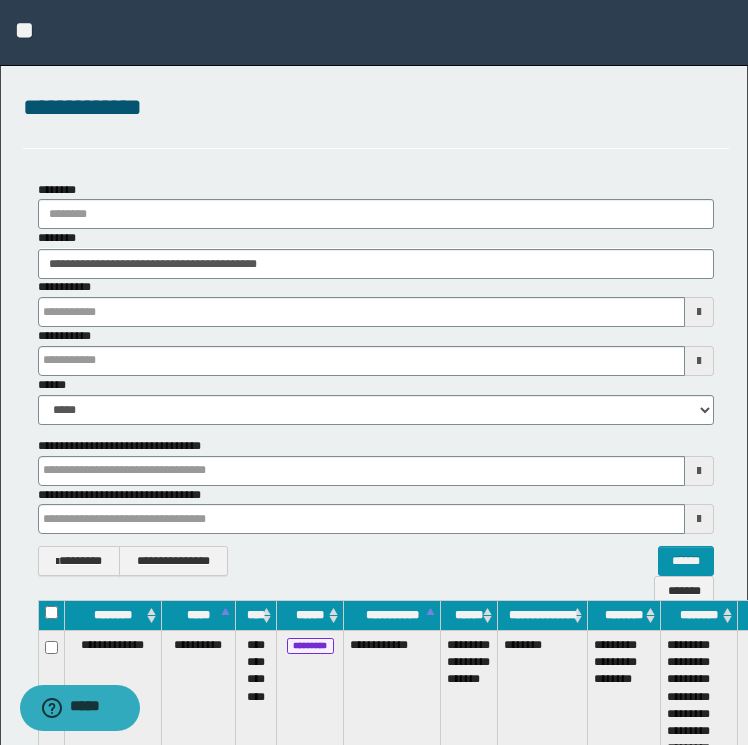type 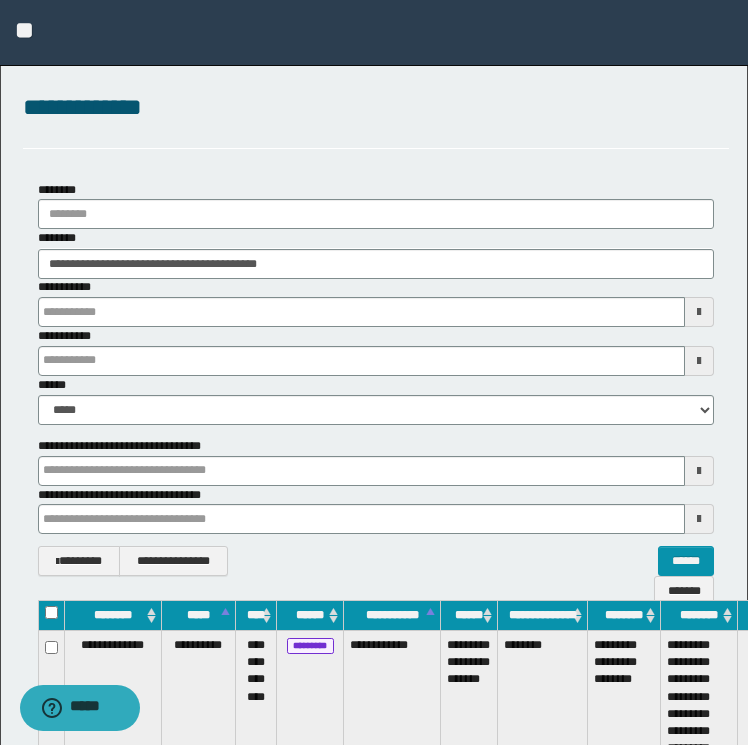 type 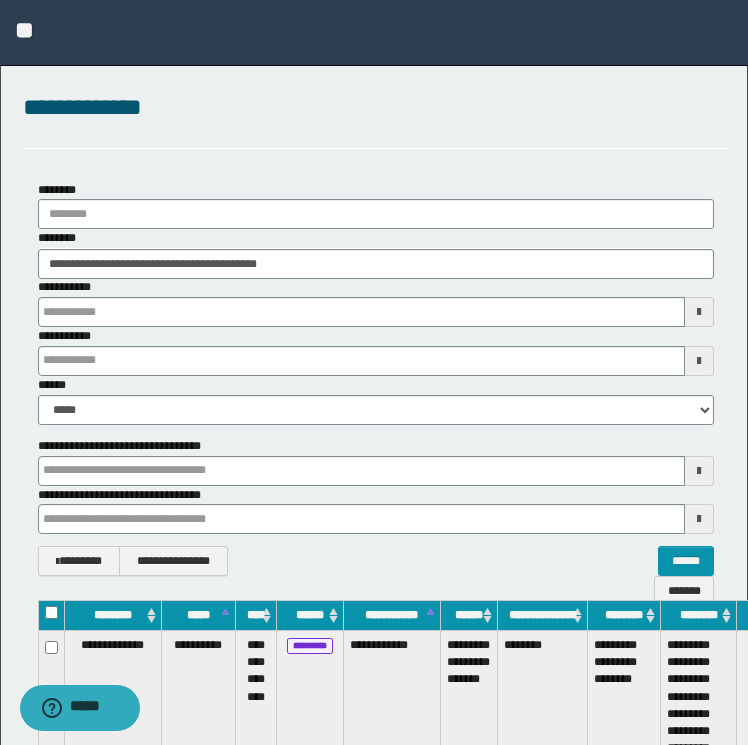 type 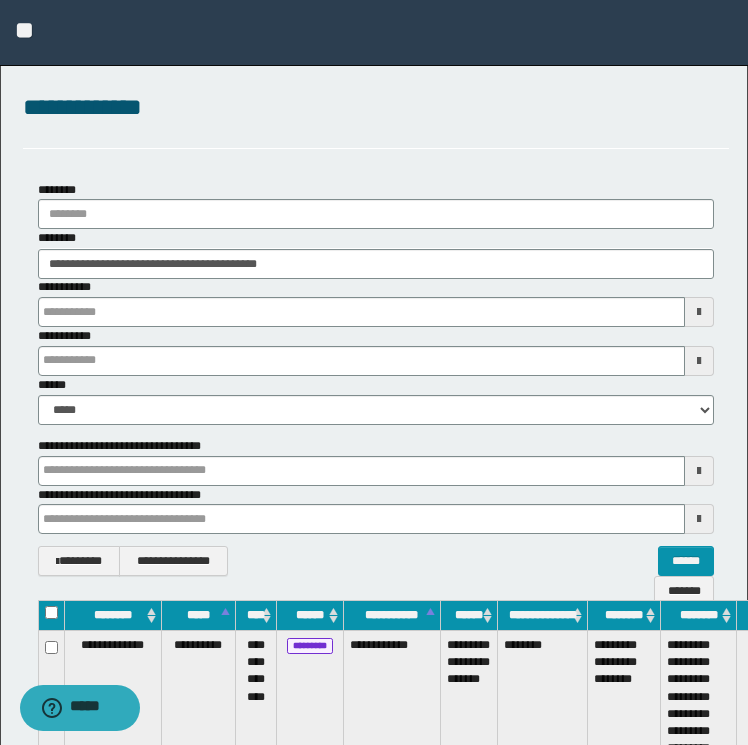 type 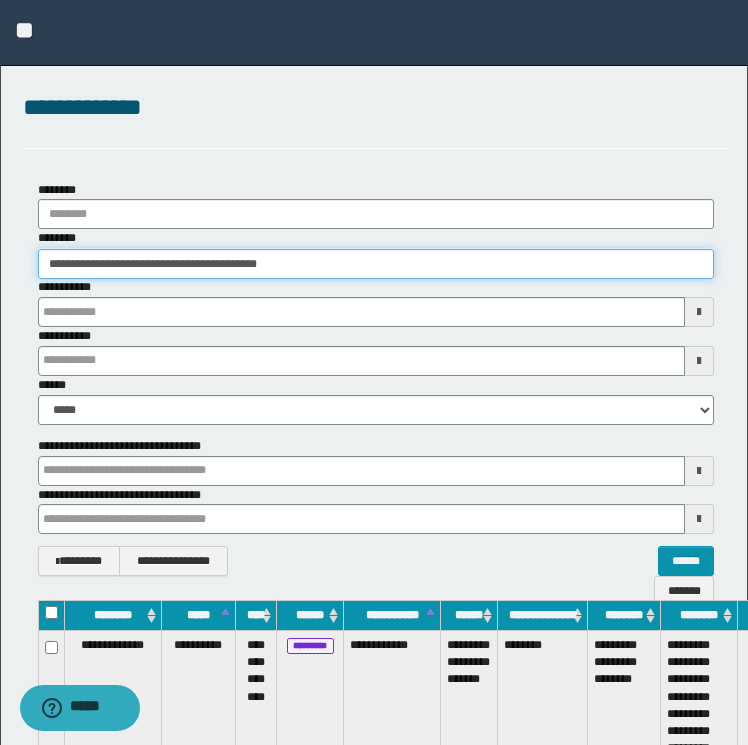 type 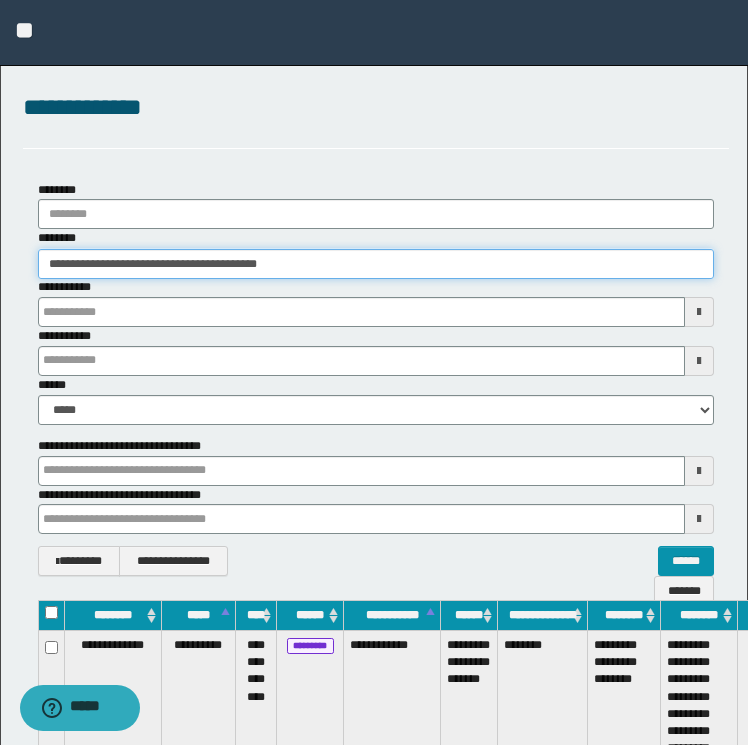 type 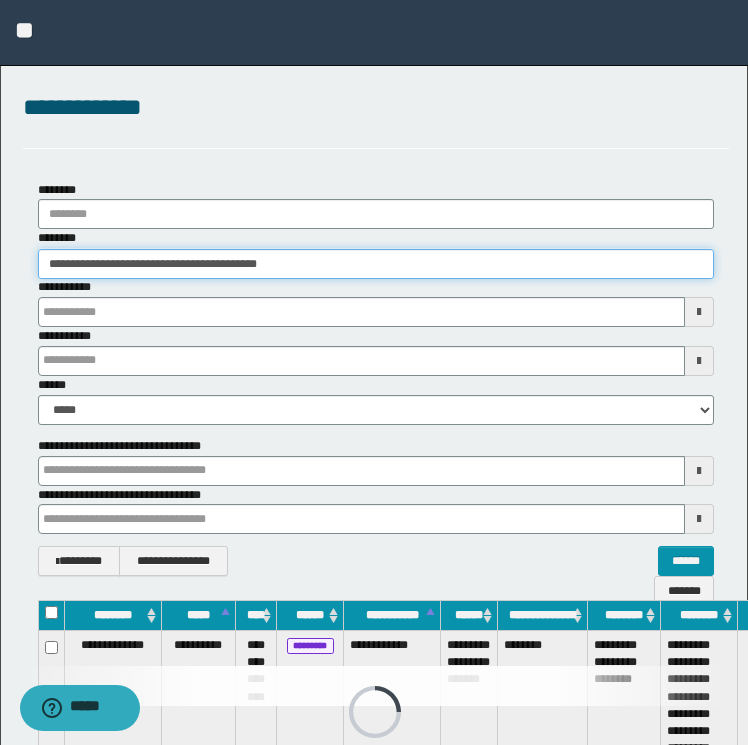 drag, startPoint x: 276, startPoint y: 277, endPoint x: -4, endPoint y: 244, distance: 281.93793 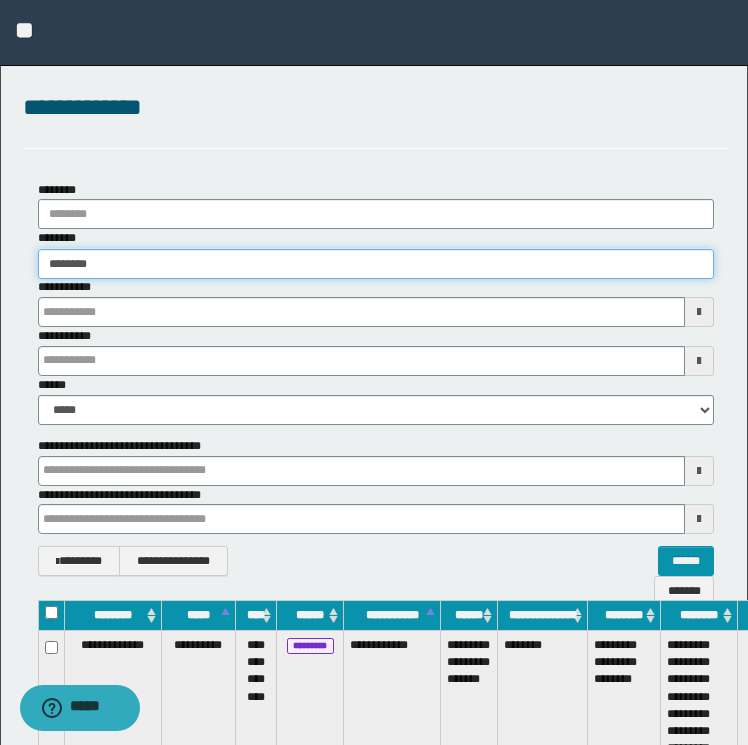 type on "********" 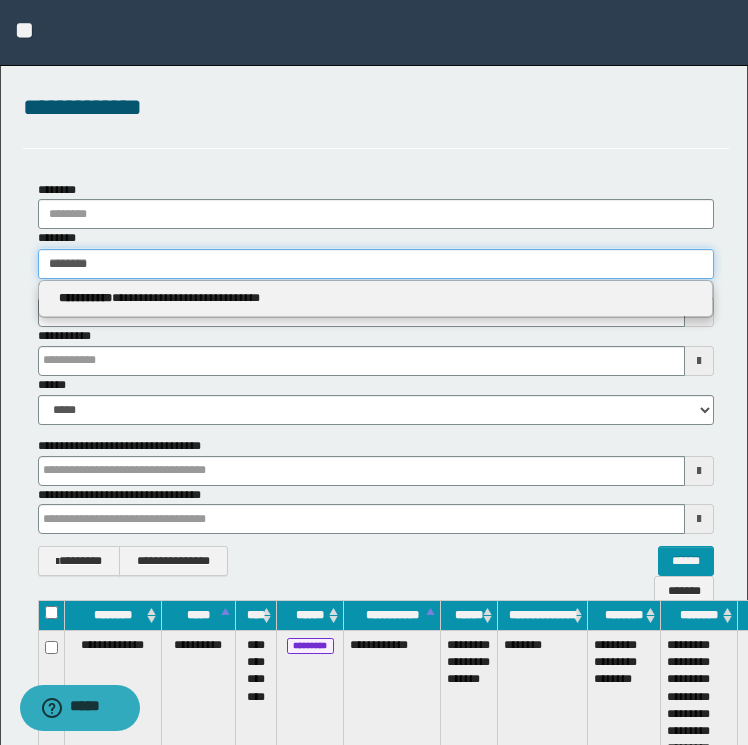 type on "********" 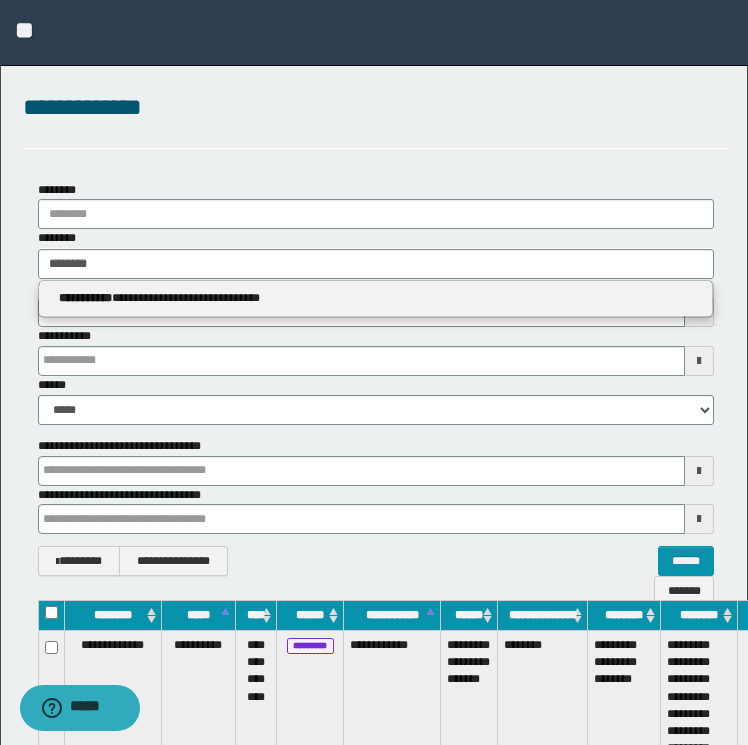 click on "**********" at bounding box center (376, 298) 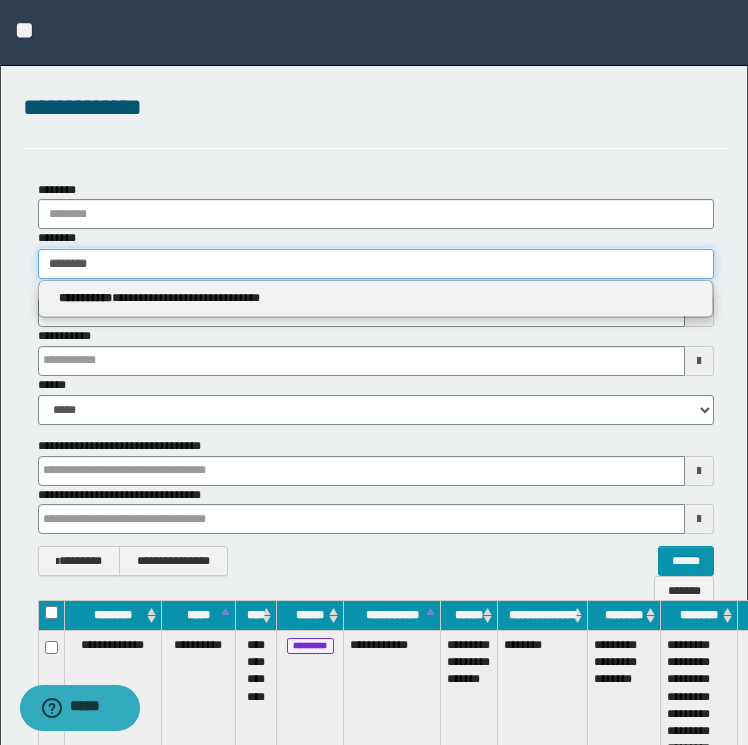 type 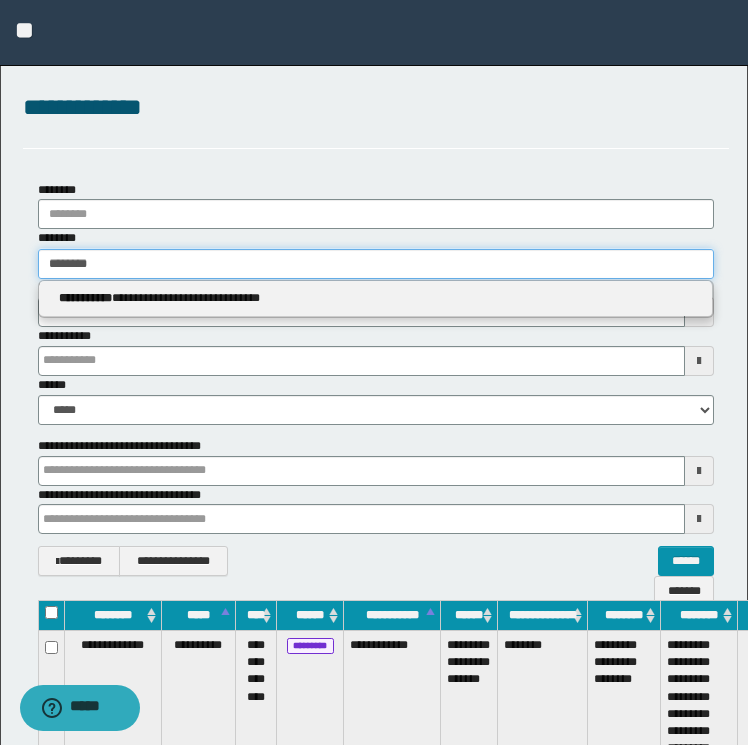 type 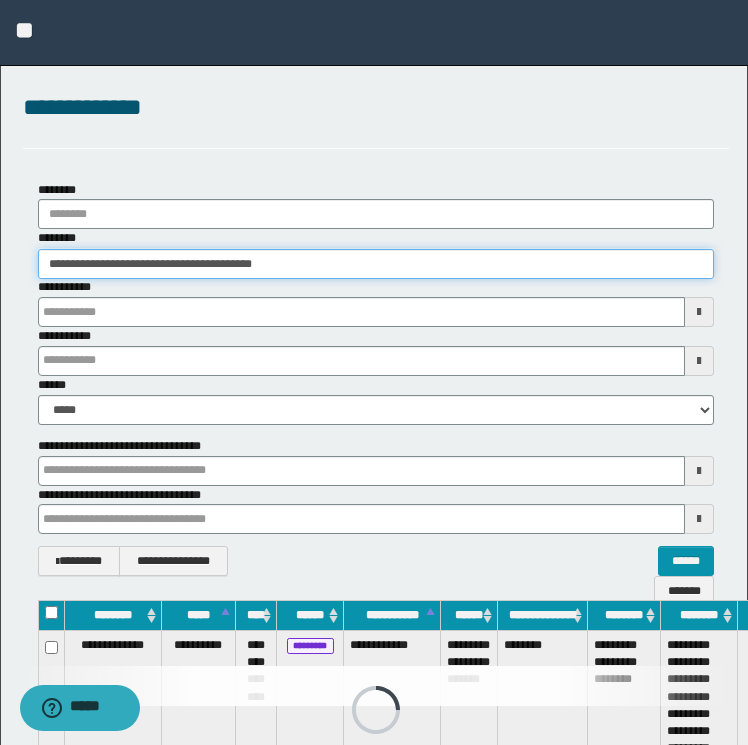 type 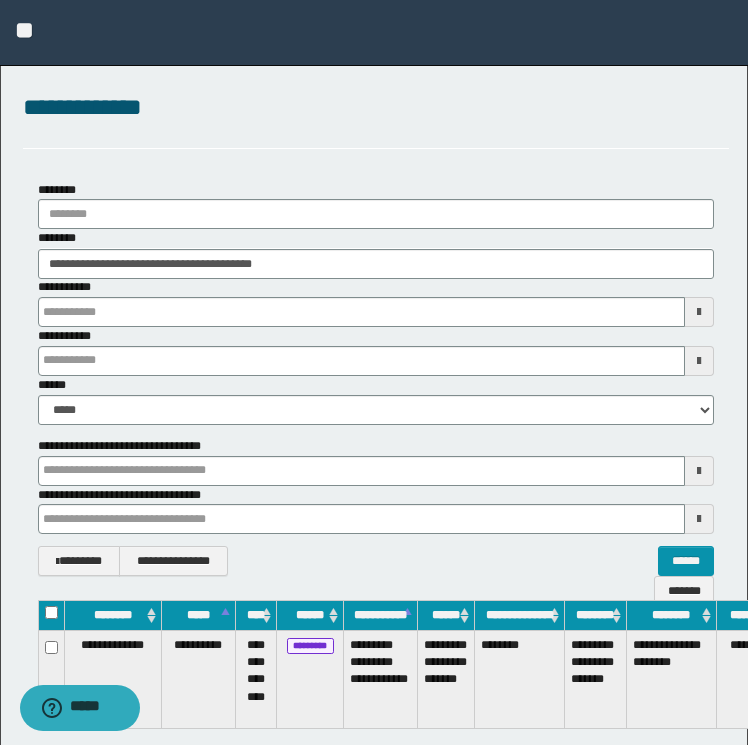 click on "**********" at bounding box center [374, 372] 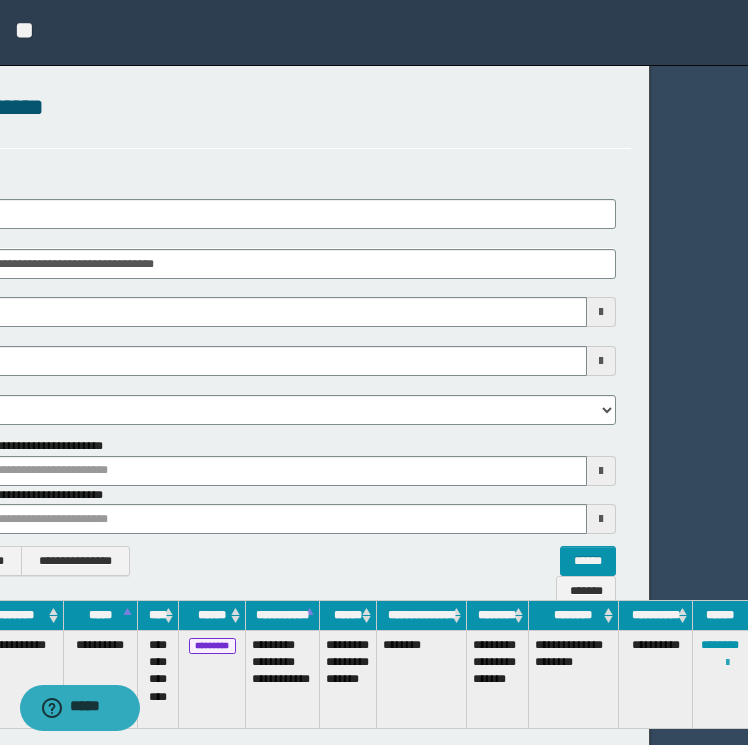 click at bounding box center [727, 663] 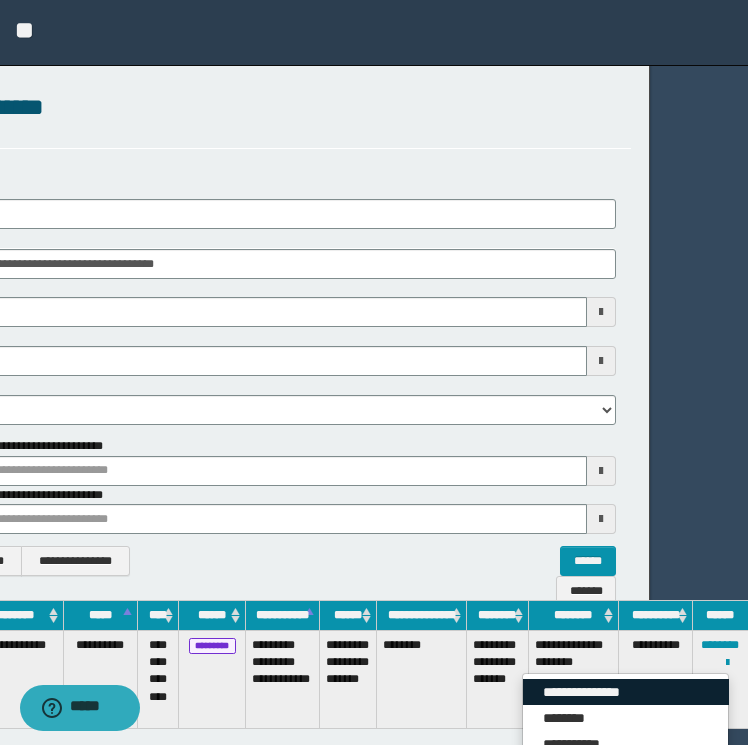 click on "**********" at bounding box center (626, 692) 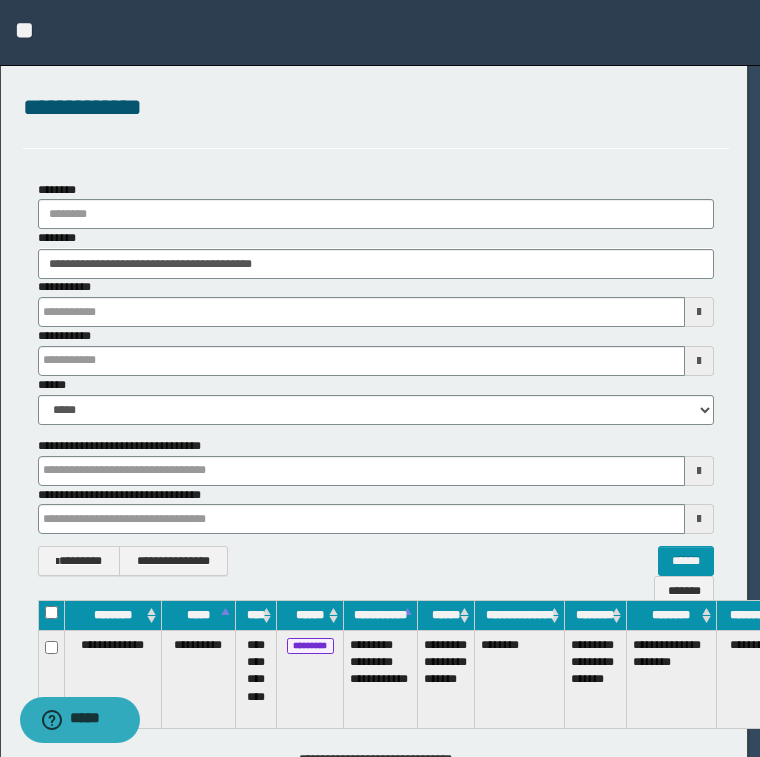 type 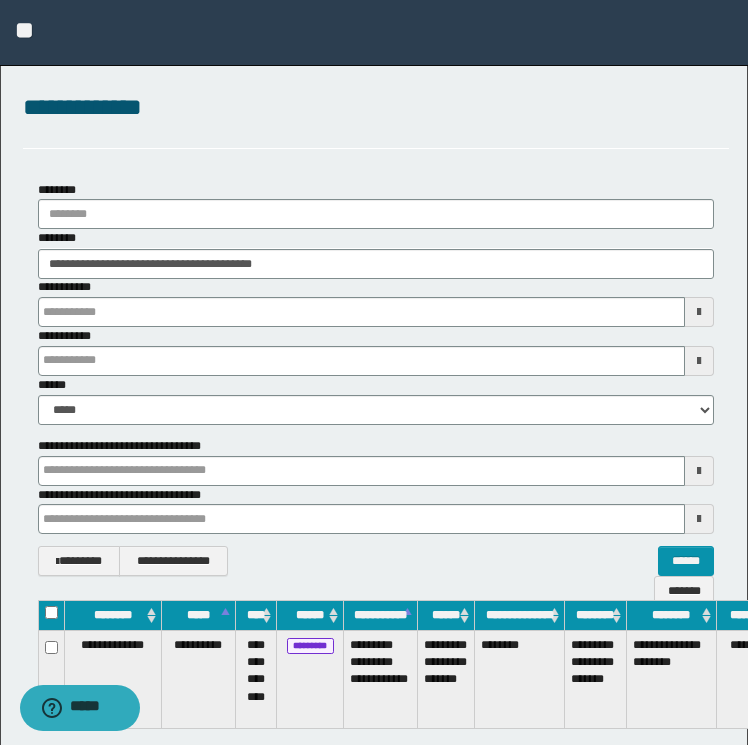 type 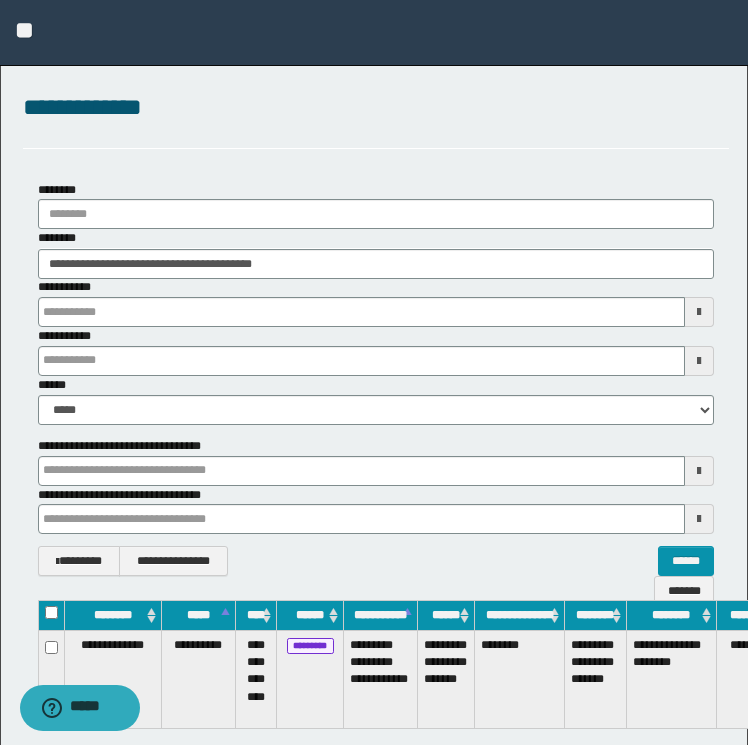 type 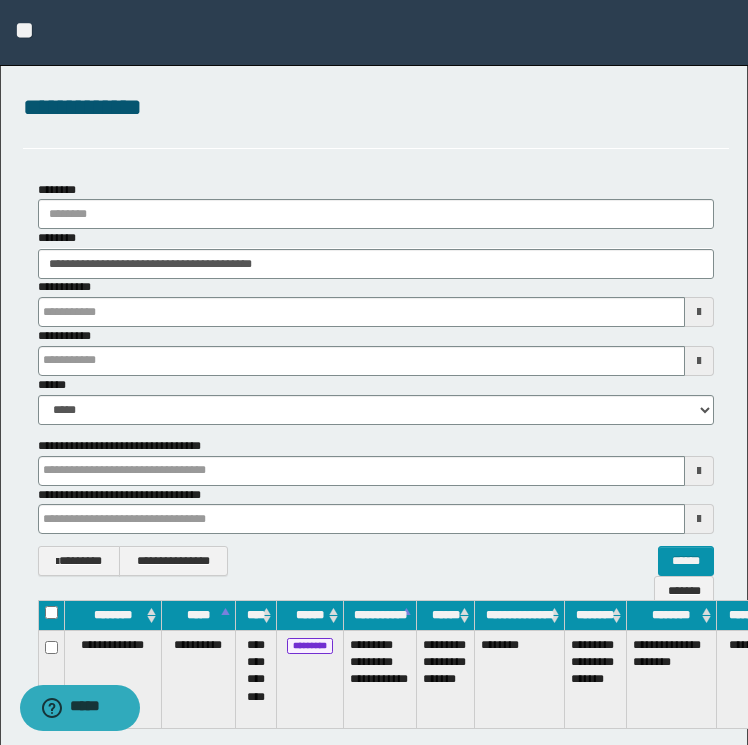 type 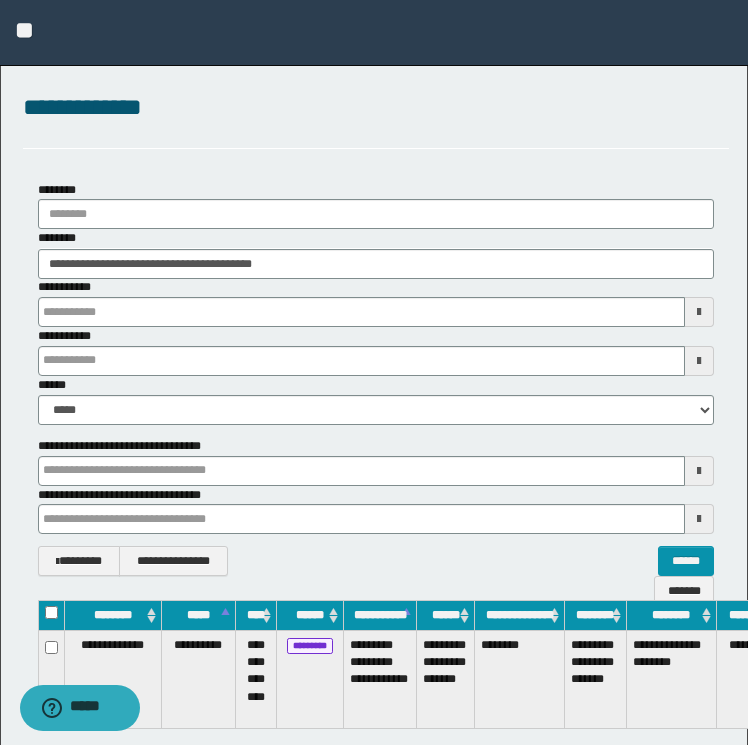 type 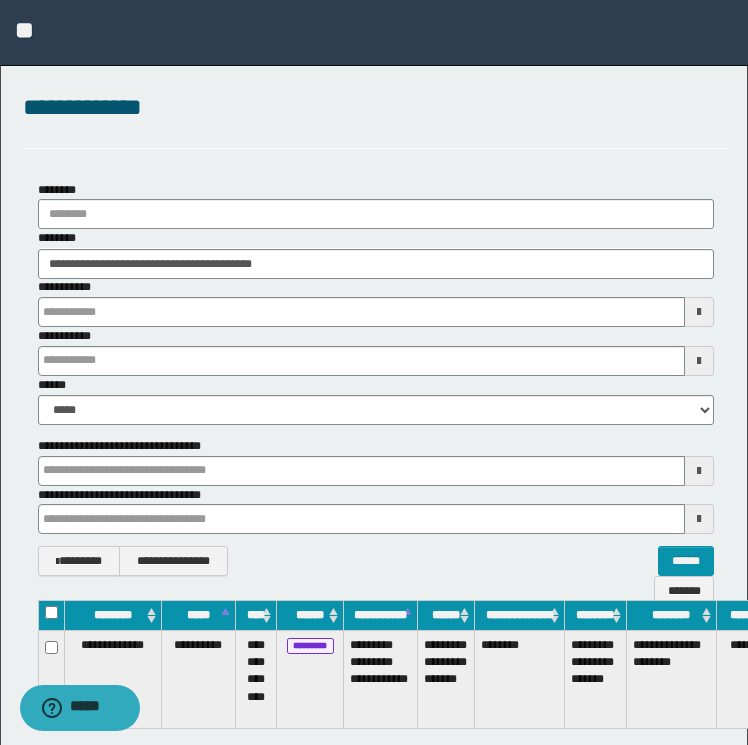 type 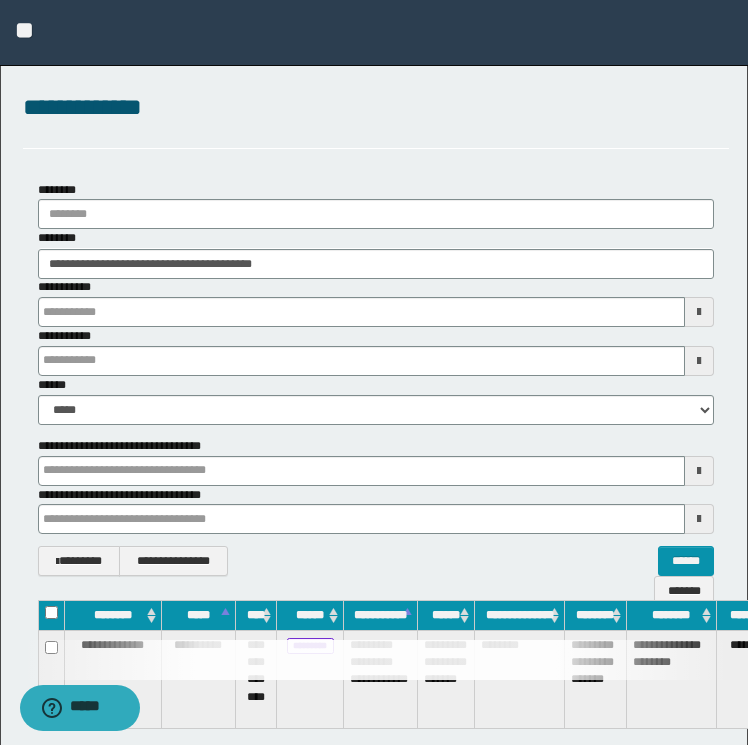click on "**********" at bounding box center (376, 302) 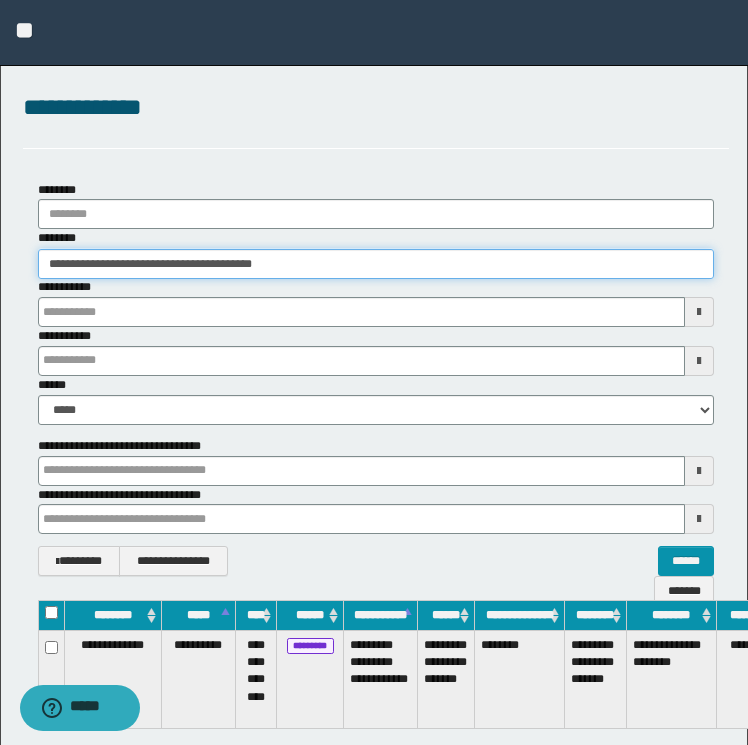 drag, startPoint x: 340, startPoint y: 268, endPoint x: -4, endPoint y: 228, distance: 346.31778 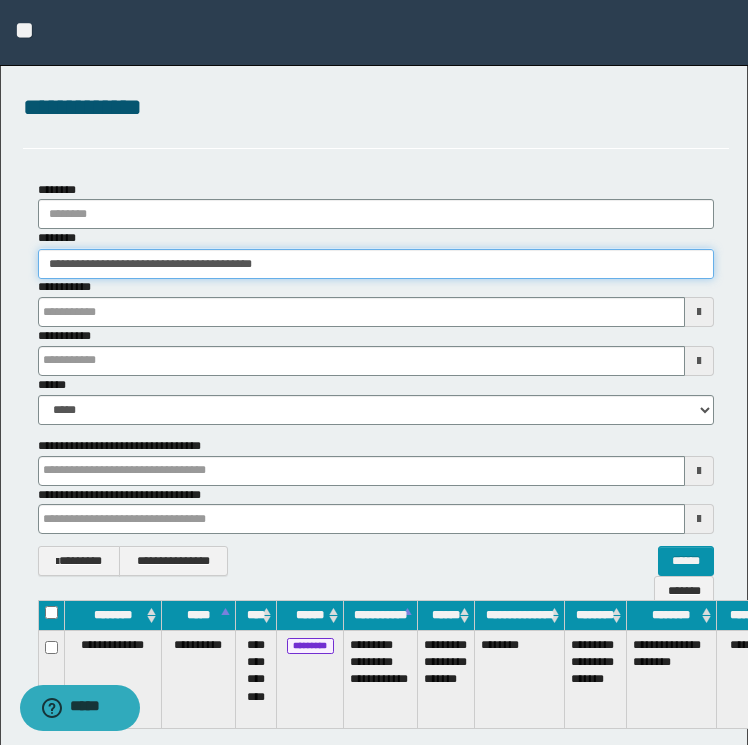 click on "**********" at bounding box center (374, 372) 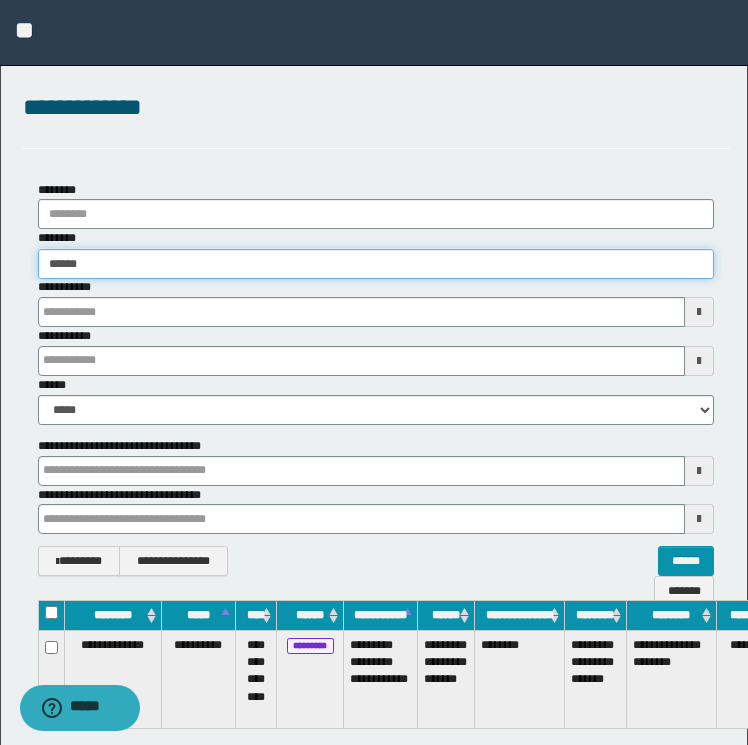 type on "******" 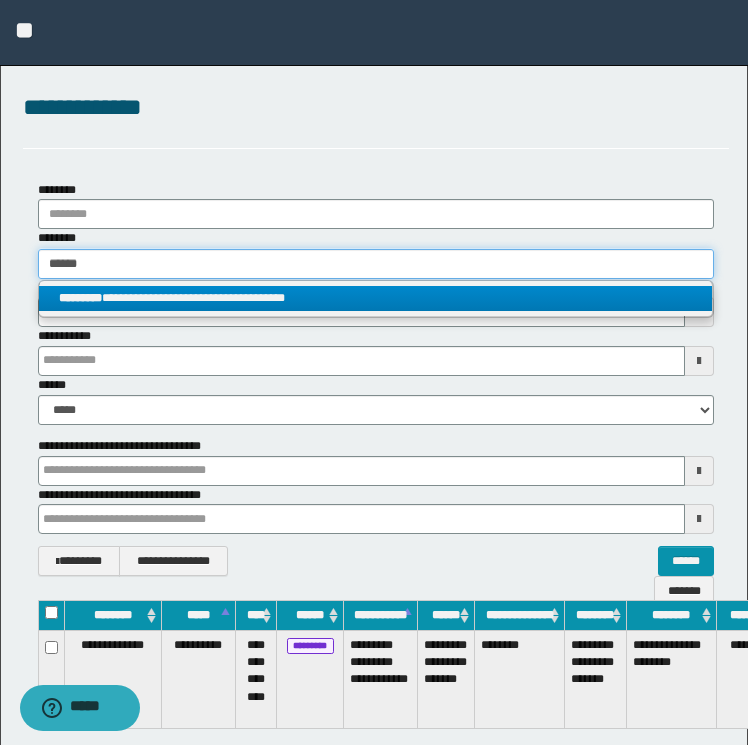 type on "******" 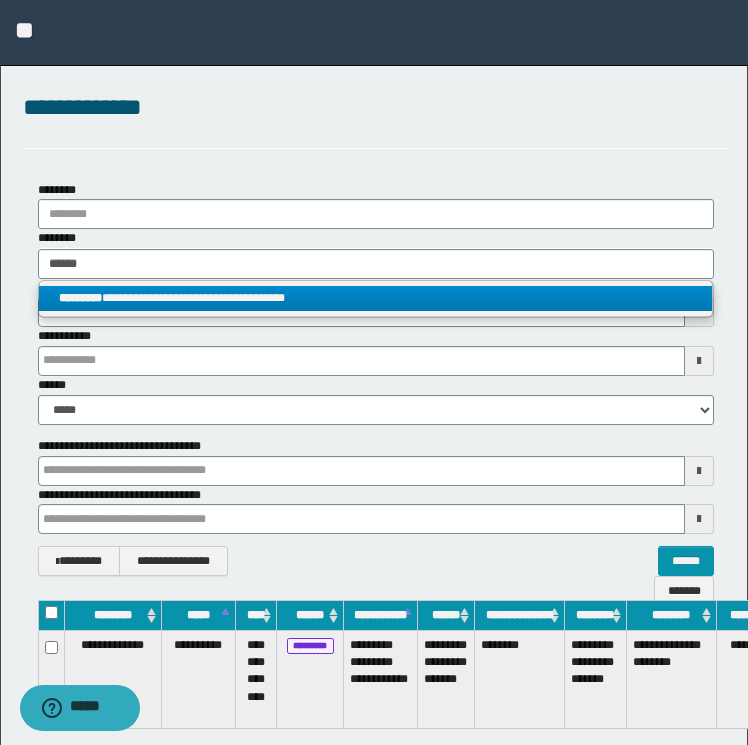 click on "**********" at bounding box center [376, 298] 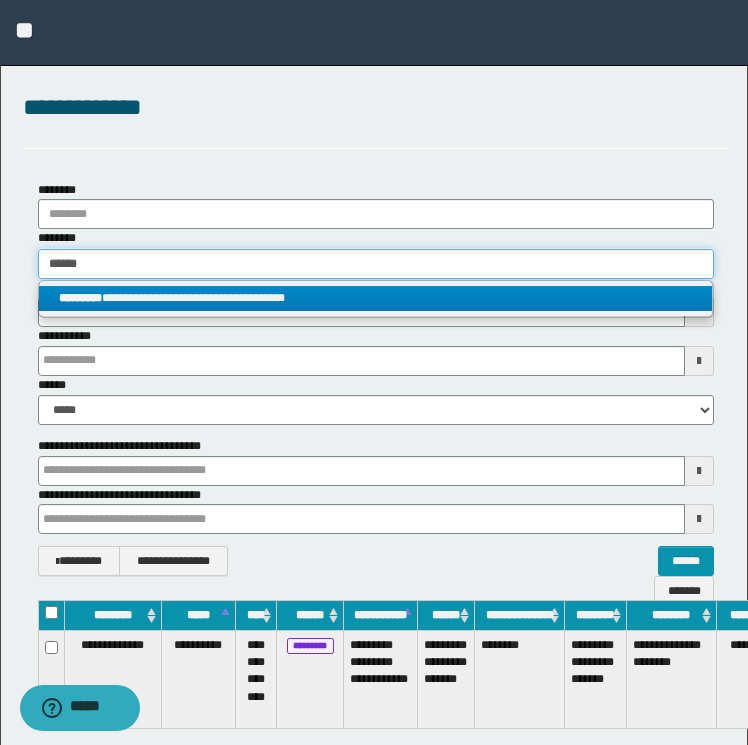 type 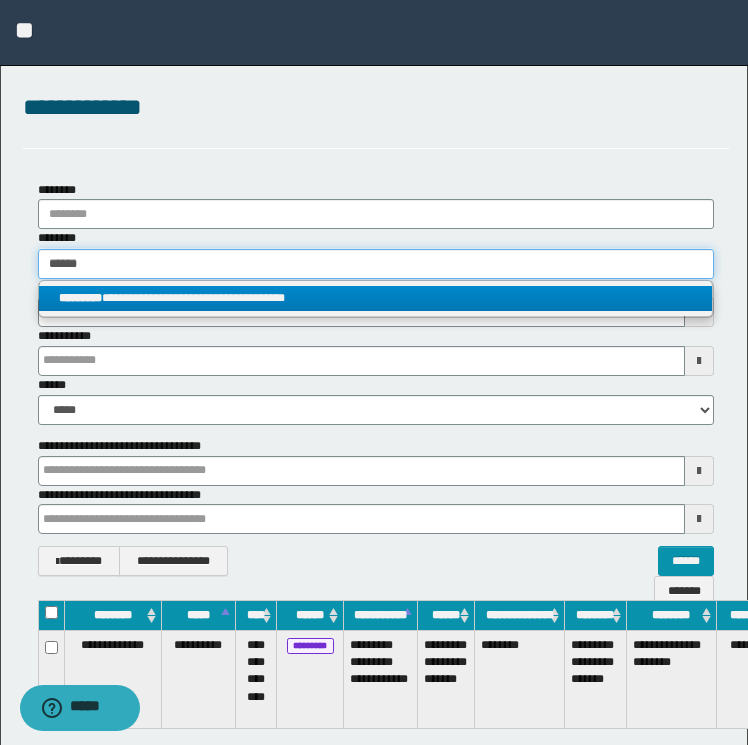 type 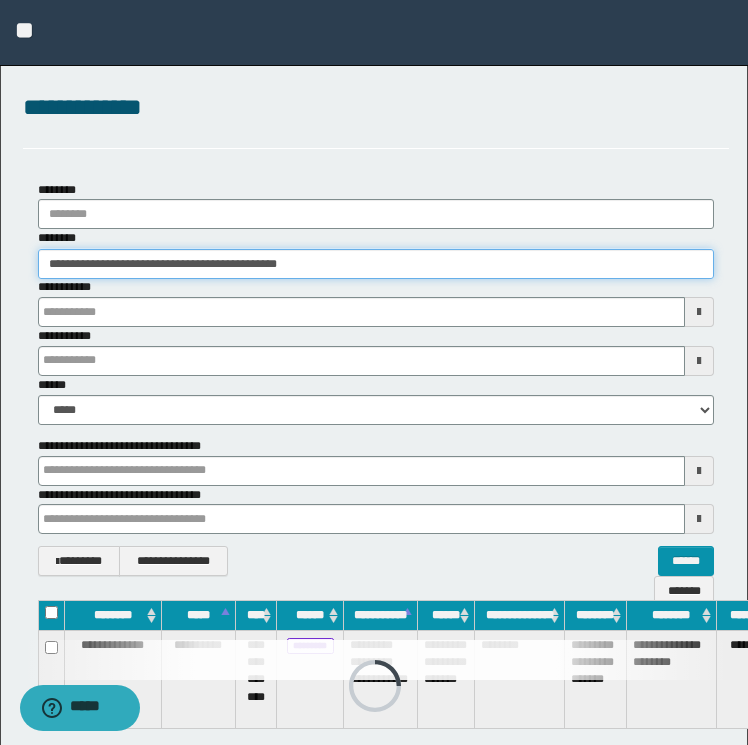 type 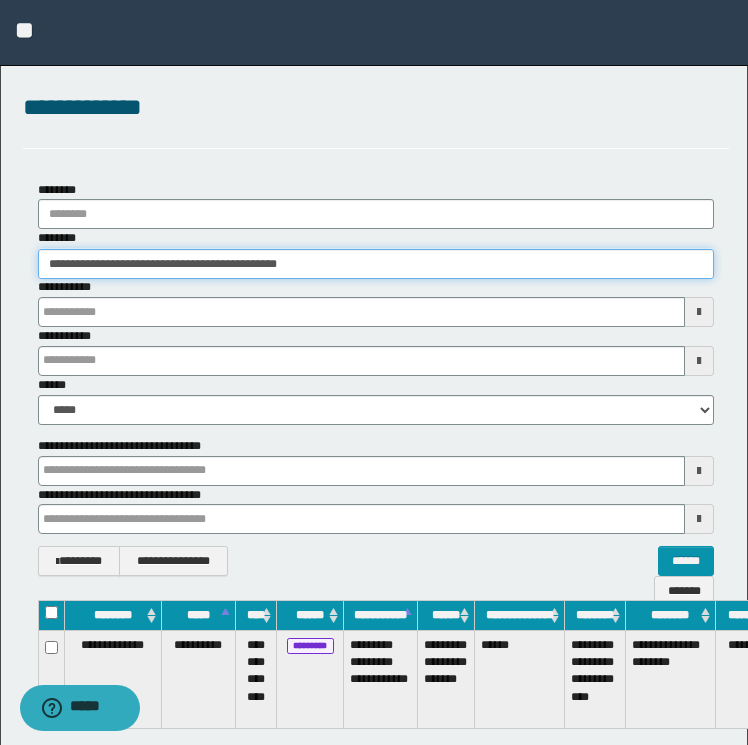 scroll, scrollTop: 0, scrollLeft: 96, axis: horizontal 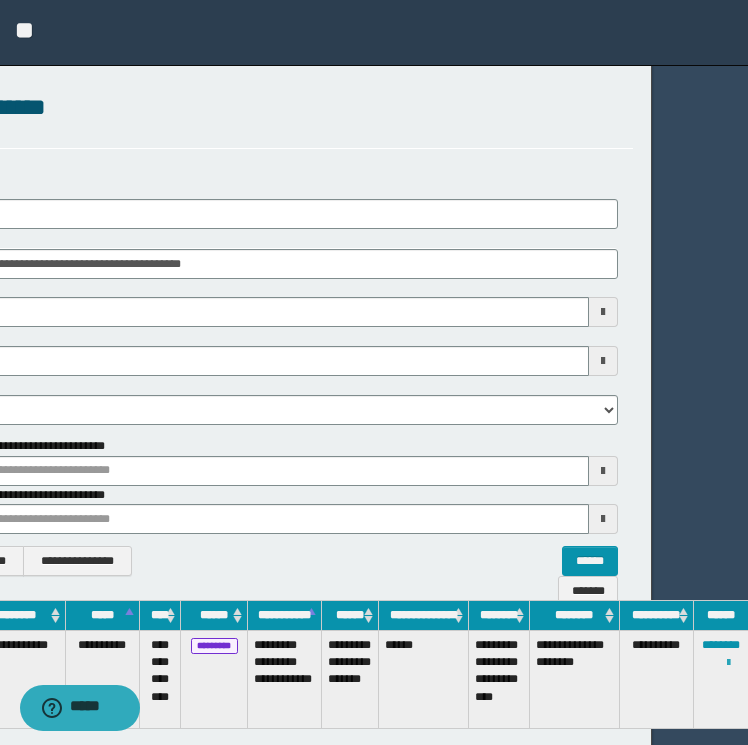 click at bounding box center (728, 663) 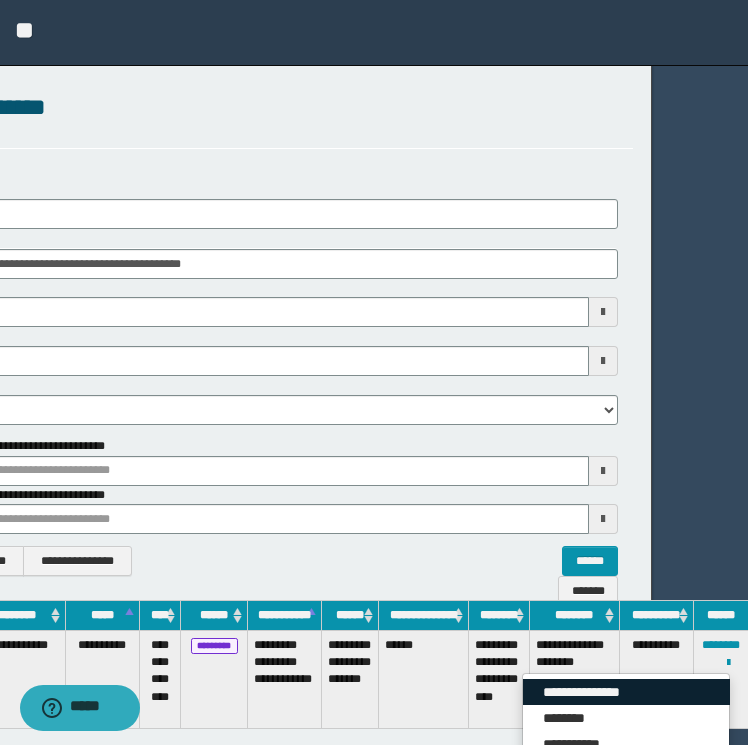 click on "**********" at bounding box center (626, 692) 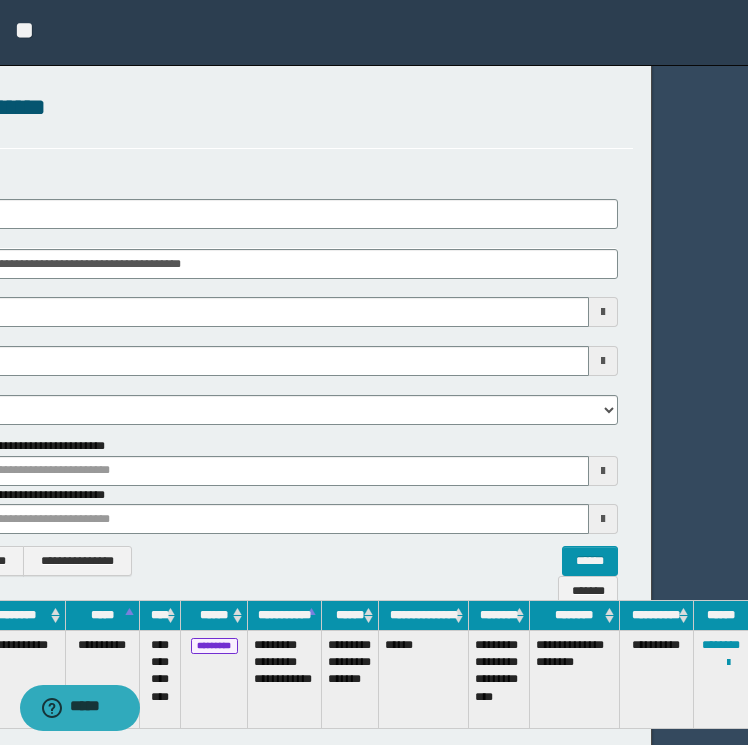 scroll, scrollTop: 0, scrollLeft: 0, axis: both 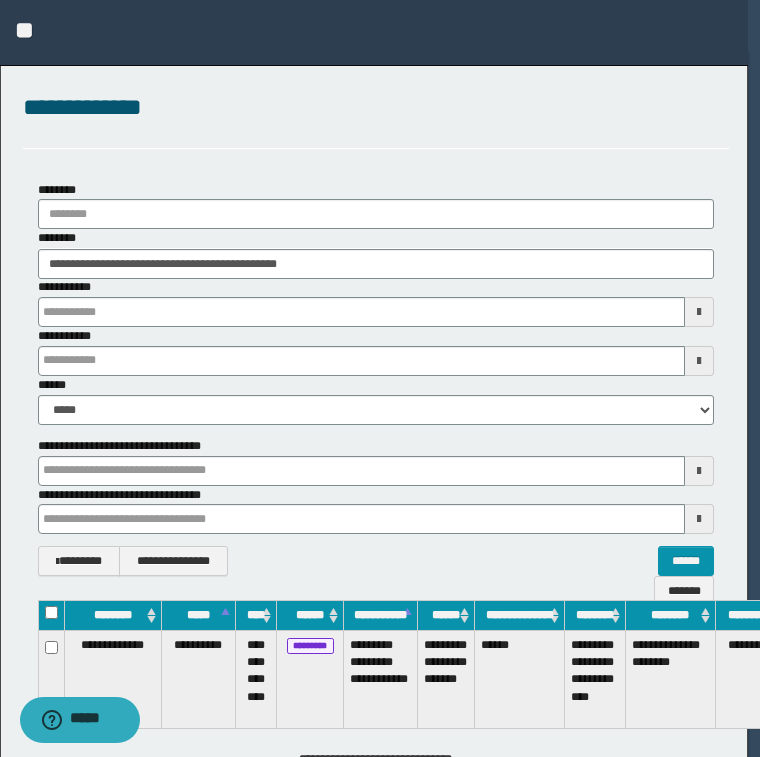 type 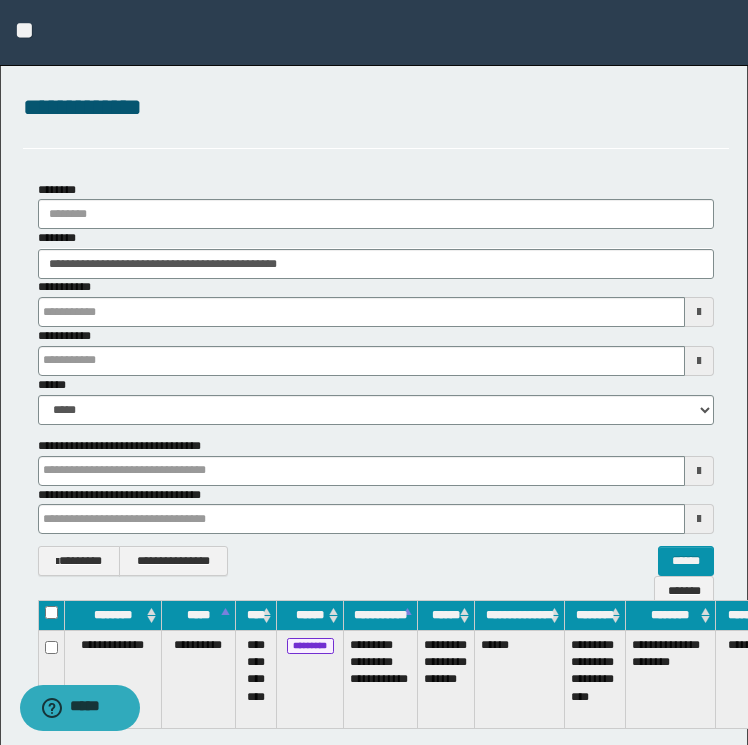 type 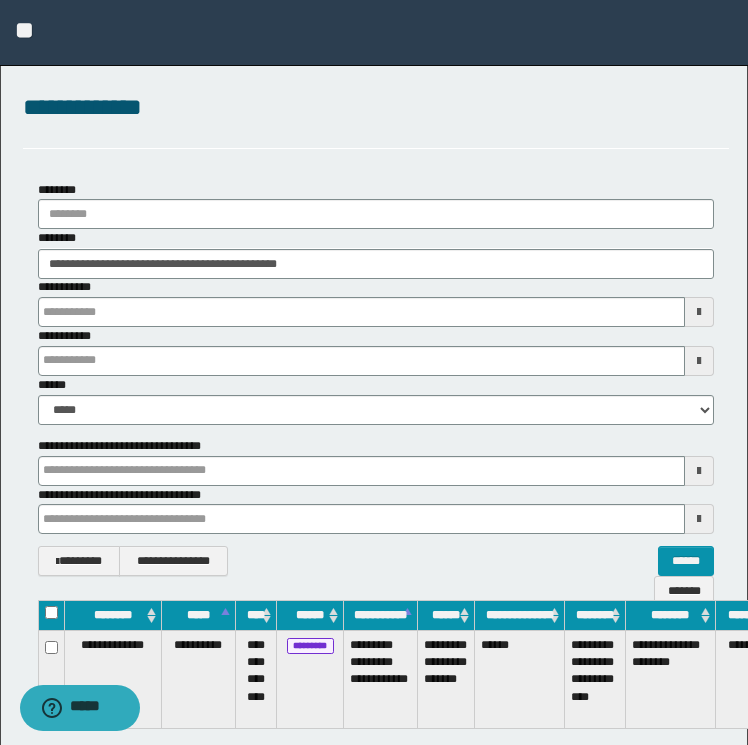 type 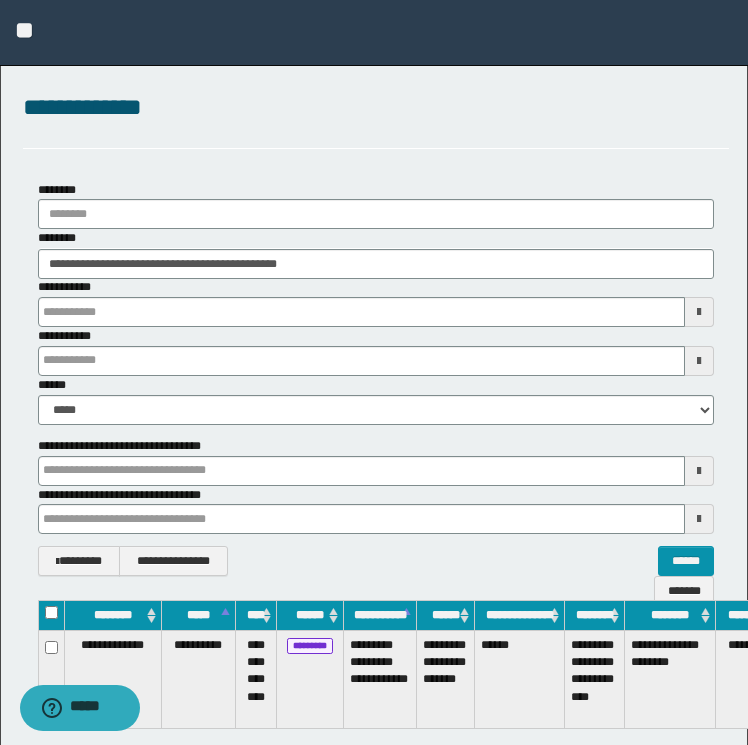 type 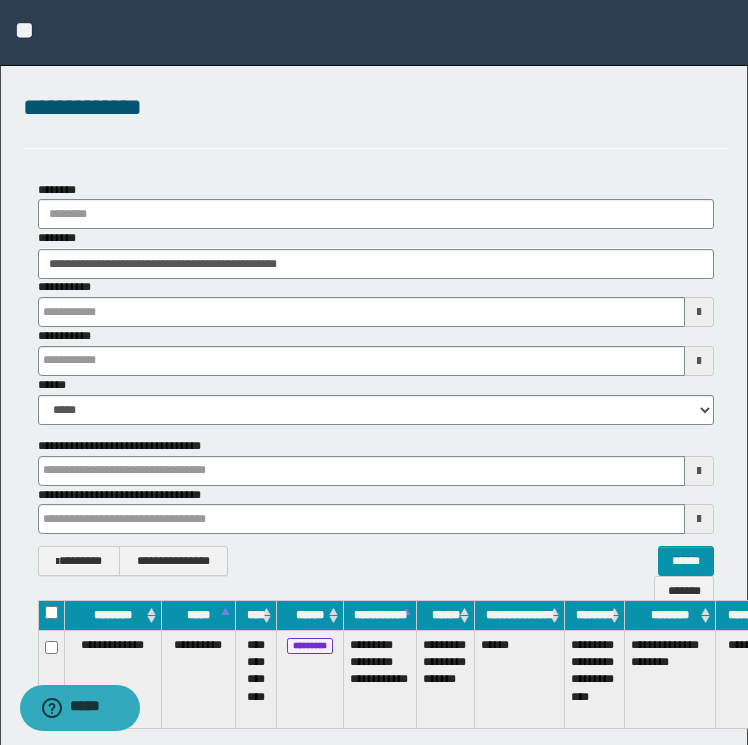 type 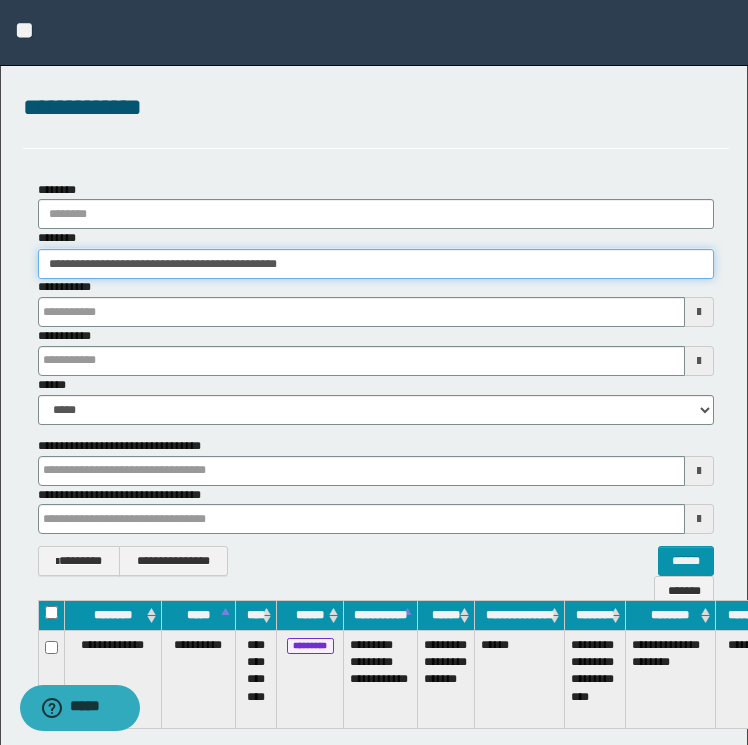 type 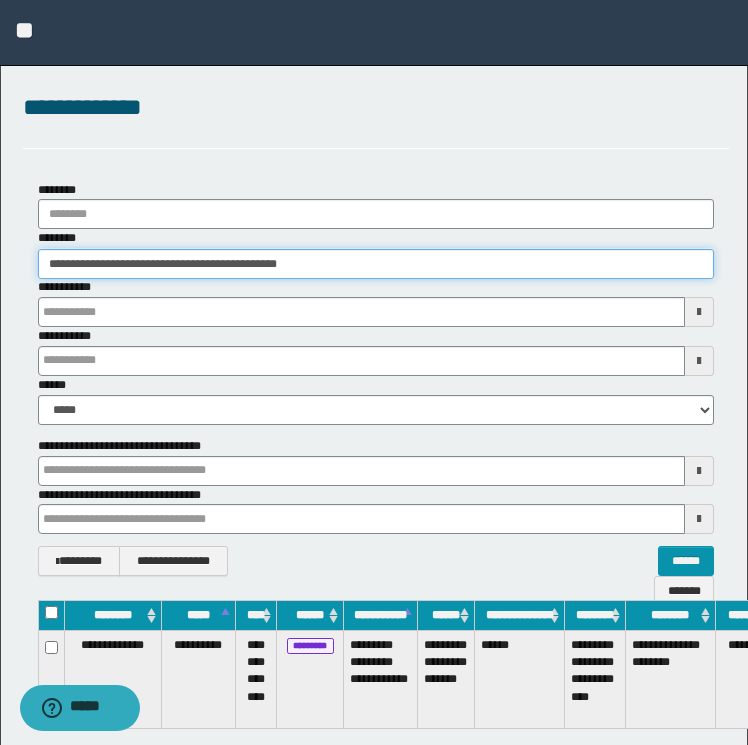 type 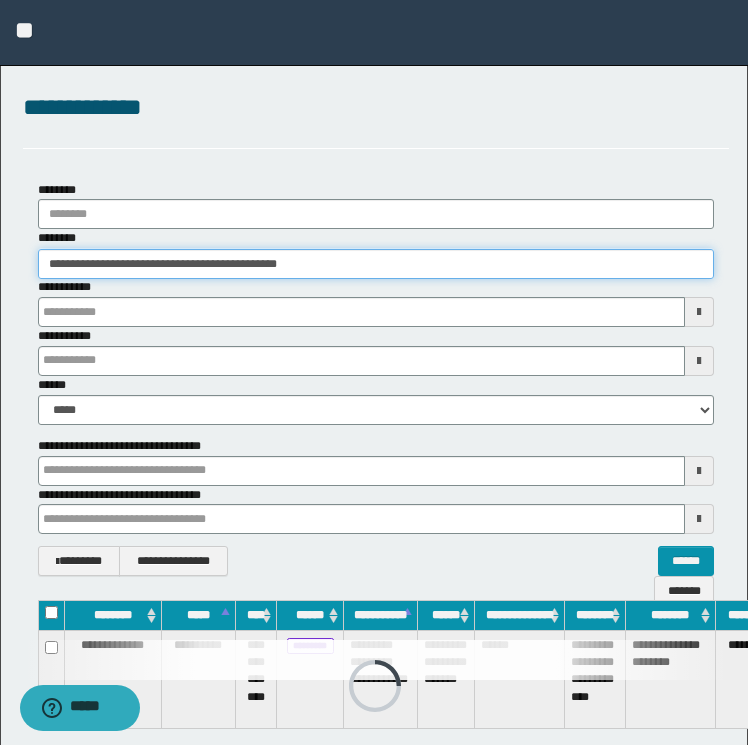 drag, startPoint x: 390, startPoint y: 256, endPoint x: -4, endPoint y: 269, distance: 394.21442 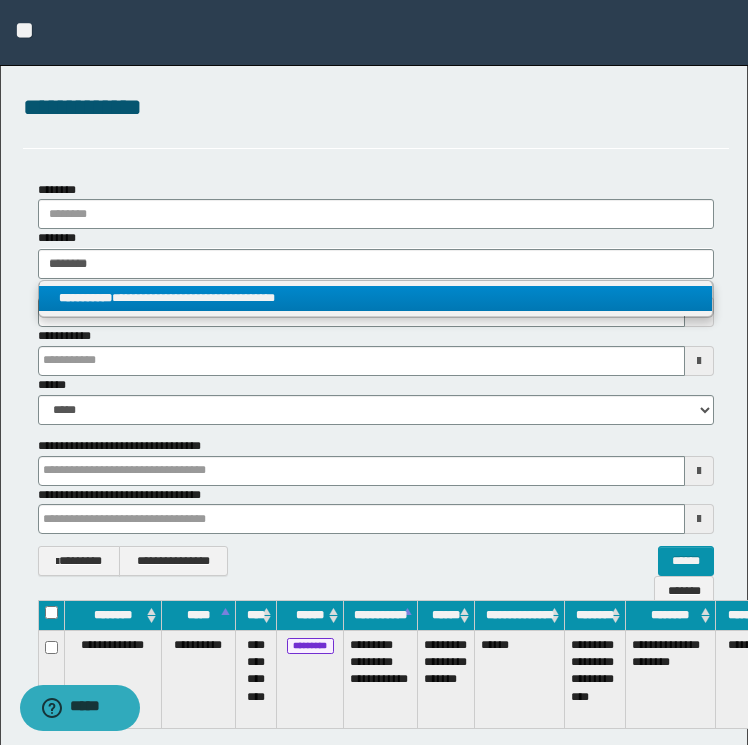 click on "**********" at bounding box center [376, 298] 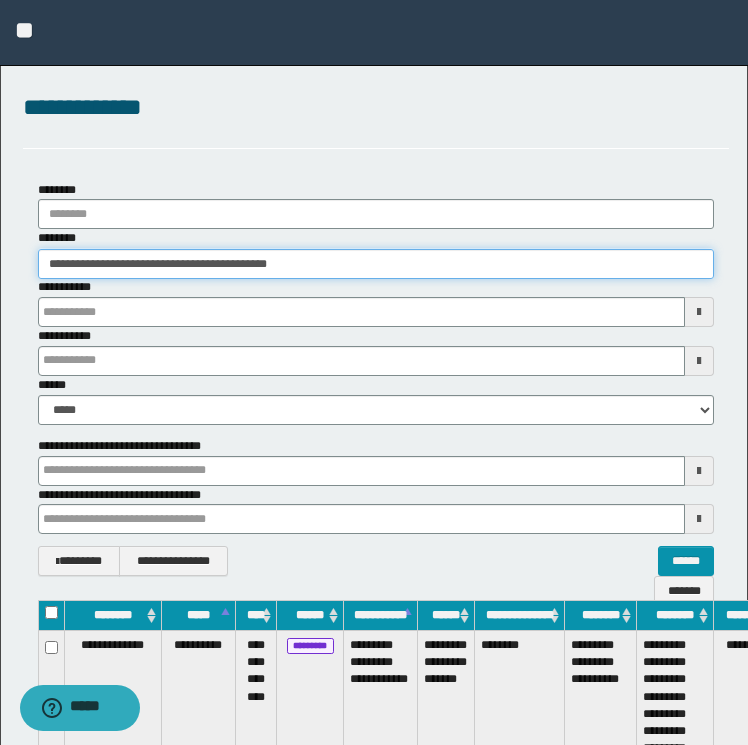 scroll, scrollTop: 0, scrollLeft: 95, axis: horizontal 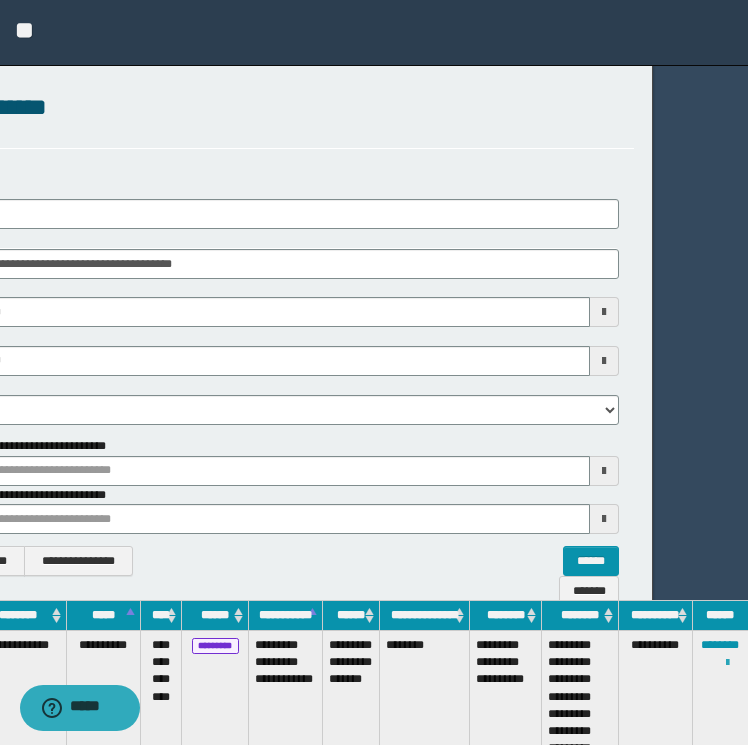 click at bounding box center [727, 663] 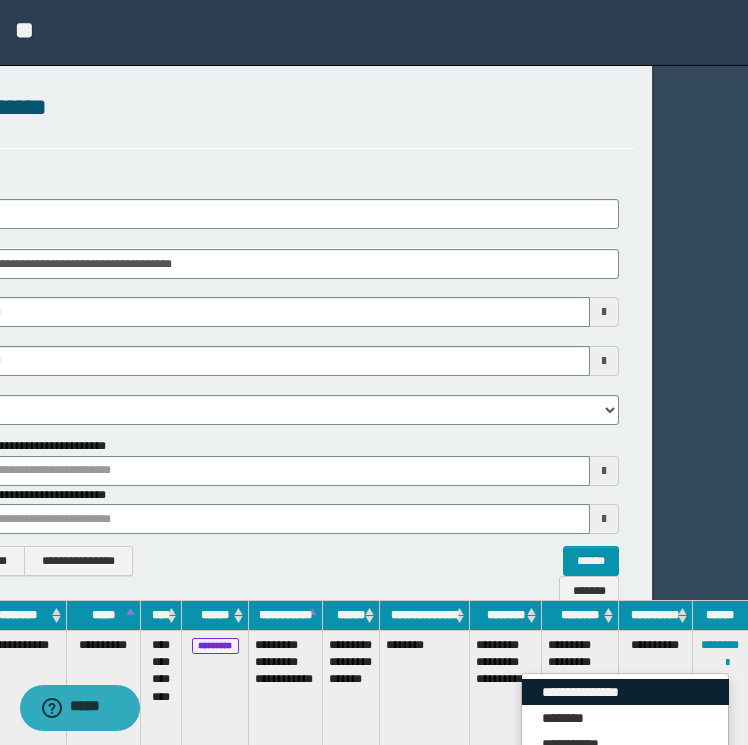 click on "**********" at bounding box center [625, 692] 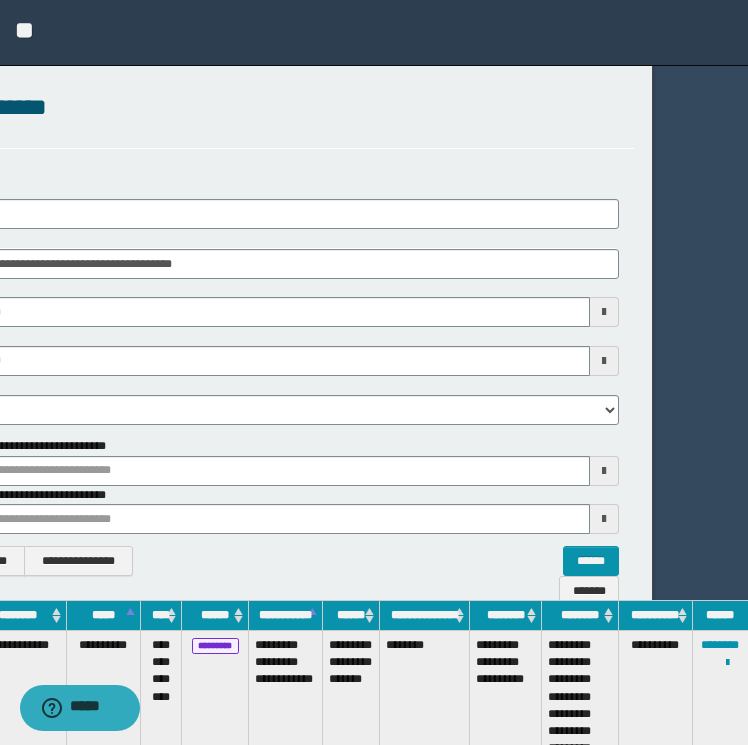 scroll, scrollTop: 0, scrollLeft: 0, axis: both 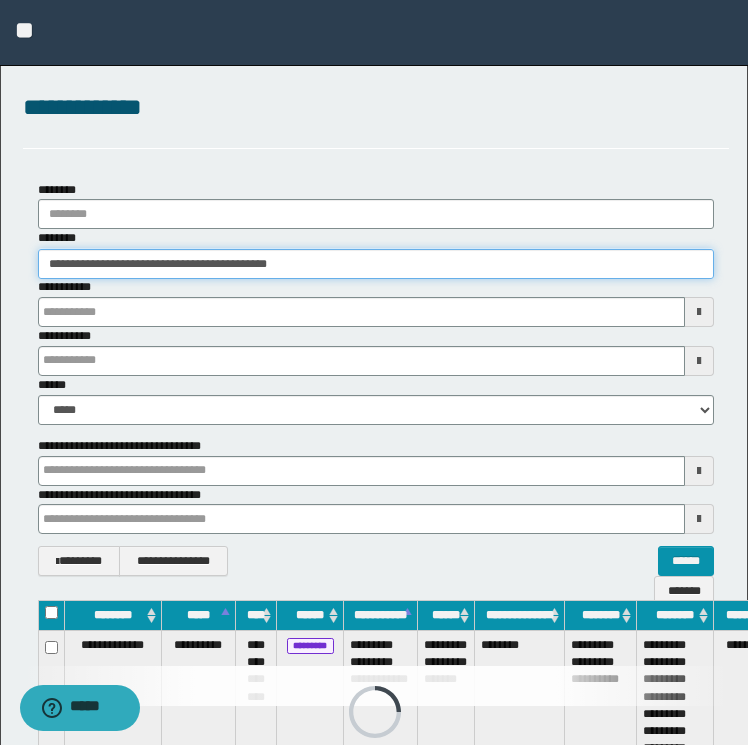 drag, startPoint x: 375, startPoint y: 264, endPoint x: -4, endPoint y: 261, distance: 379.01187 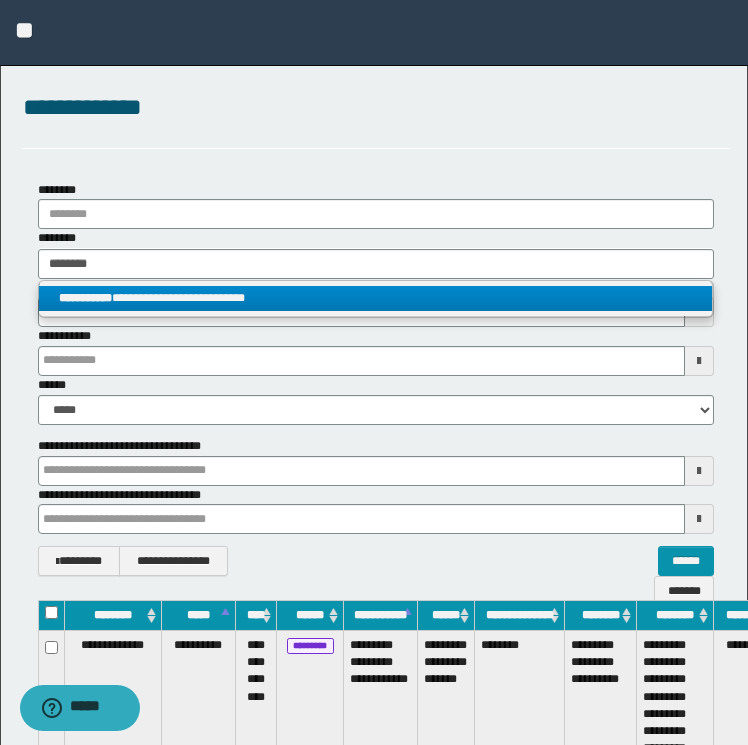 click on "**********" at bounding box center (376, 298) 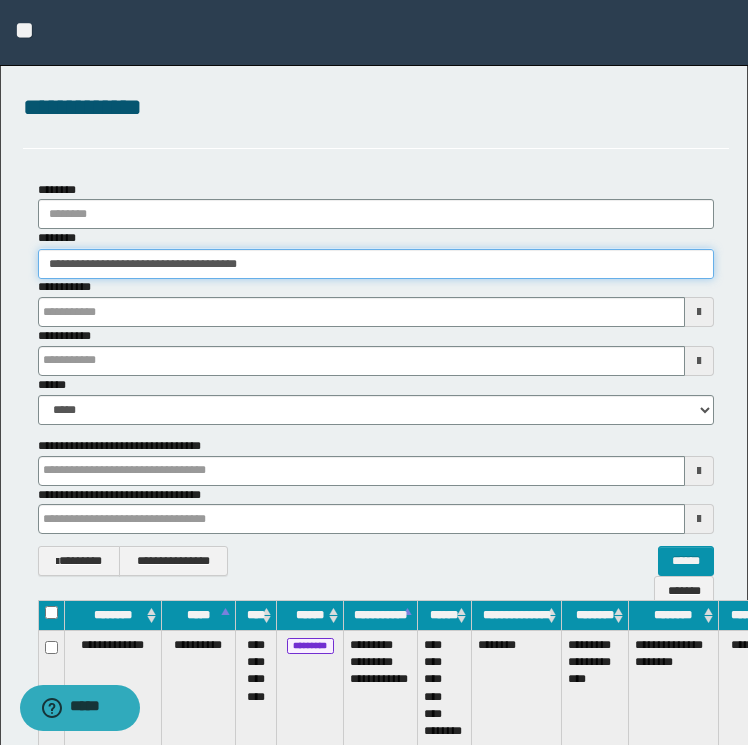 scroll, scrollTop: 0, scrollLeft: 100, axis: horizontal 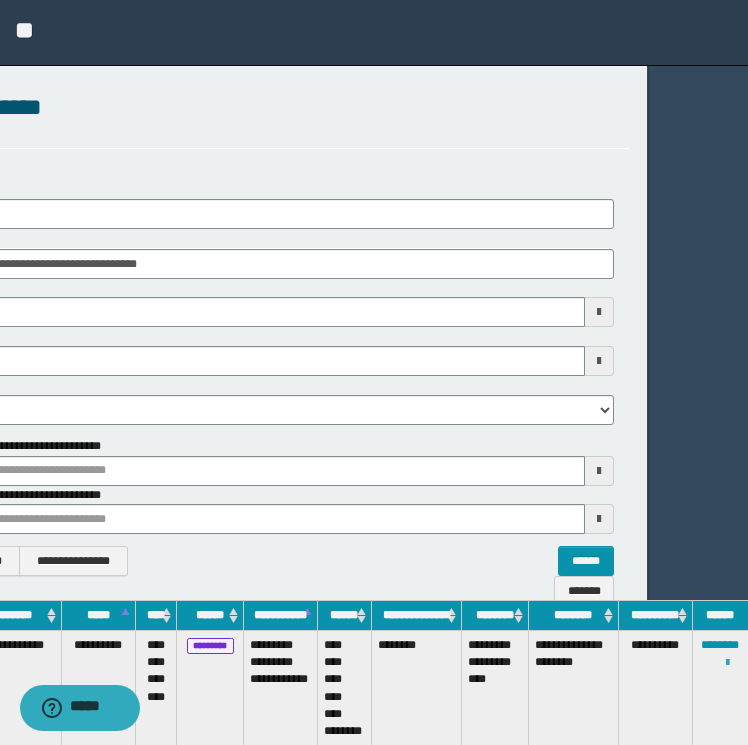 click at bounding box center (727, 663) 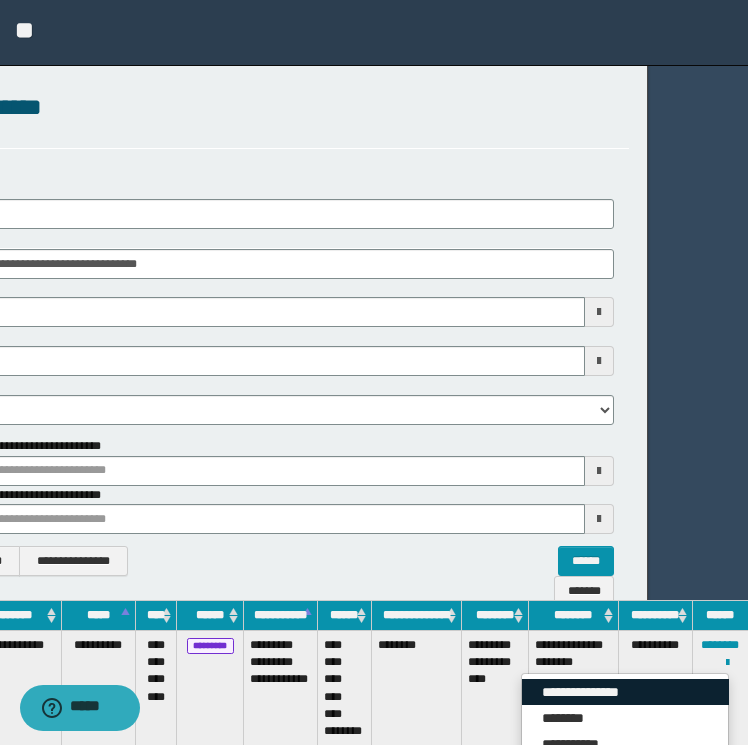 click on "**********" at bounding box center [625, 692] 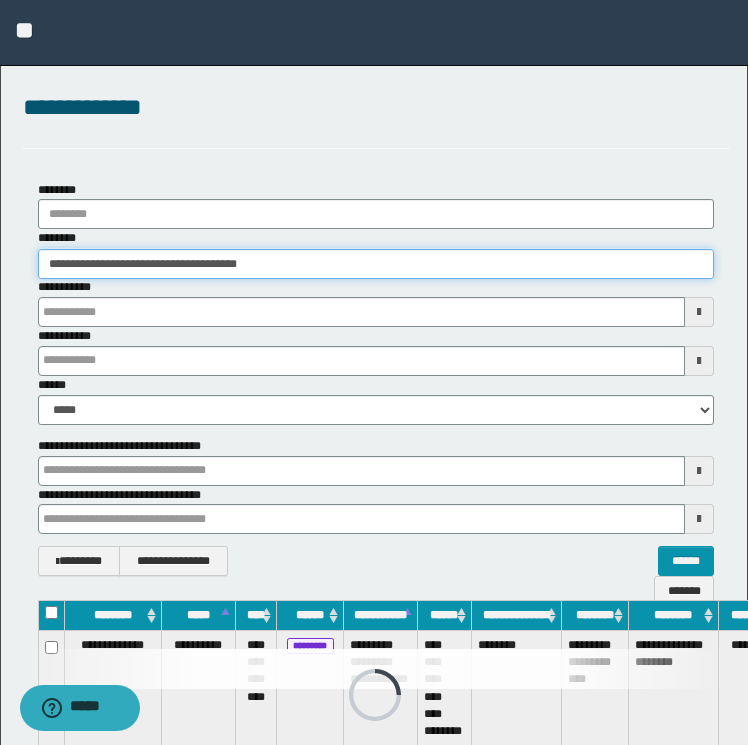 drag, startPoint x: 234, startPoint y: 262, endPoint x: -4, endPoint y: 259, distance: 238.0189 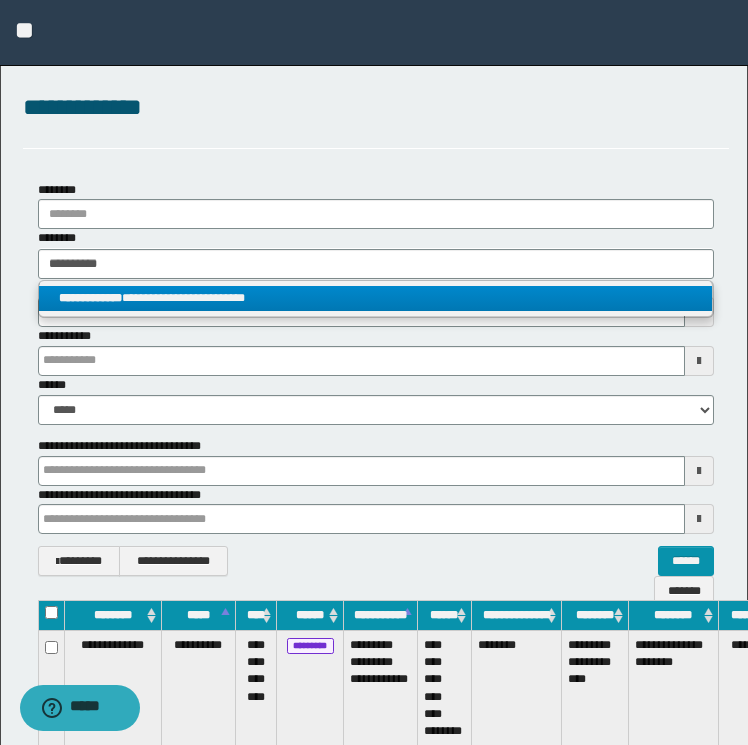click on "**********" at bounding box center [376, 298] 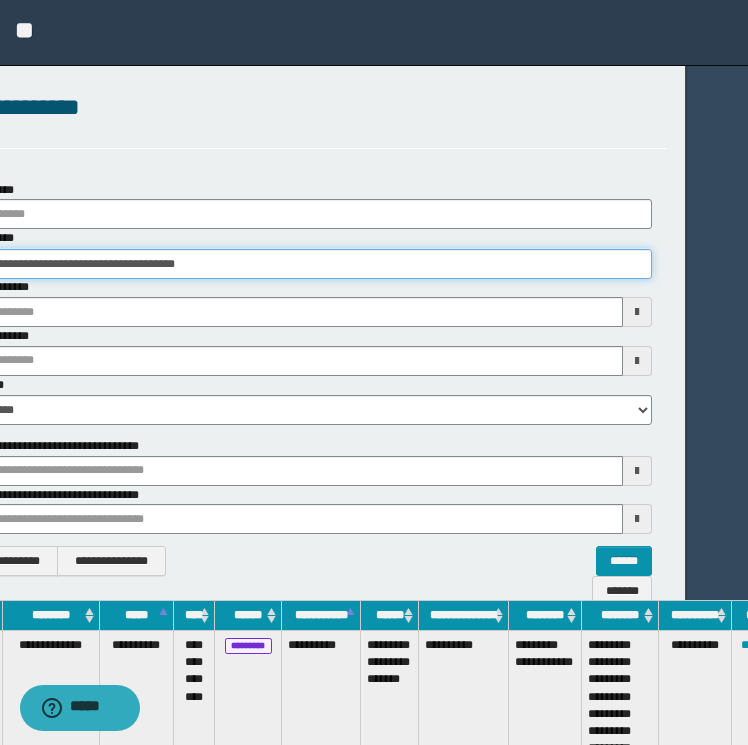scroll, scrollTop: 0, scrollLeft: 101, axis: horizontal 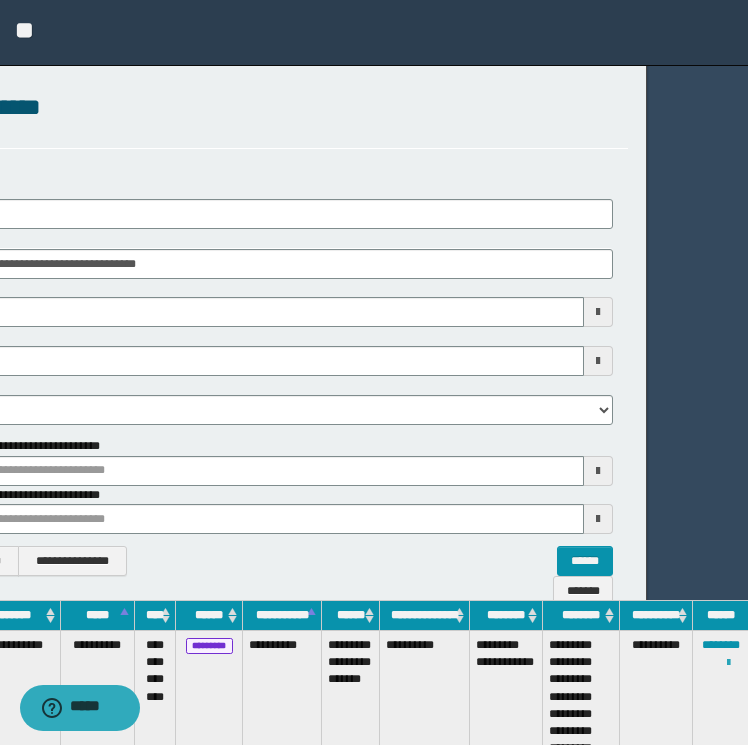 click at bounding box center (728, 663) 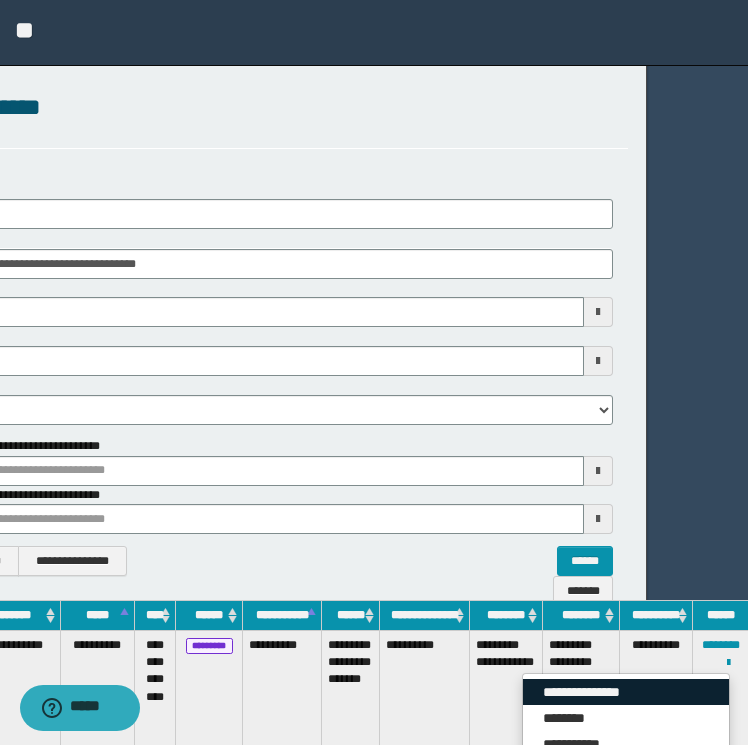click on "**********" at bounding box center (626, 692) 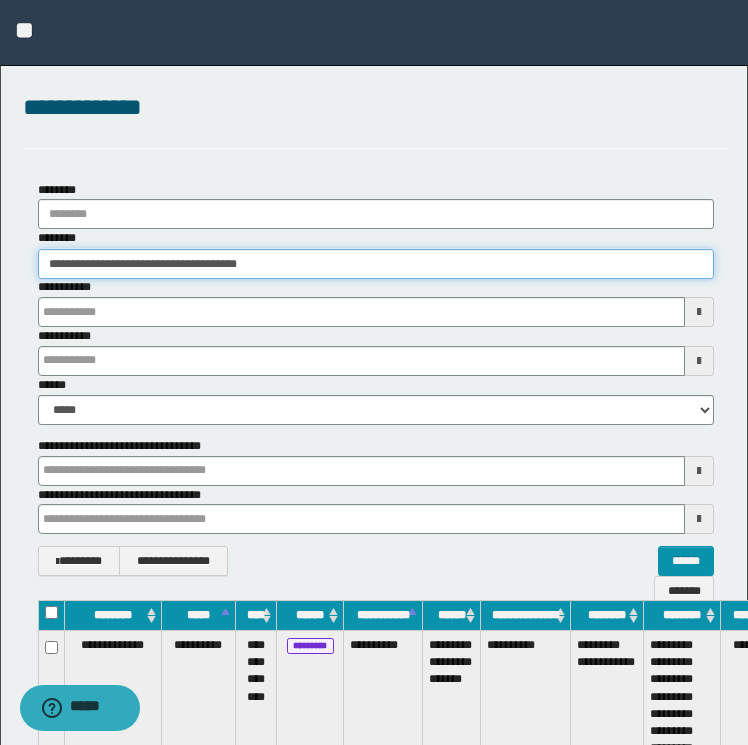 drag, startPoint x: 317, startPoint y: 256, endPoint x: -4, endPoint y: 267, distance: 321.18842 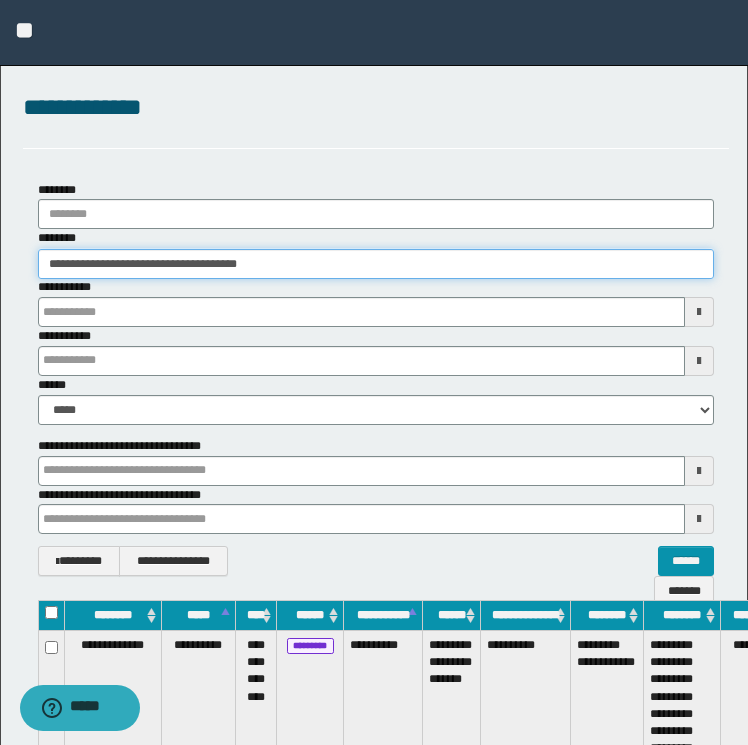 click on "**********" at bounding box center (374, 372) 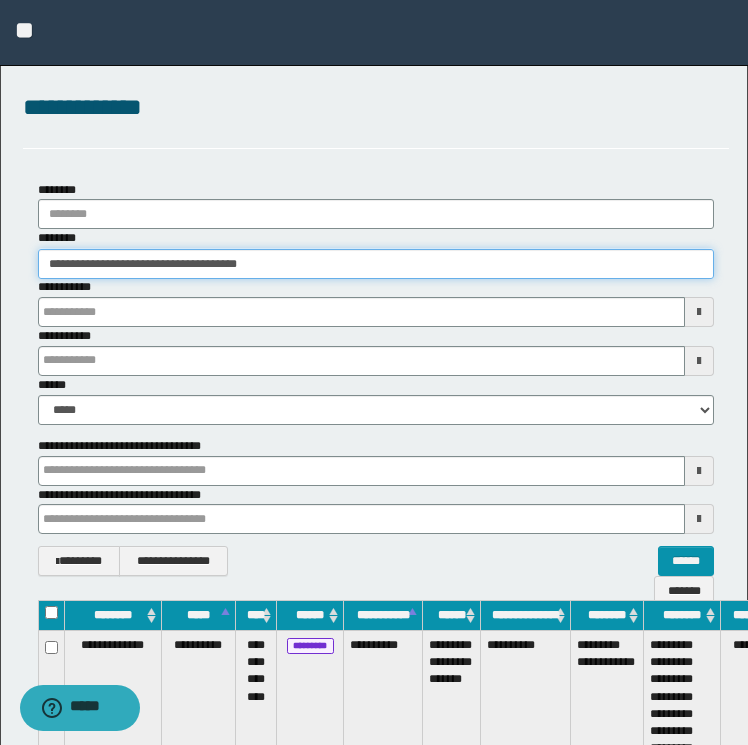 paste 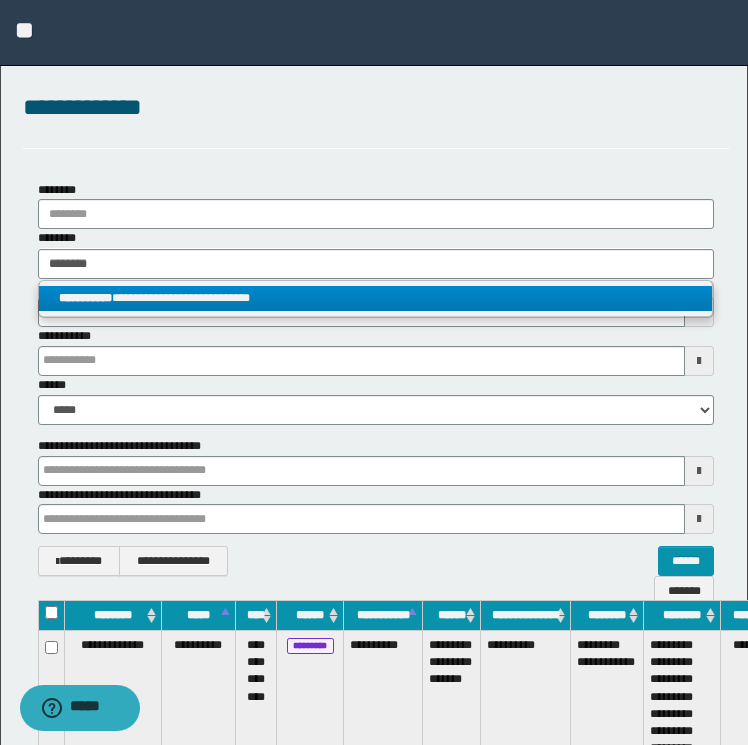 click on "**********" at bounding box center (376, 298) 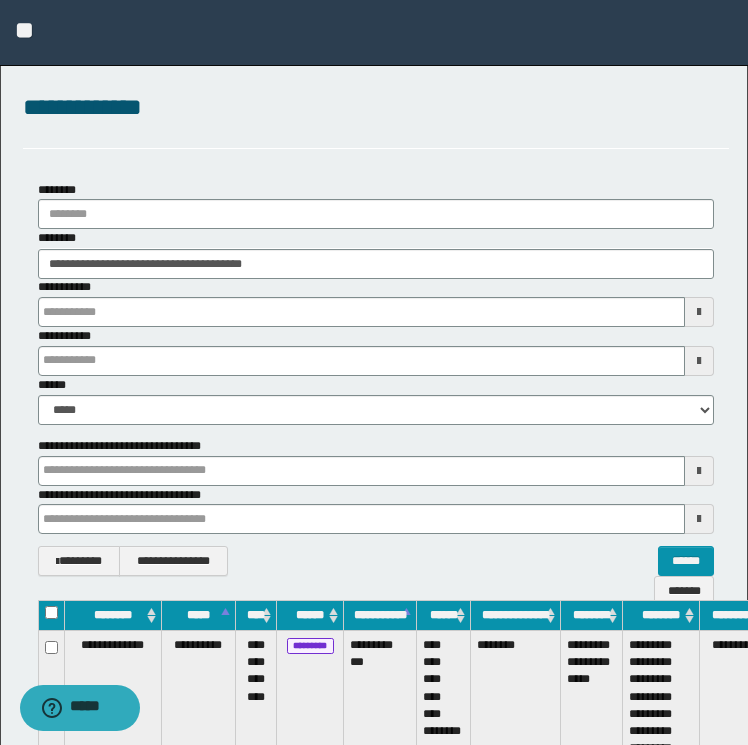 click on "**********" at bounding box center [443, 706] 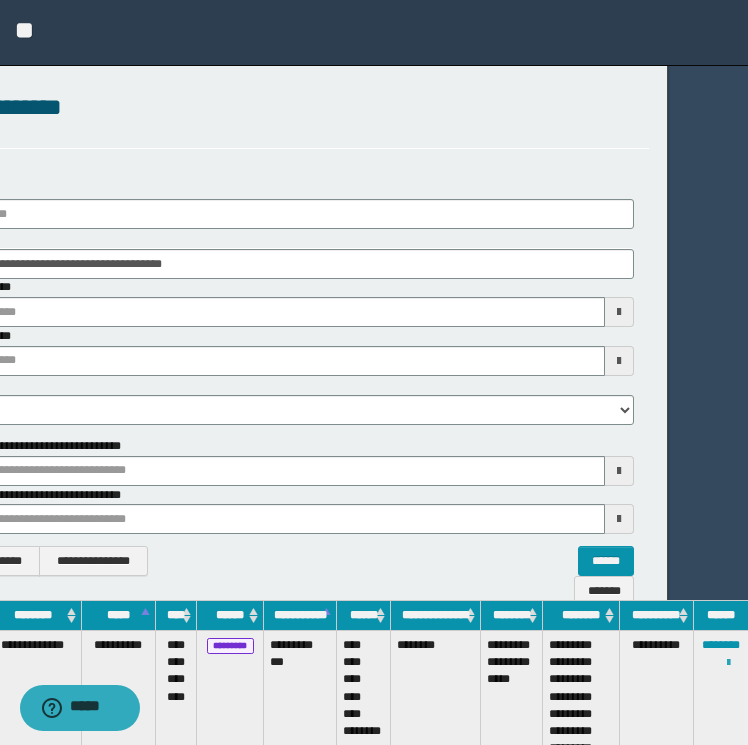 click at bounding box center [728, 663] 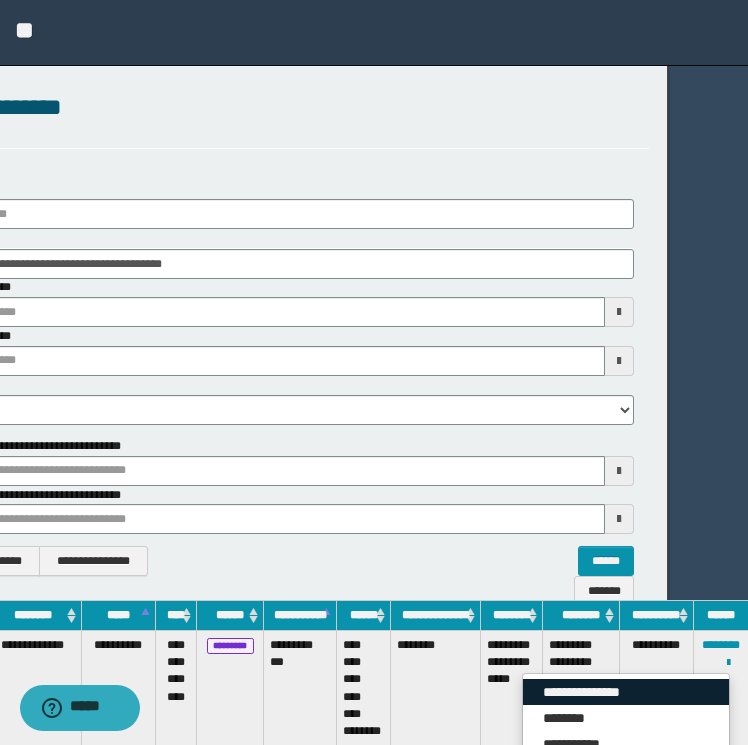 click on "**********" at bounding box center [626, 692] 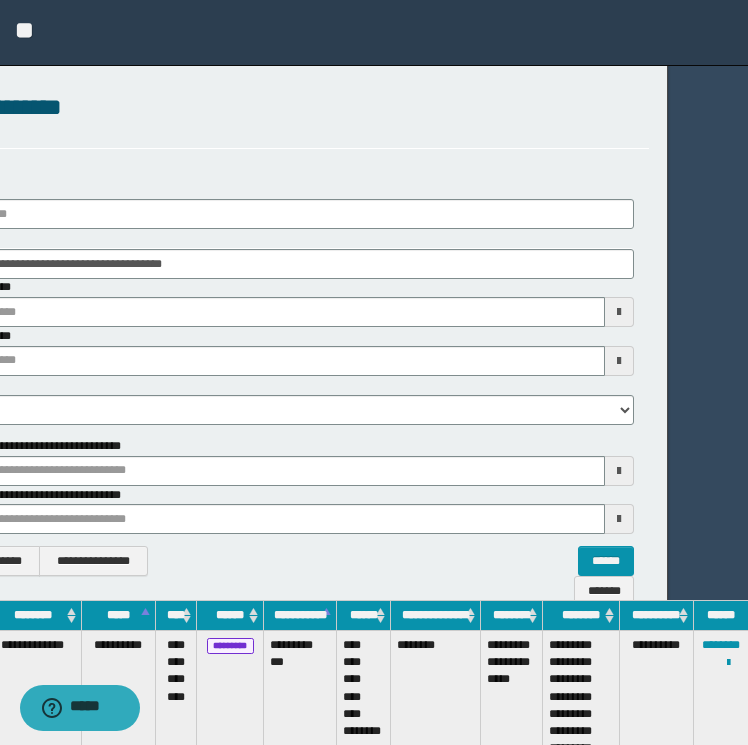 scroll, scrollTop: 0, scrollLeft: 0, axis: both 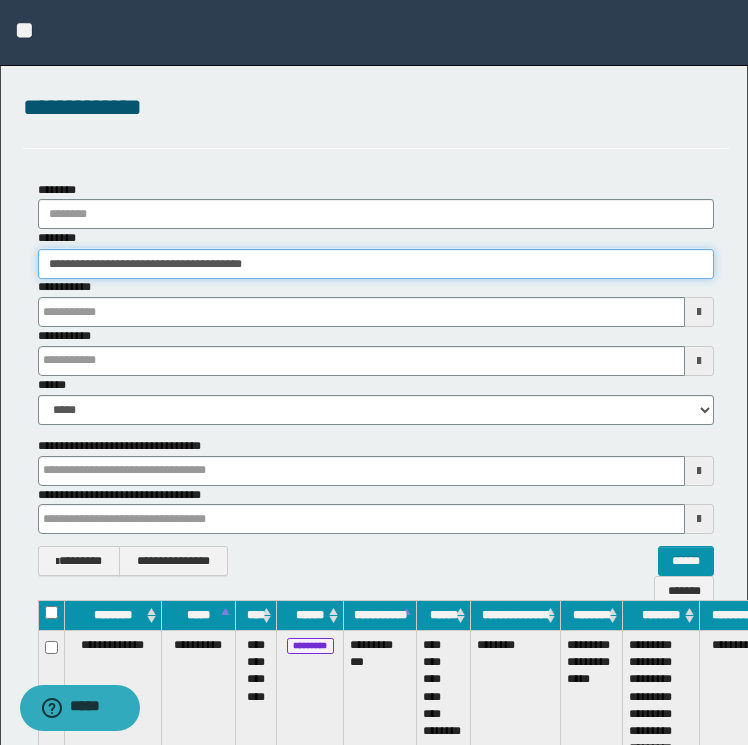drag, startPoint x: 291, startPoint y: 254, endPoint x: -4, endPoint y: 196, distance: 300.64764 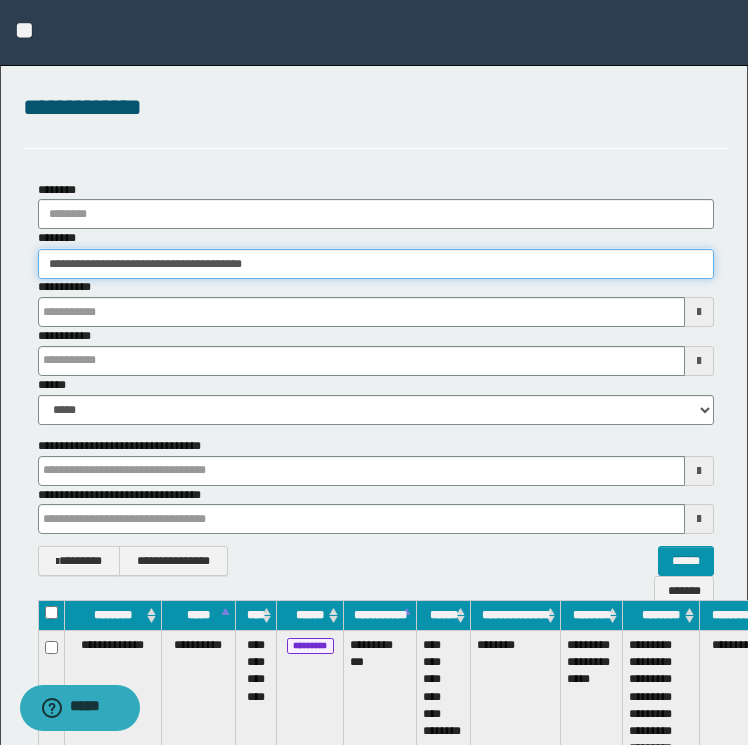 click on "**********" at bounding box center (374, 372) 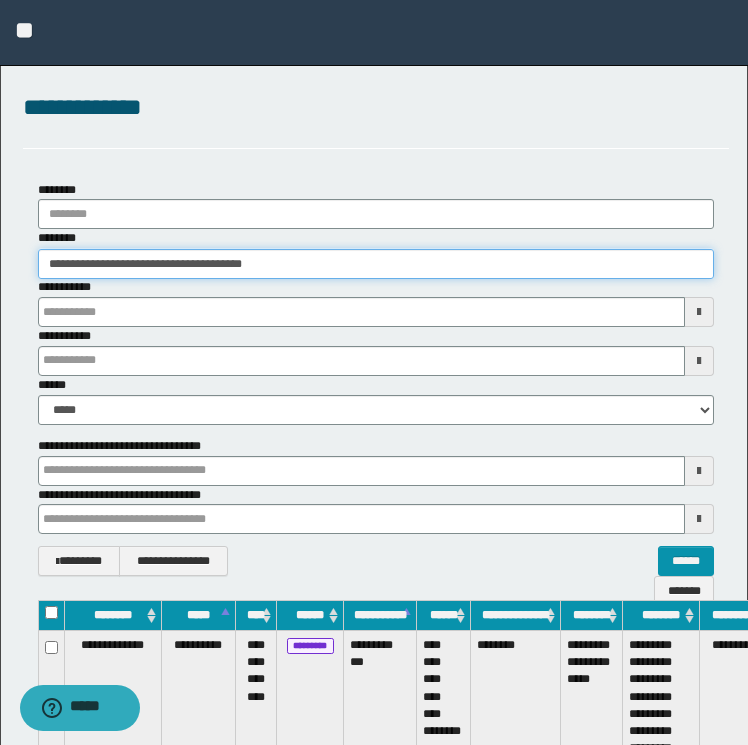 paste 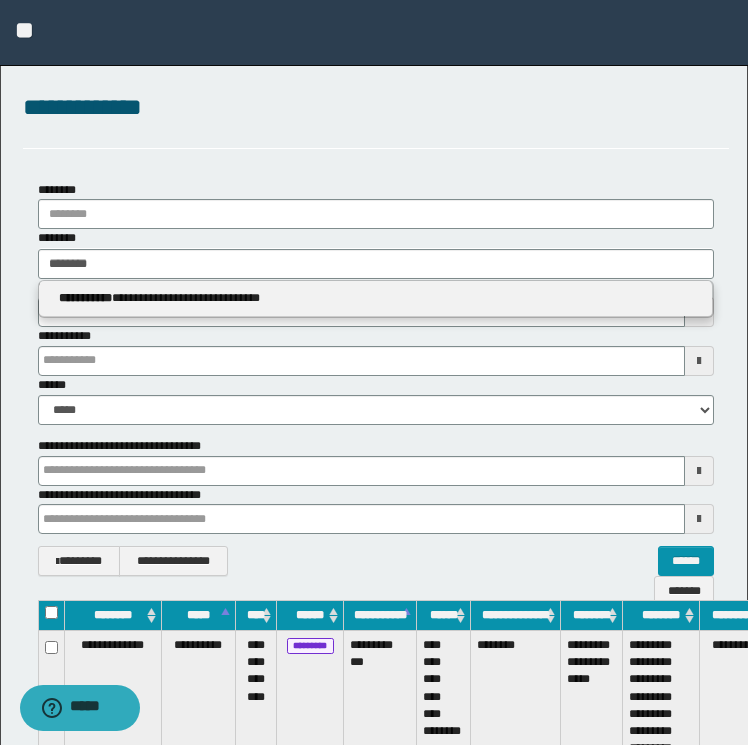 click on "**********" at bounding box center [376, 298] 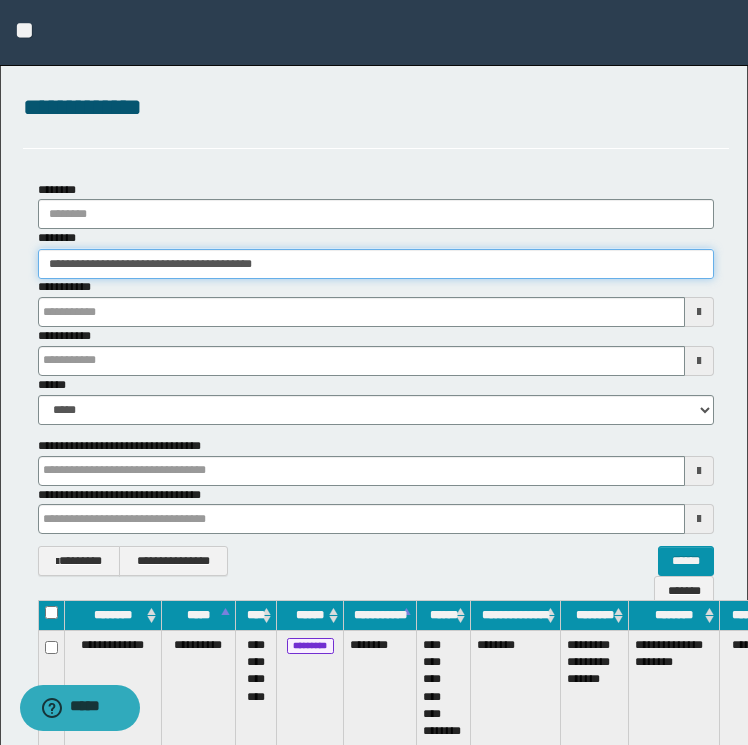 scroll, scrollTop: 0, scrollLeft: 100, axis: horizontal 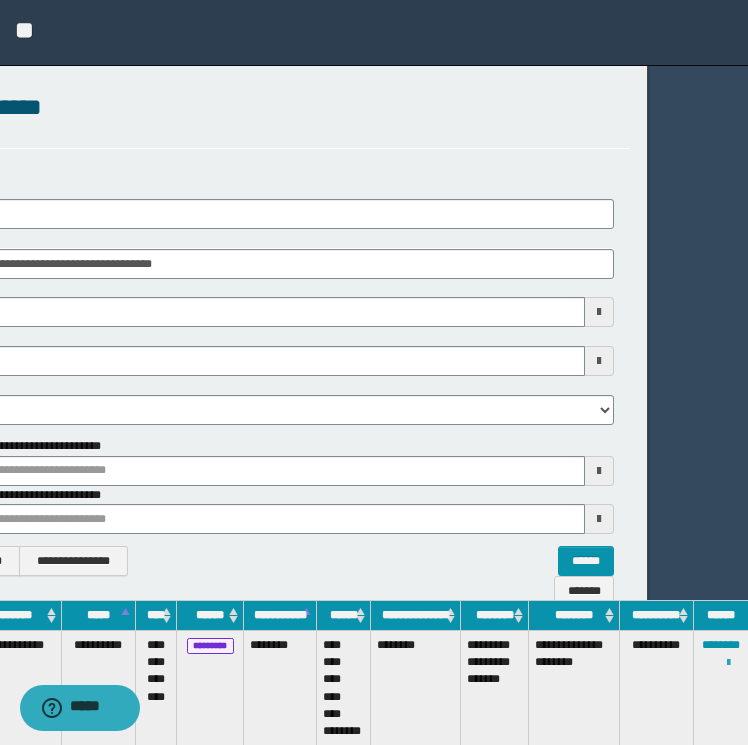 click at bounding box center [728, 663] 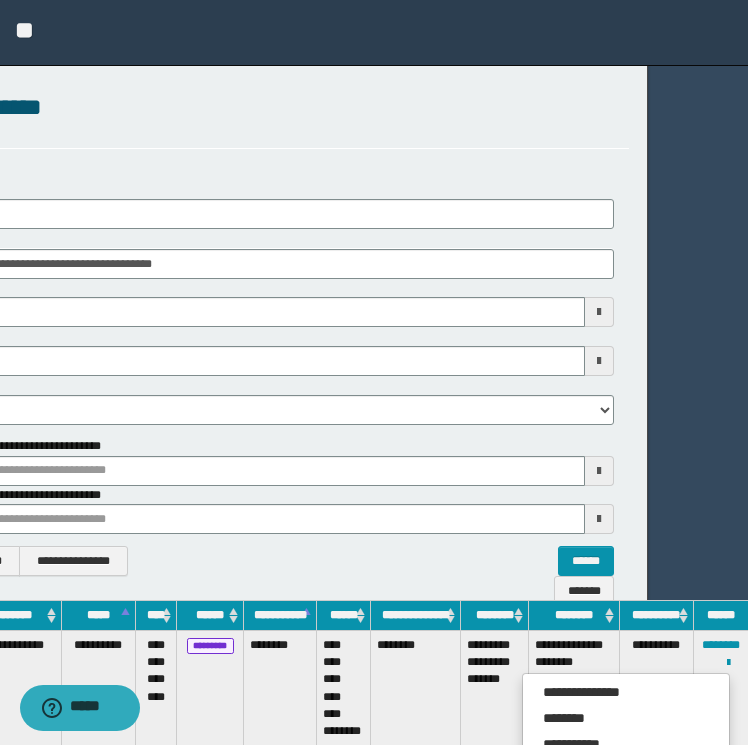 click on "**********" at bounding box center (626, 796) 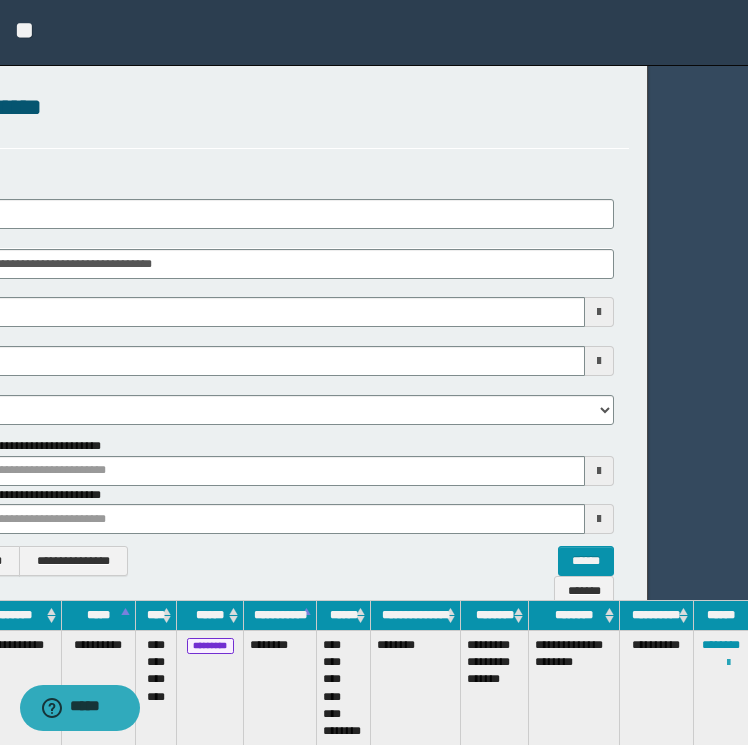 click at bounding box center [728, 663] 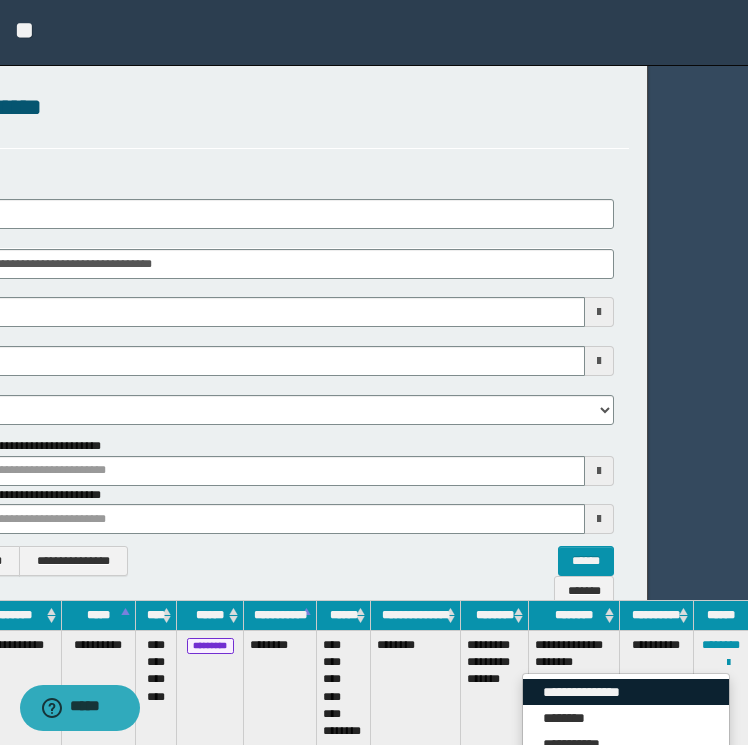 click on "**********" at bounding box center [626, 692] 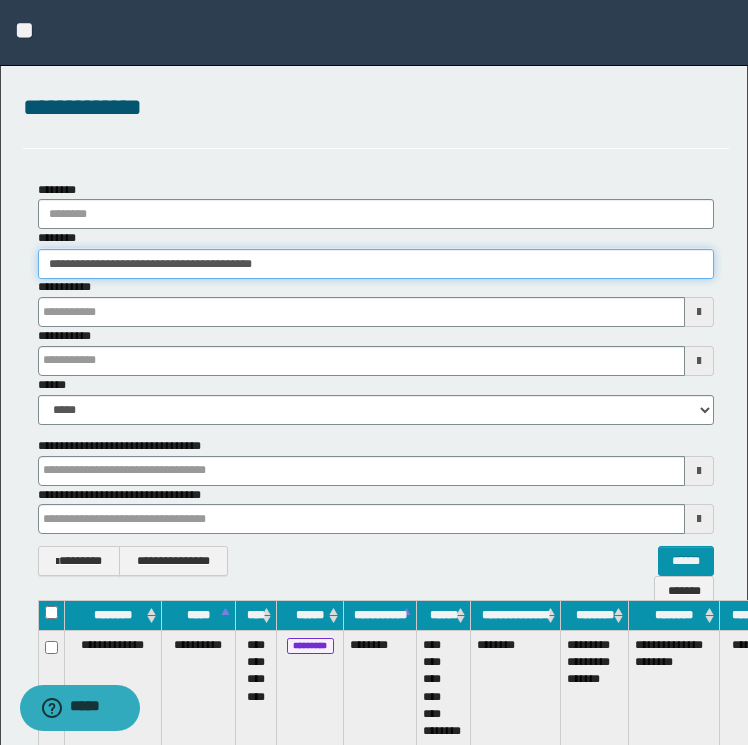 drag, startPoint x: 341, startPoint y: 268, endPoint x: -4, endPoint y: 228, distance: 347.3111 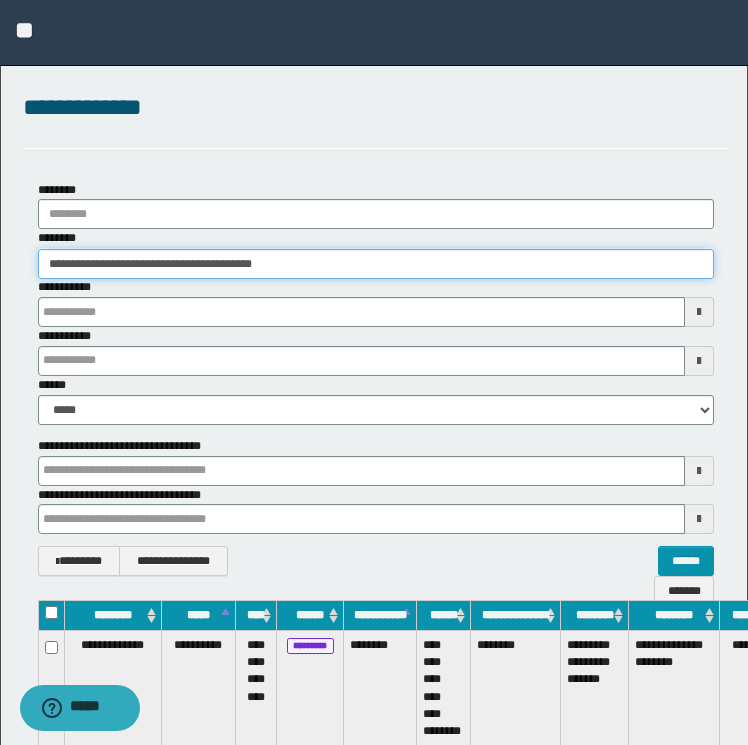 click on "**********" at bounding box center [374, 372] 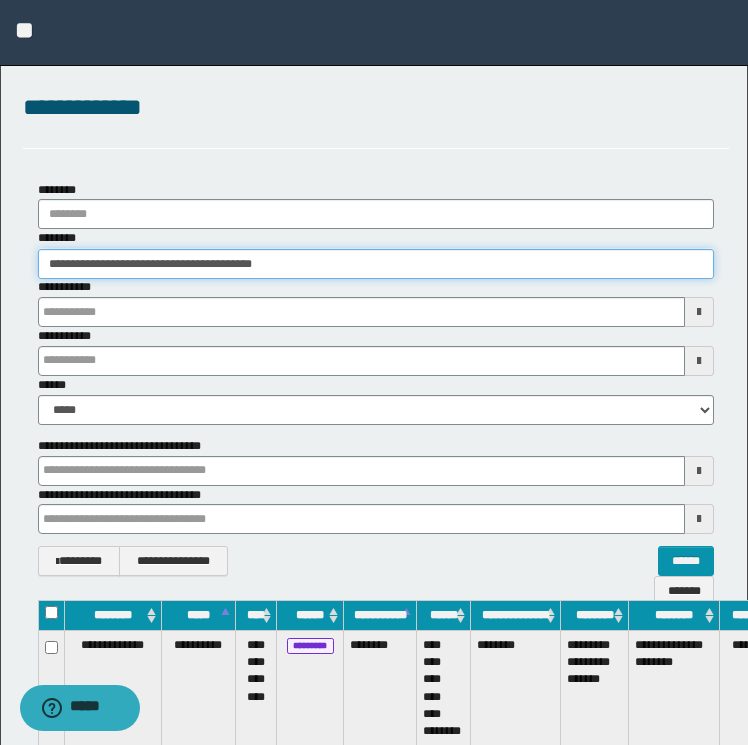 paste 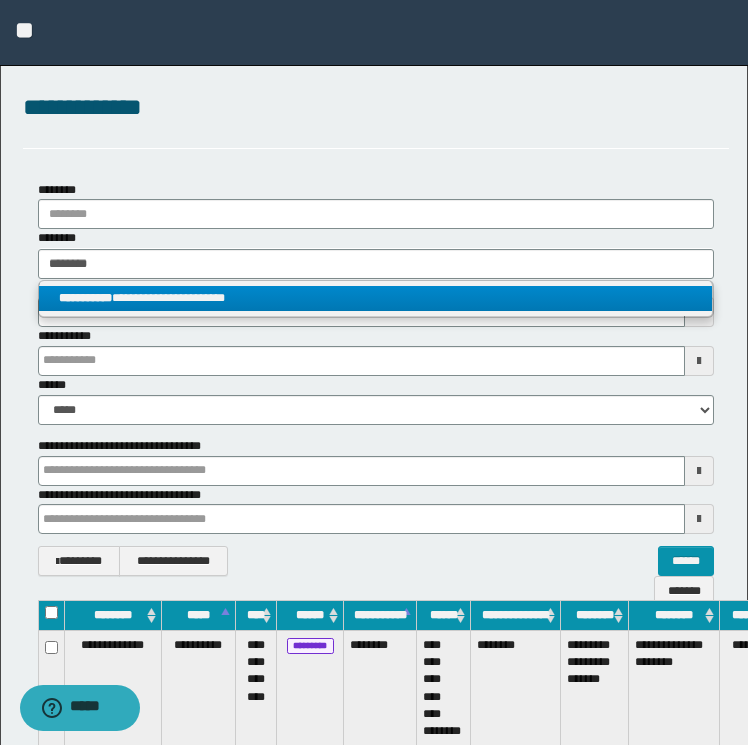 click on "**********" at bounding box center (376, 298) 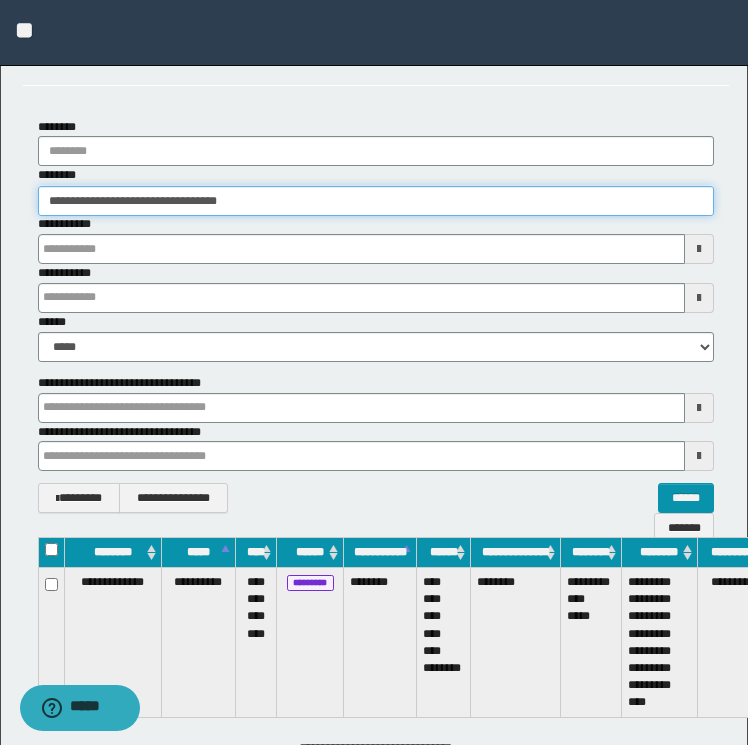 scroll, scrollTop: 160, scrollLeft: 0, axis: vertical 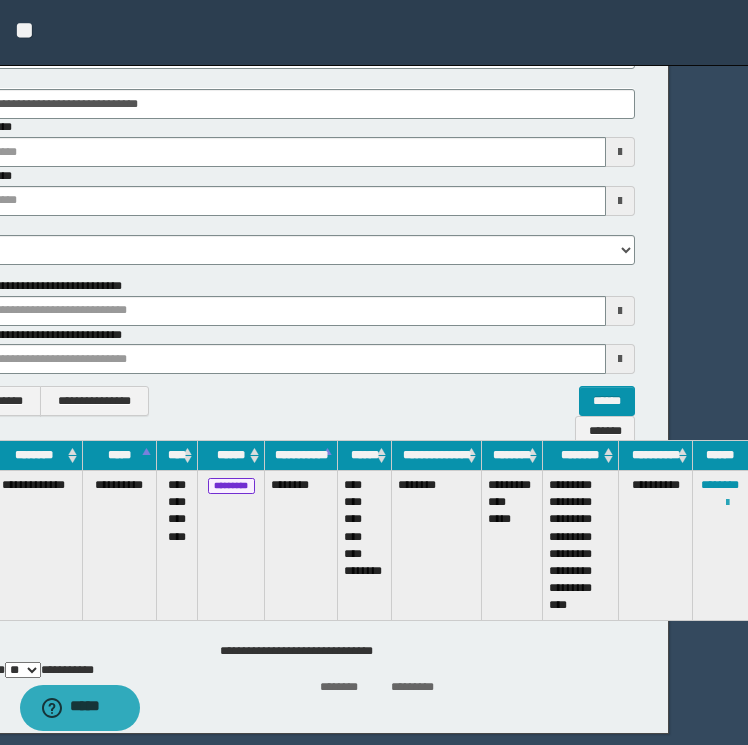 click at bounding box center (727, 503) 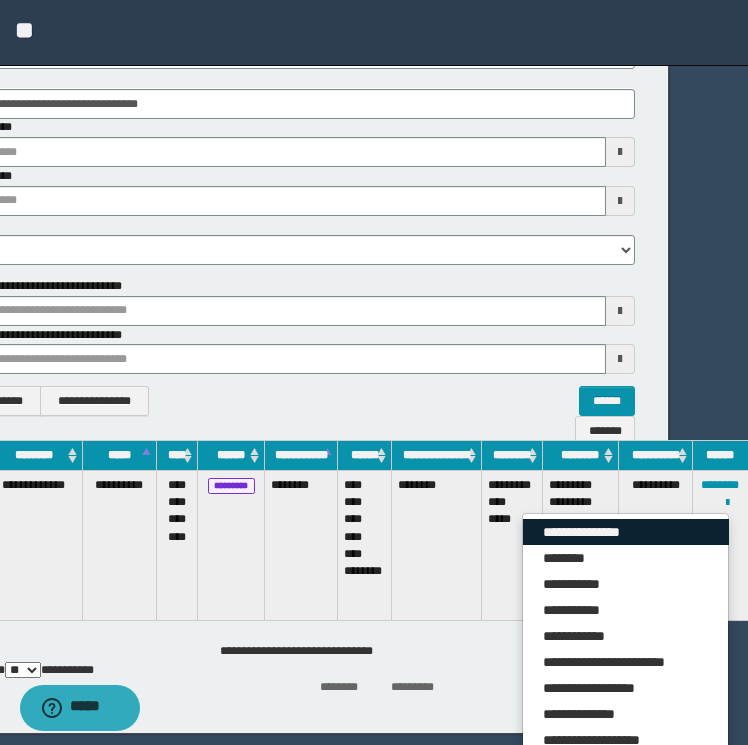 click on "**********" at bounding box center (626, 532) 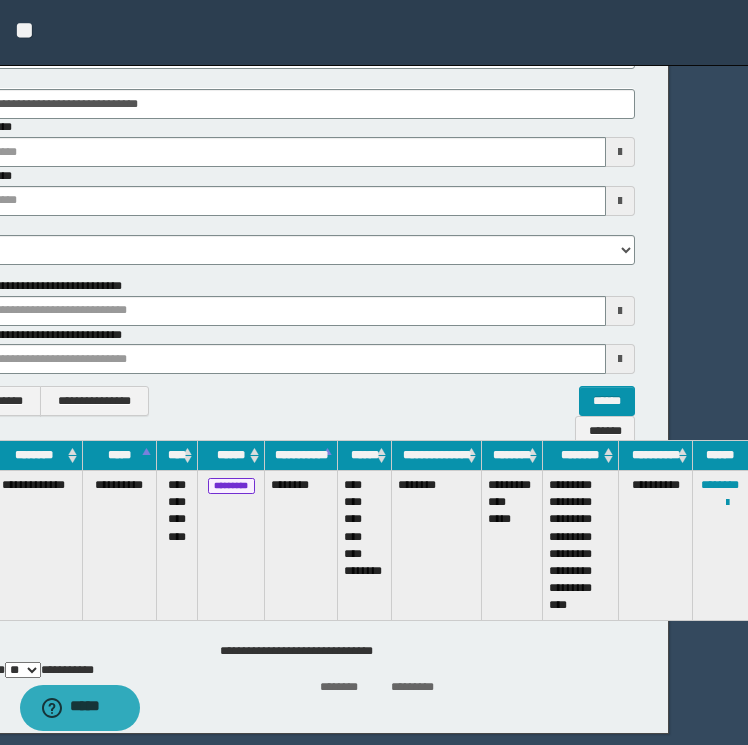 scroll, scrollTop: 0, scrollLeft: 0, axis: both 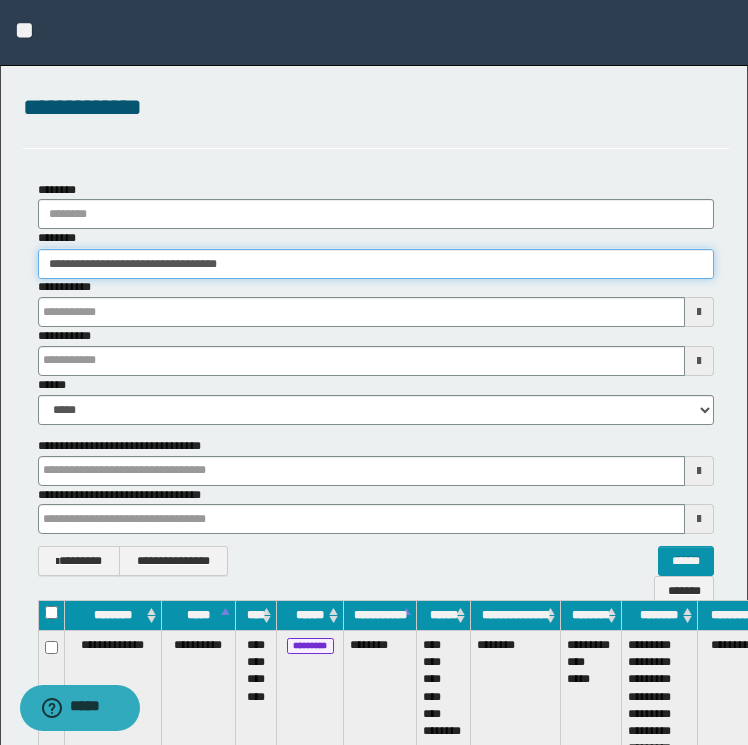 drag, startPoint x: 275, startPoint y: 262, endPoint x: -4, endPoint y: 240, distance: 279.86603 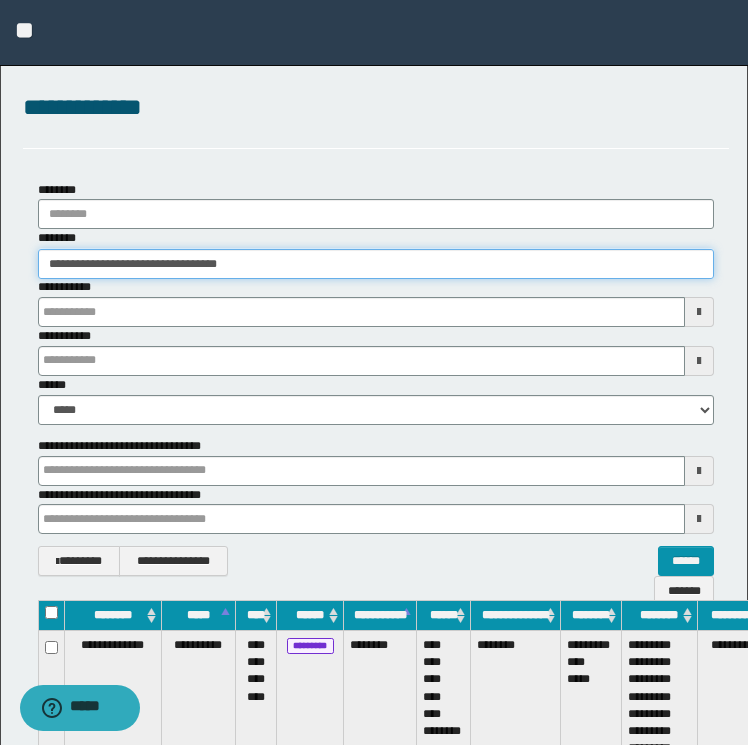click on "**********" at bounding box center [374, 372] 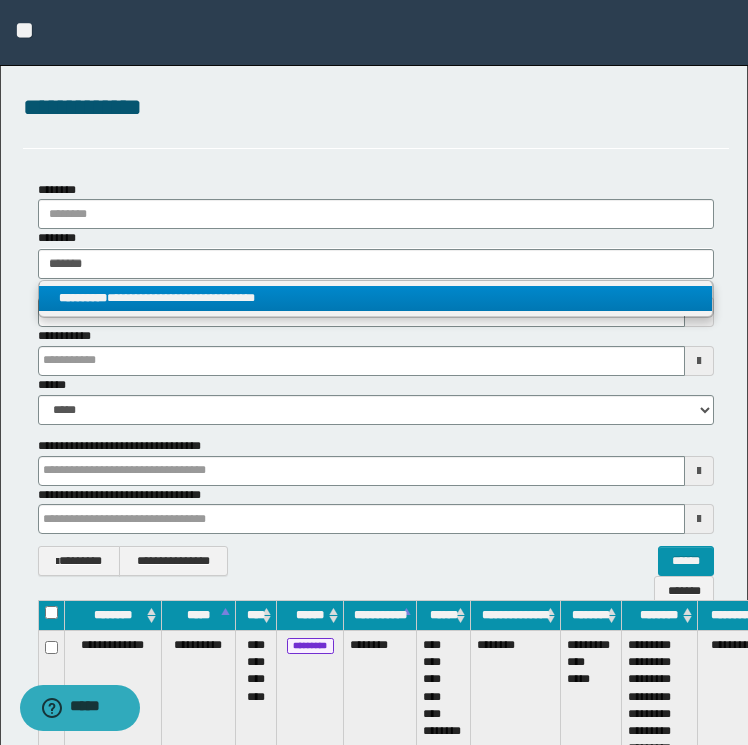click on "**********" at bounding box center (376, 298) 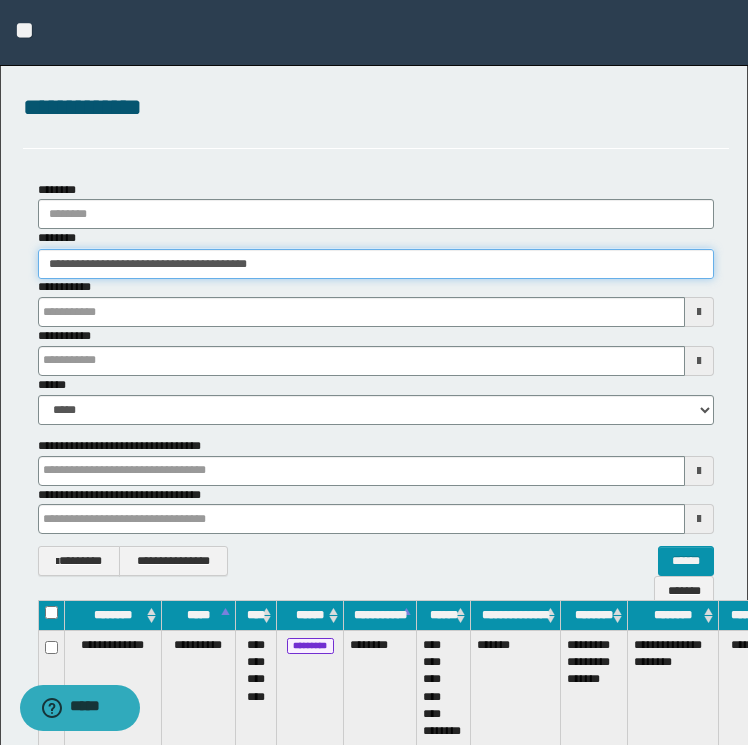 scroll, scrollTop: 0, scrollLeft: 99, axis: horizontal 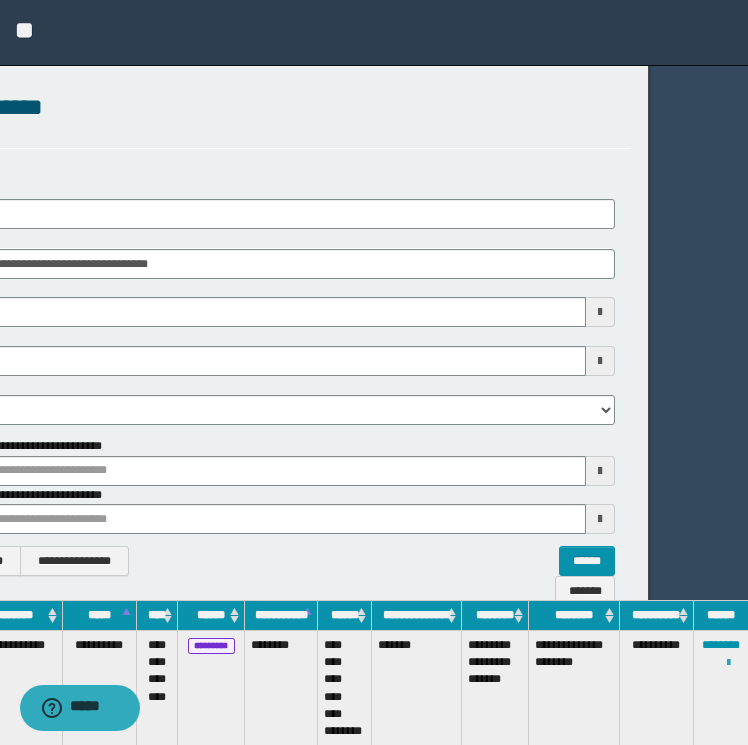 click at bounding box center (728, 663) 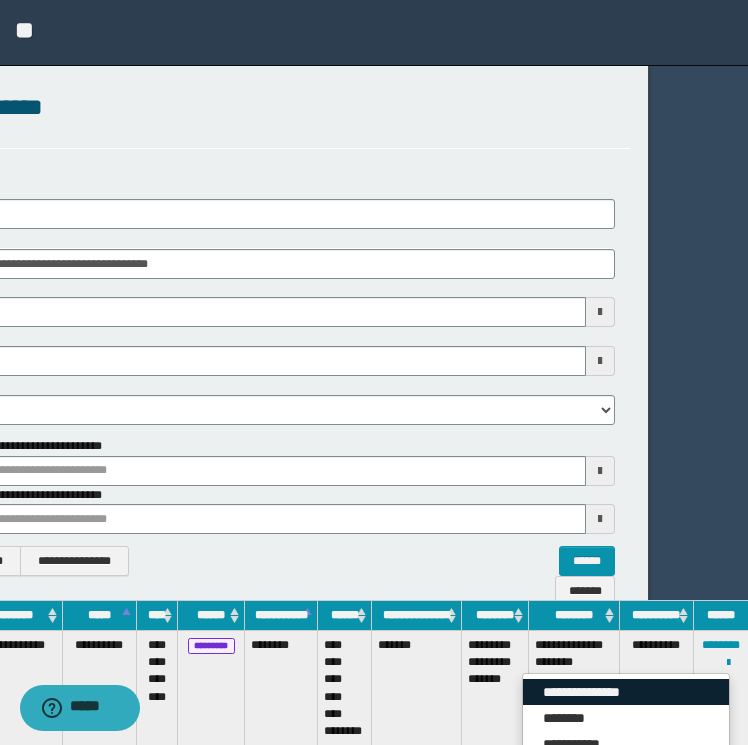 click on "**********" at bounding box center (626, 692) 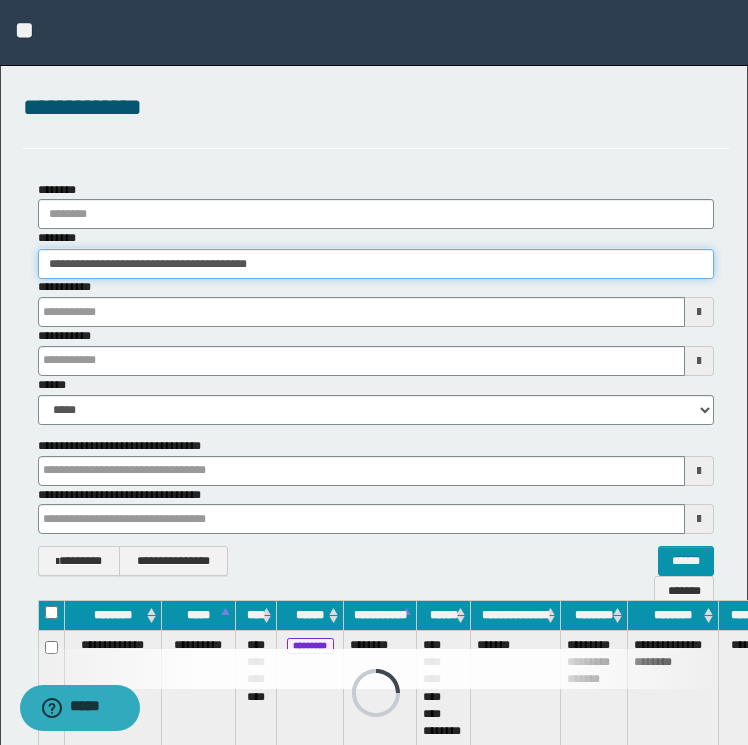 drag, startPoint x: 302, startPoint y: 260, endPoint x: -4, endPoint y: 208, distance: 310.38684 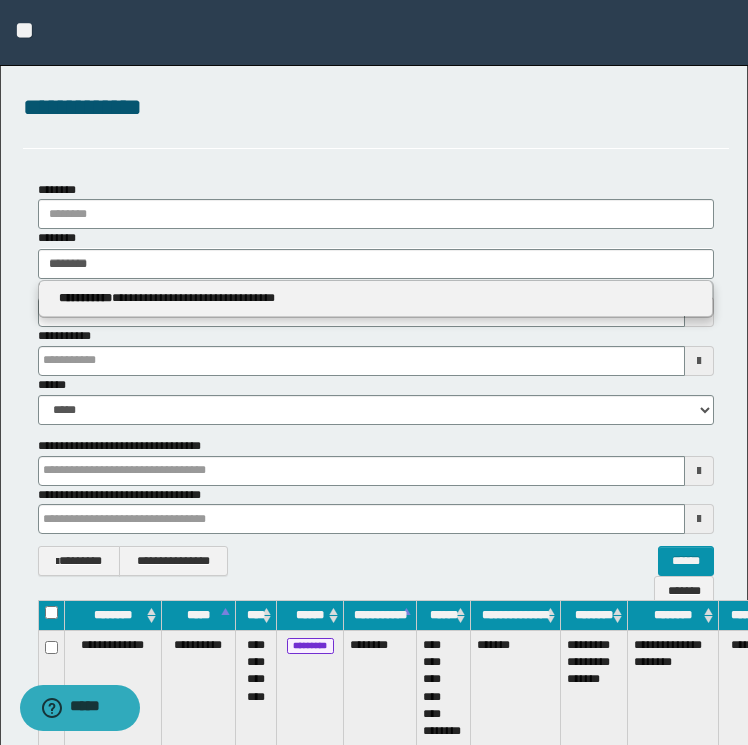 click on "**********" at bounding box center (376, 299) 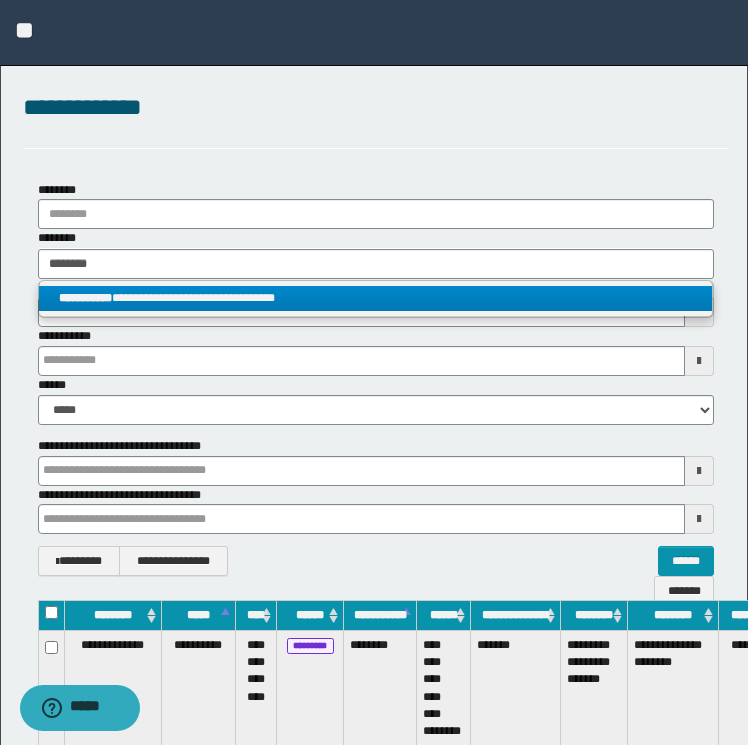 click on "**********" at bounding box center (376, 298) 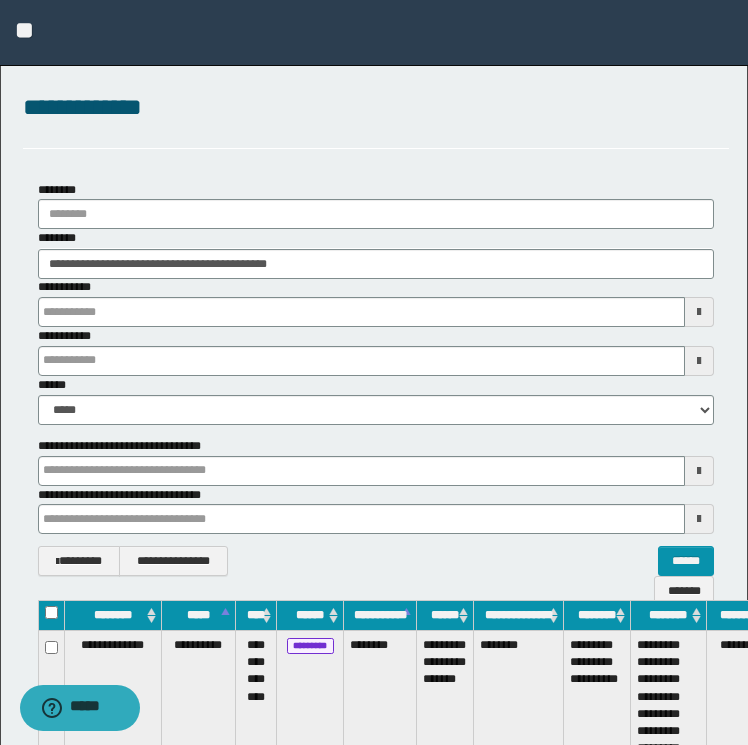 click on "**********" at bounding box center [597, 706] 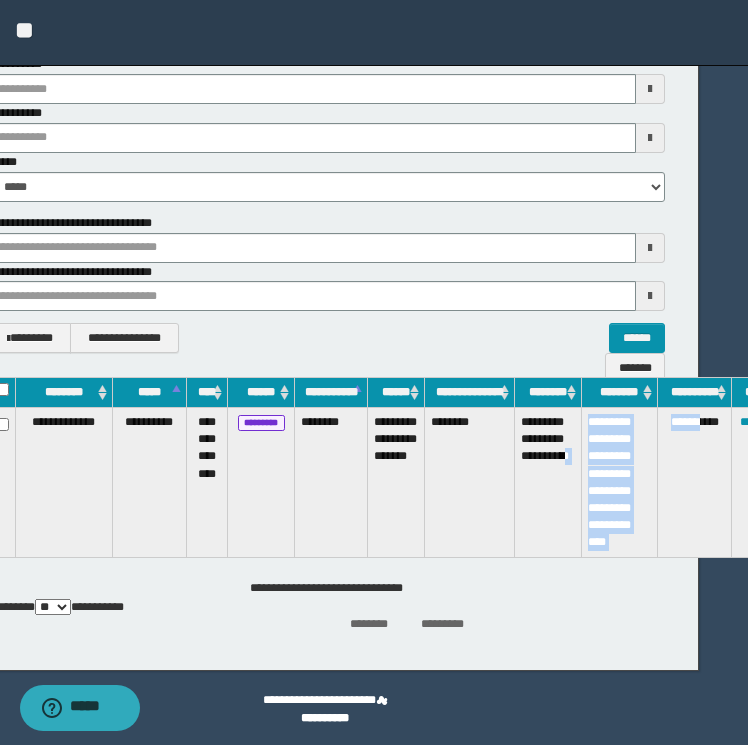 drag, startPoint x: 592, startPoint y: 743, endPoint x: 752, endPoint y: 747, distance: 160.04999 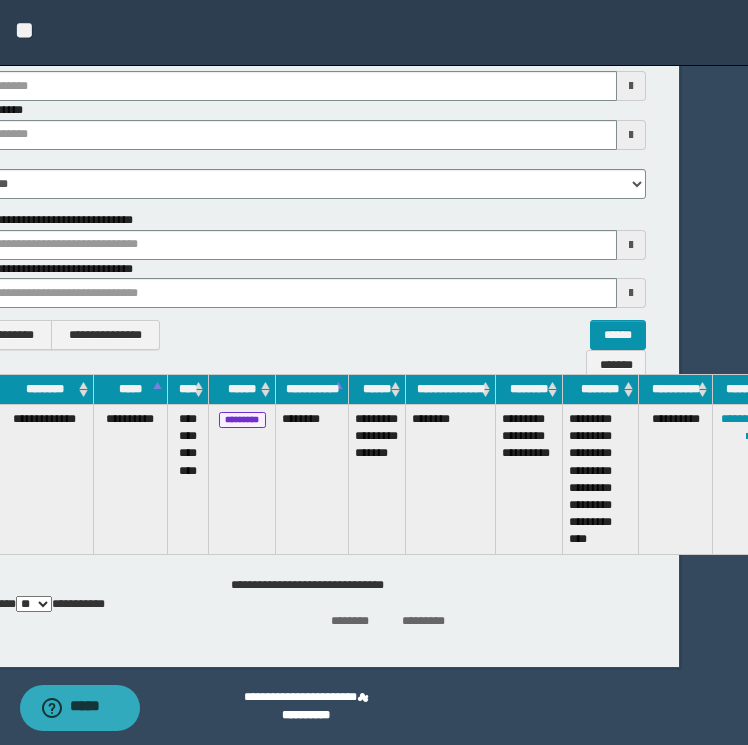 drag, startPoint x: 752, startPoint y: 747, endPoint x: 640, endPoint y: 637, distance: 156.98407 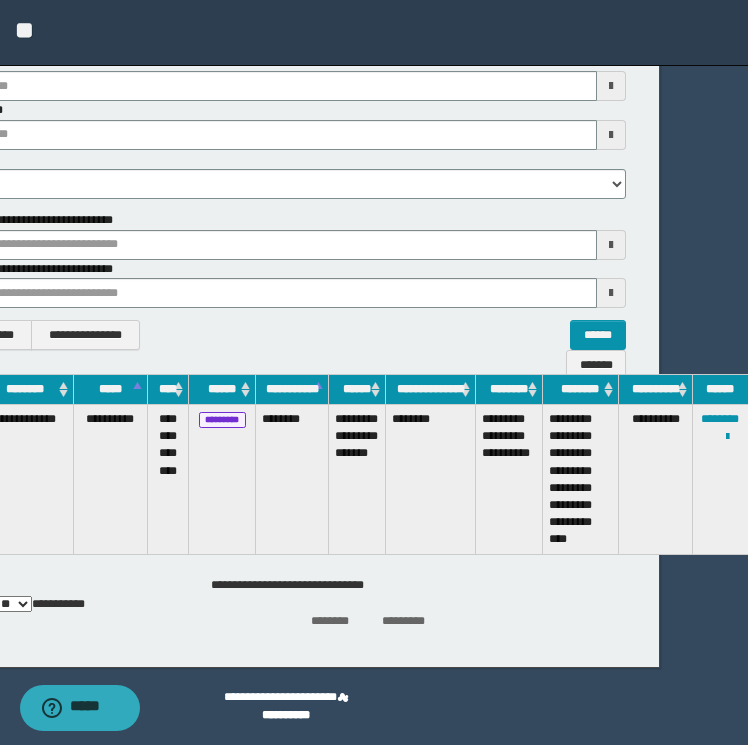 click on "**********" at bounding box center [721, 480] 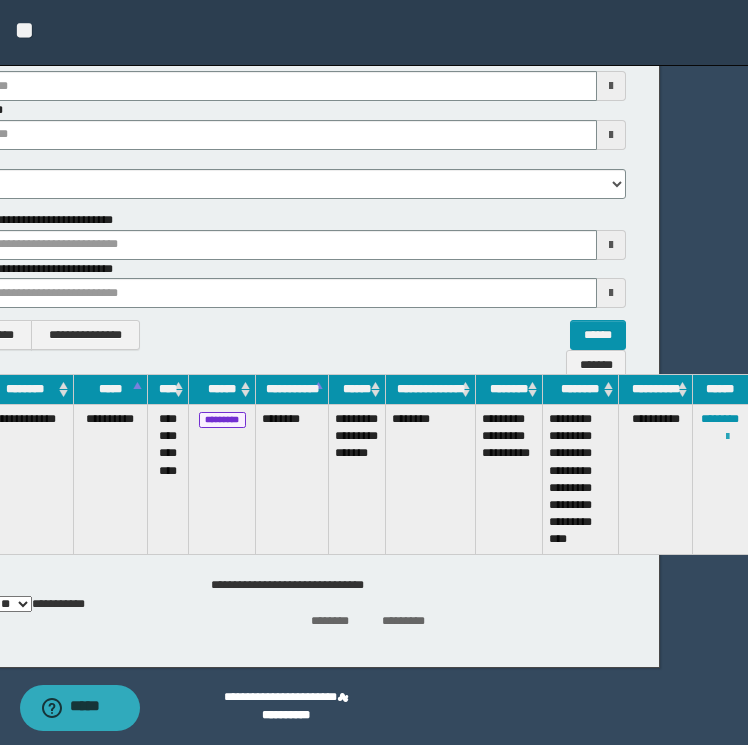 click at bounding box center [727, 437] 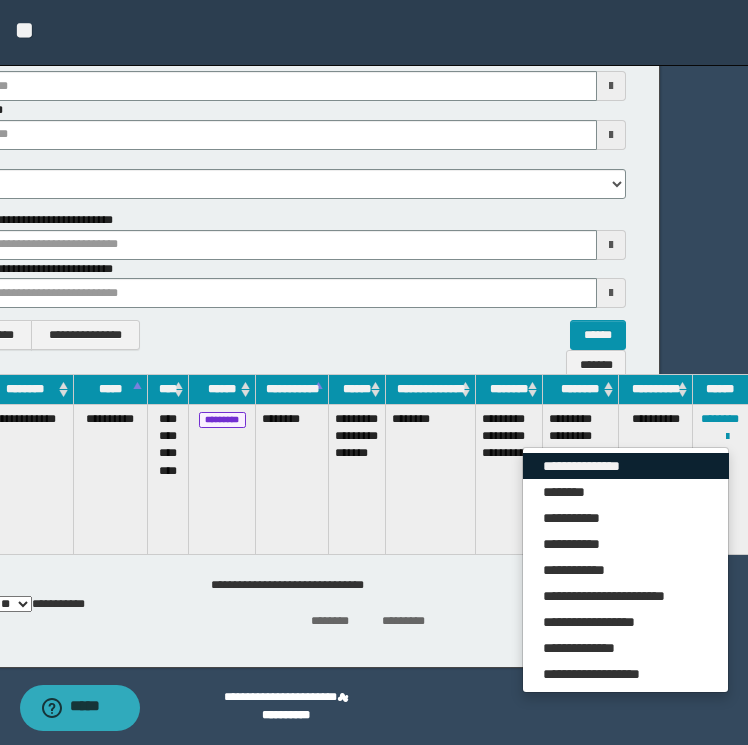 click on "**********" at bounding box center [626, 466] 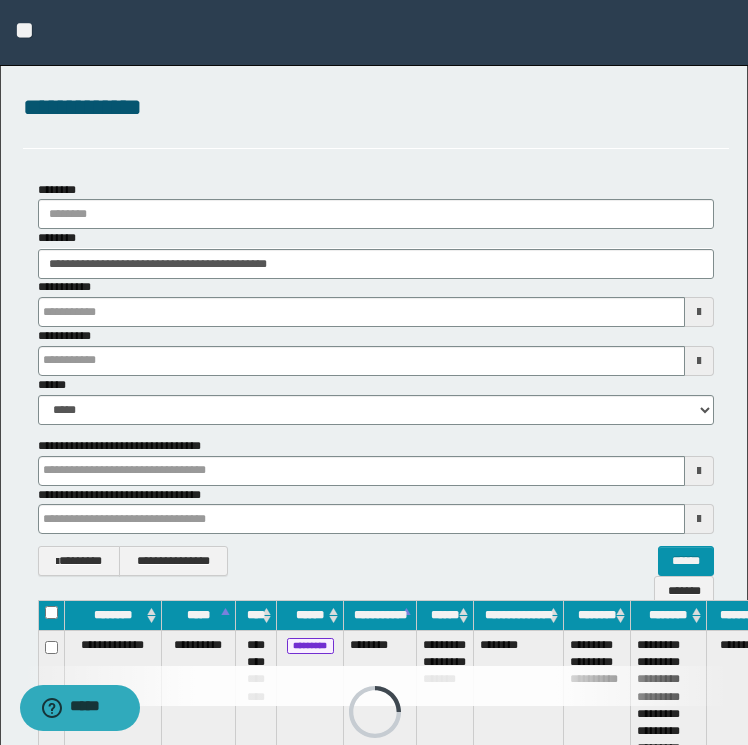 click on "**********" at bounding box center (376, 302) 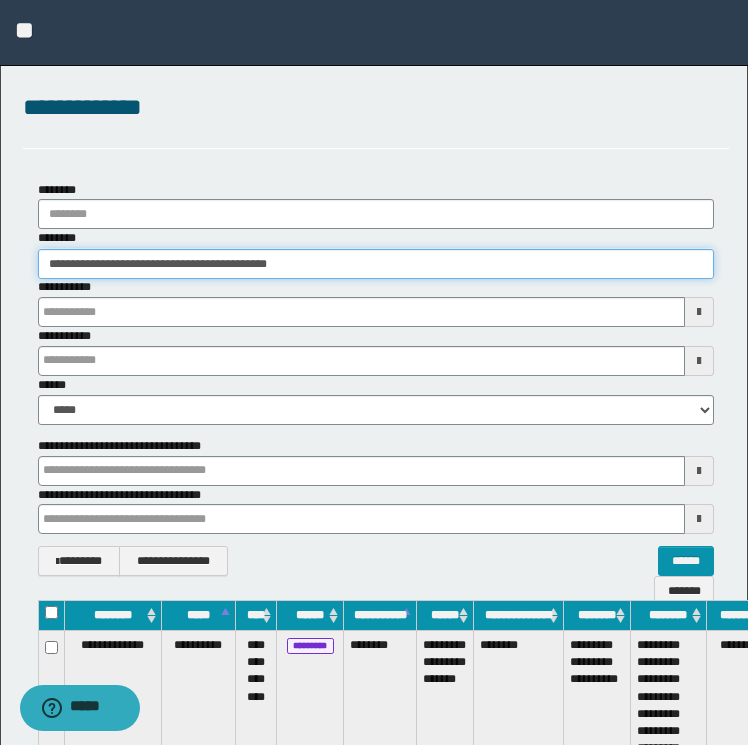 drag, startPoint x: 353, startPoint y: 269, endPoint x: -4, endPoint y: 261, distance: 357.08963 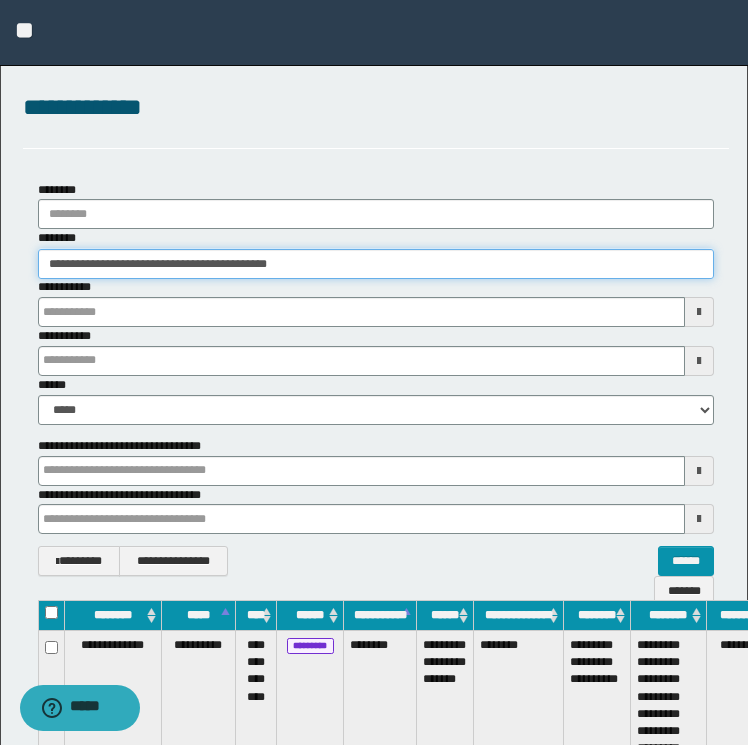 click on "**********" at bounding box center [374, 372] 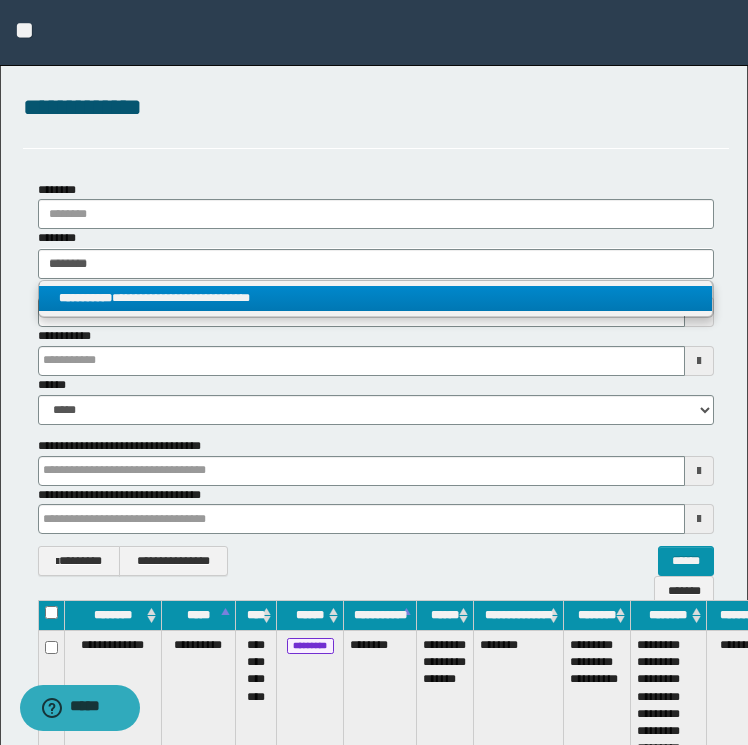 click on "**********" at bounding box center [376, 298] 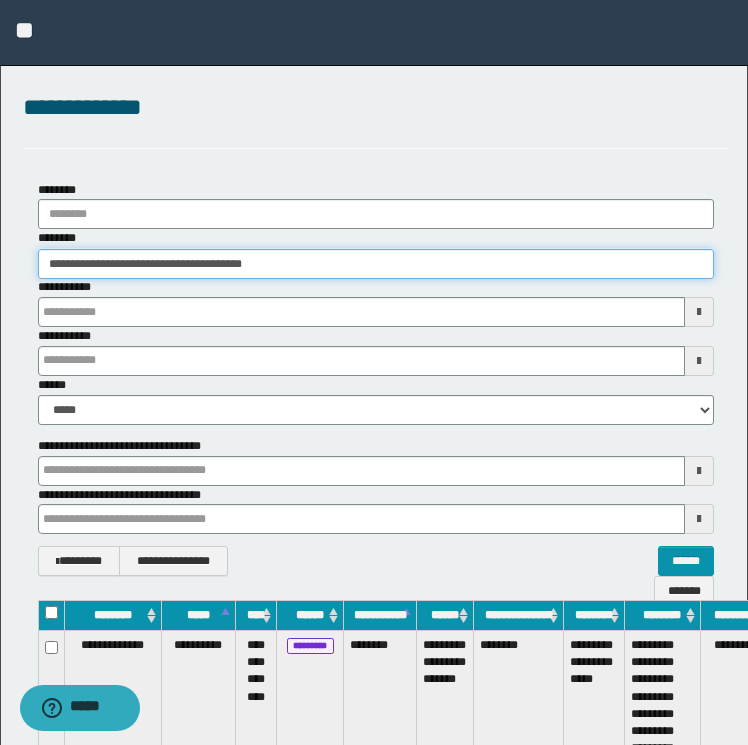 scroll, scrollTop: 0, scrollLeft: 82, axis: horizontal 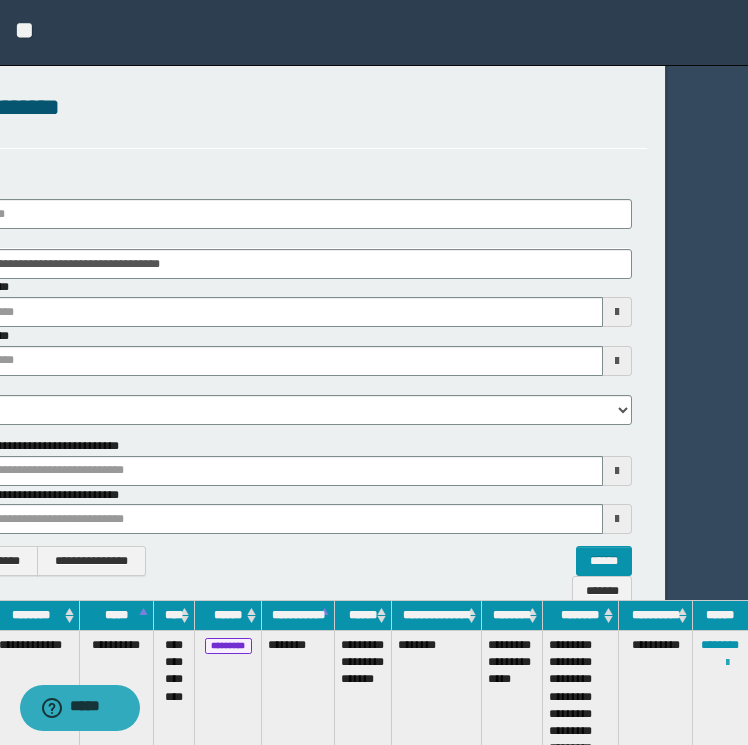 click at bounding box center [727, 663] 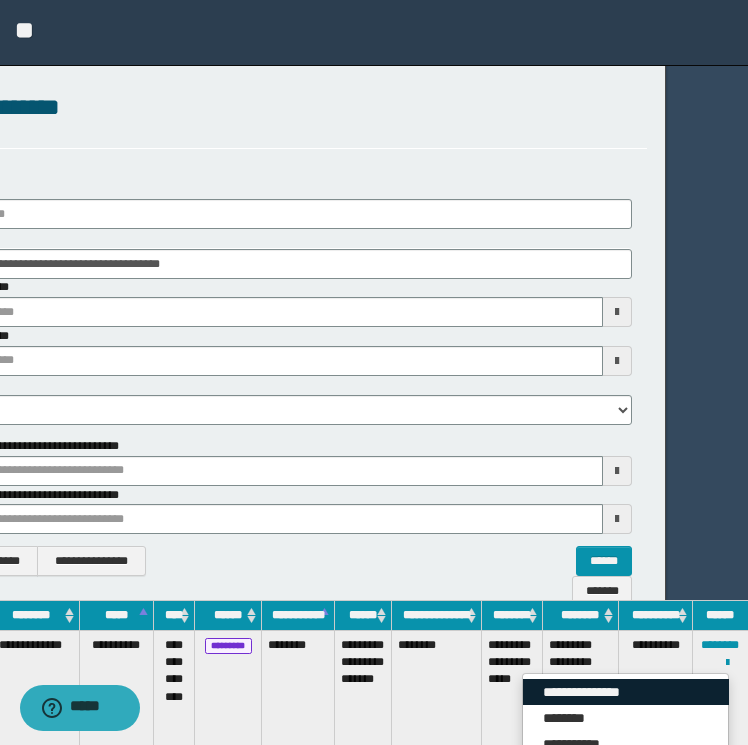 click on "**********" at bounding box center (626, 692) 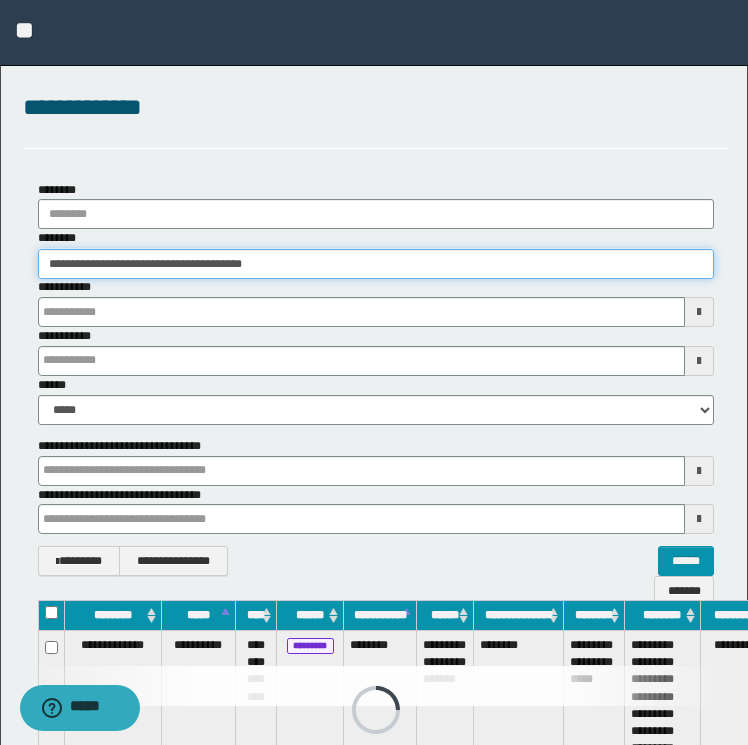 drag, startPoint x: 300, startPoint y: 257, endPoint x: 5, endPoint y: 245, distance: 295.24396 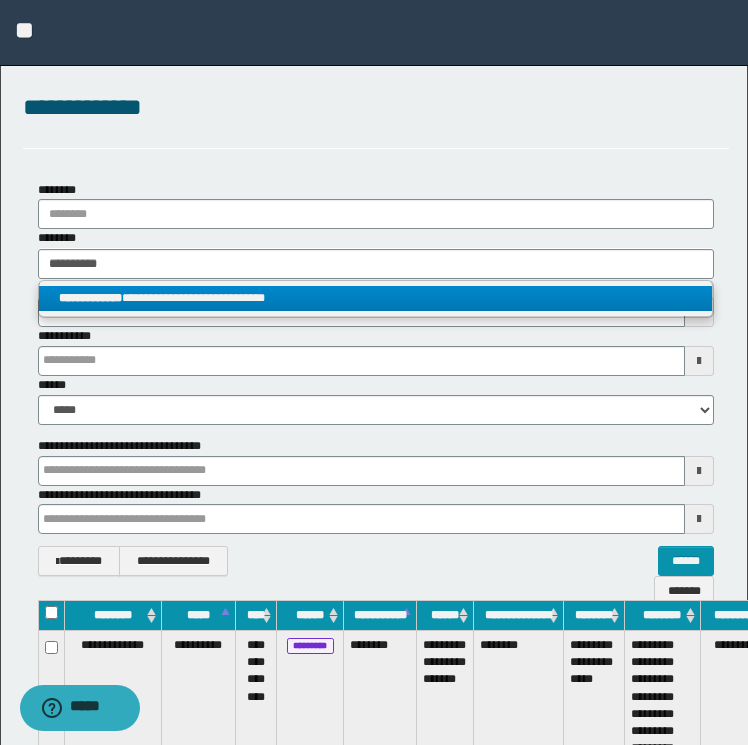 click on "**********" at bounding box center [376, 298] 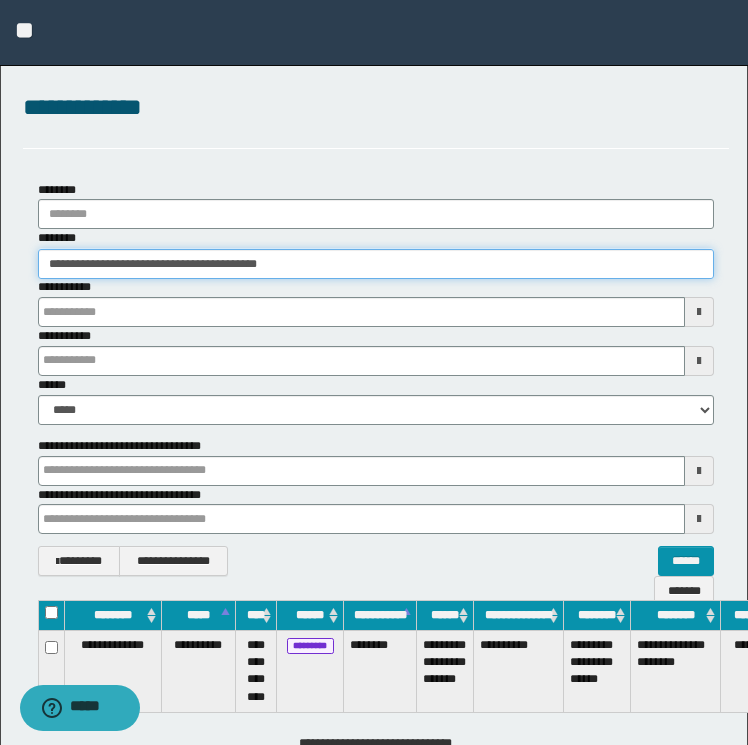 scroll, scrollTop: 0, scrollLeft: 102, axis: horizontal 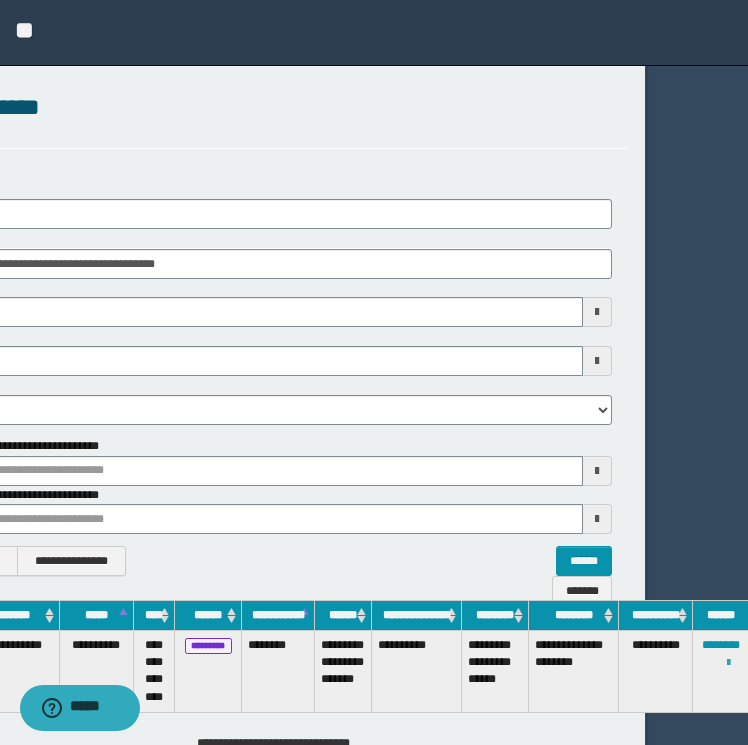 click at bounding box center (728, 663) 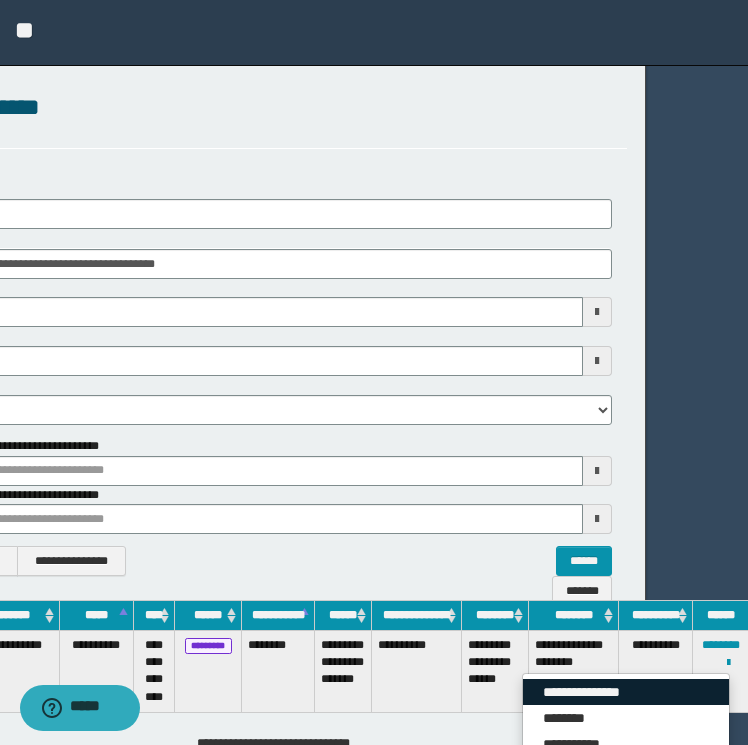 click on "**********" at bounding box center [626, 692] 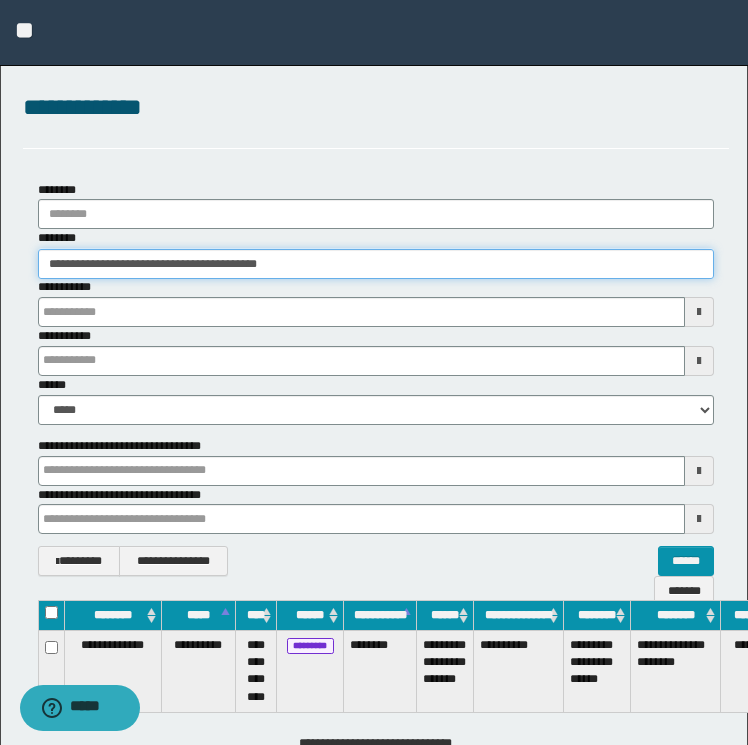 drag, startPoint x: 184, startPoint y: 262, endPoint x: -4, endPoint y: 262, distance: 188 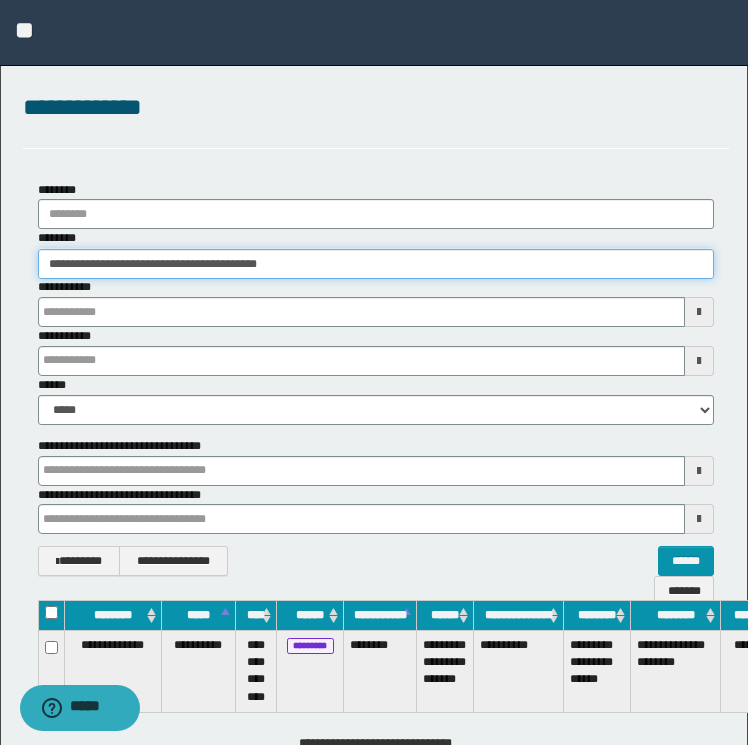 click on "**********" at bounding box center (374, 372) 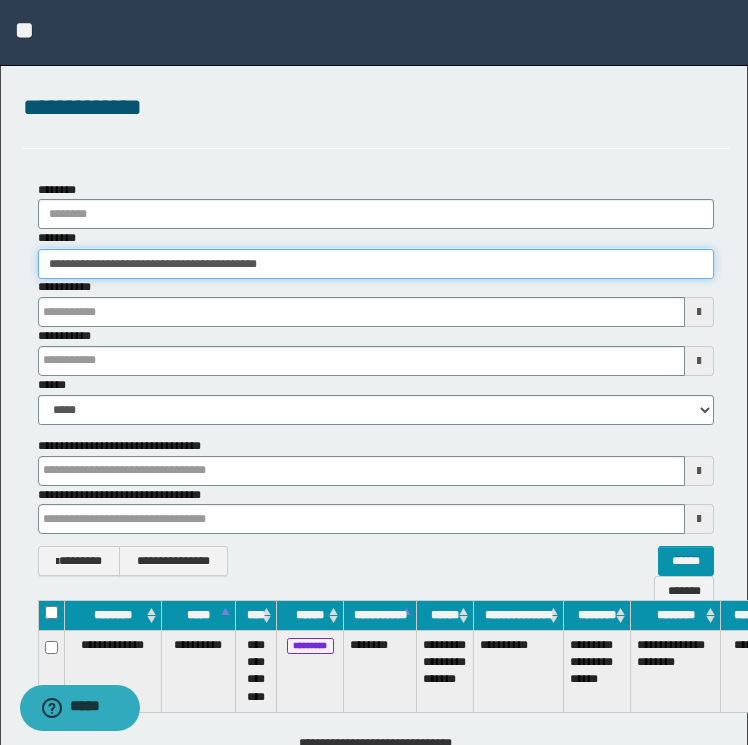 paste 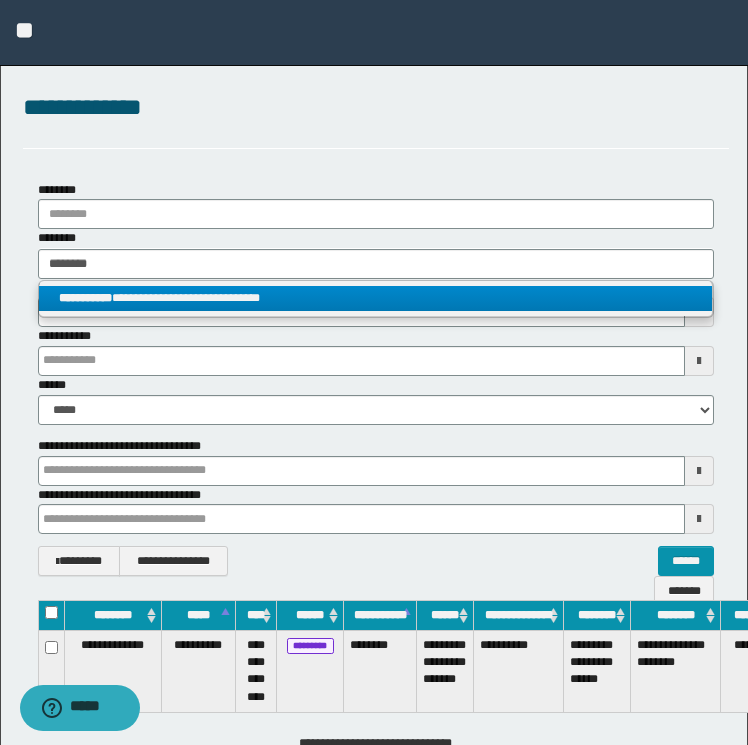 click on "**********" at bounding box center [376, 298] 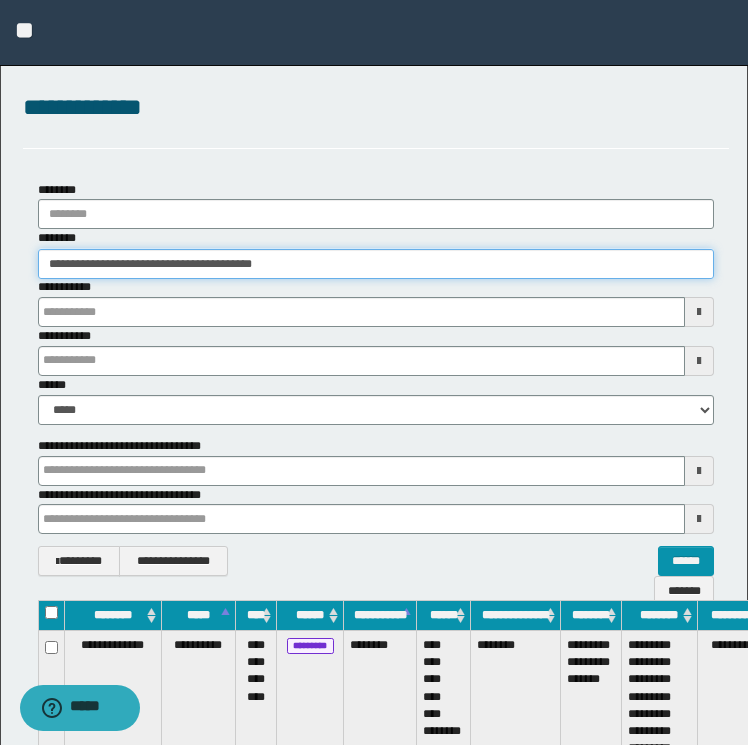 scroll, scrollTop: 0, scrollLeft: 79, axis: horizontal 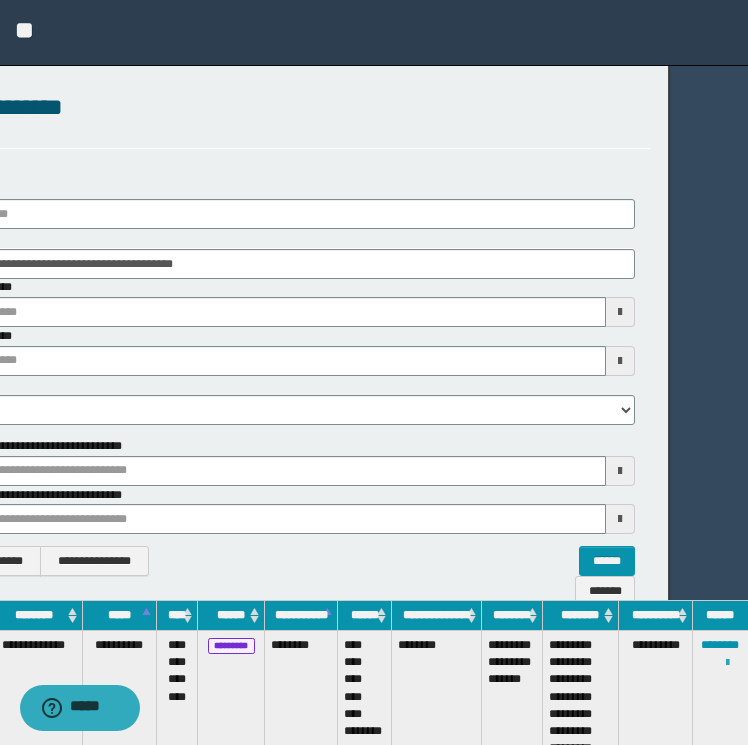 click at bounding box center (727, 663) 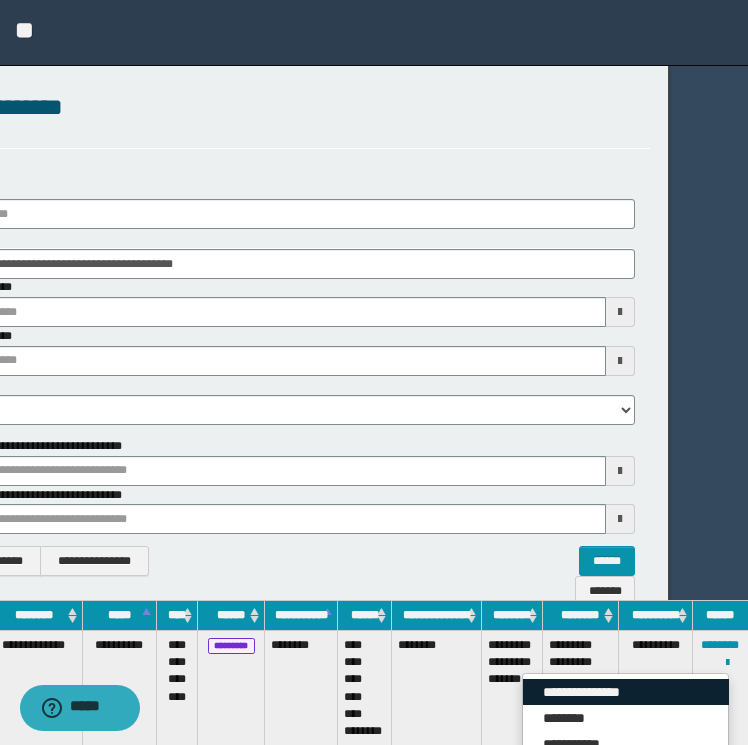 click on "**********" at bounding box center (626, 692) 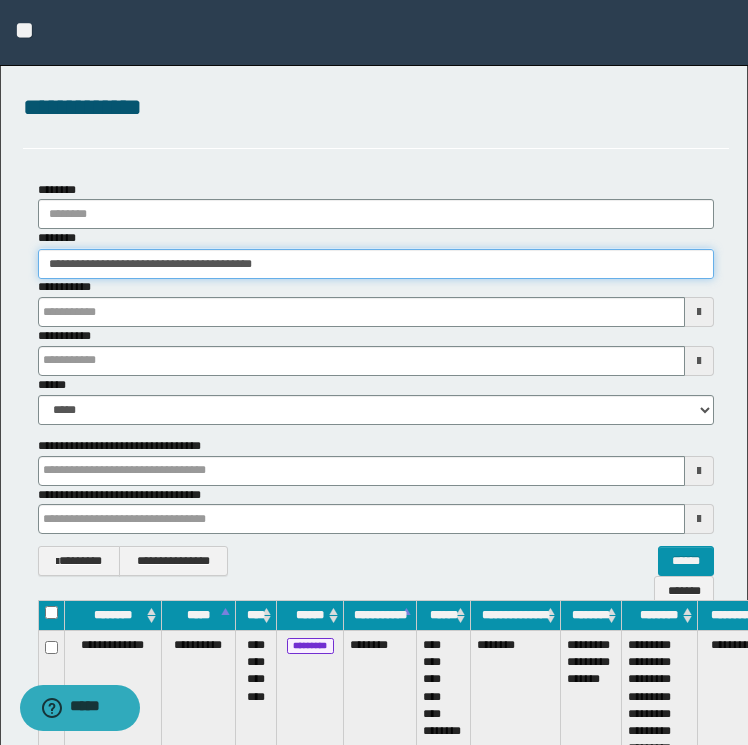 drag, startPoint x: 318, startPoint y: 266, endPoint x: -4, endPoint y: 276, distance: 322.15524 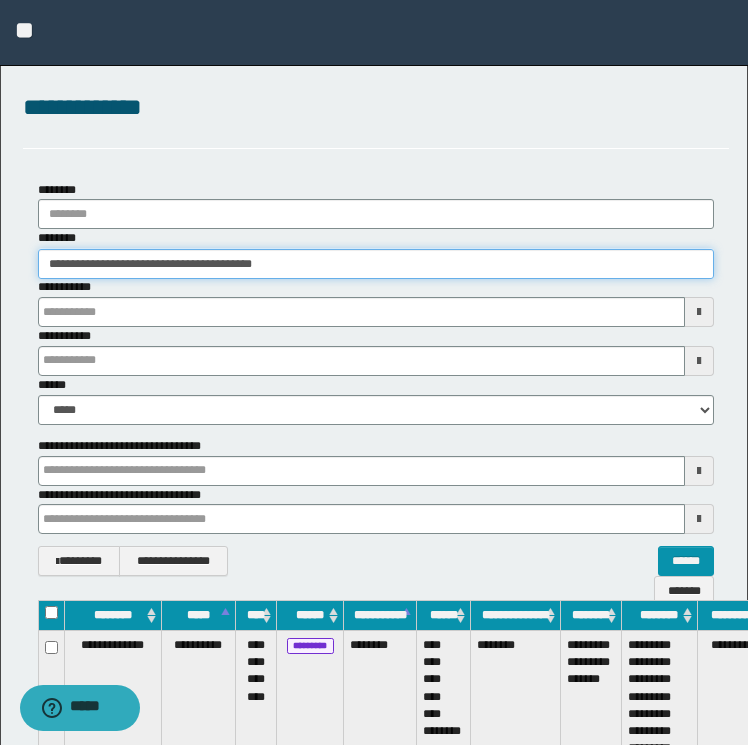 click on "**********" at bounding box center (374, 372) 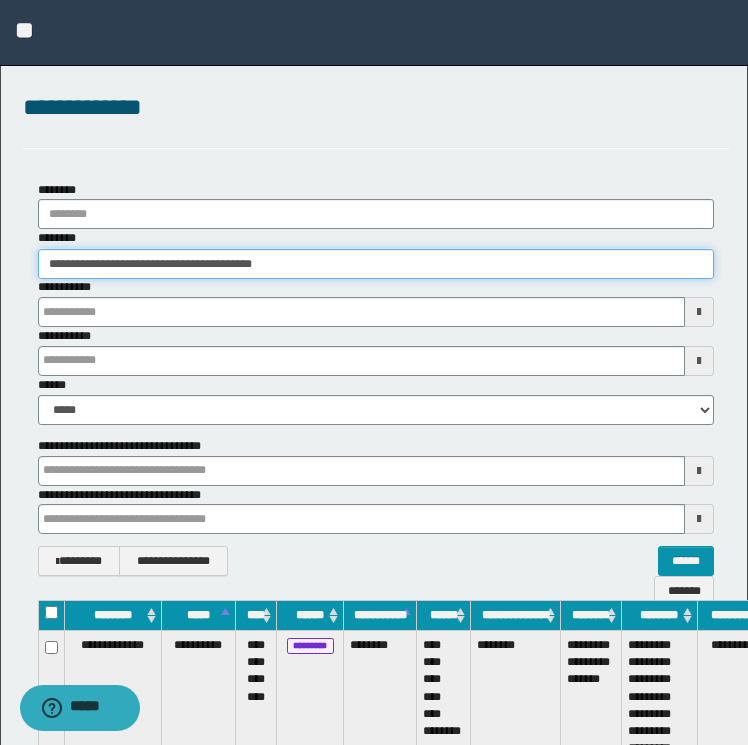 paste 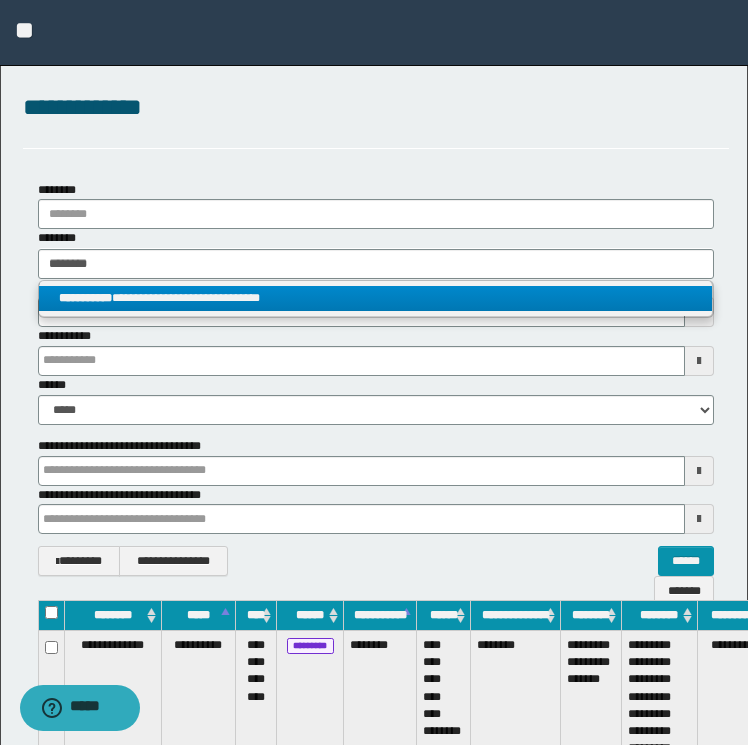 click on "**********" at bounding box center [85, 298] 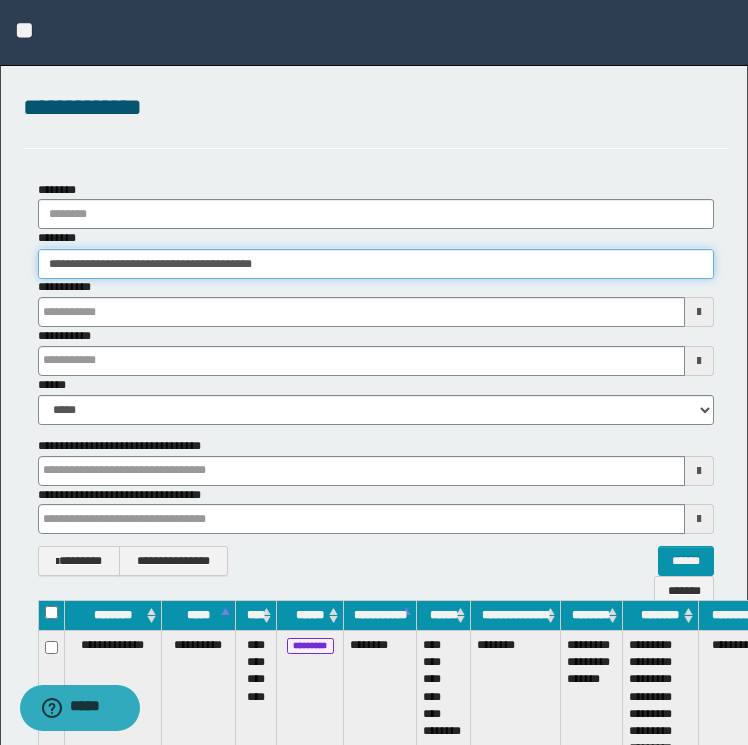 scroll, scrollTop: 0, scrollLeft: 80, axis: horizontal 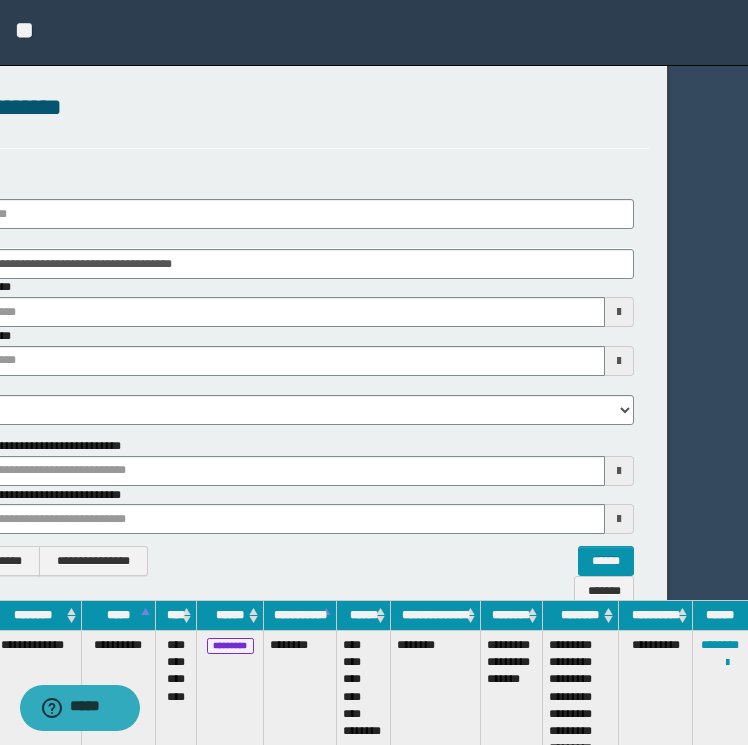 click on "**********" at bounding box center [721, 706] 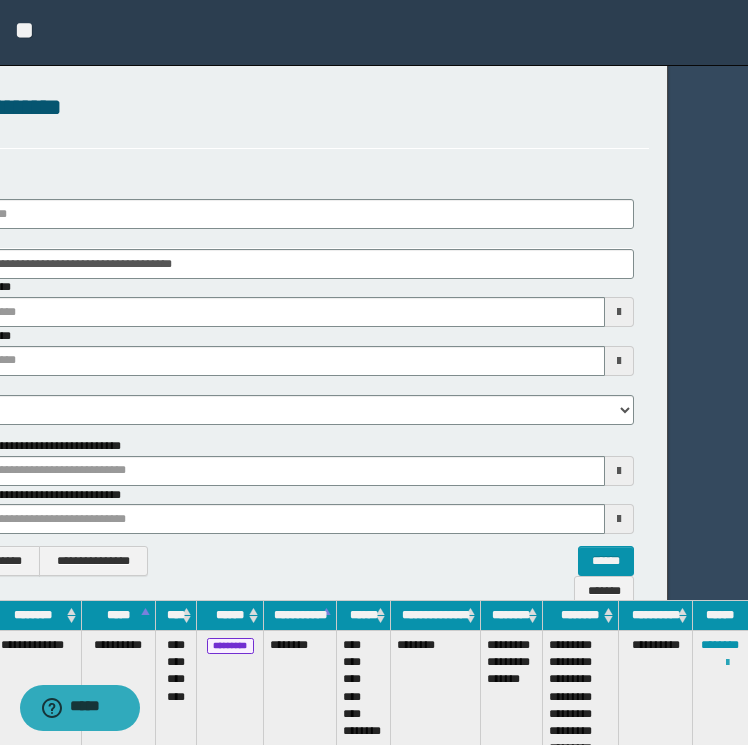 click at bounding box center (727, 663) 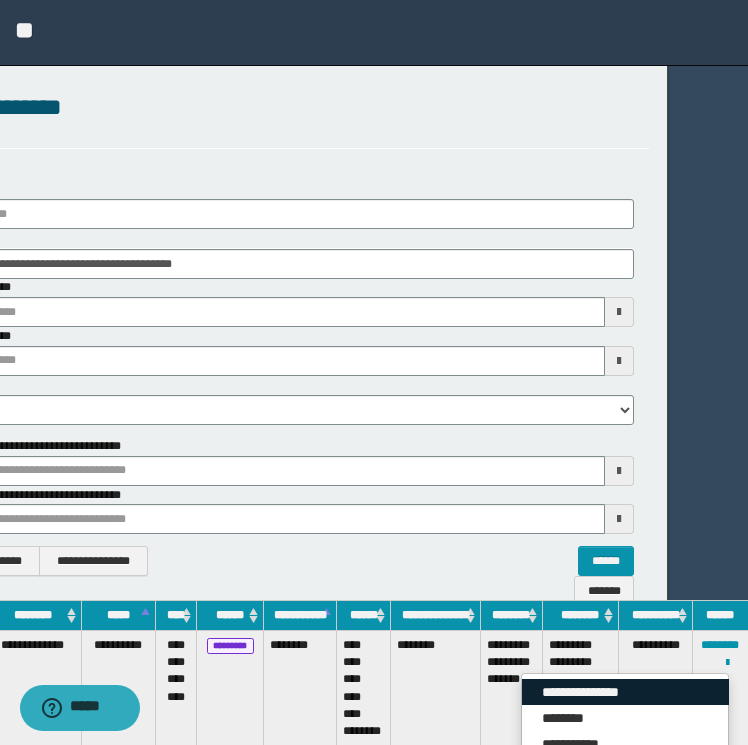 click on "**********" at bounding box center [625, 692] 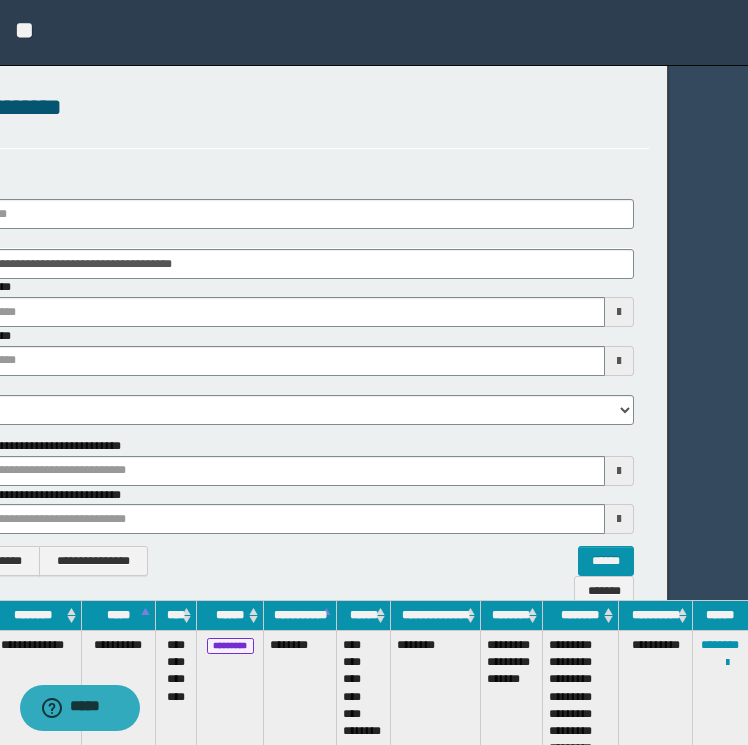 scroll, scrollTop: 0, scrollLeft: 0, axis: both 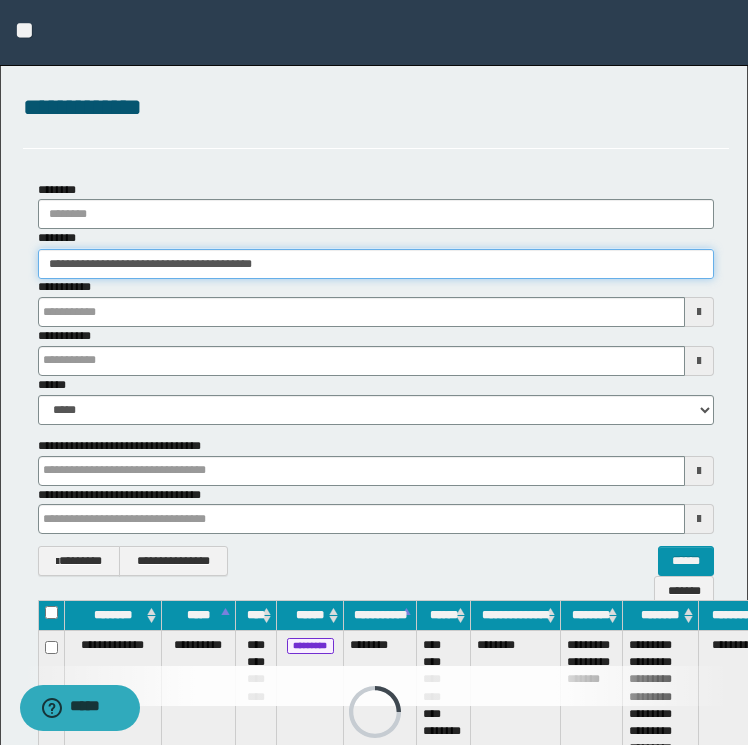drag, startPoint x: 380, startPoint y: 266, endPoint x: -4, endPoint y: 260, distance: 384.04688 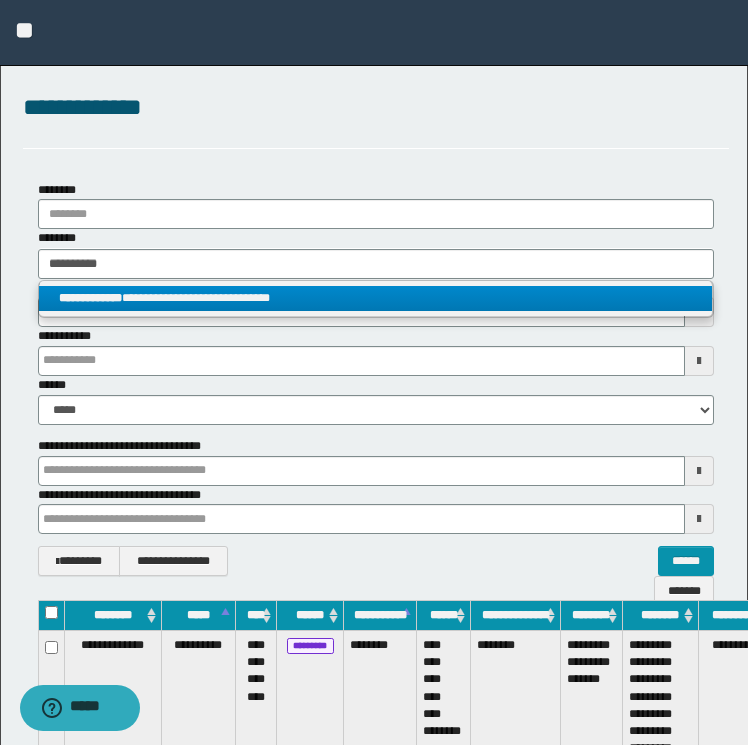 click on "**********" at bounding box center (376, 298) 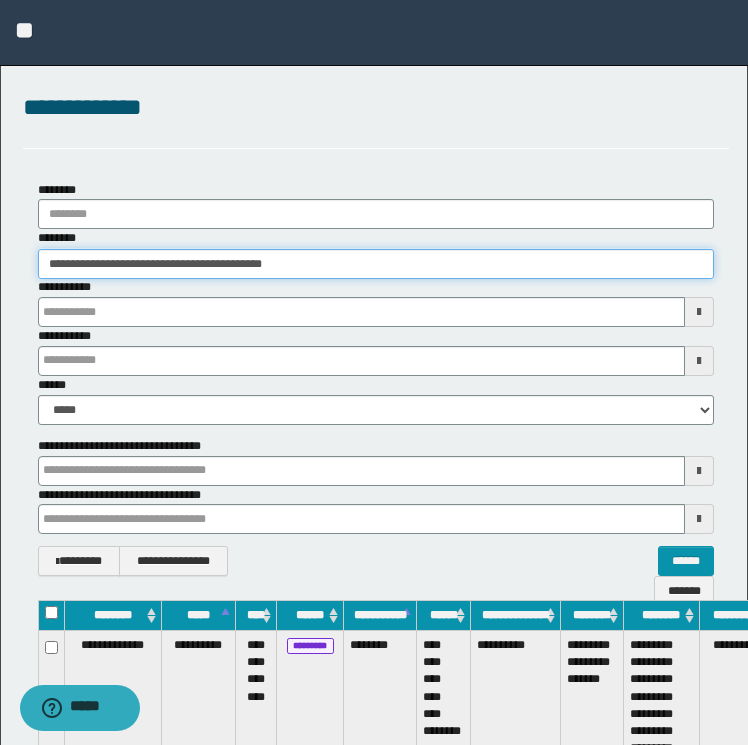 scroll, scrollTop: 0, scrollLeft: 80, axis: horizontal 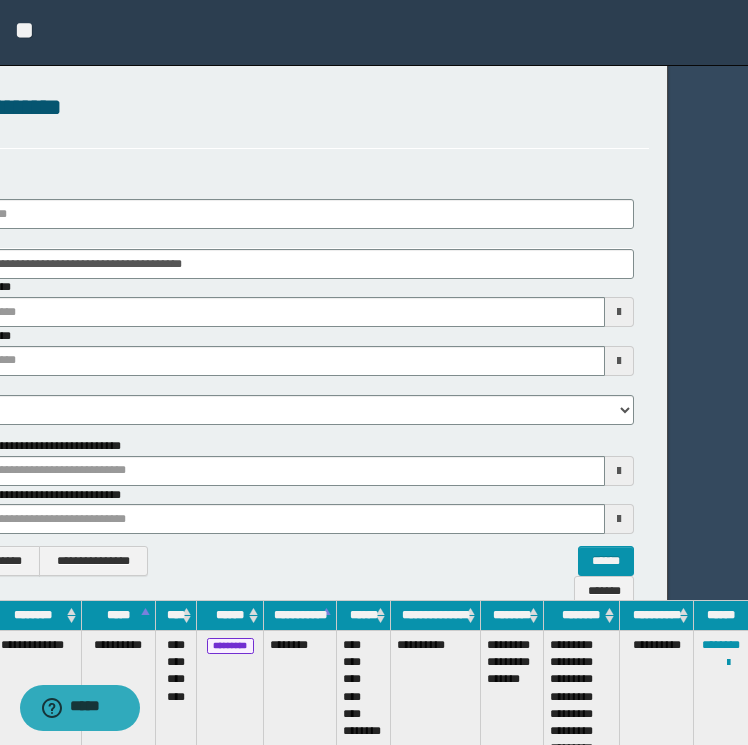 click on "**********" at bounding box center [722, 706] 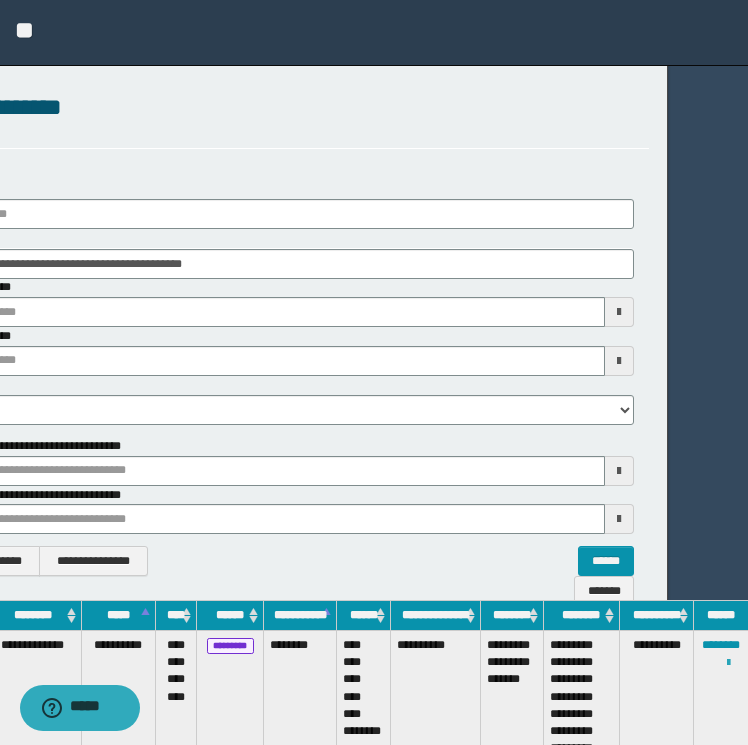 click at bounding box center [728, 663] 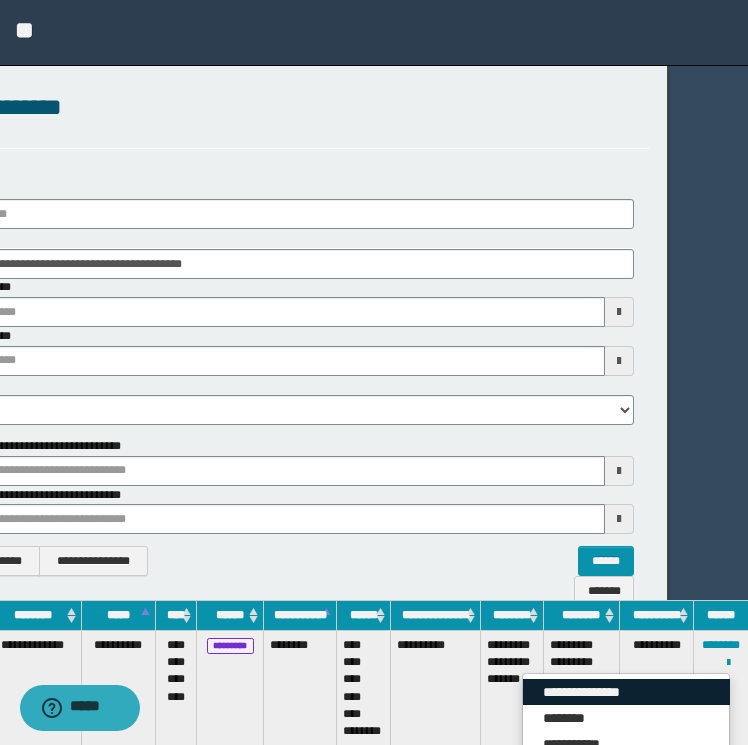 click on "**********" at bounding box center (626, 692) 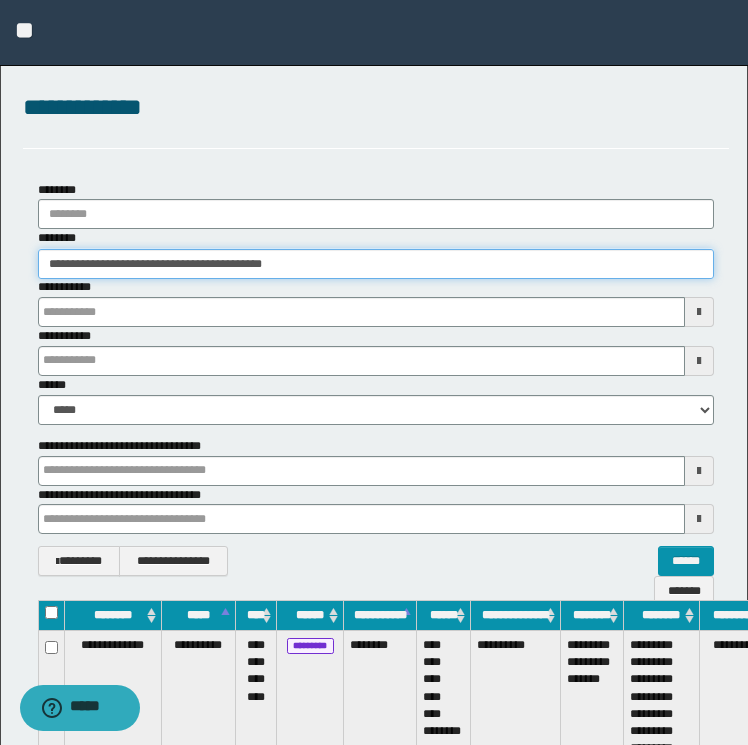 drag, startPoint x: 356, startPoint y: 264, endPoint x: -4, endPoint y: 260, distance: 360.02222 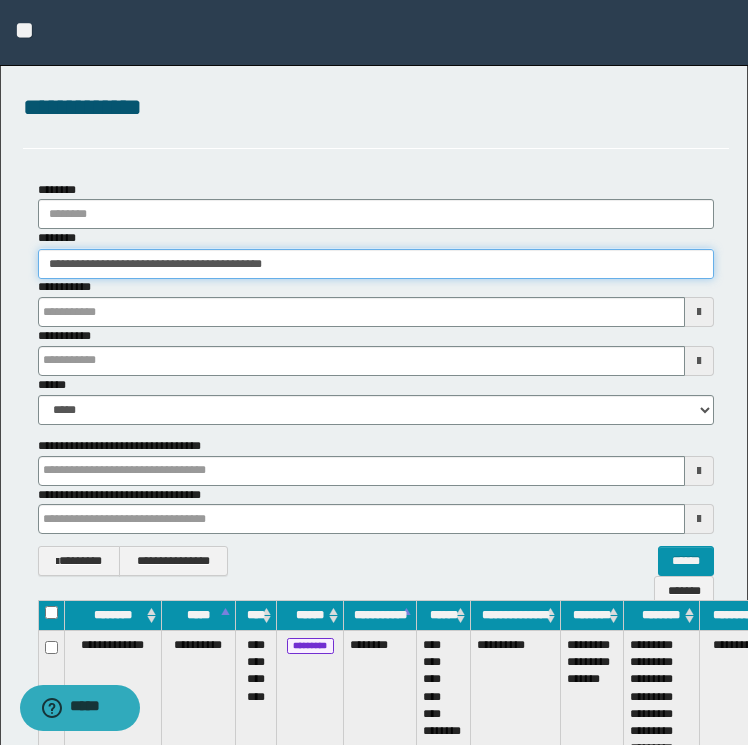 click on "**********" at bounding box center [374, 372] 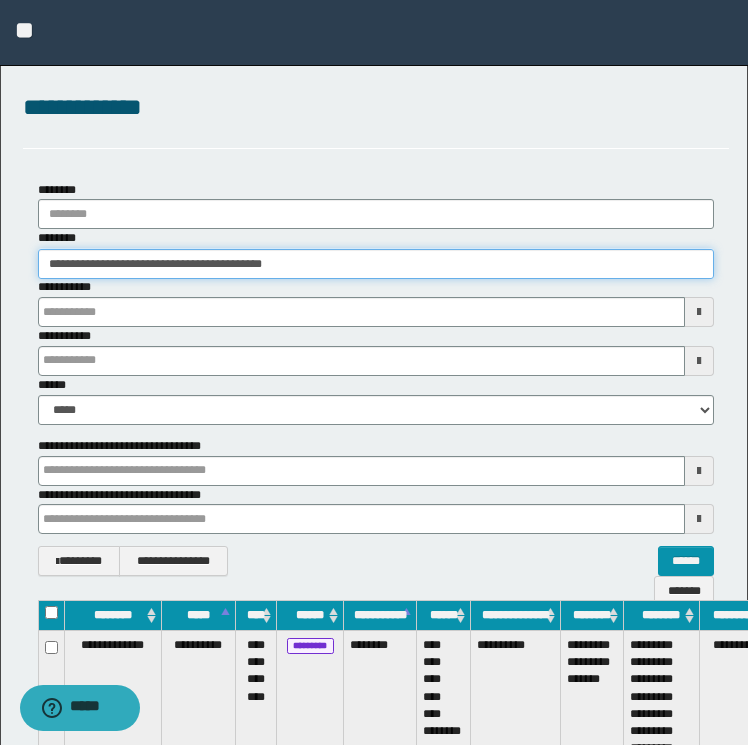 paste 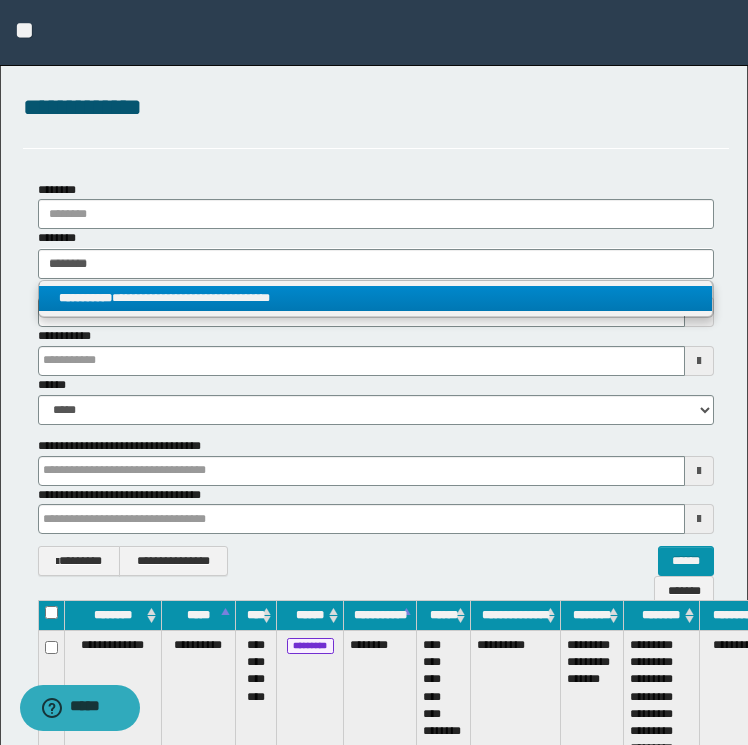 click on "**********" at bounding box center (376, 298) 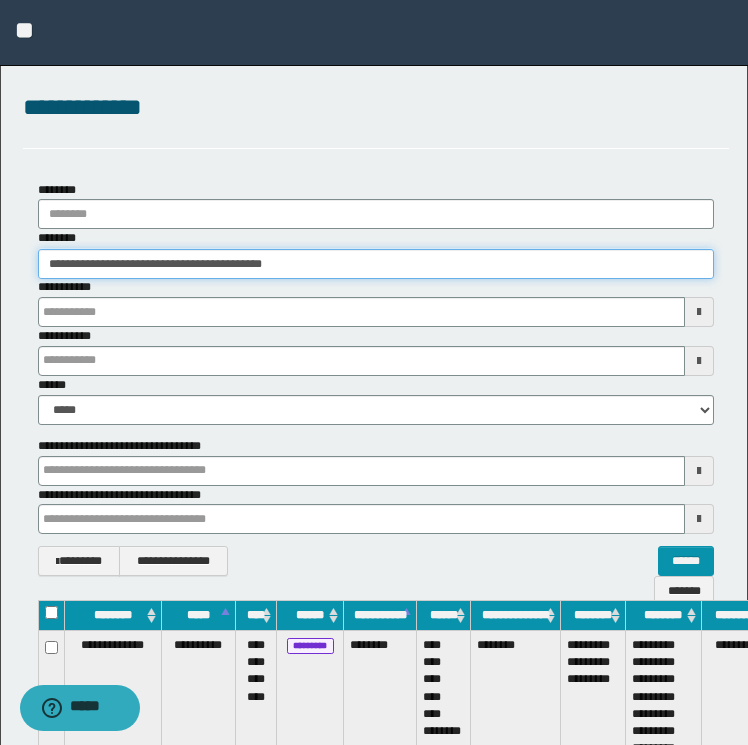 scroll, scrollTop: 0, scrollLeft: 83, axis: horizontal 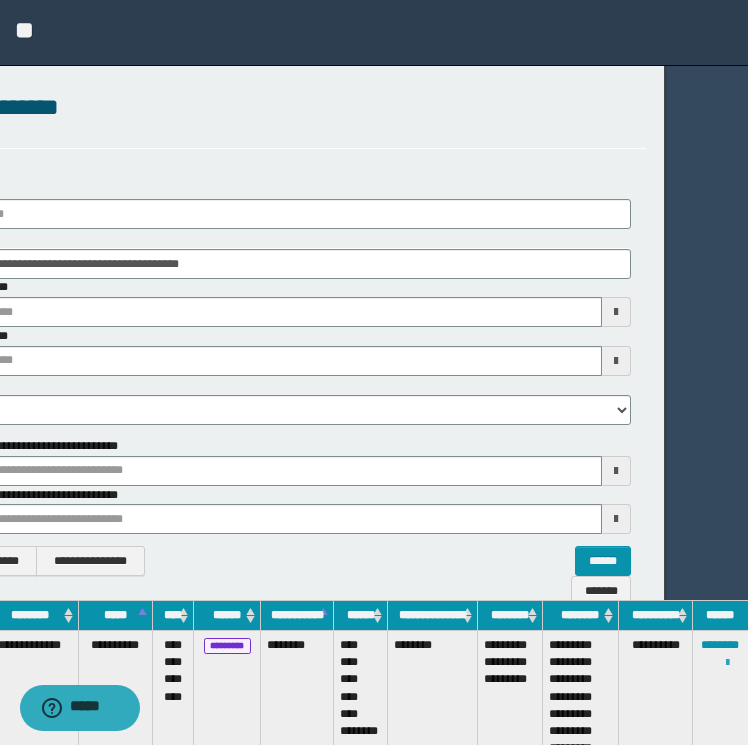 click at bounding box center (727, 663) 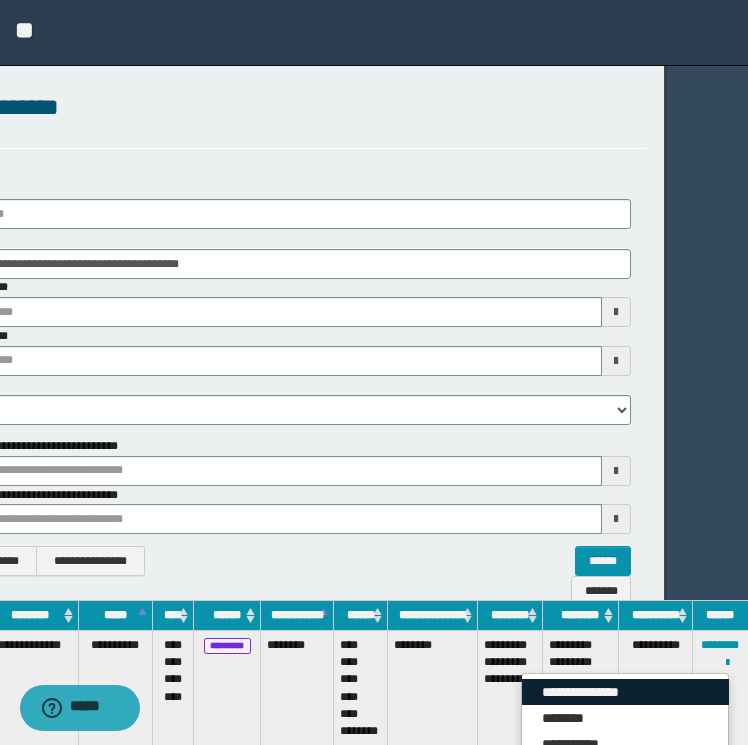click on "**********" at bounding box center [625, 692] 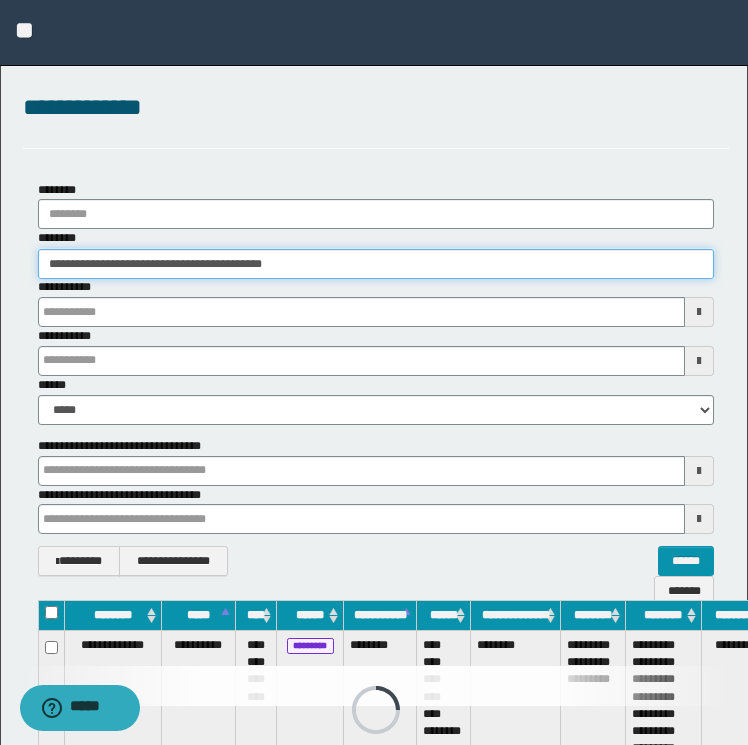 drag, startPoint x: 335, startPoint y: 254, endPoint x: -4, endPoint y: 252, distance: 339.0059 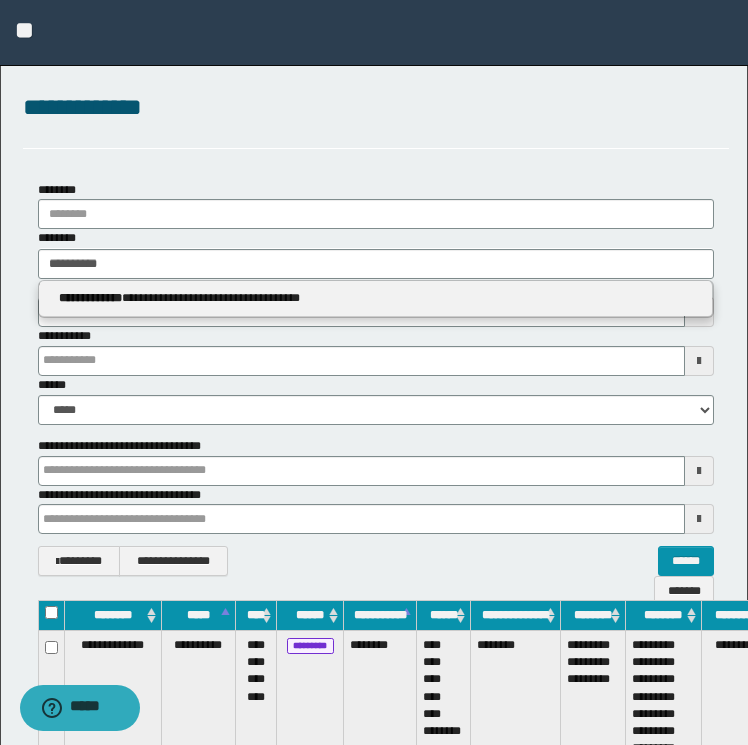 click on "**********" at bounding box center [376, 298] 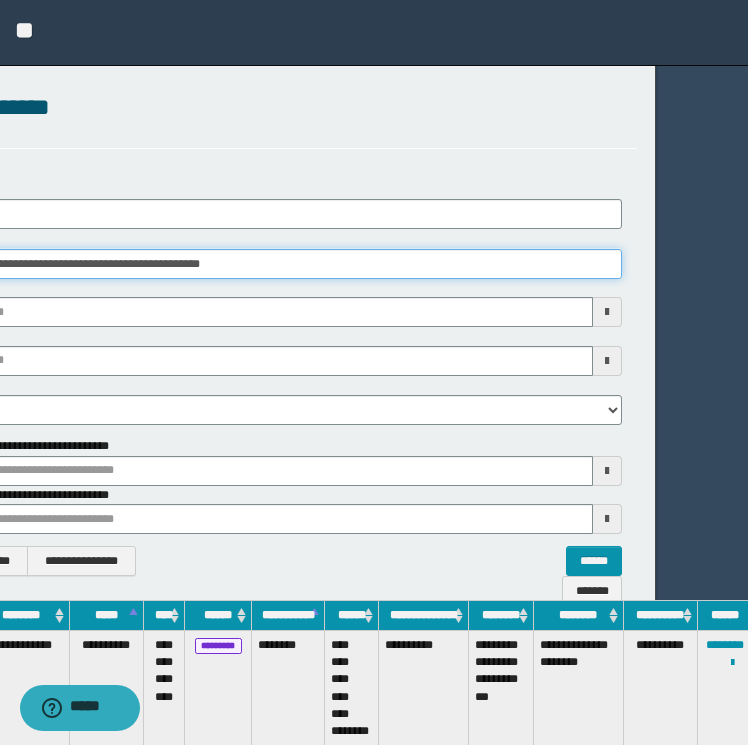 scroll, scrollTop: 0, scrollLeft: 96, axis: horizontal 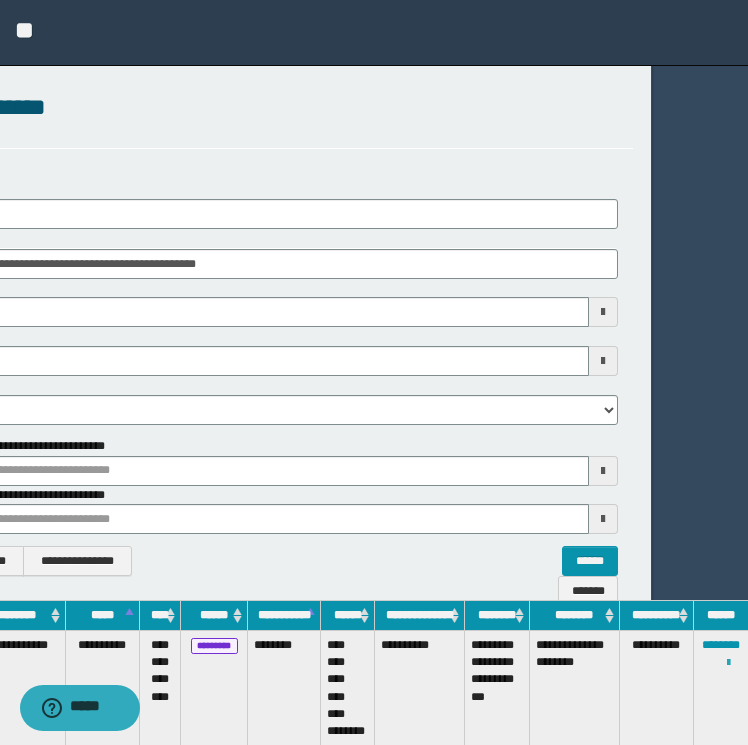 click at bounding box center [728, 663] 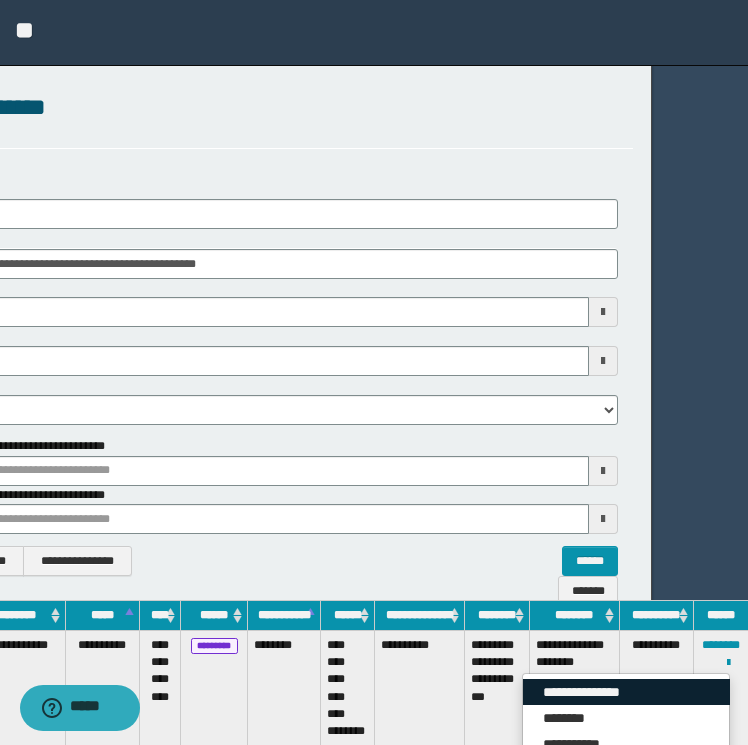 click on "**********" at bounding box center (626, 692) 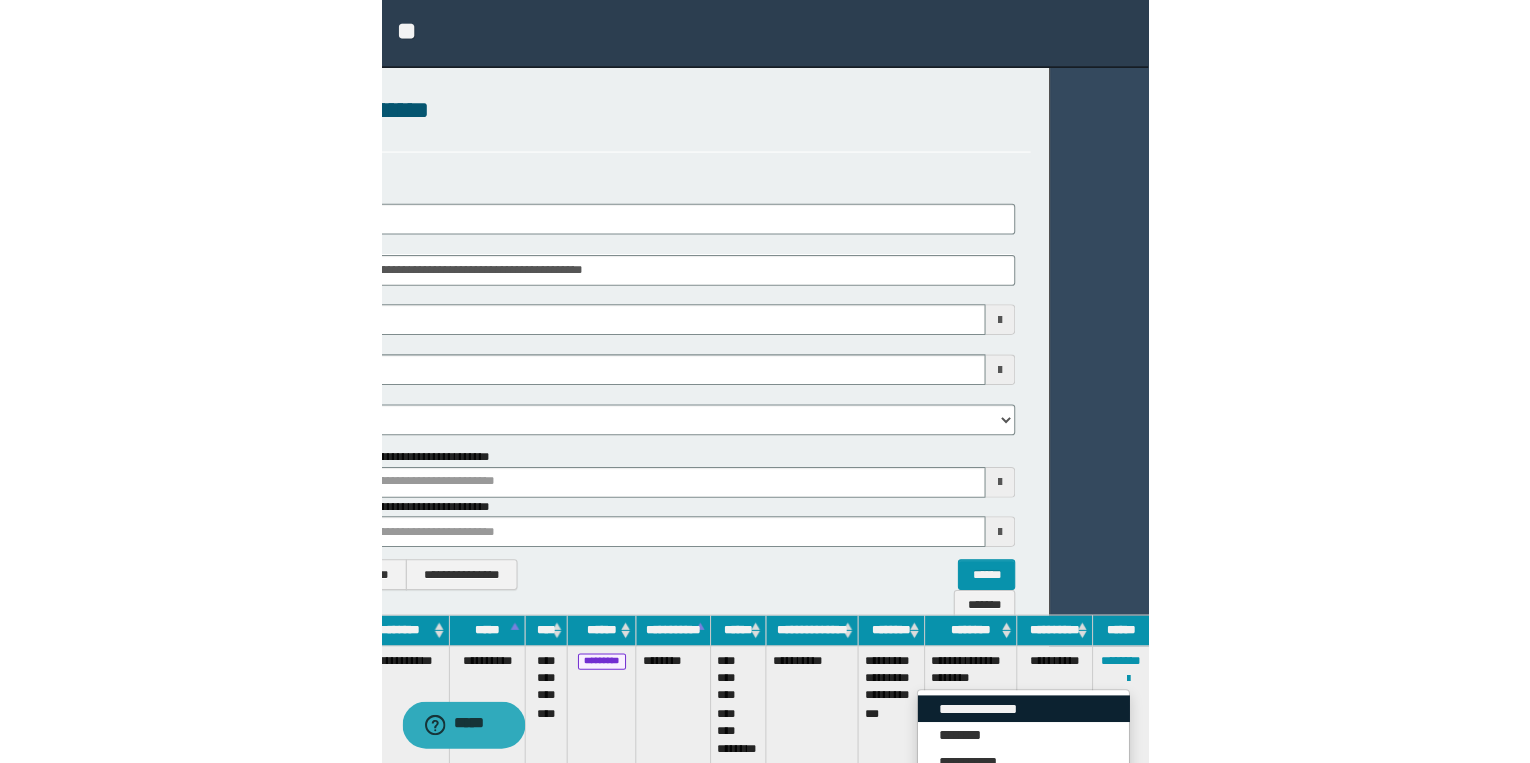 scroll, scrollTop: 0, scrollLeft: 0, axis: both 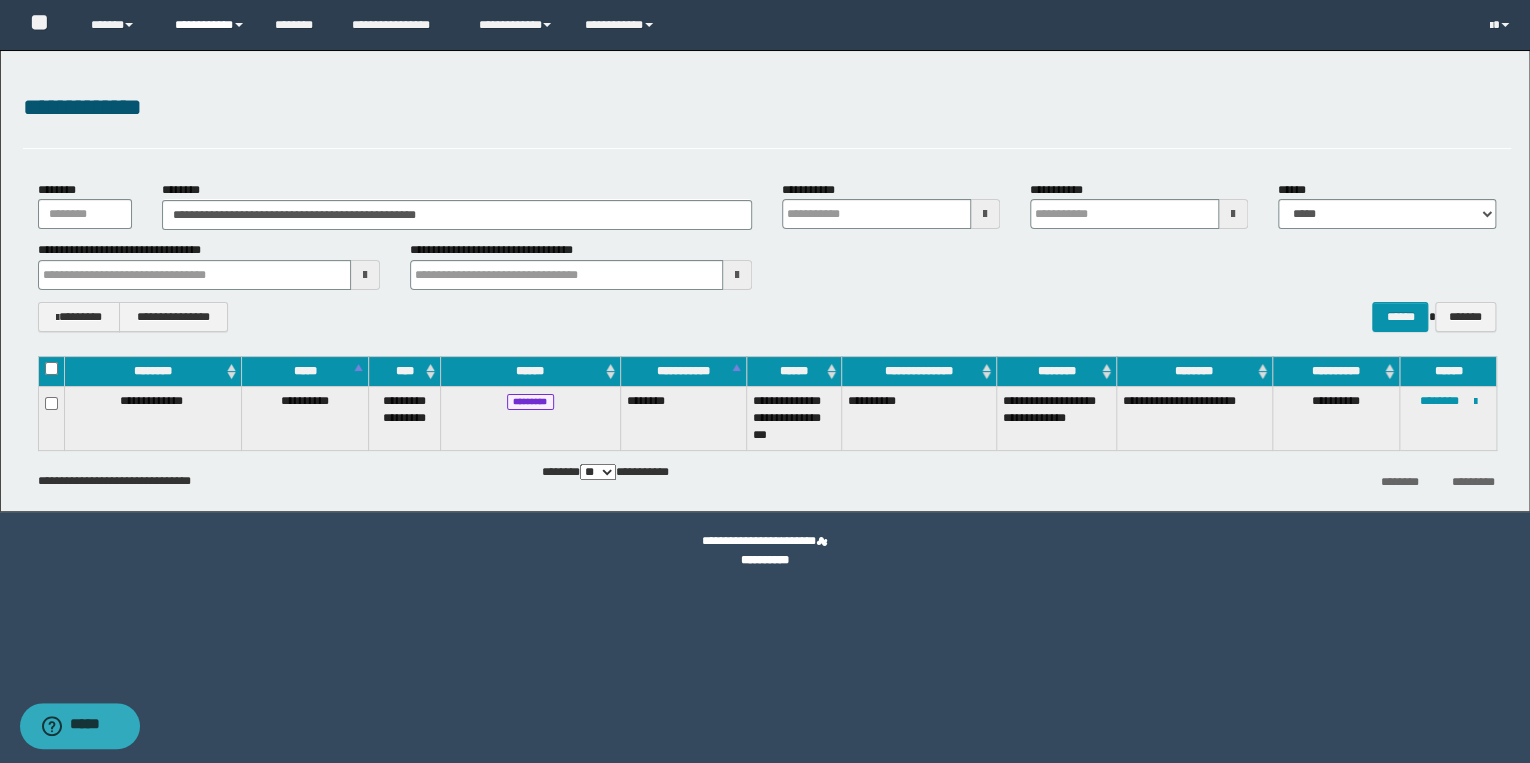click on "**********" at bounding box center [210, 25] 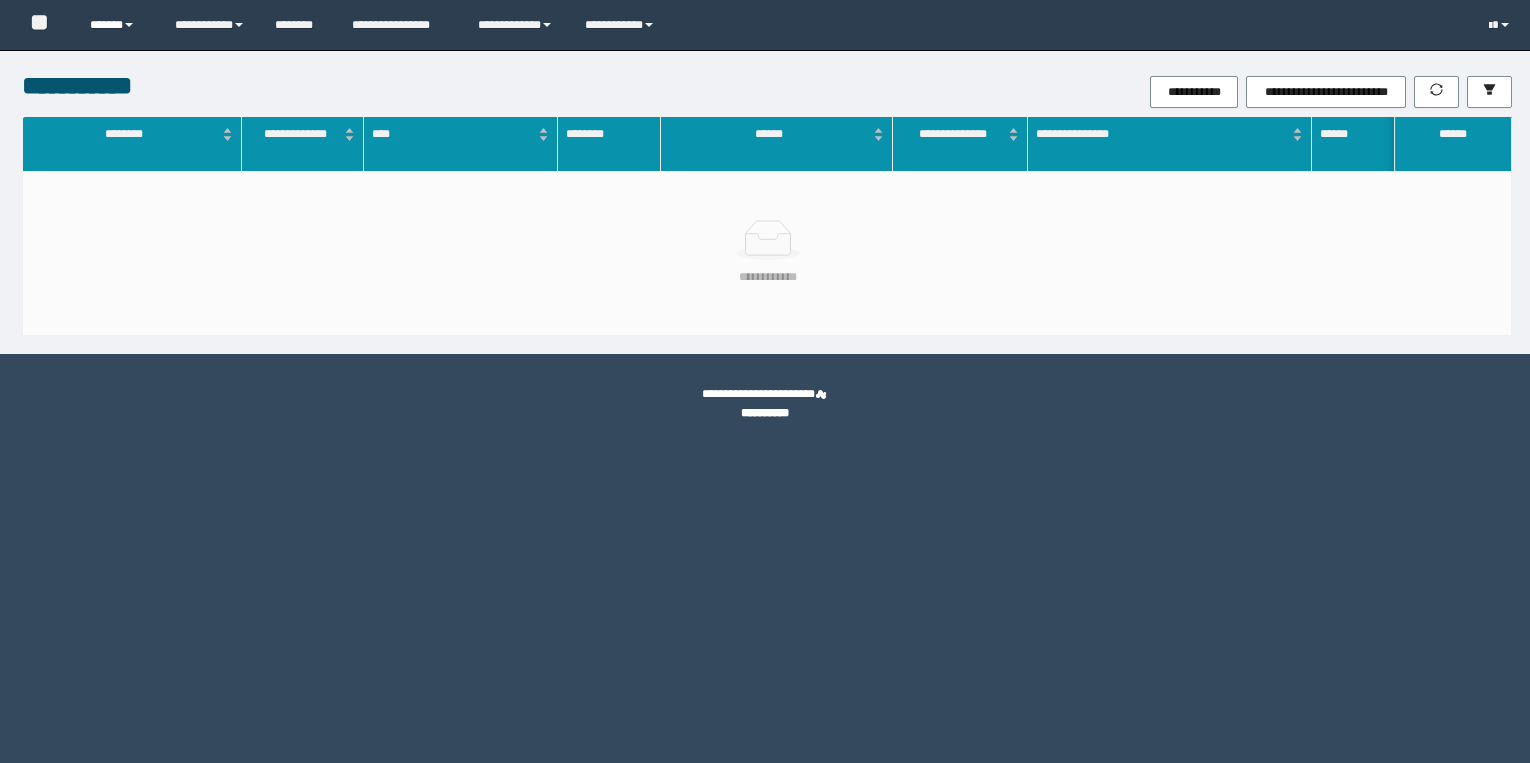 scroll, scrollTop: 0, scrollLeft: 0, axis: both 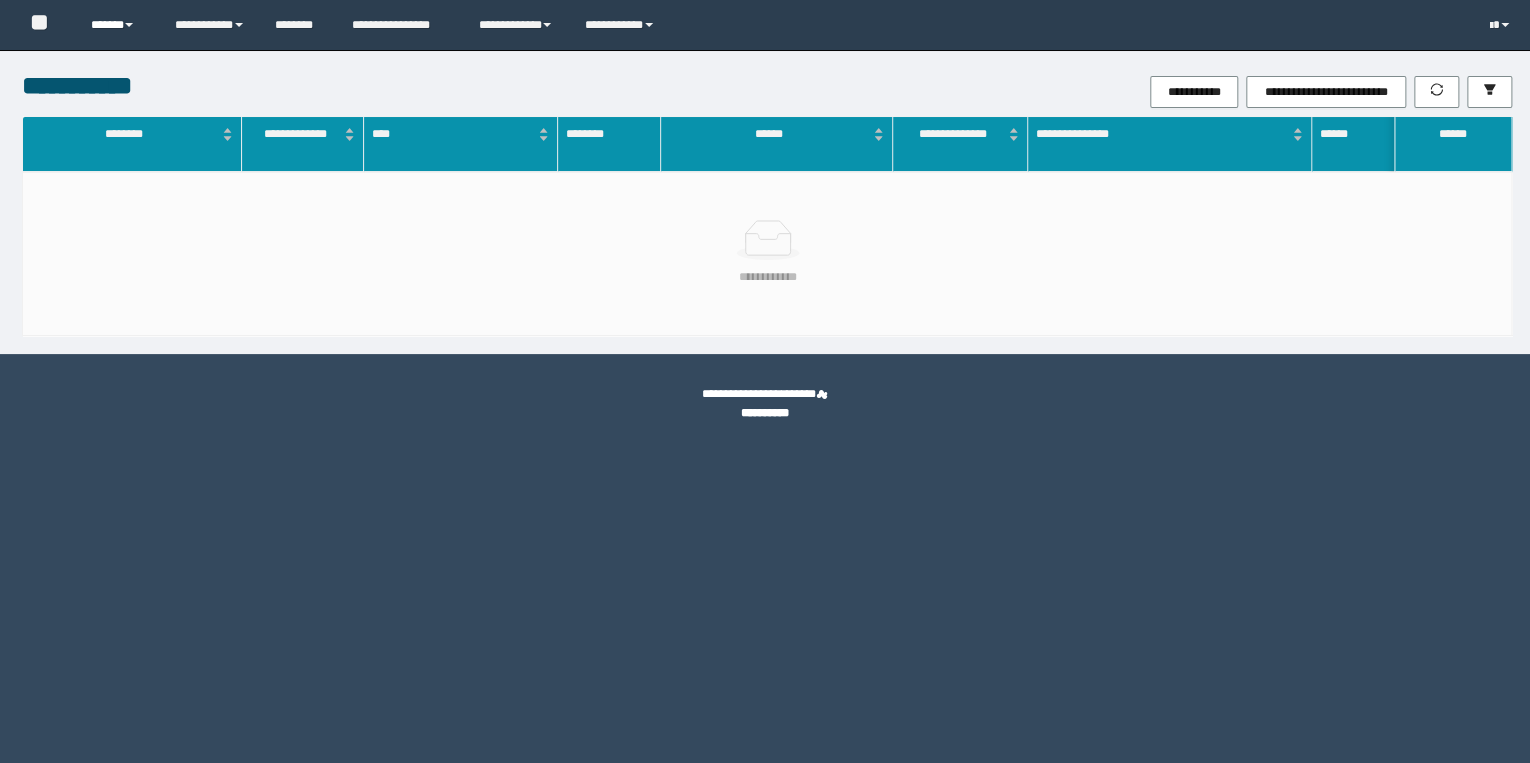 click on "******" at bounding box center [117, 25] 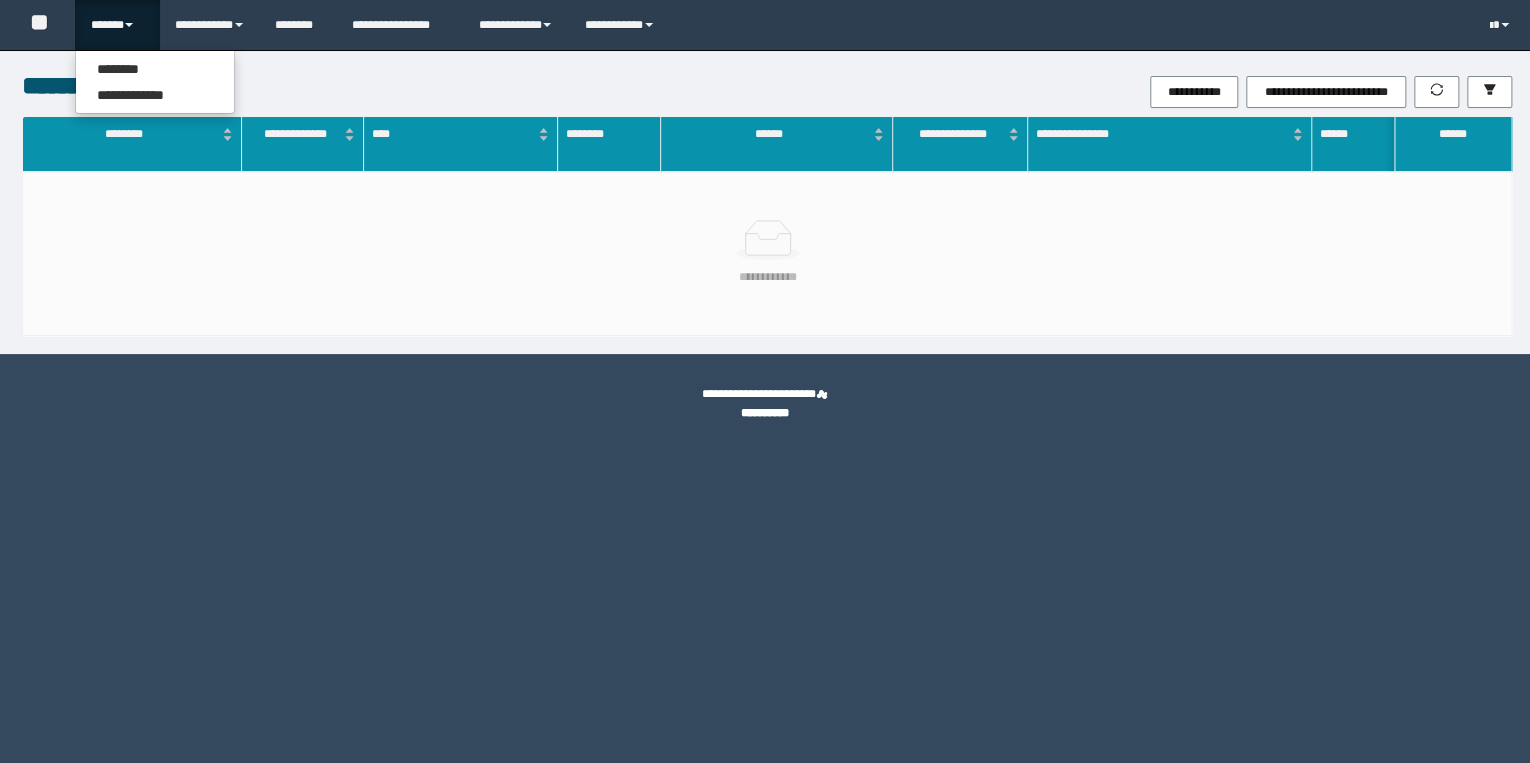 click on "**********" at bounding box center (155, 82) 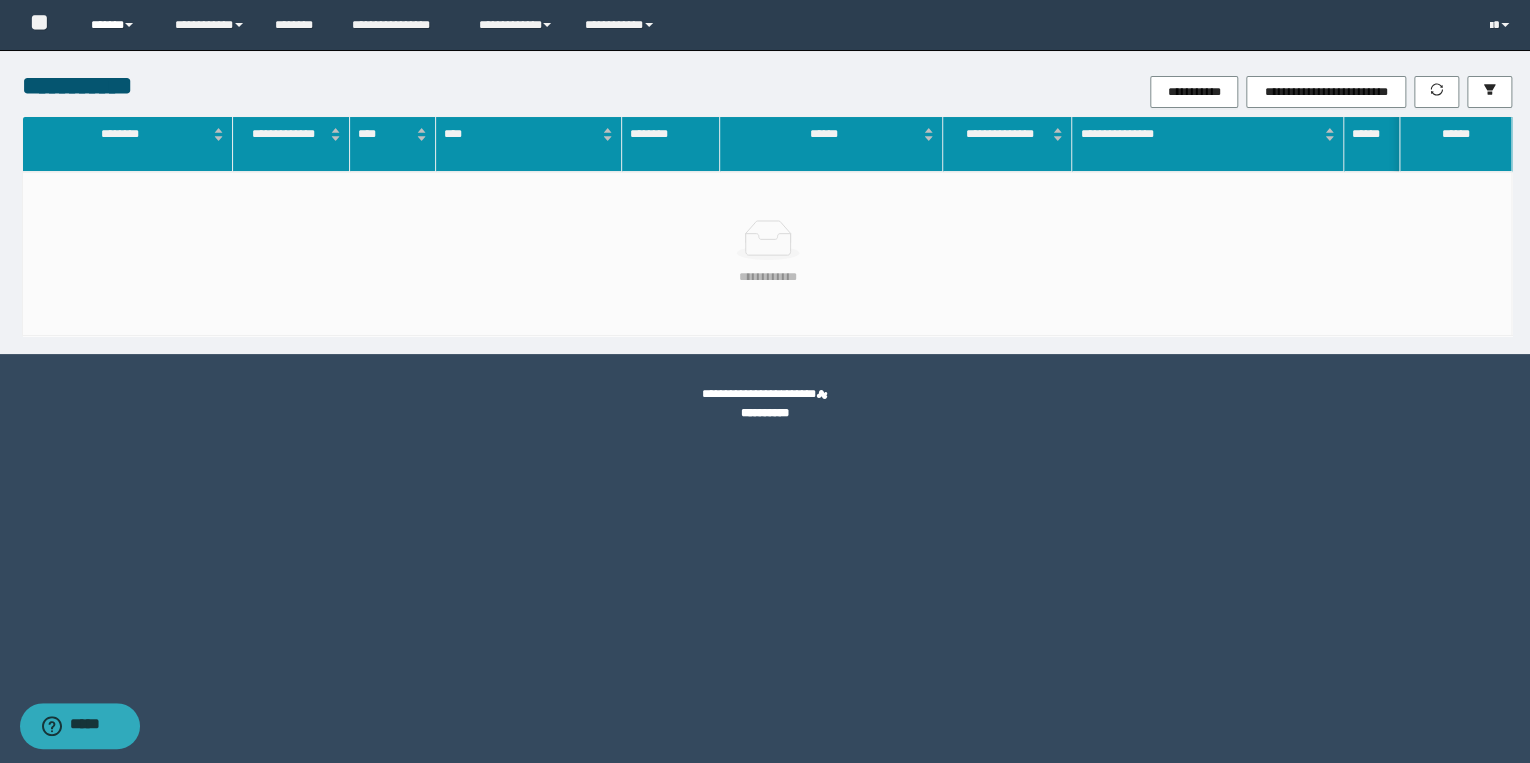 click at bounding box center [129, 25] 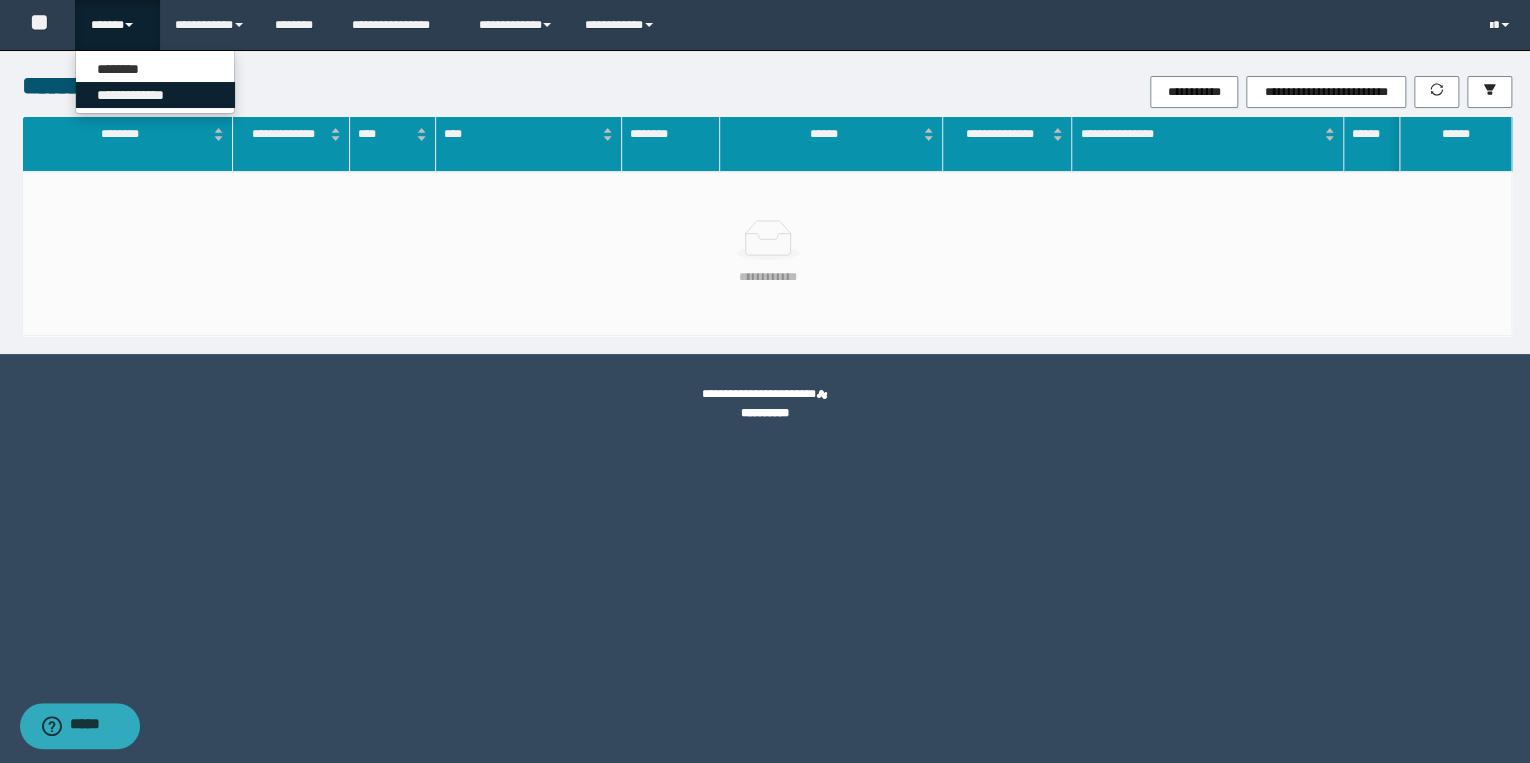 click on "**********" at bounding box center (155, 95) 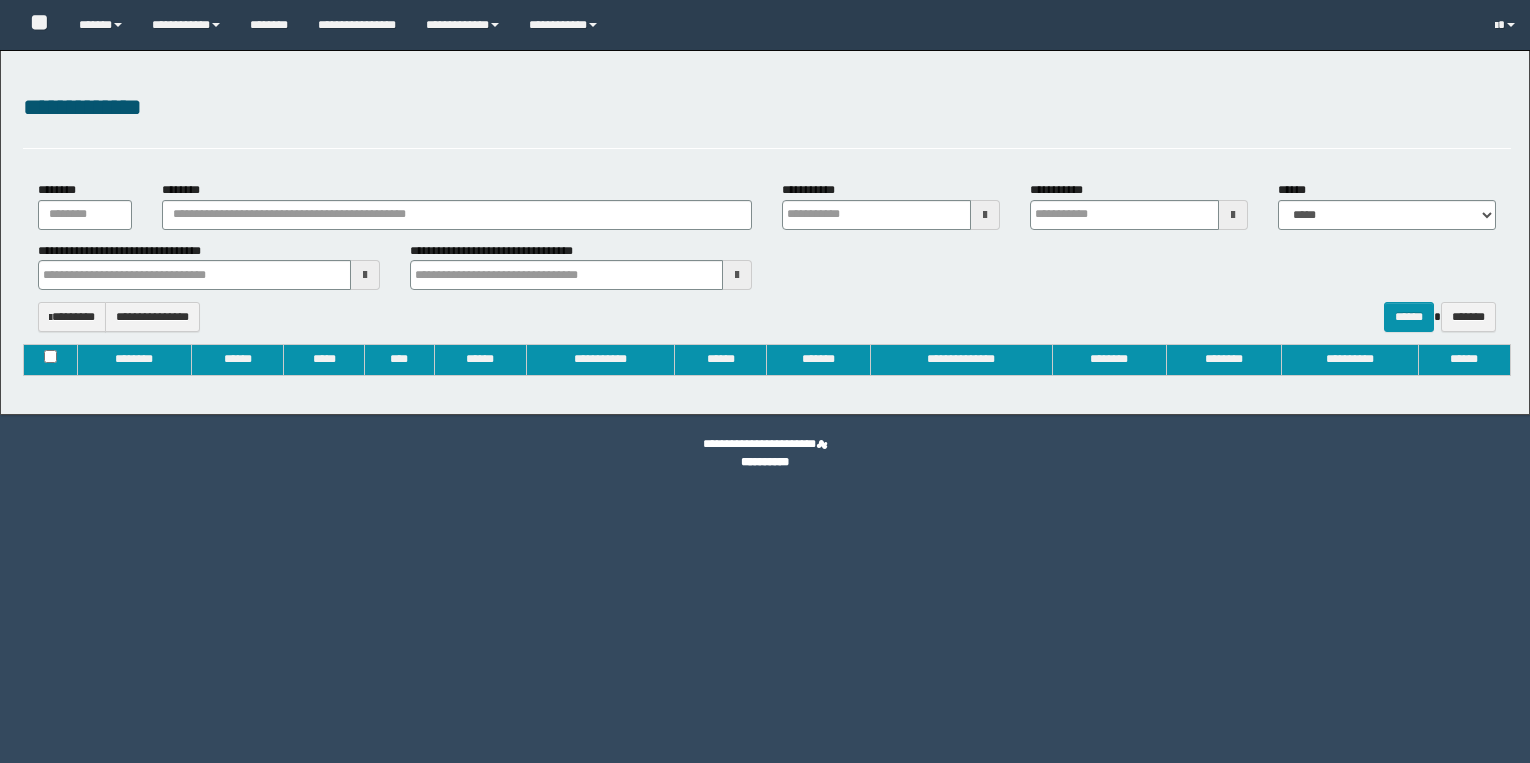 type on "**********" 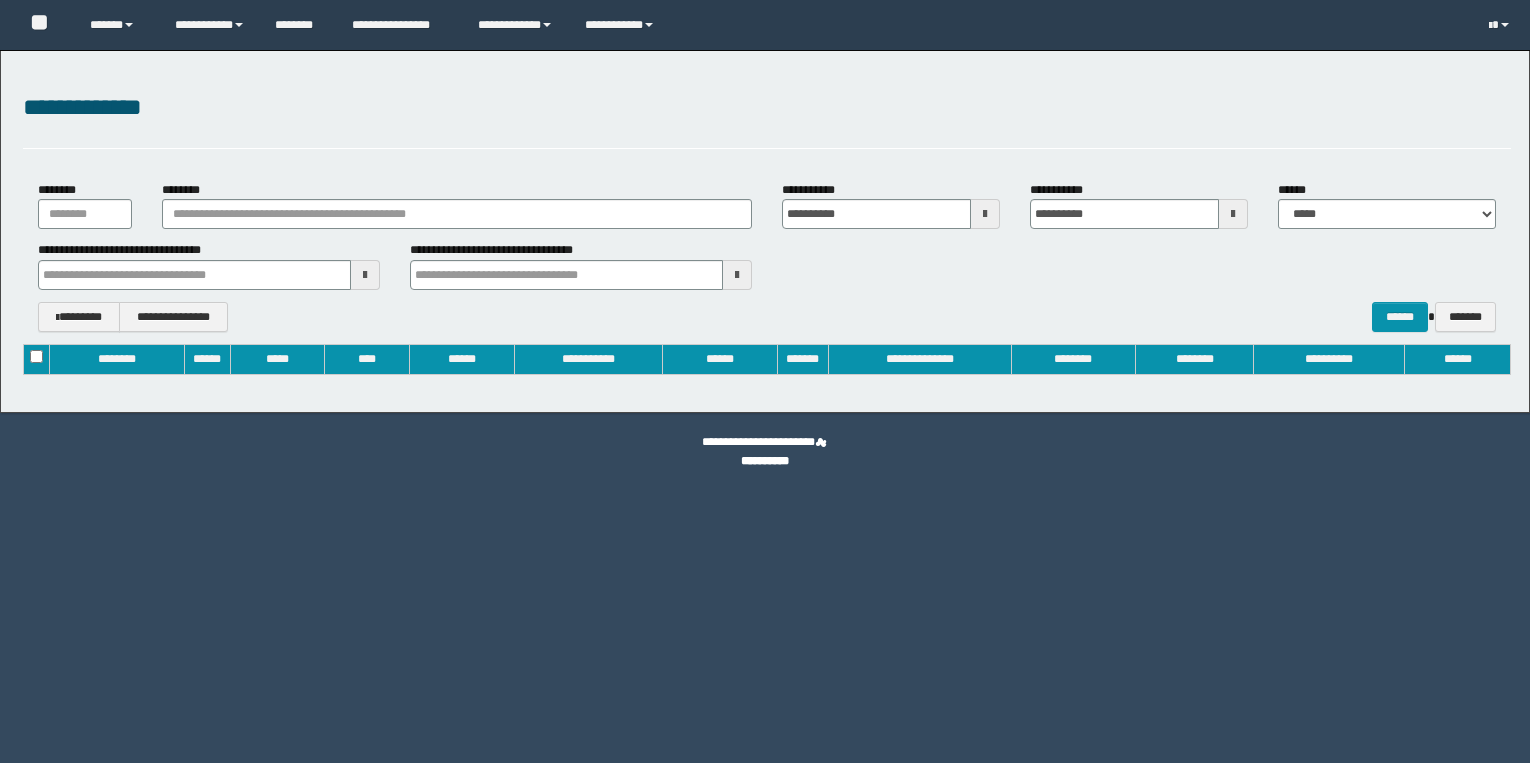 scroll, scrollTop: 0, scrollLeft: 0, axis: both 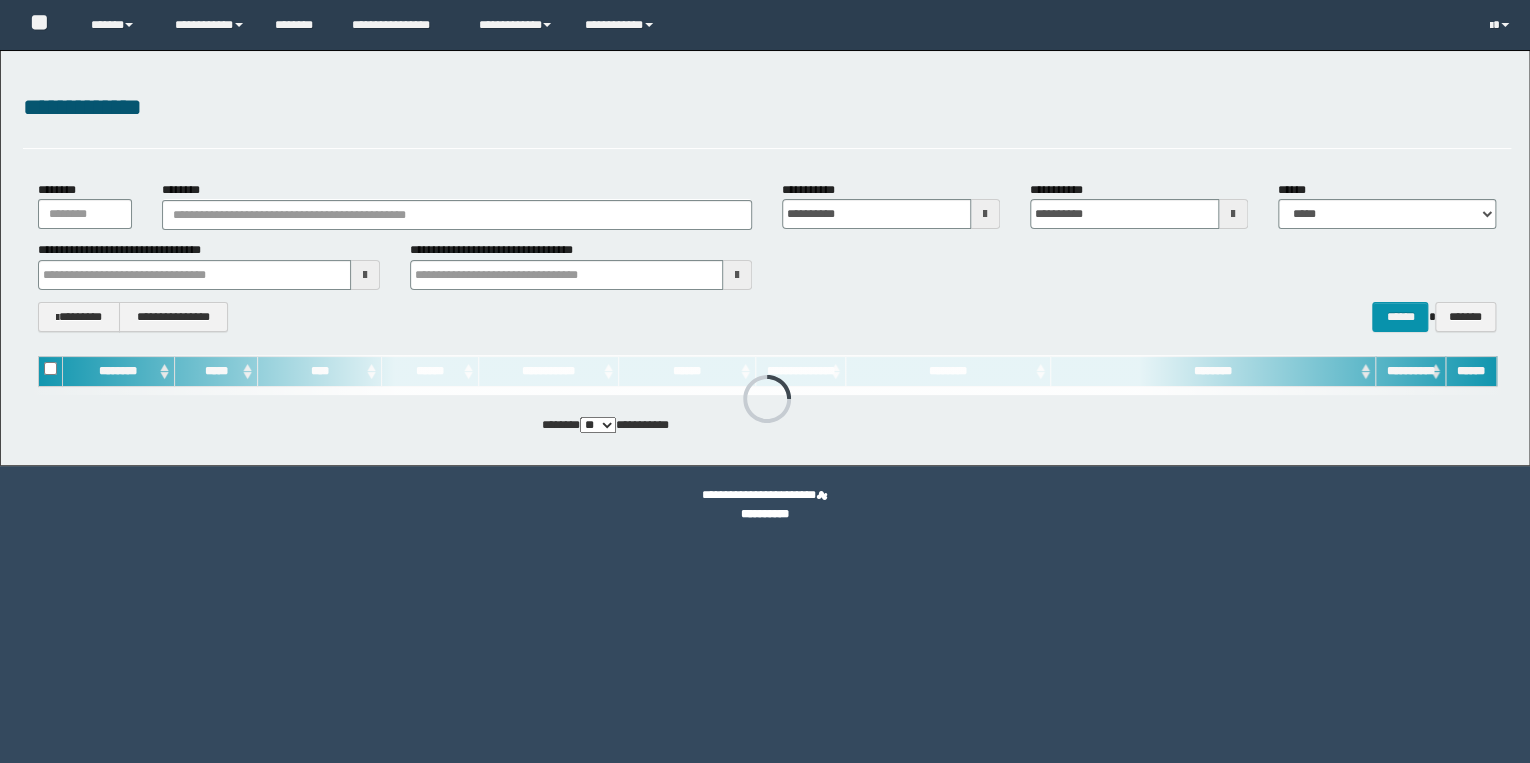 type 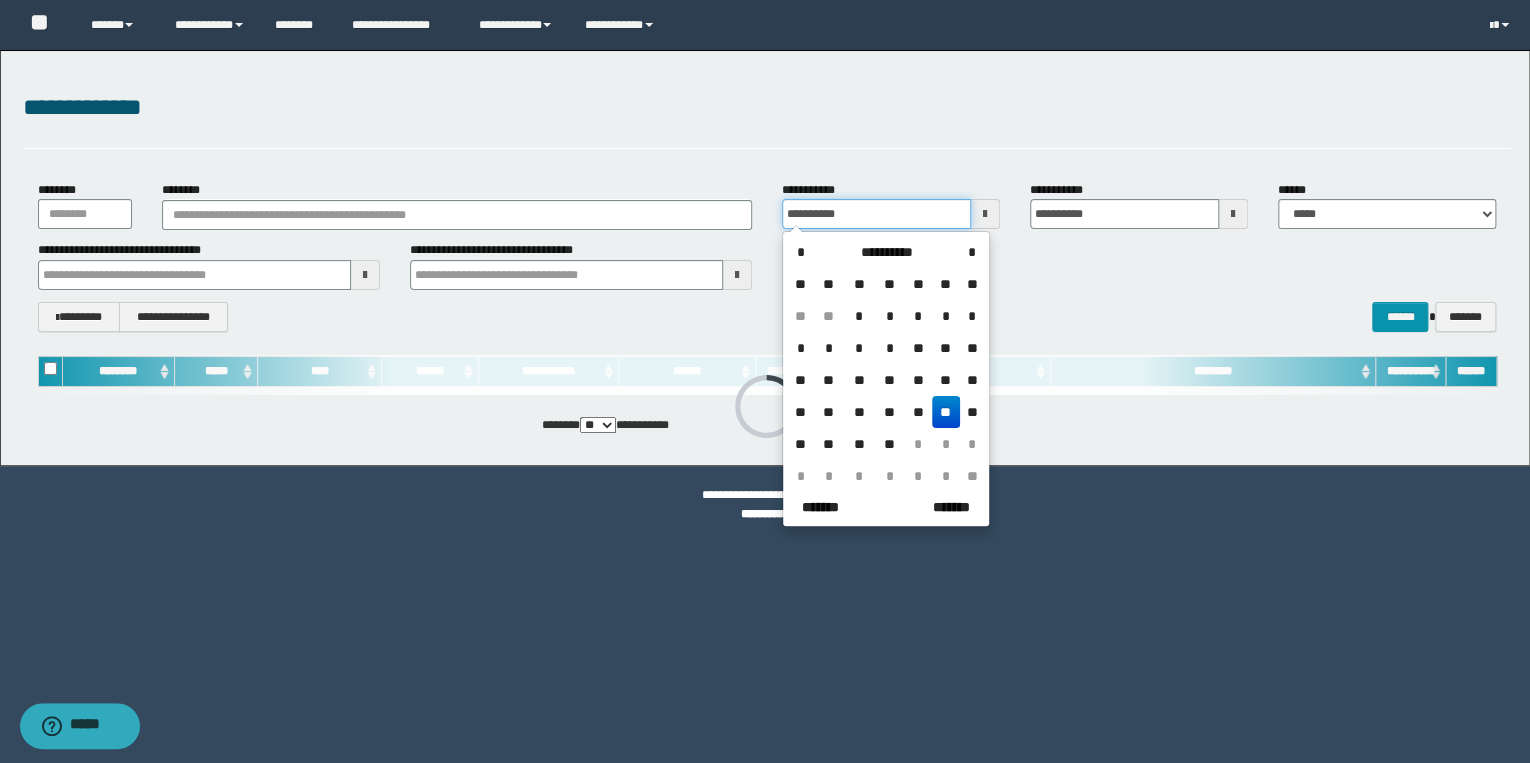 drag, startPoint x: 862, startPoint y: 200, endPoint x: 717, endPoint y: 220, distance: 146.37282 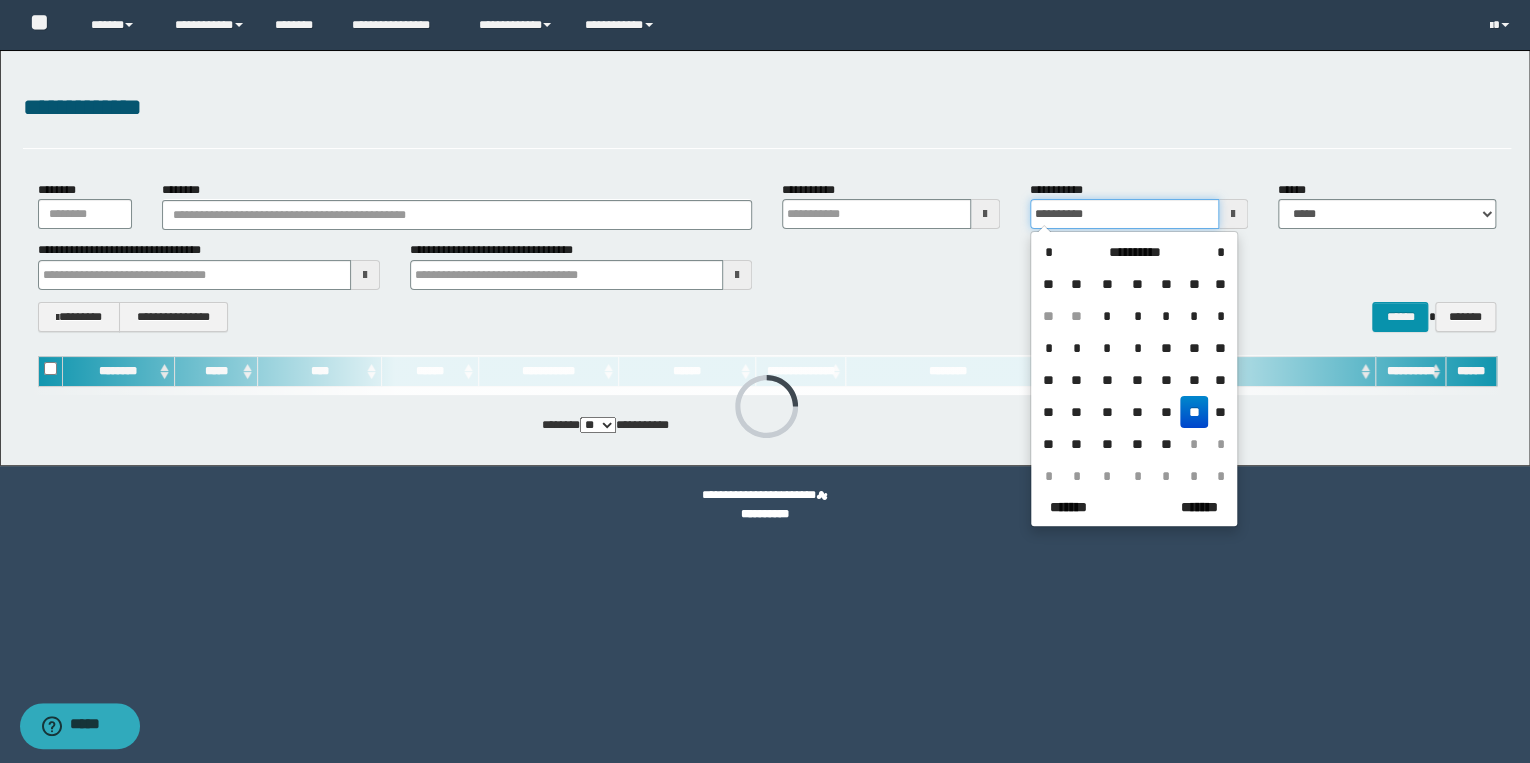 type 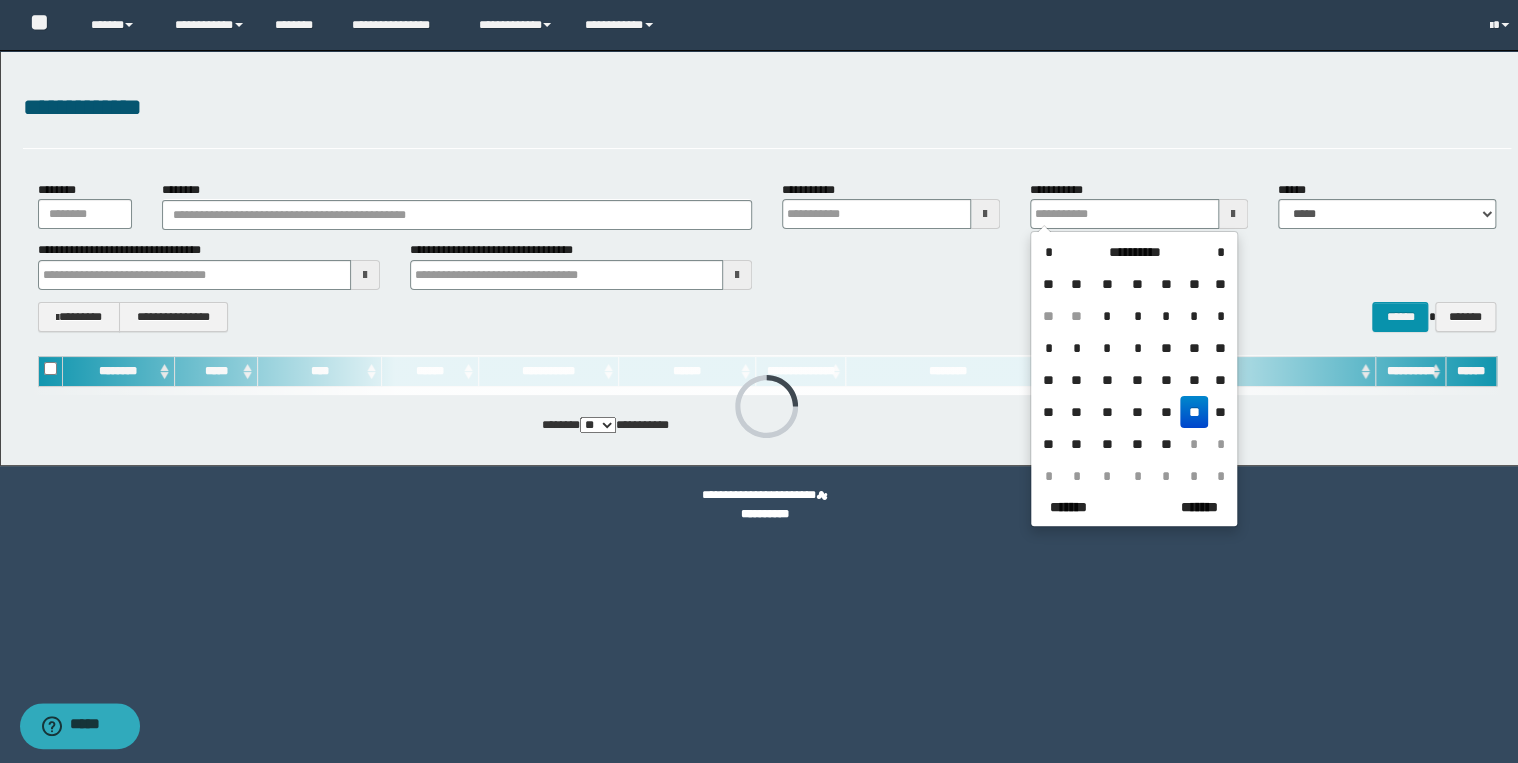 type 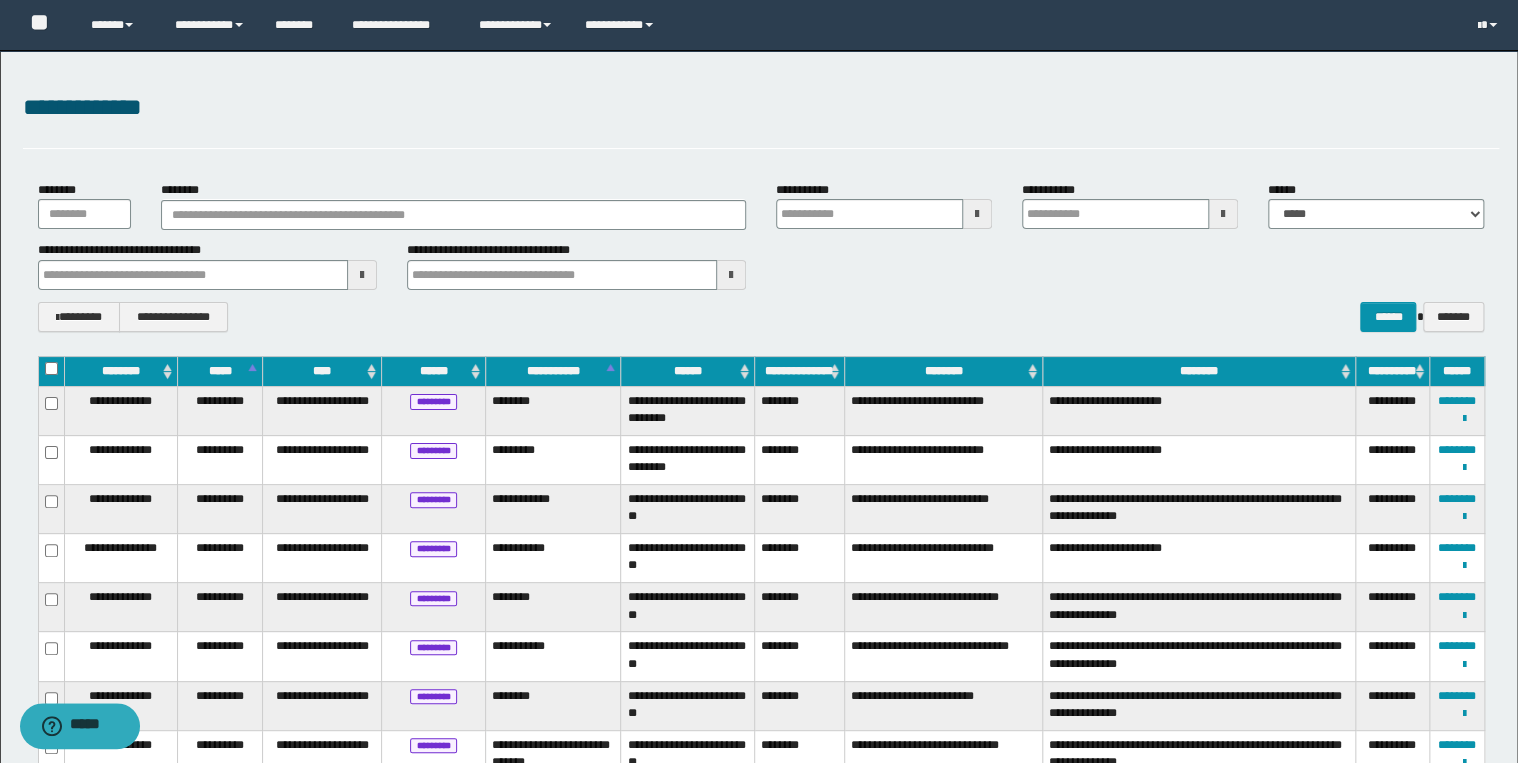 click on "**********" at bounding box center [761, 119] 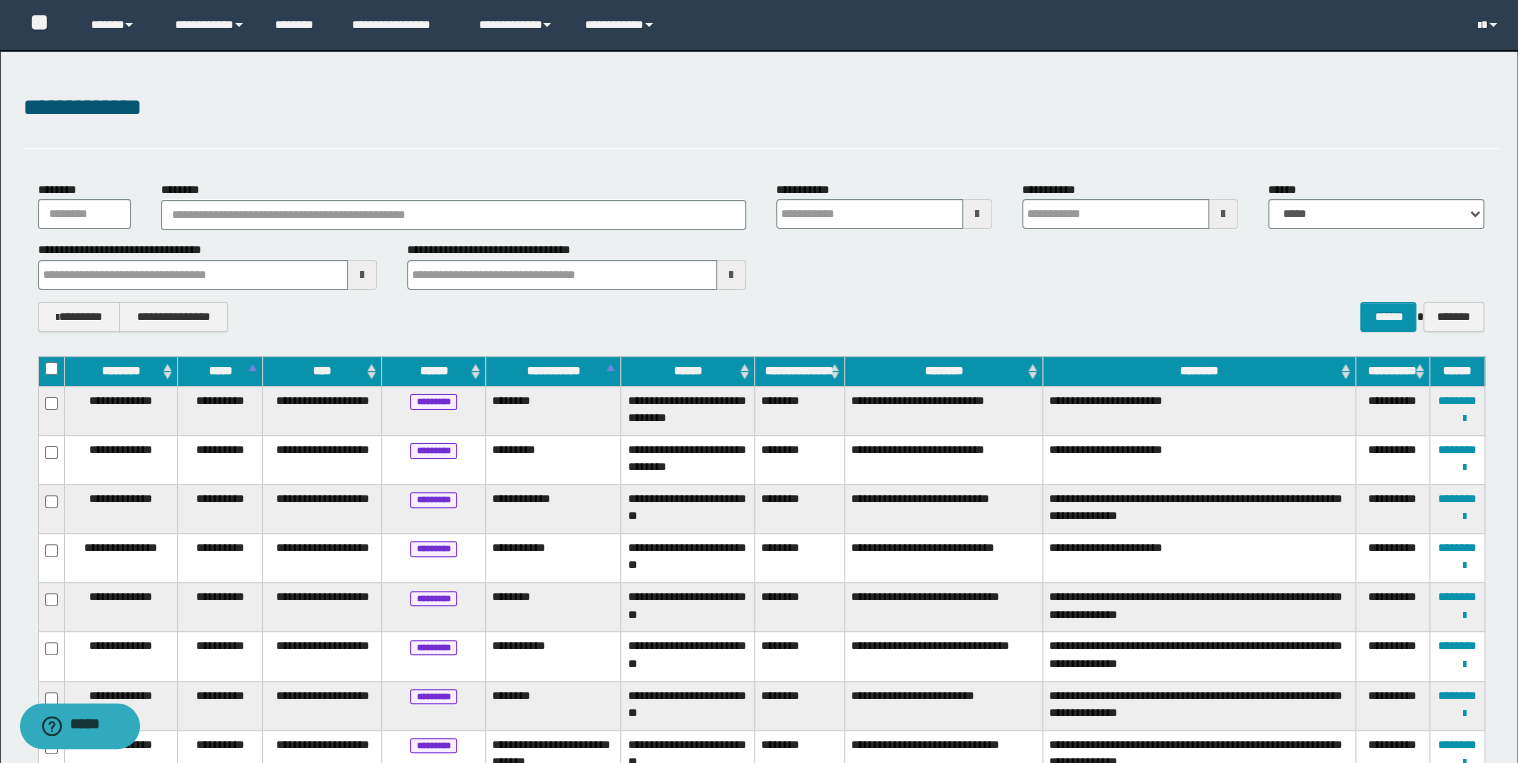 click at bounding box center [731, 275] 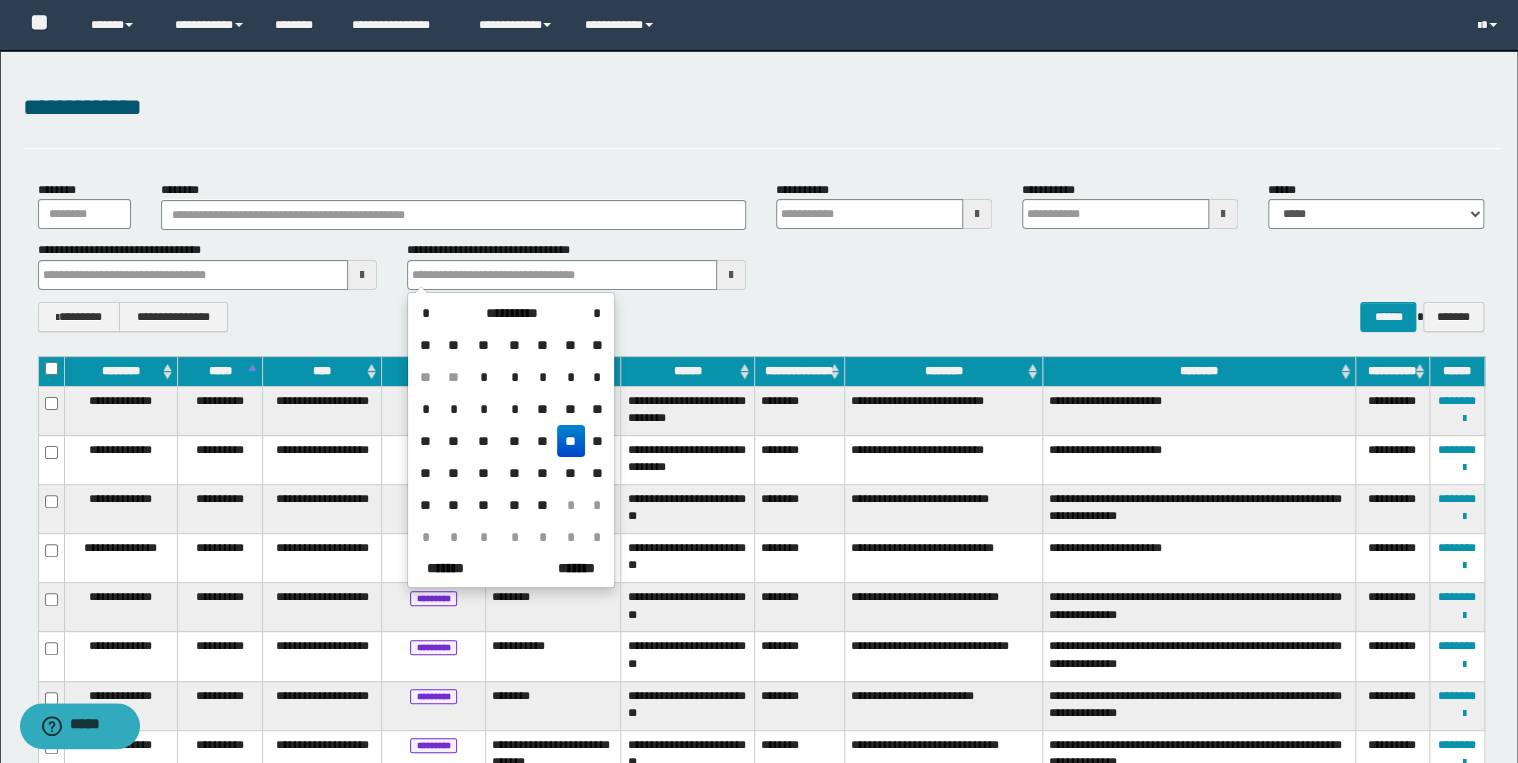 type 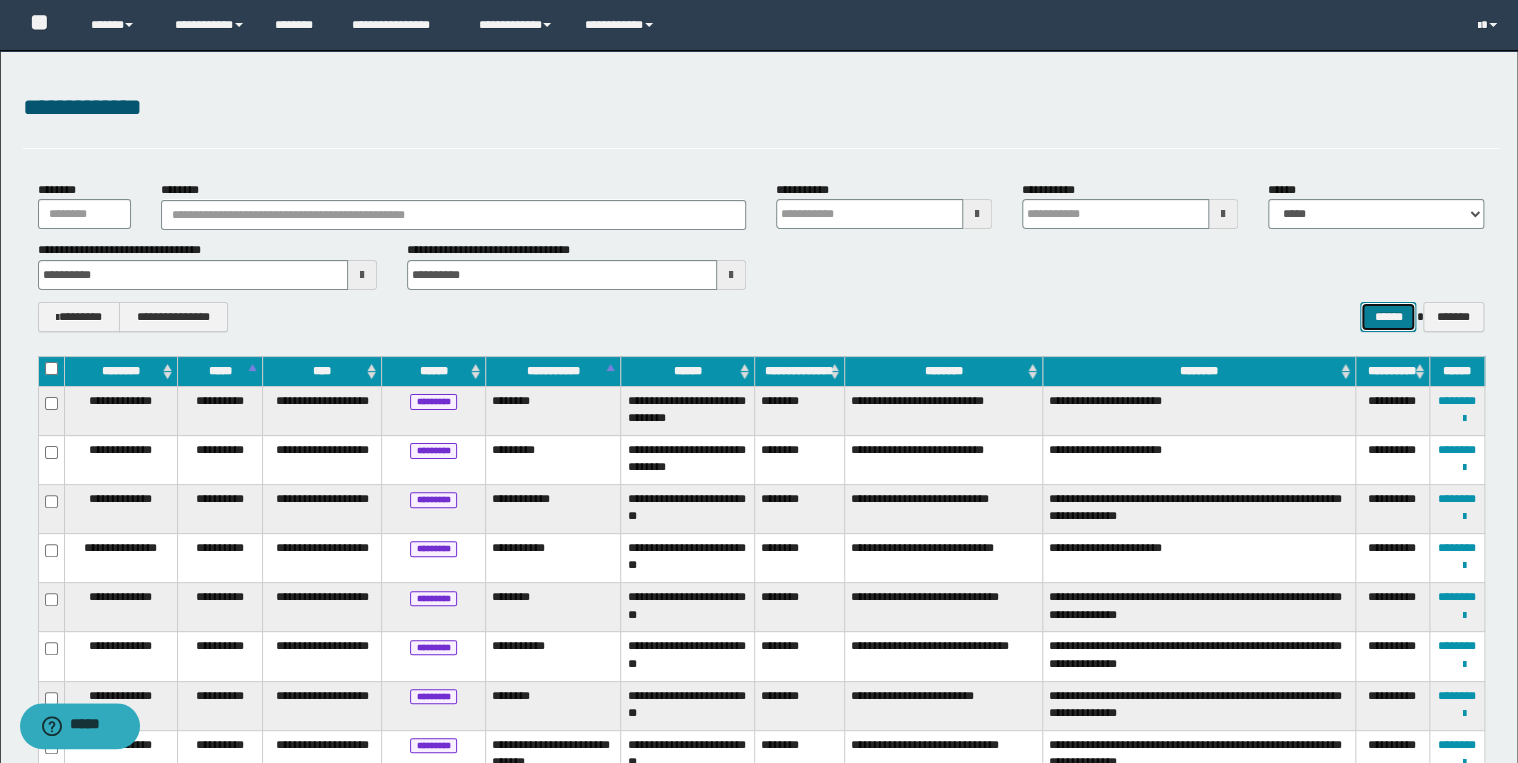 click on "******" at bounding box center [1388, 317] 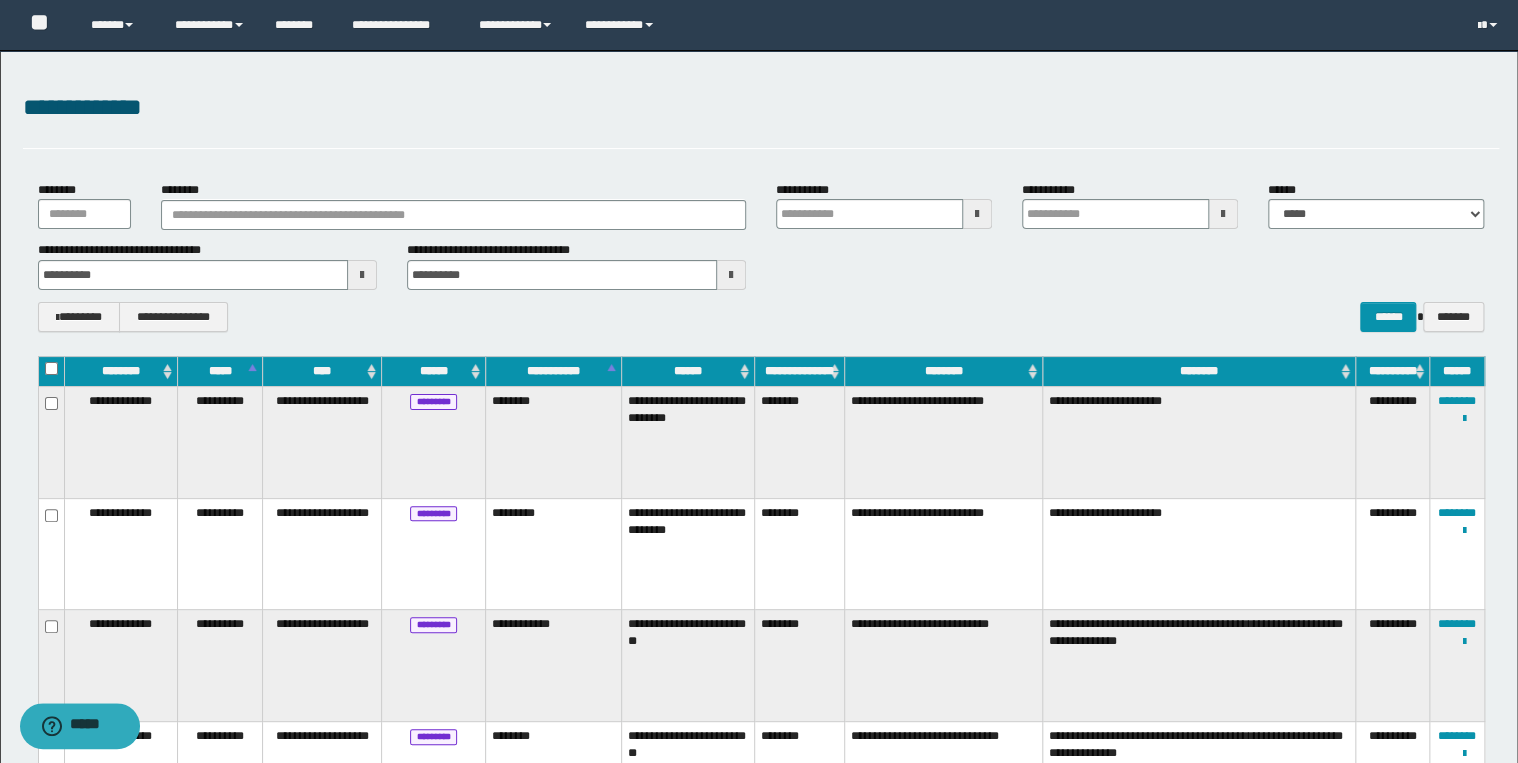 click at bounding box center [51, 371] 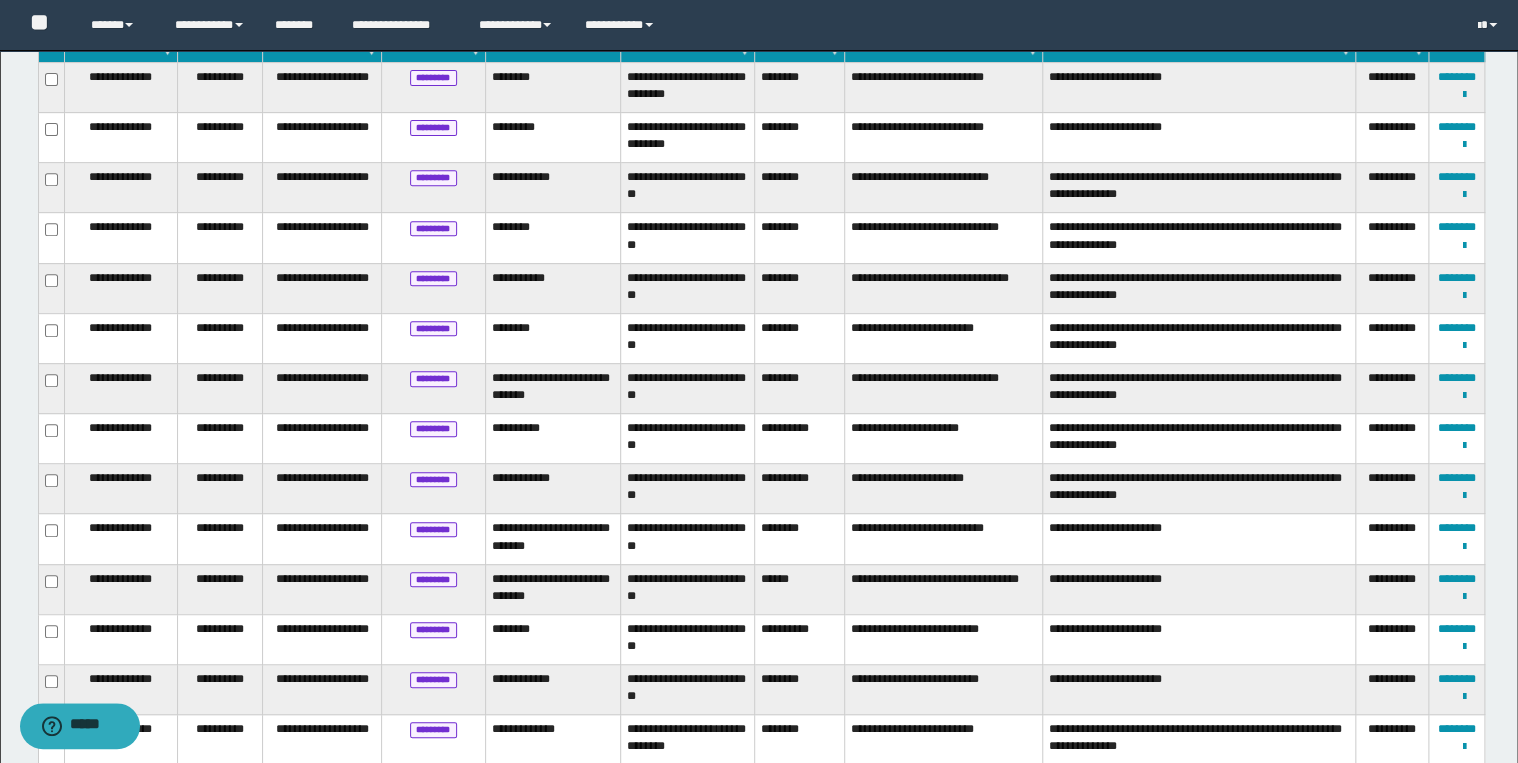 scroll, scrollTop: 323, scrollLeft: 0, axis: vertical 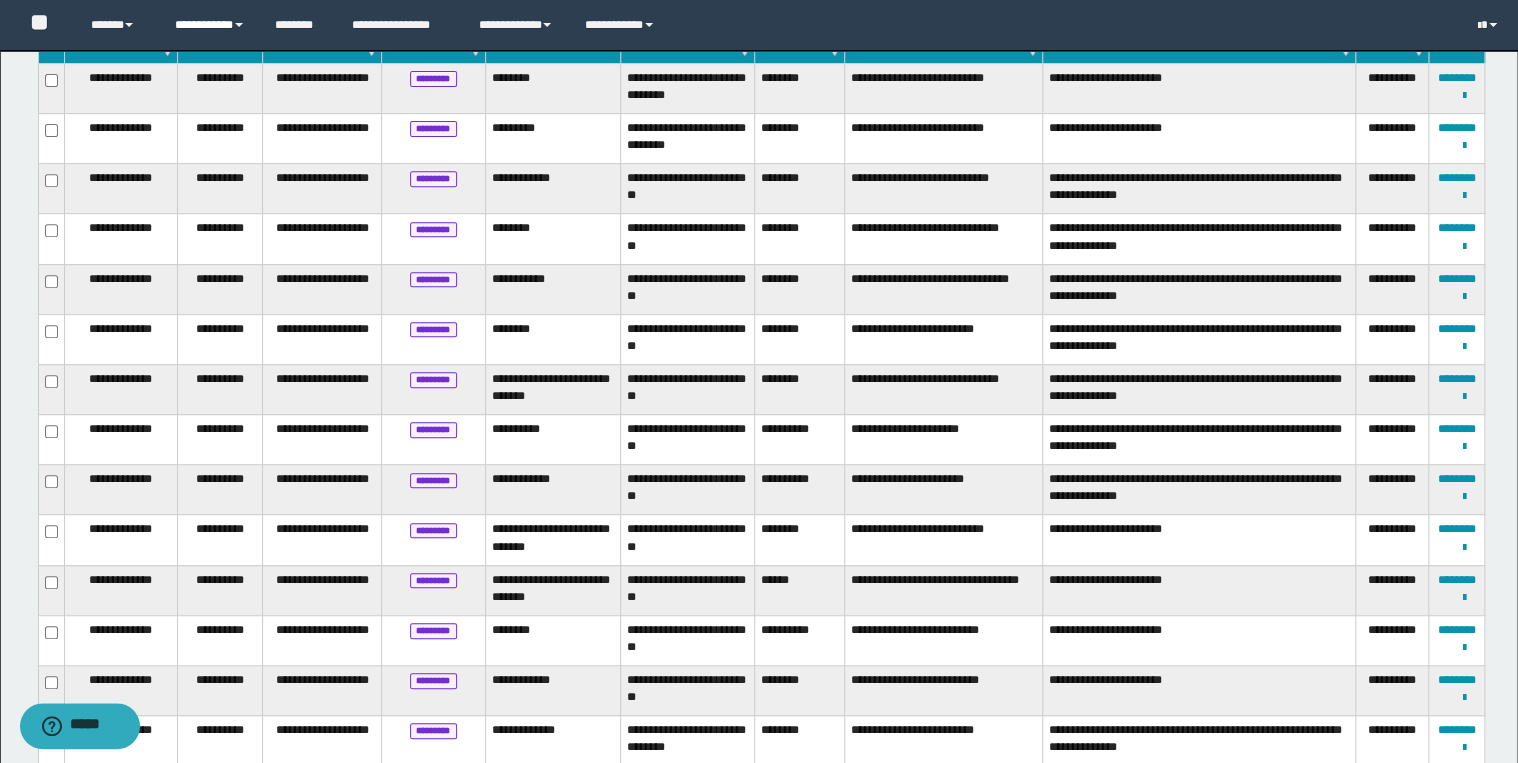 click on "**********" at bounding box center [210, 25] 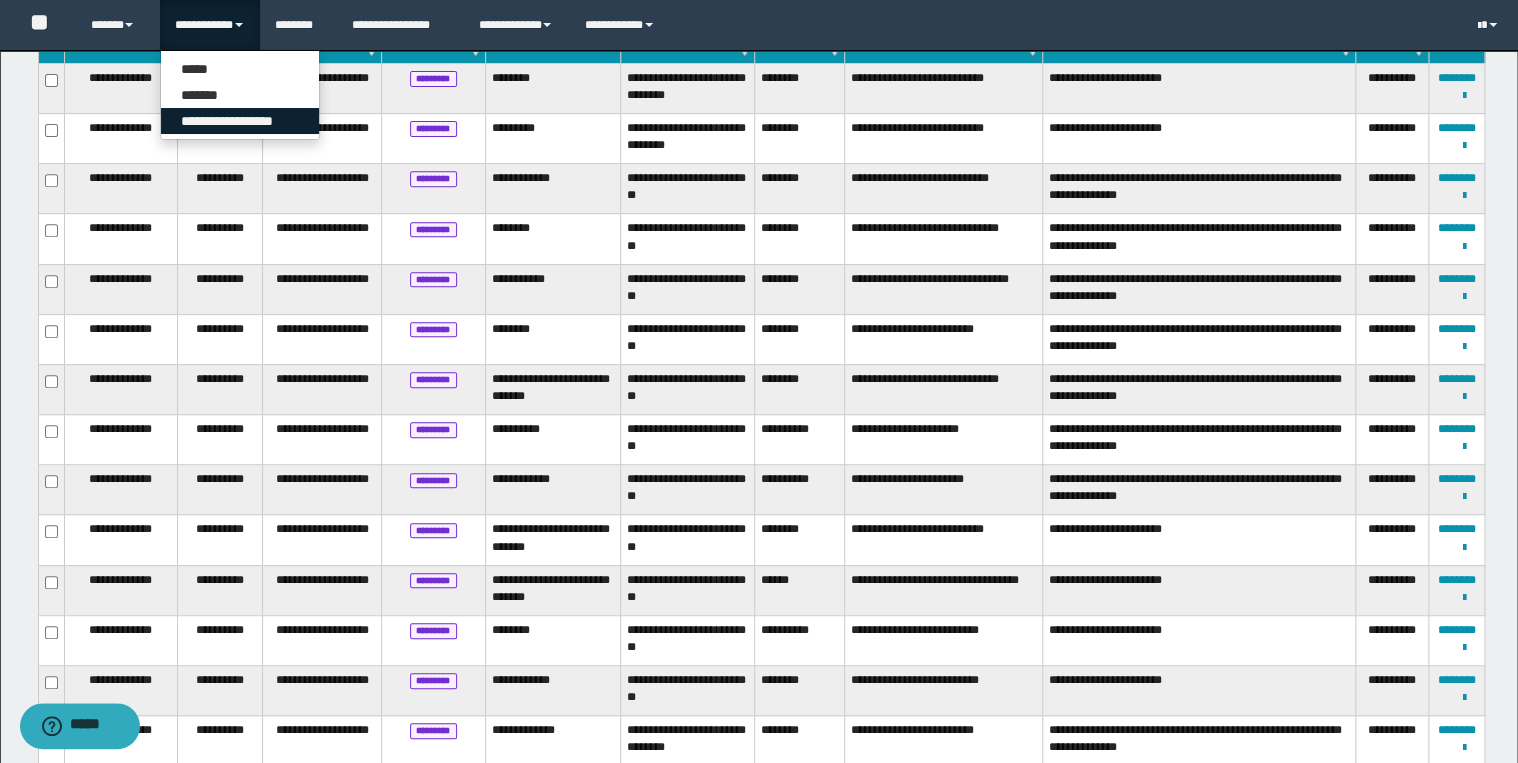 click on "**********" at bounding box center (240, 121) 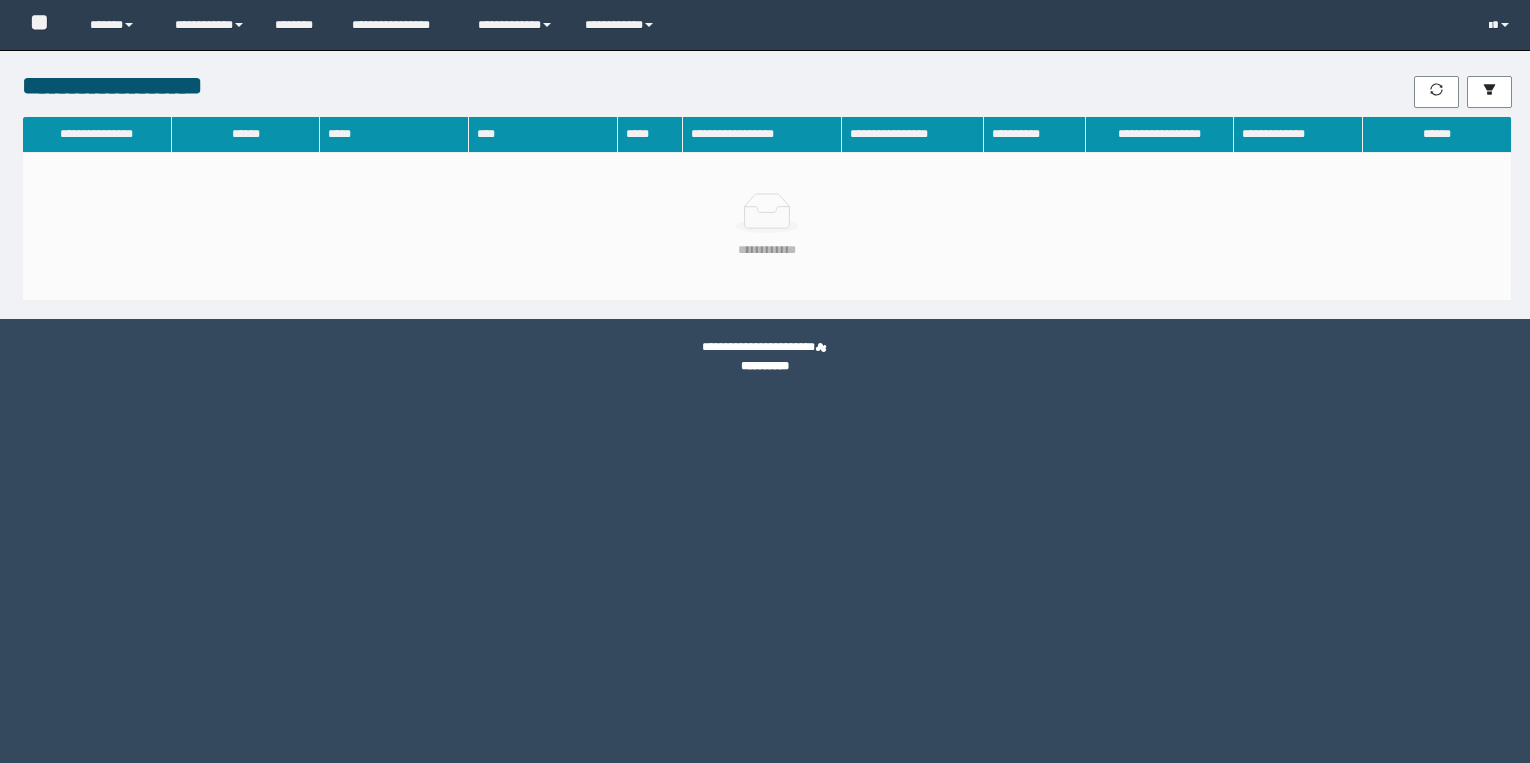 scroll, scrollTop: 0, scrollLeft: 0, axis: both 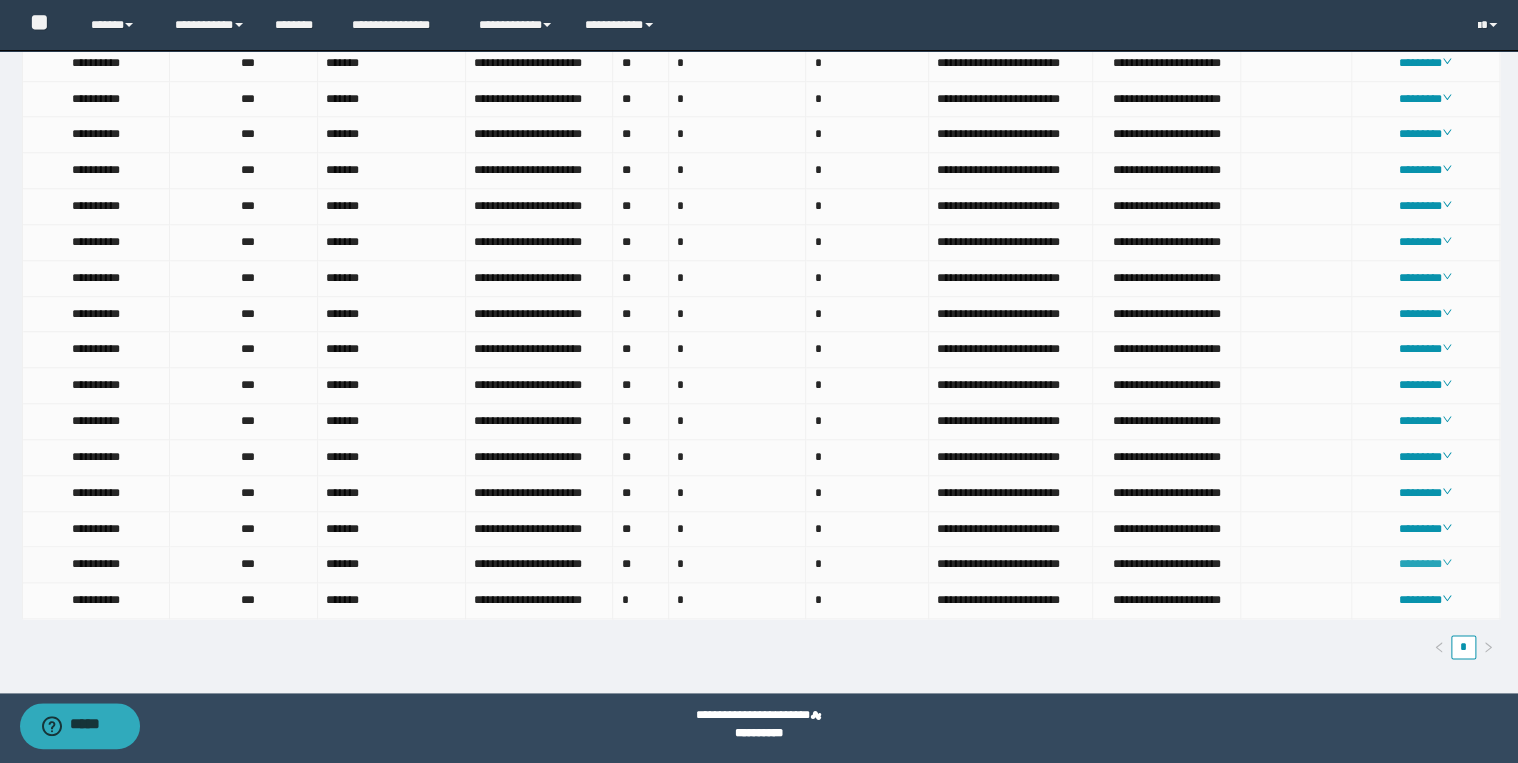 click on "********" at bounding box center (1425, 564) 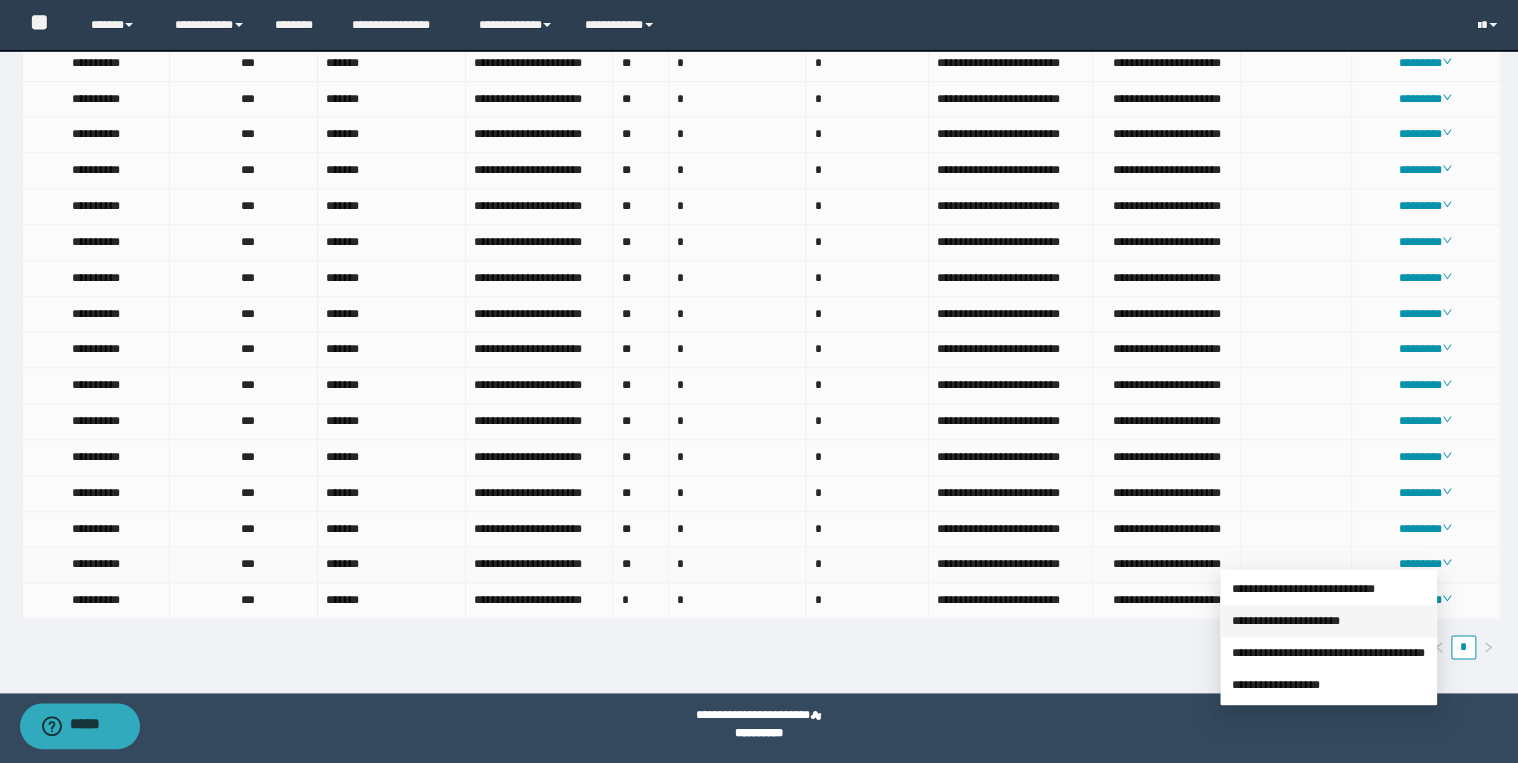click on "**********" at bounding box center [1286, 621] 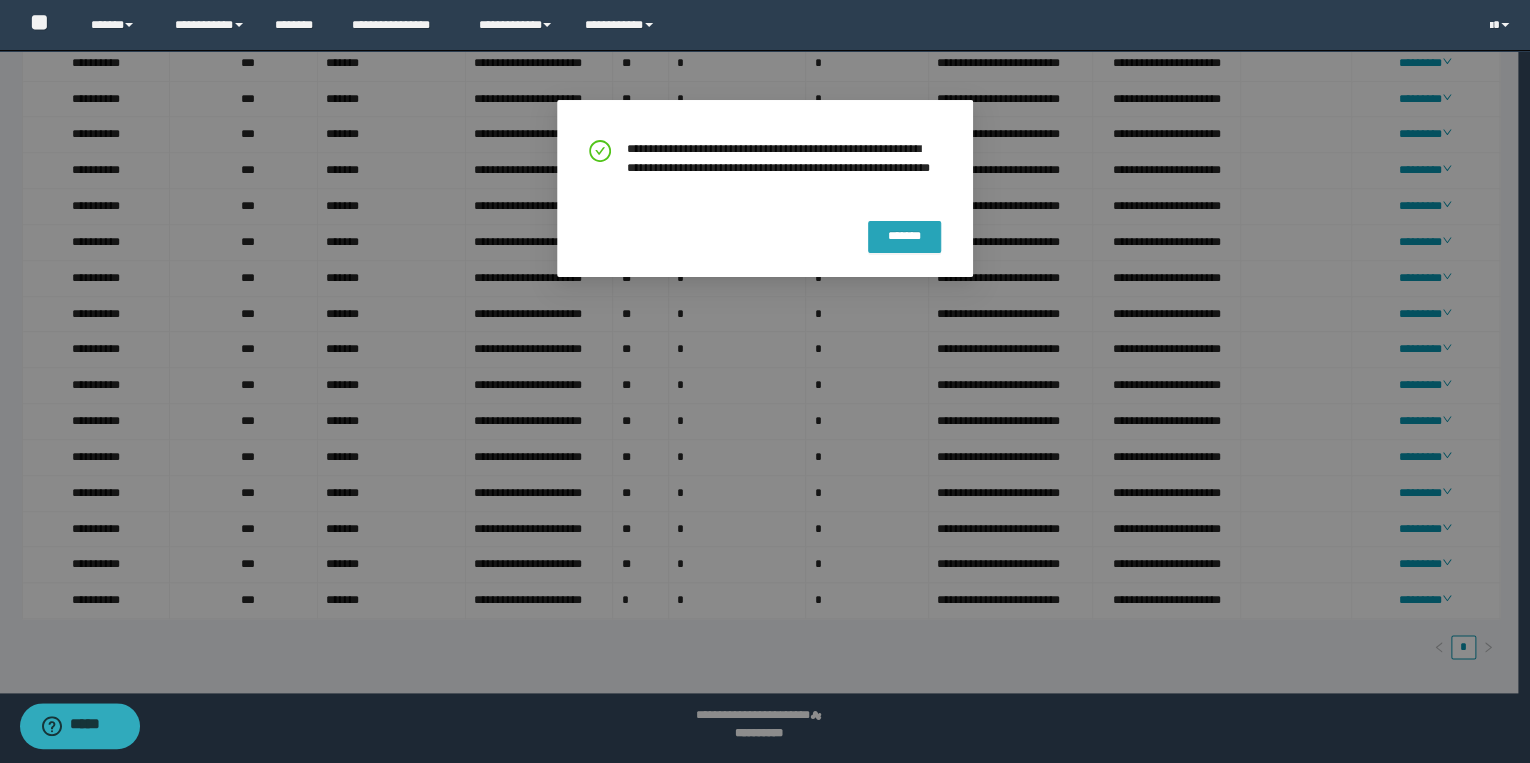 click on "*******" at bounding box center (904, 236) 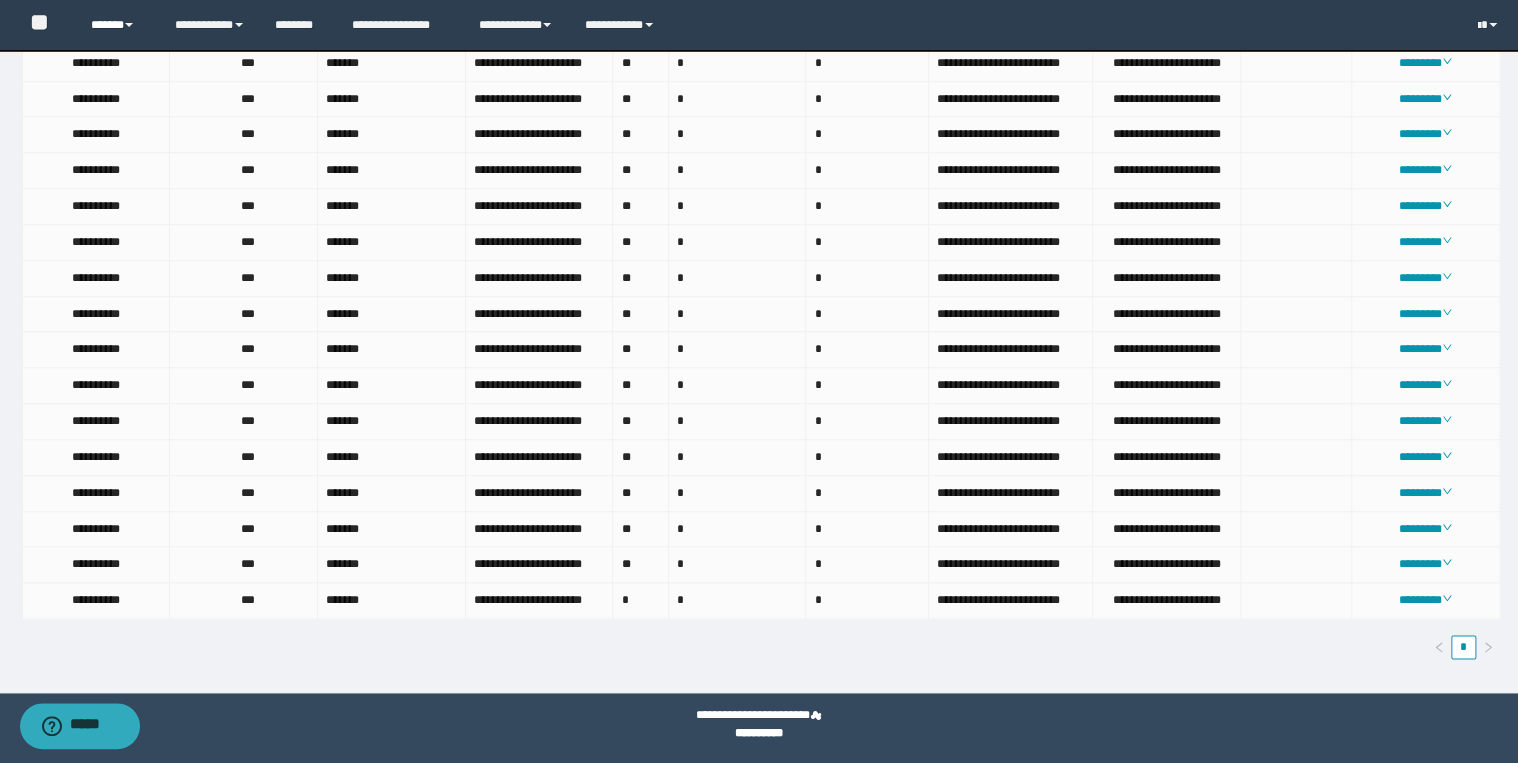 click on "******" at bounding box center [117, 25] 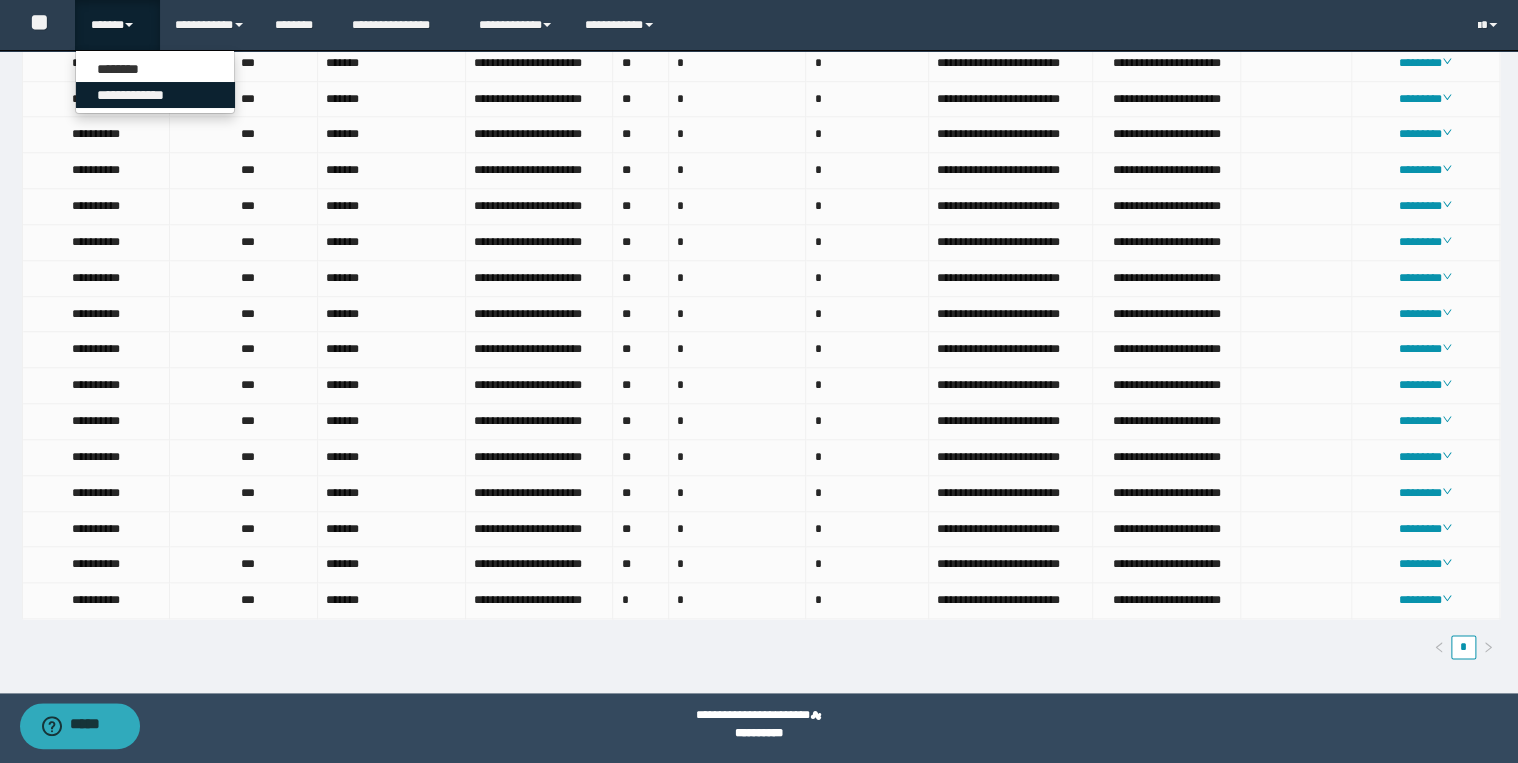 click on "**********" at bounding box center [155, 95] 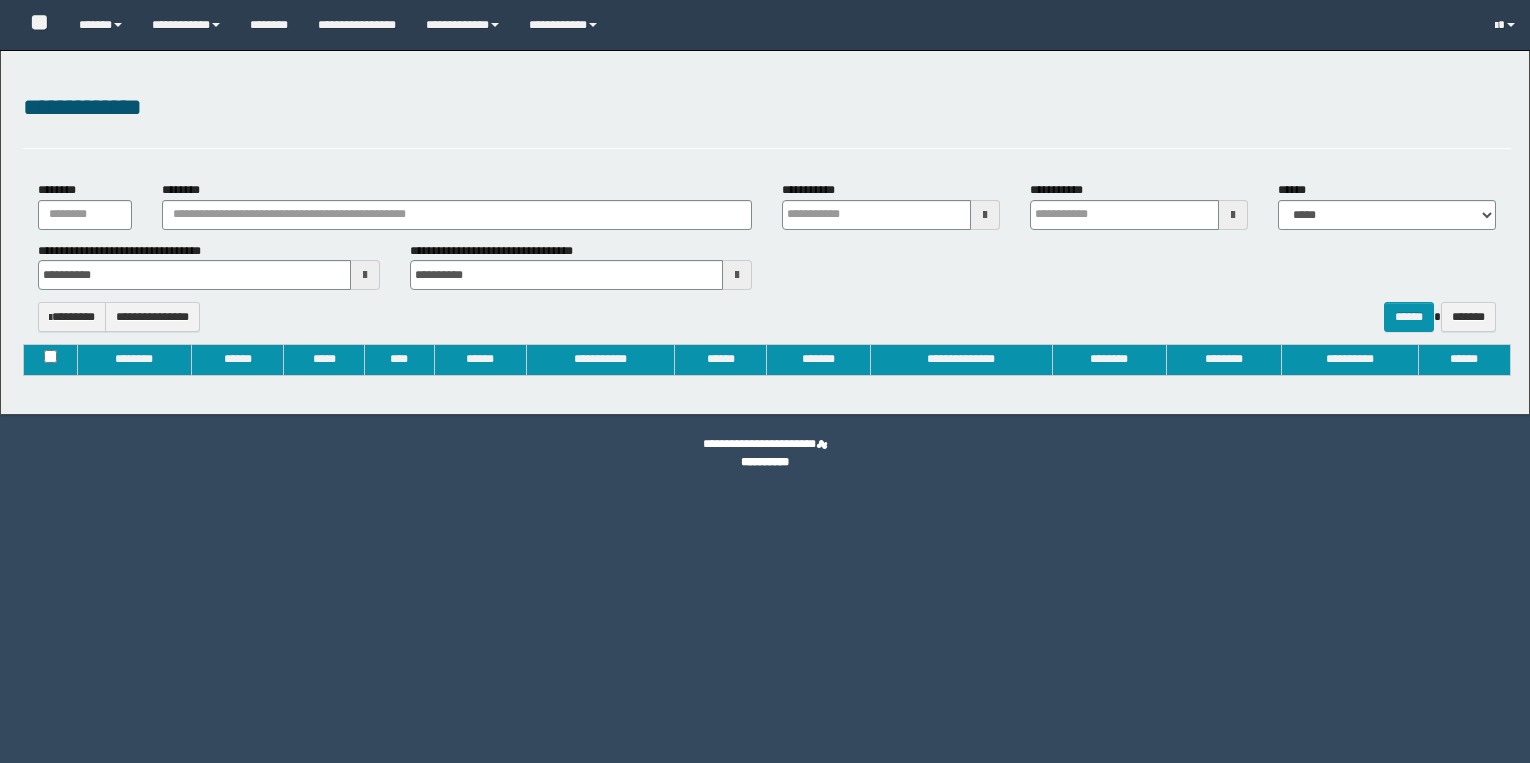 type on "**********" 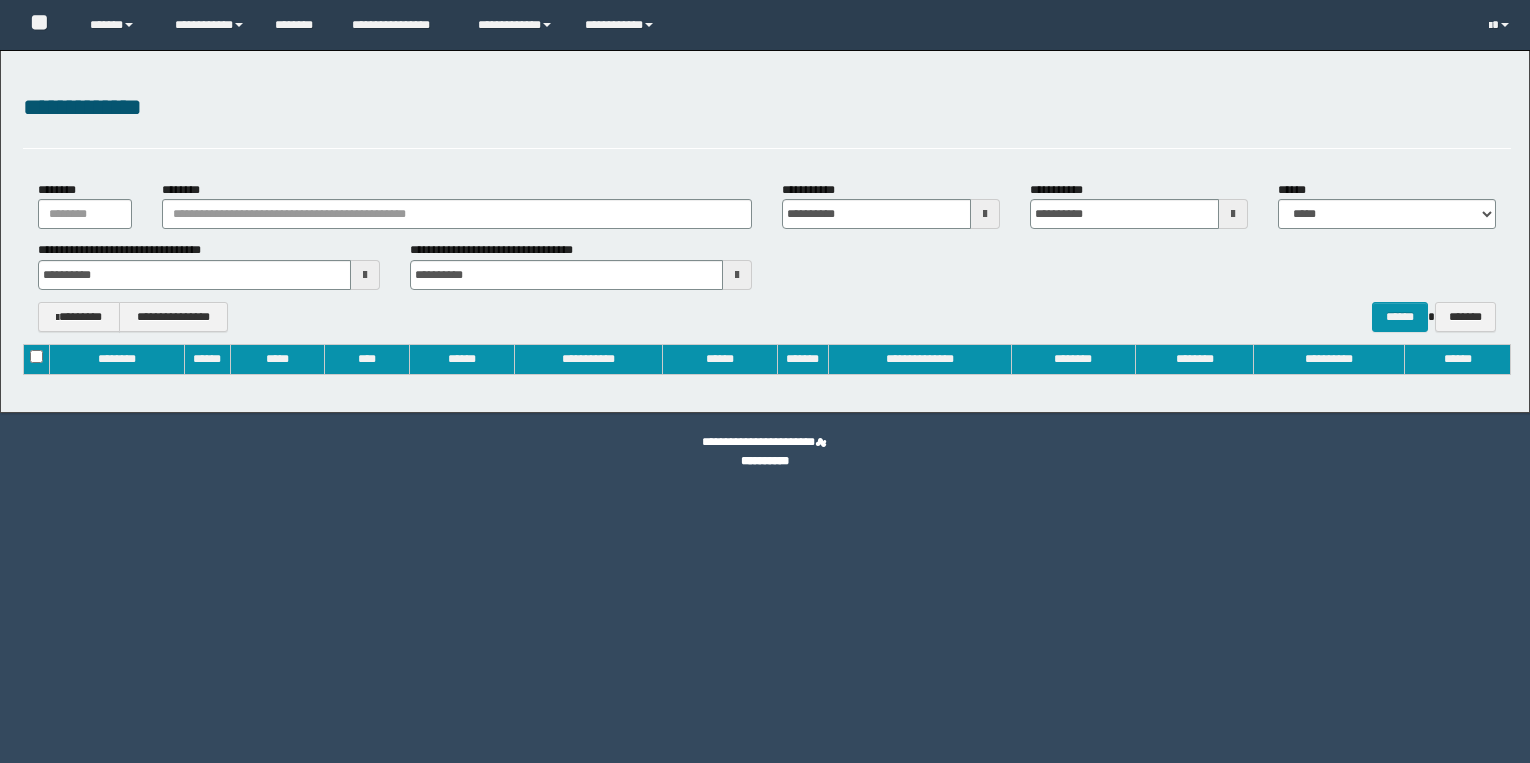 scroll, scrollTop: 0, scrollLeft: 0, axis: both 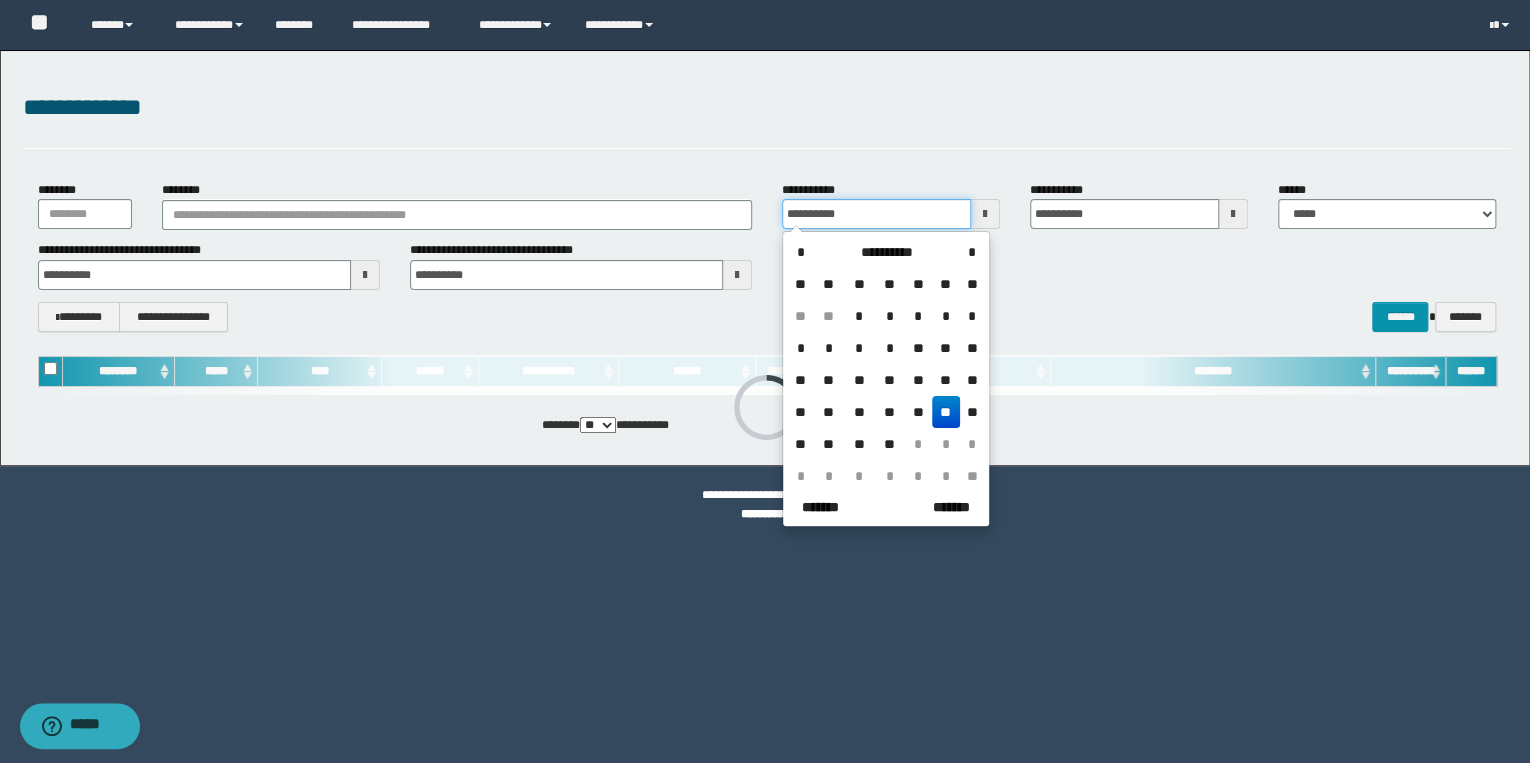 drag, startPoint x: 894, startPoint y: 215, endPoint x: 695, endPoint y: 224, distance: 199.20341 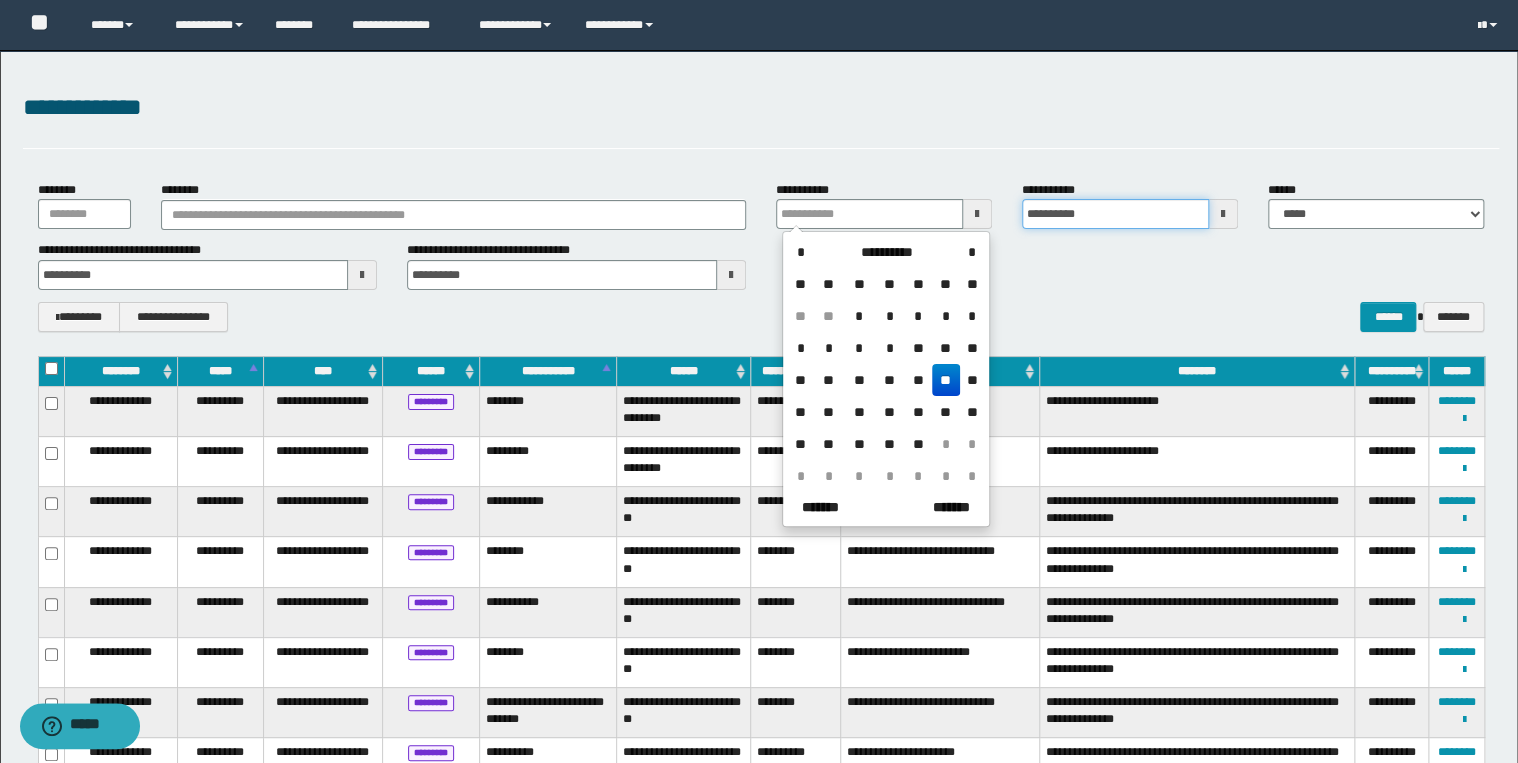 type 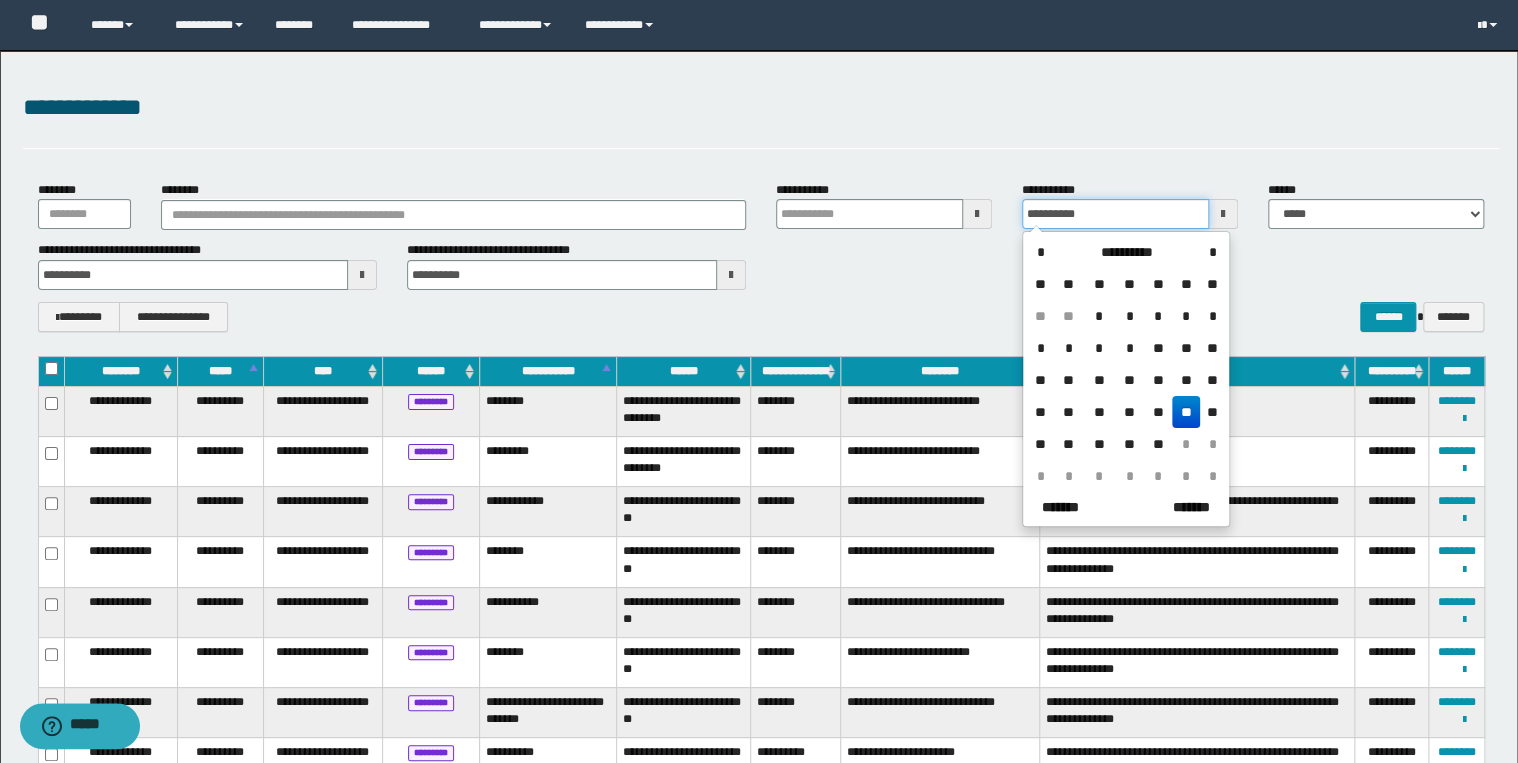 drag, startPoint x: 1098, startPoint y: 217, endPoint x: 905, endPoint y: 223, distance: 193.09325 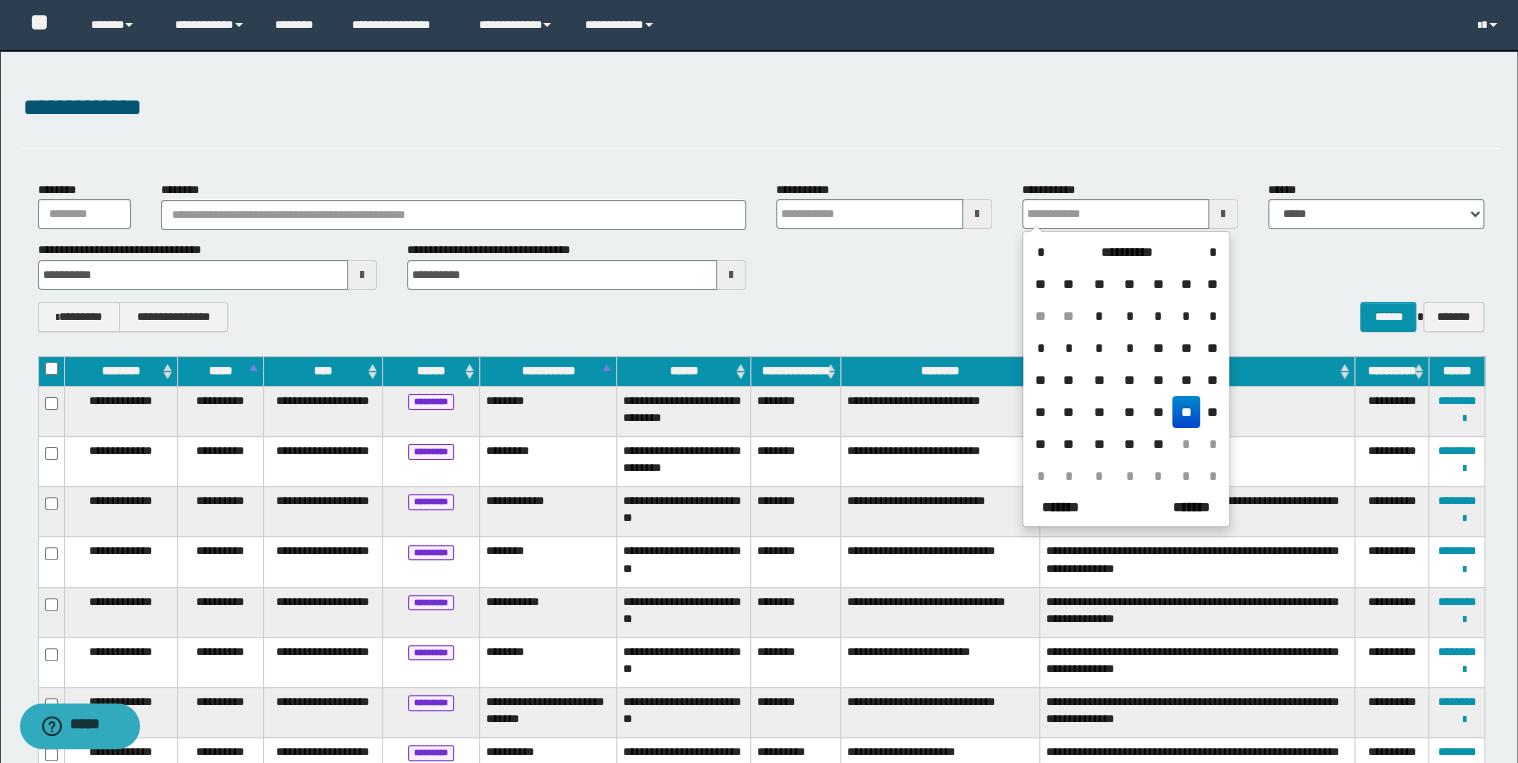 type 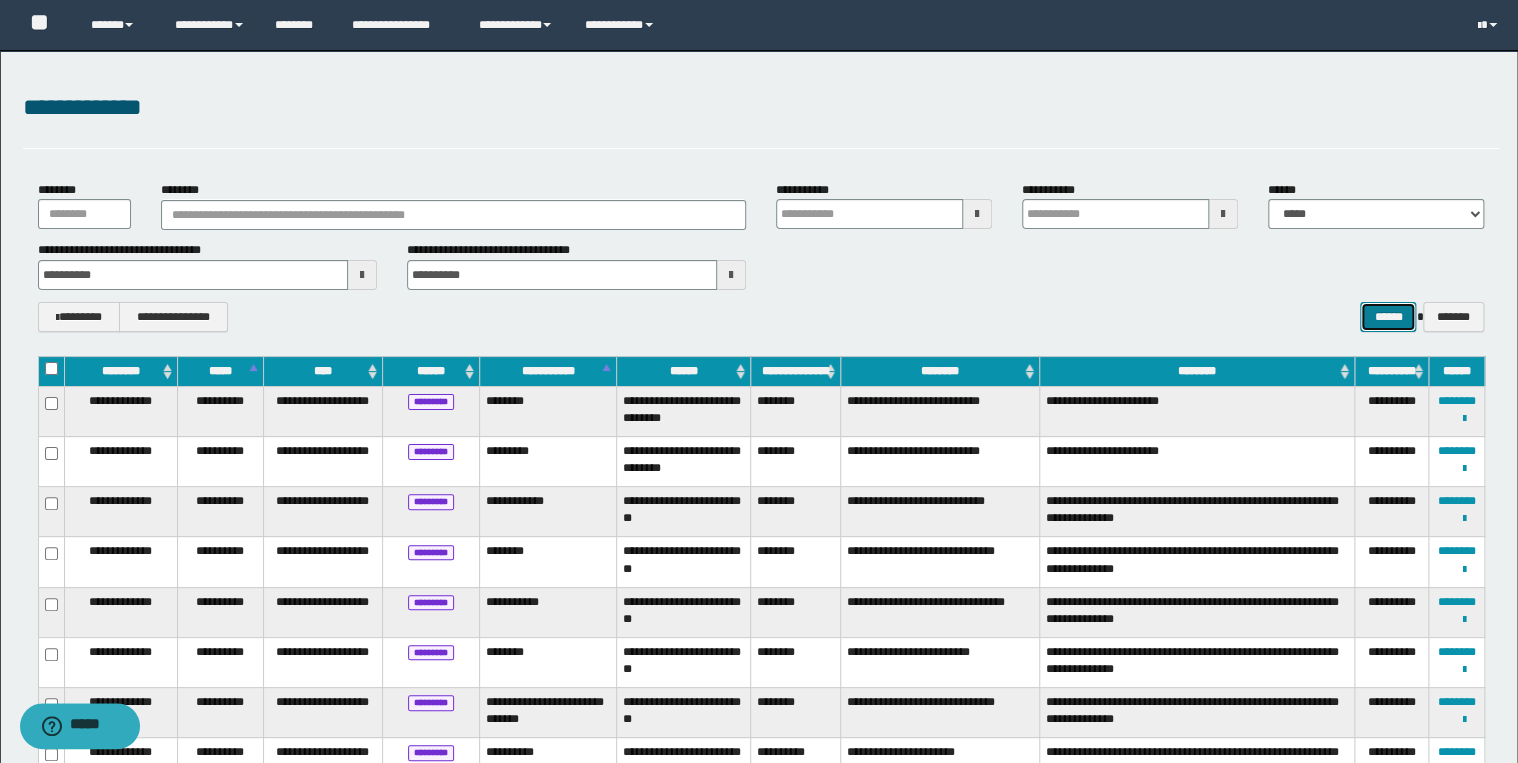 click on "******" at bounding box center [1388, 317] 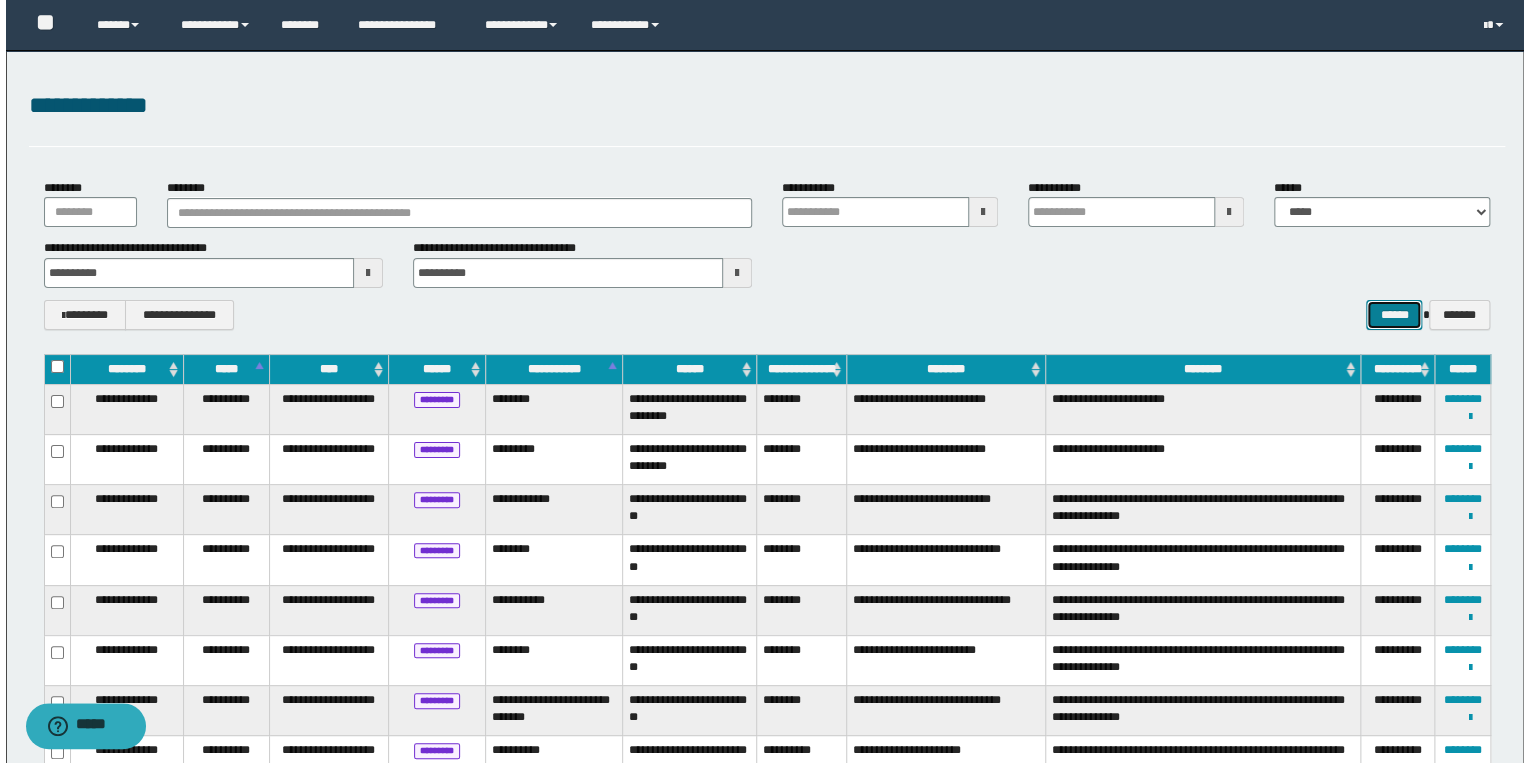 scroll, scrollTop: 0, scrollLeft: 0, axis: both 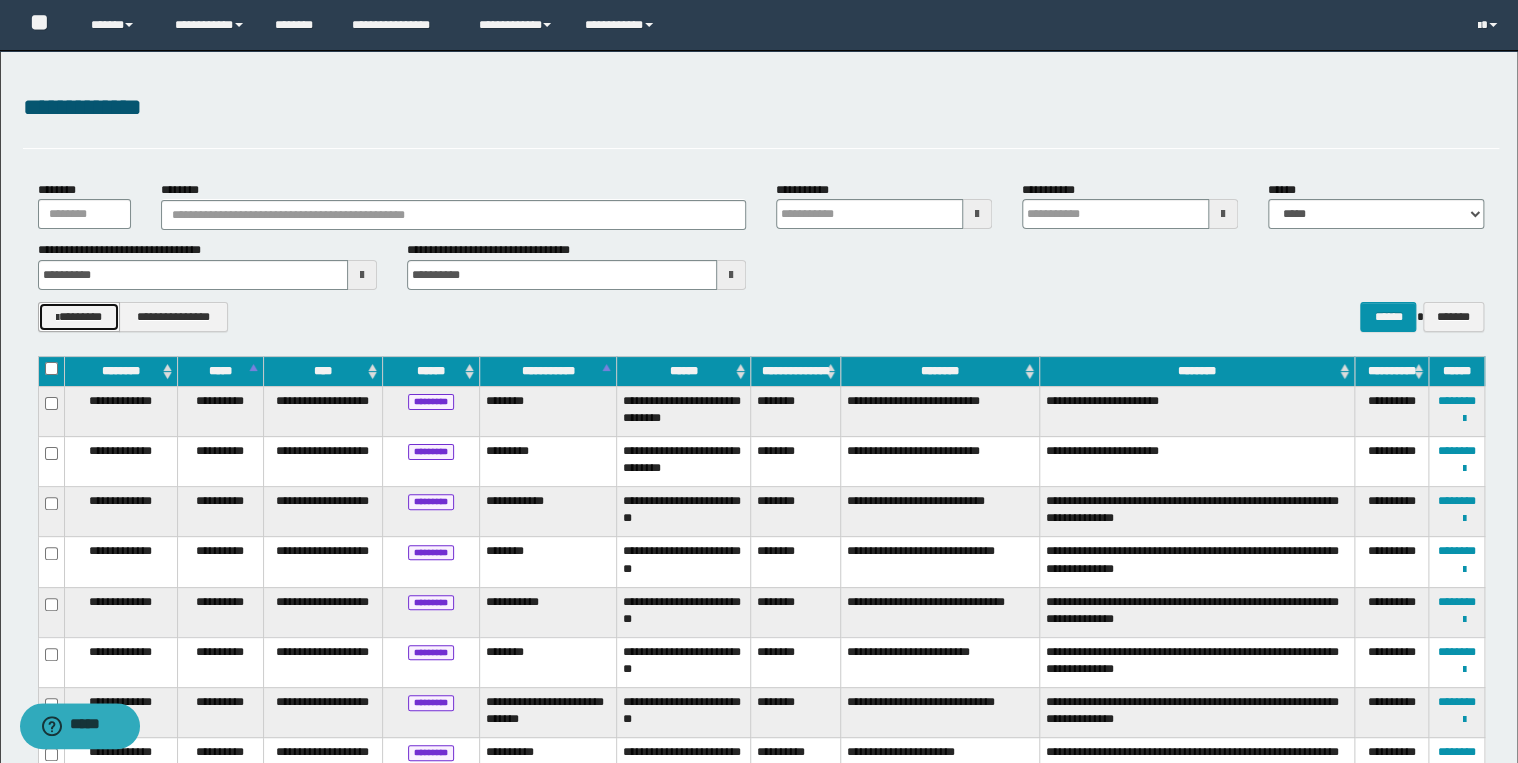click on "********" at bounding box center (79, 317) 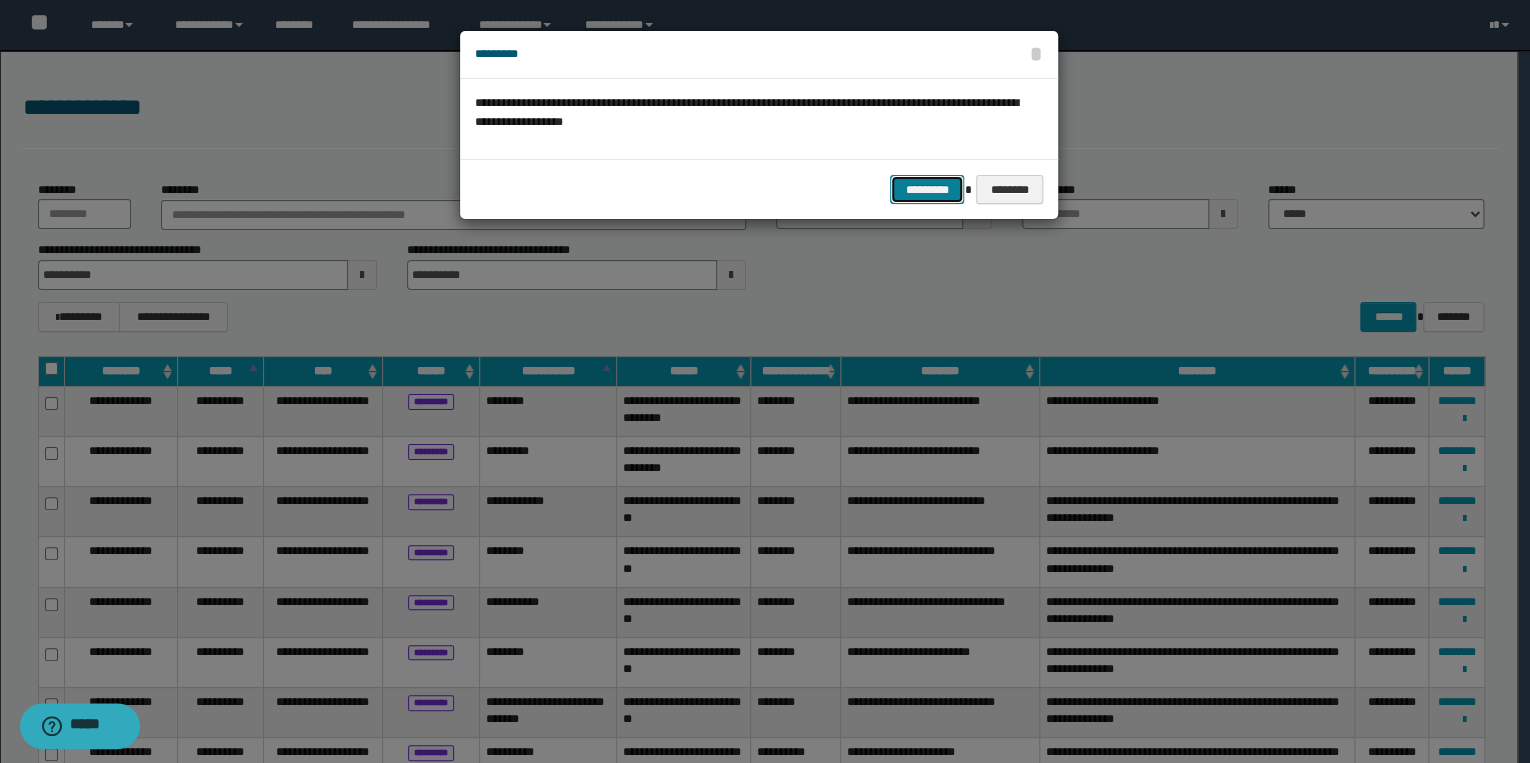 click on "*********" at bounding box center [927, 190] 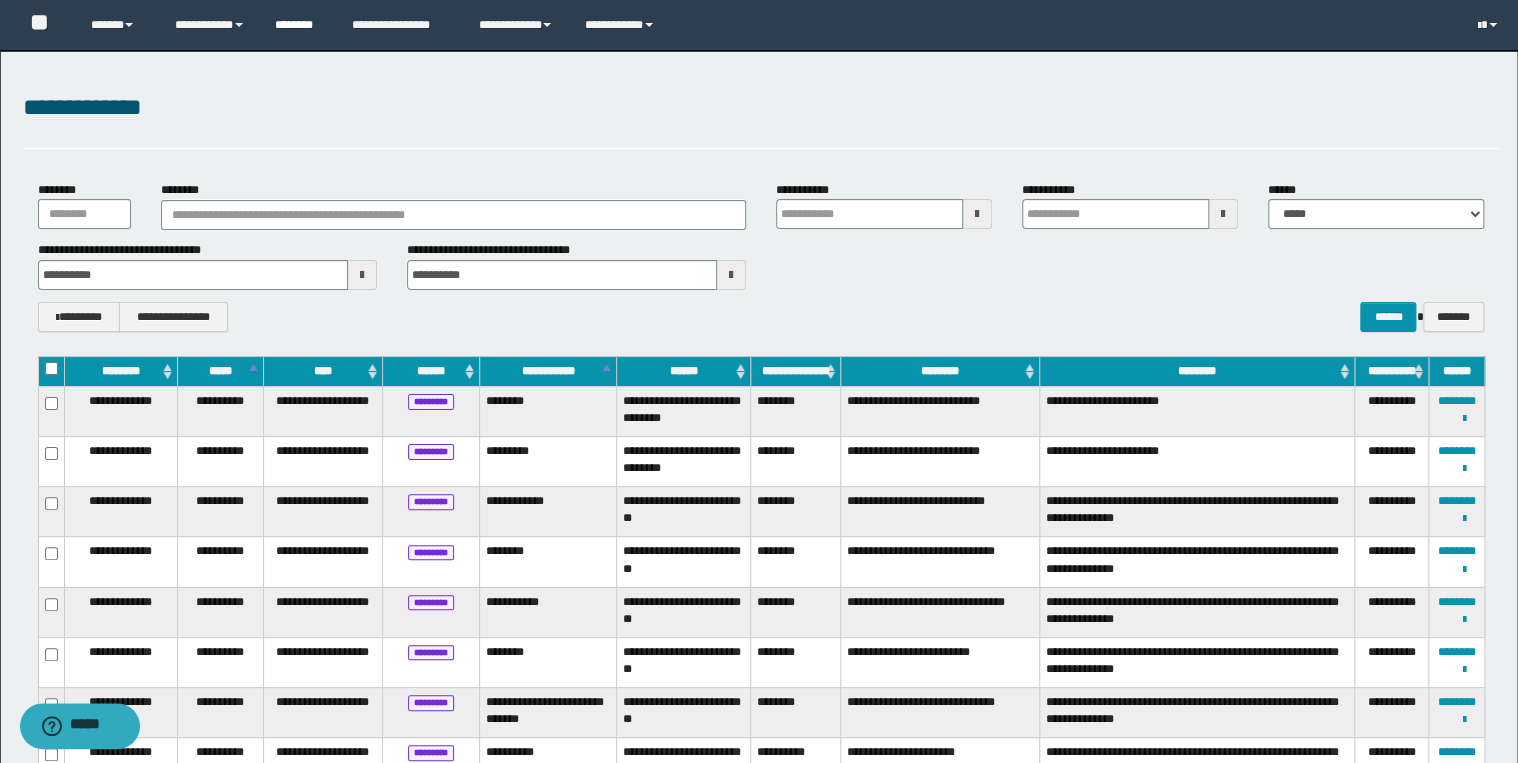 type 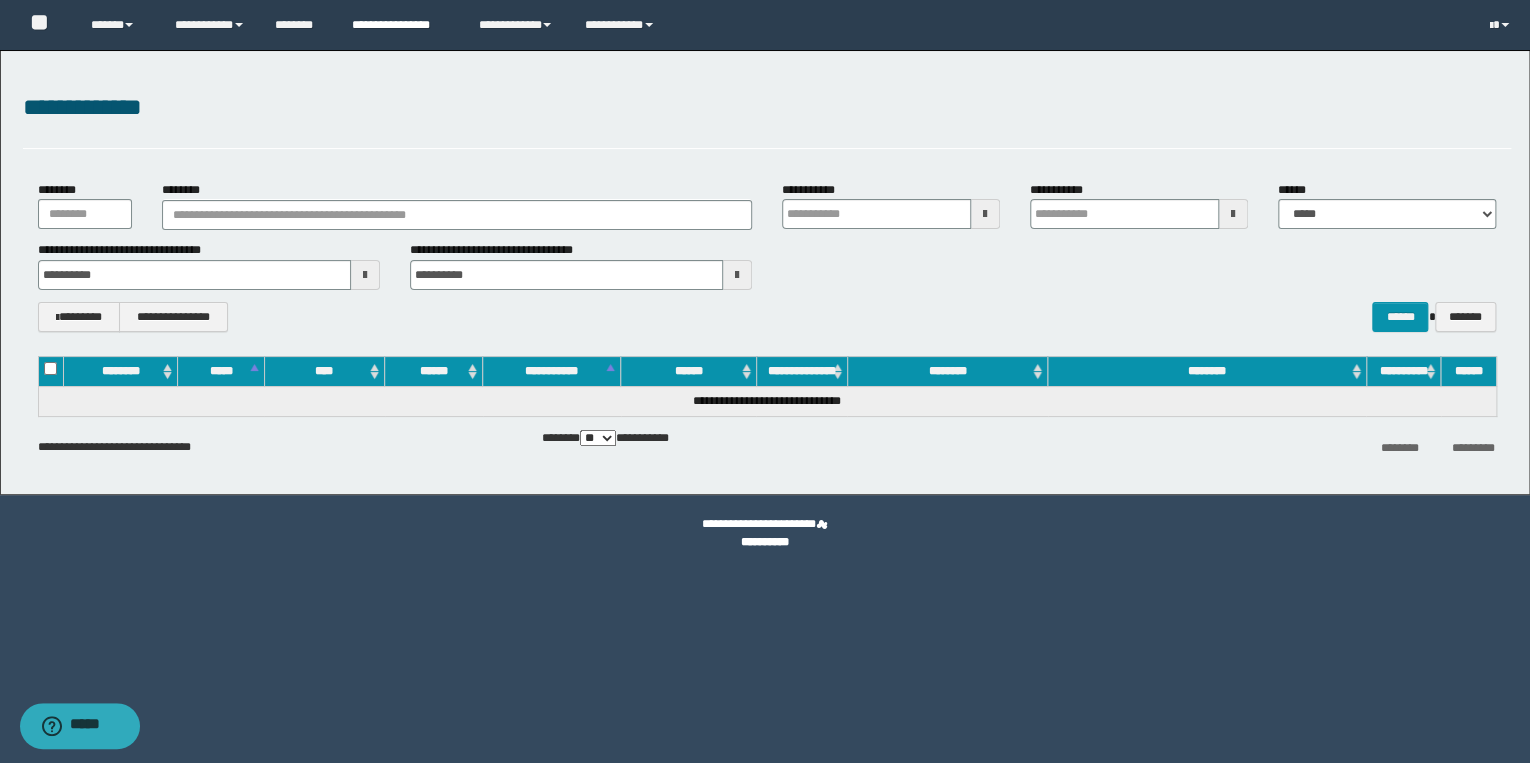 type 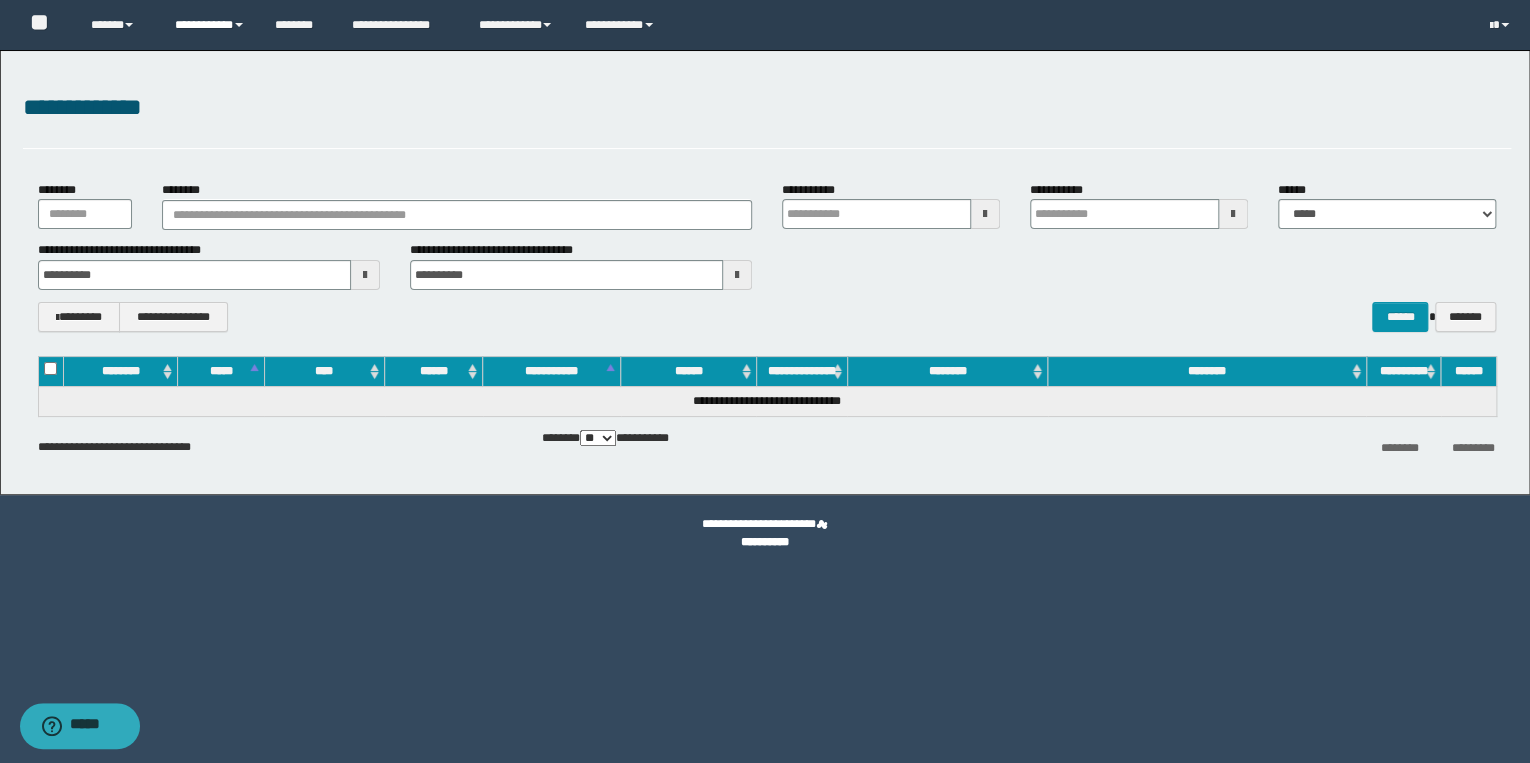 click on "**********" at bounding box center (210, 25) 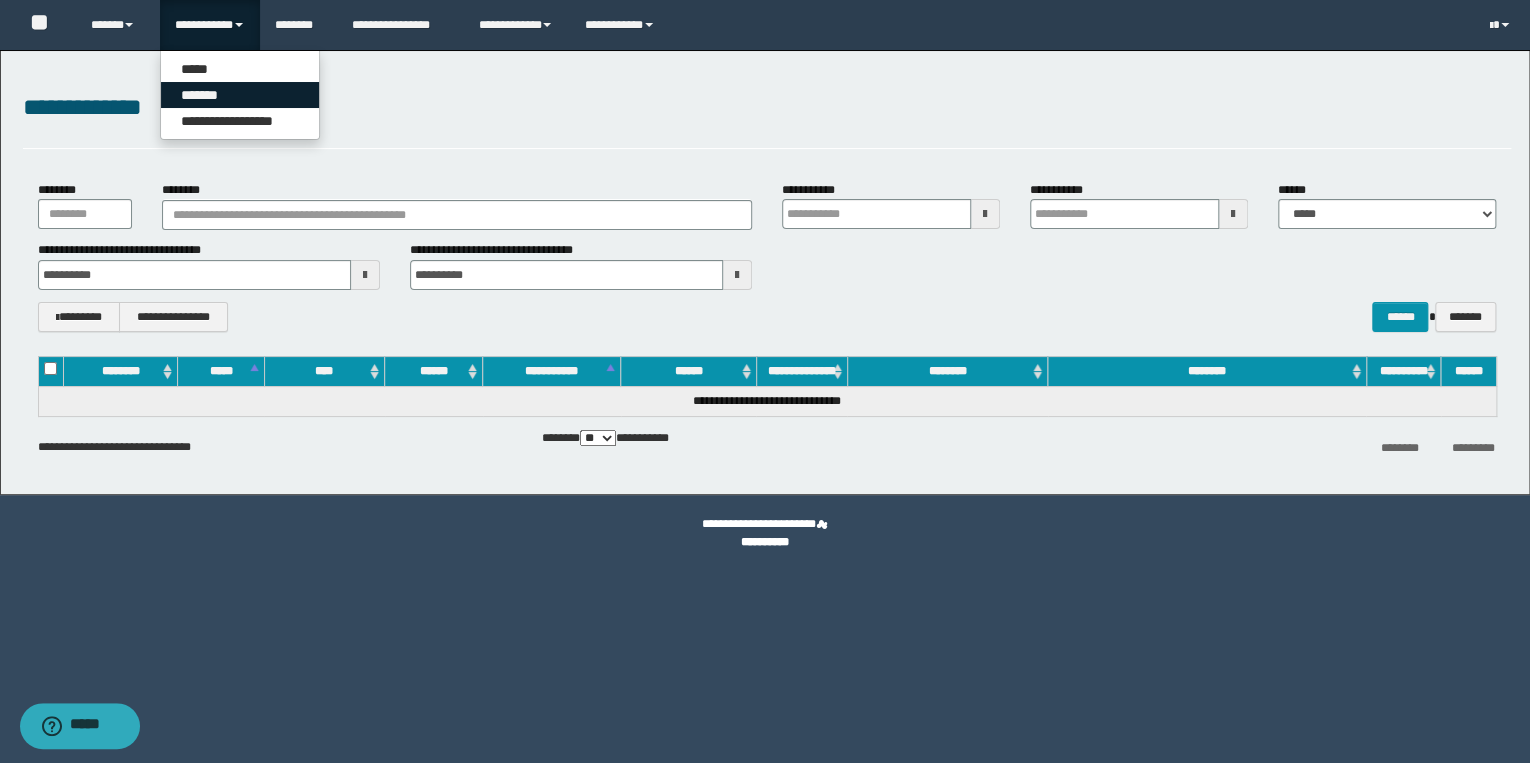 click on "*******" at bounding box center [240, 95] 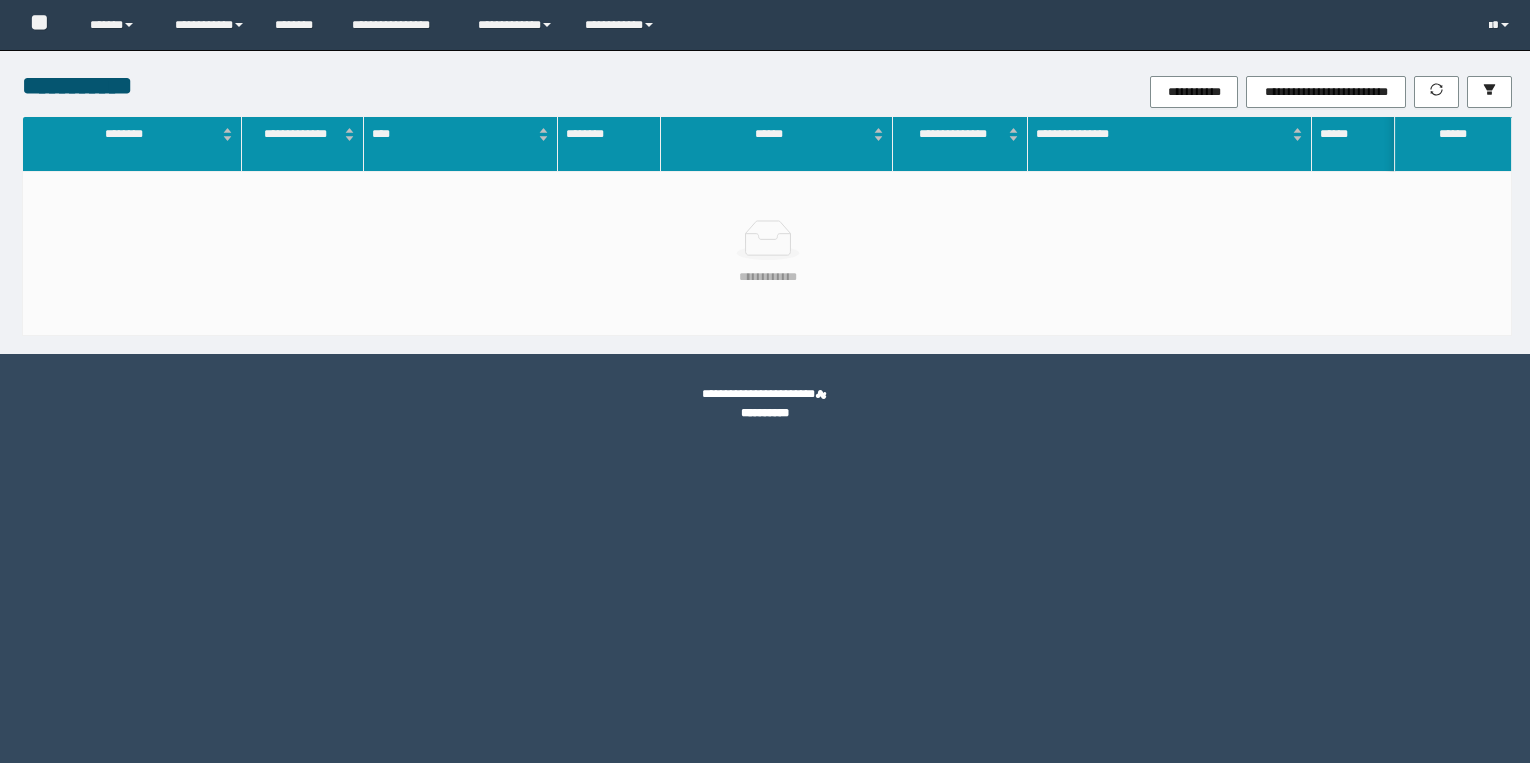 scroll, scrollTop: 0, scrollLeft: 0, axis: both 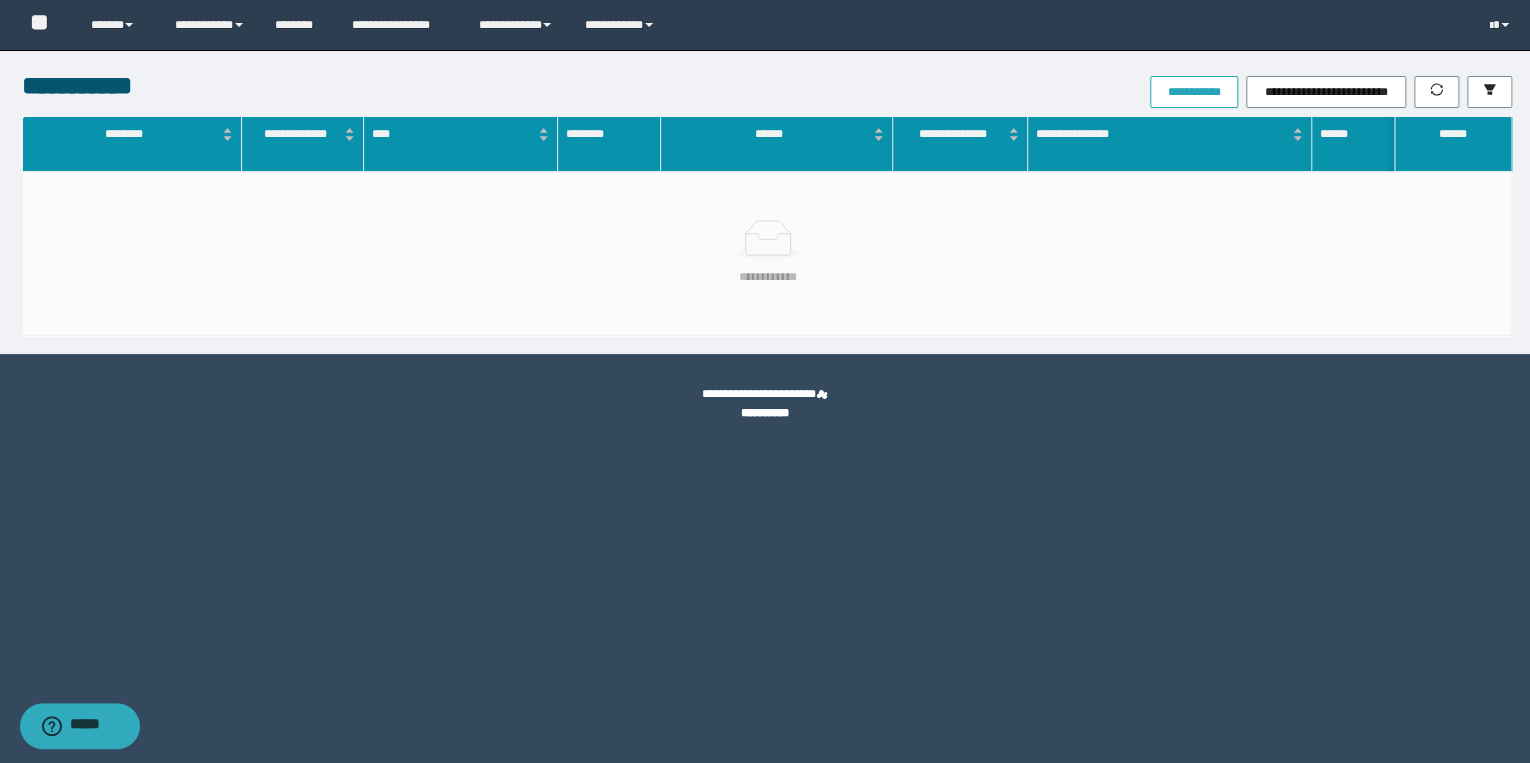 click on "**********" at bounding box center (1194, 92) 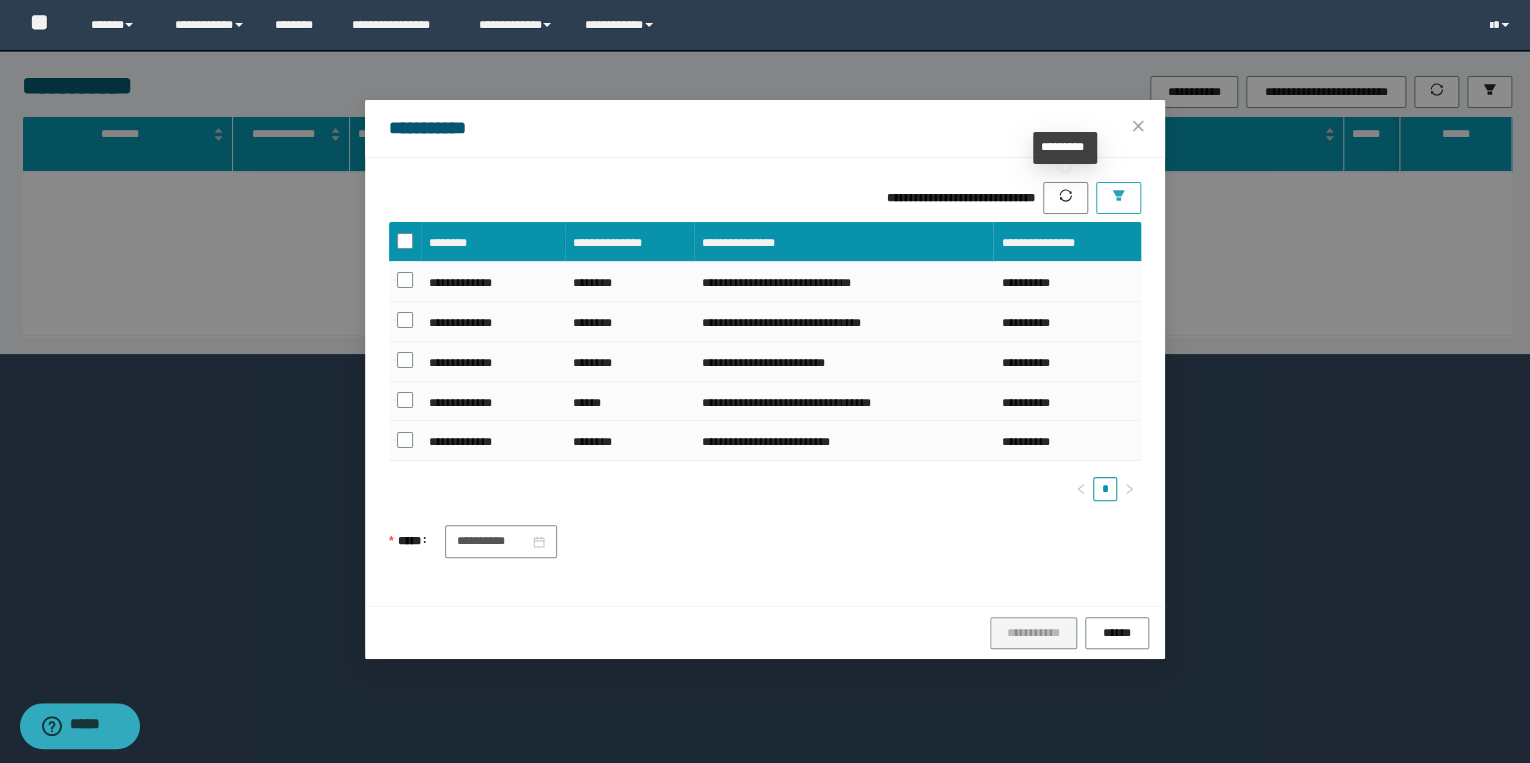 click at bounding box center [1118, 198] 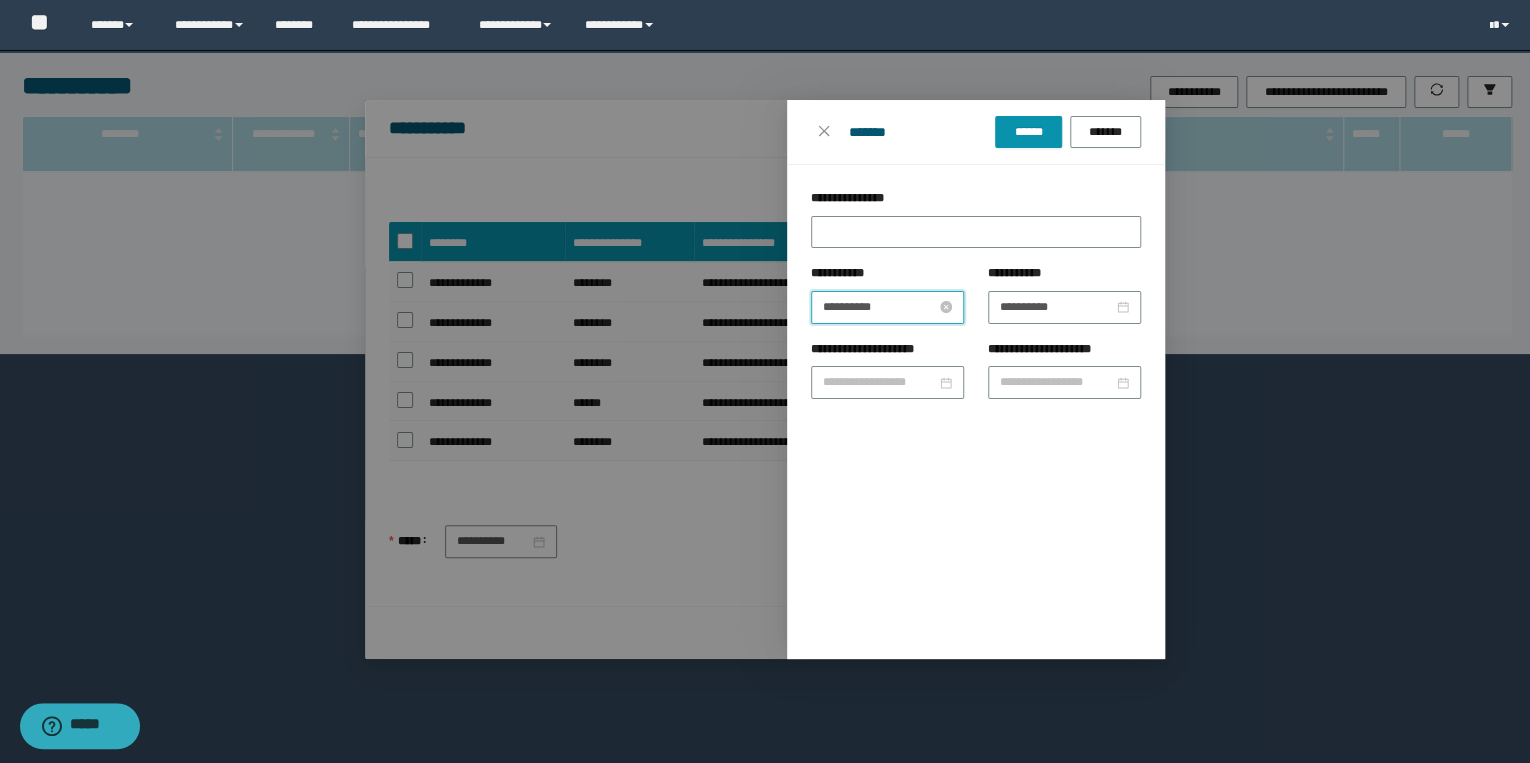click on "**********" at bounding box center [879, 307] 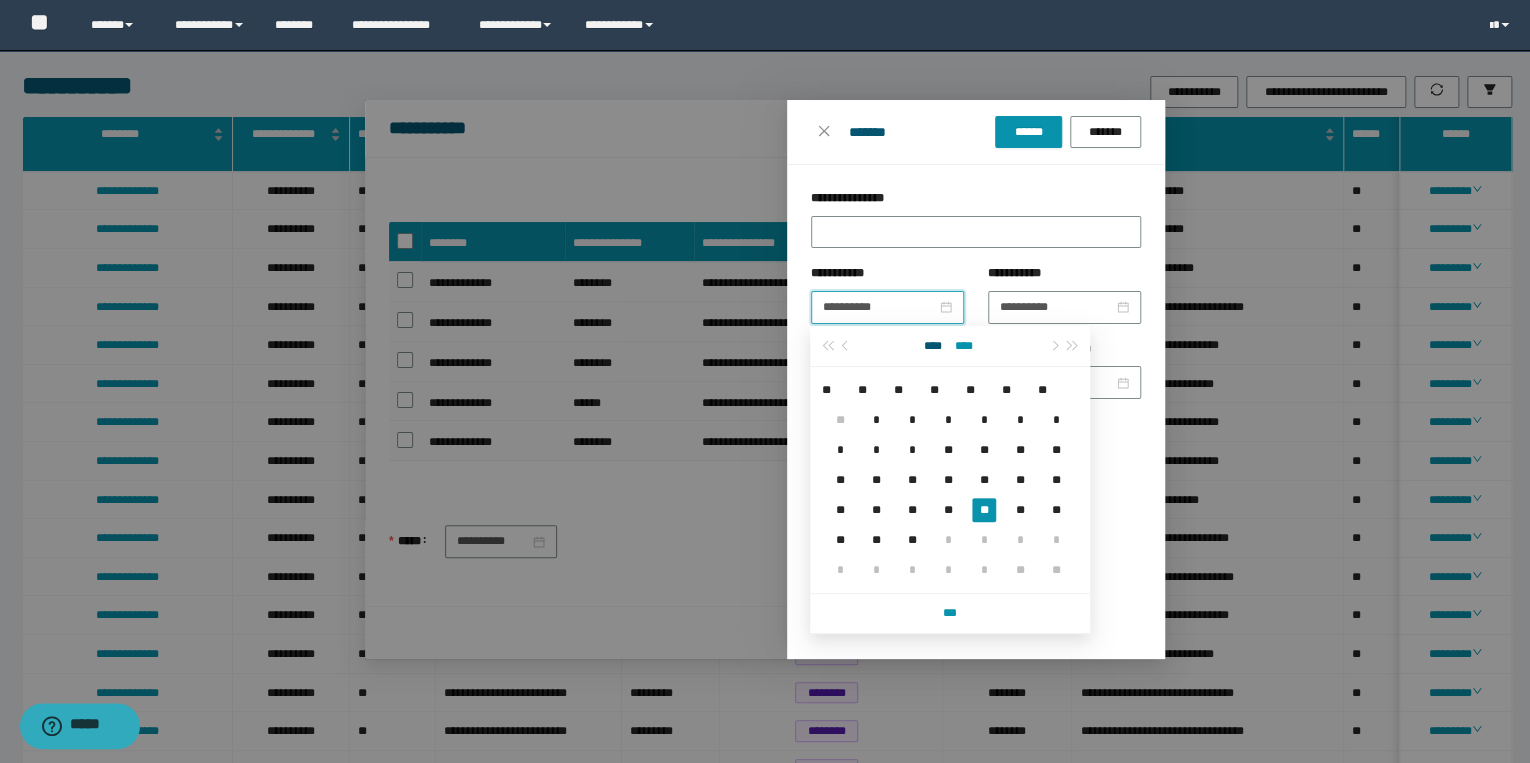 click on "****" at bounding box center [964, 346] 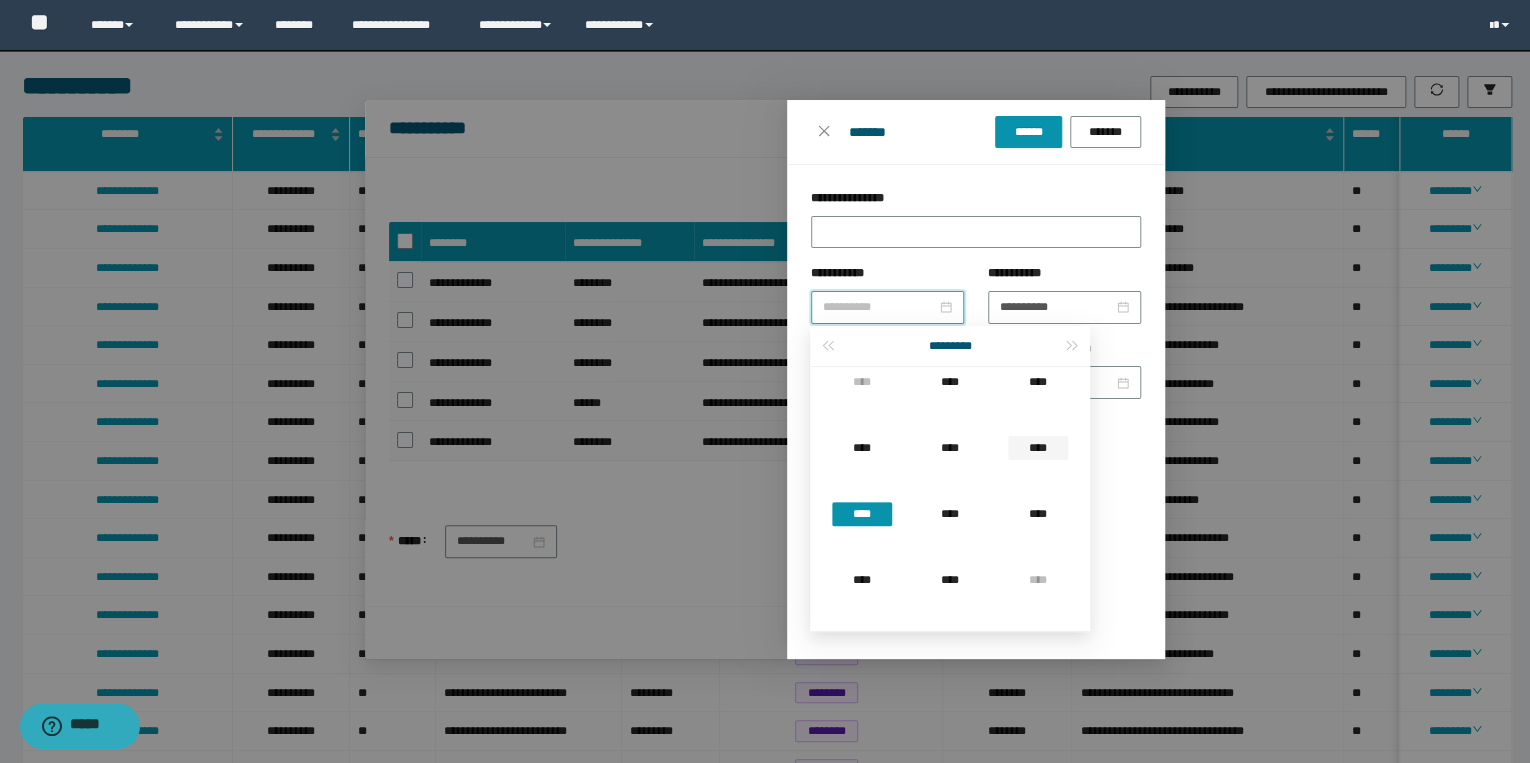 click on "****" at bounding box center (1038, 448) 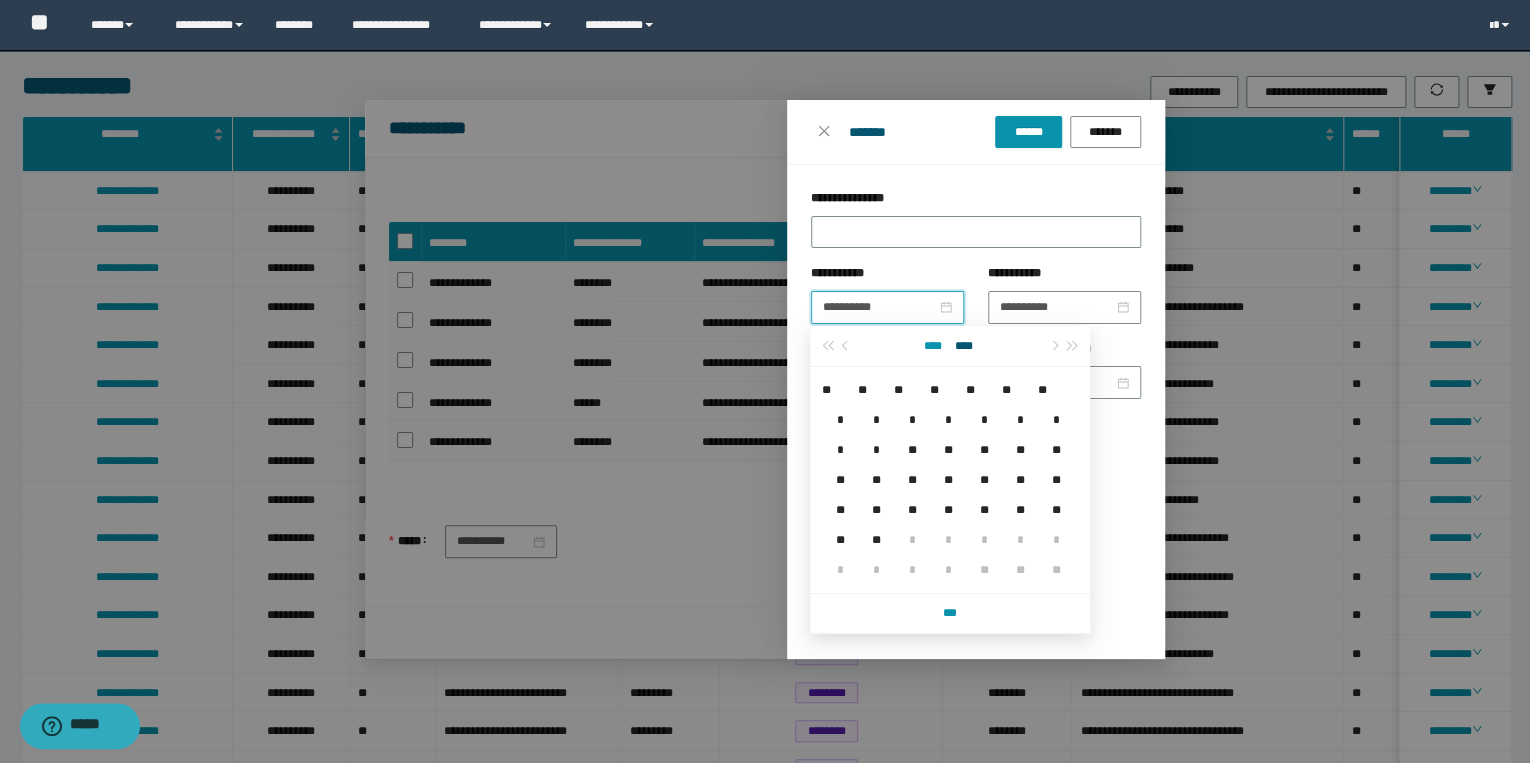 click on "****" at bounding box center [933, 346] 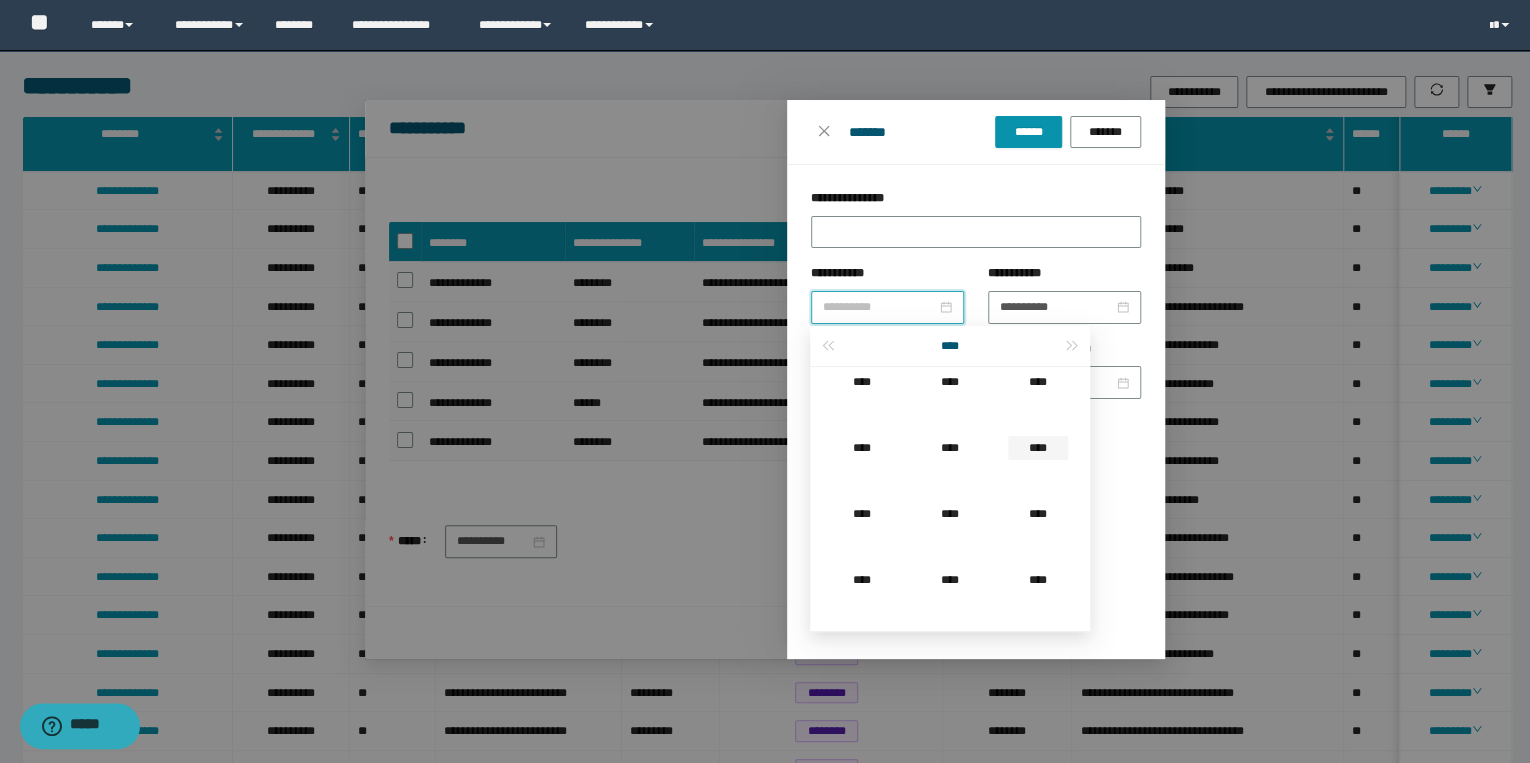click on "****" at bounding box center (1038, 448) 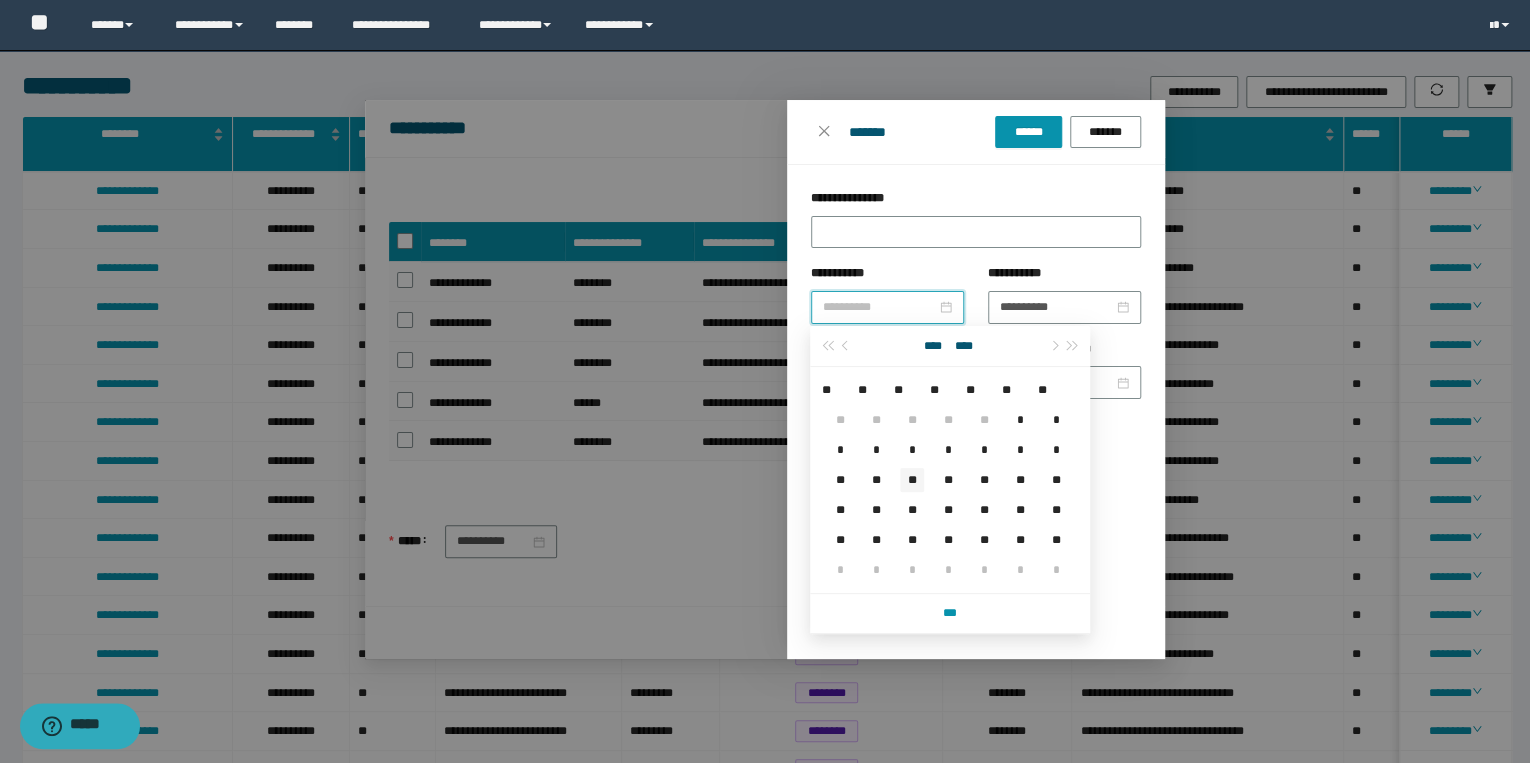 type on "**********" 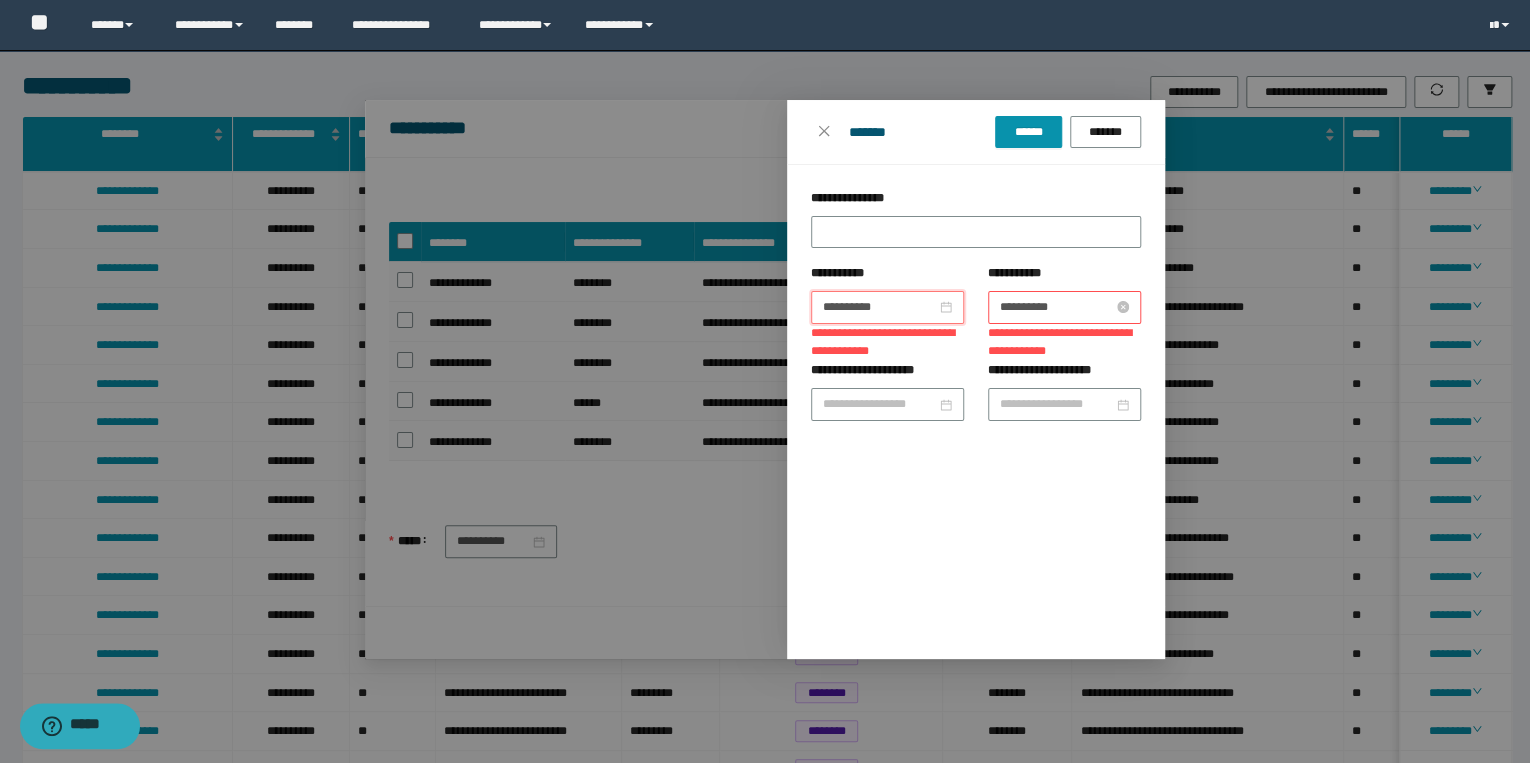 click on "**********" at bounding box center (1056, 307) 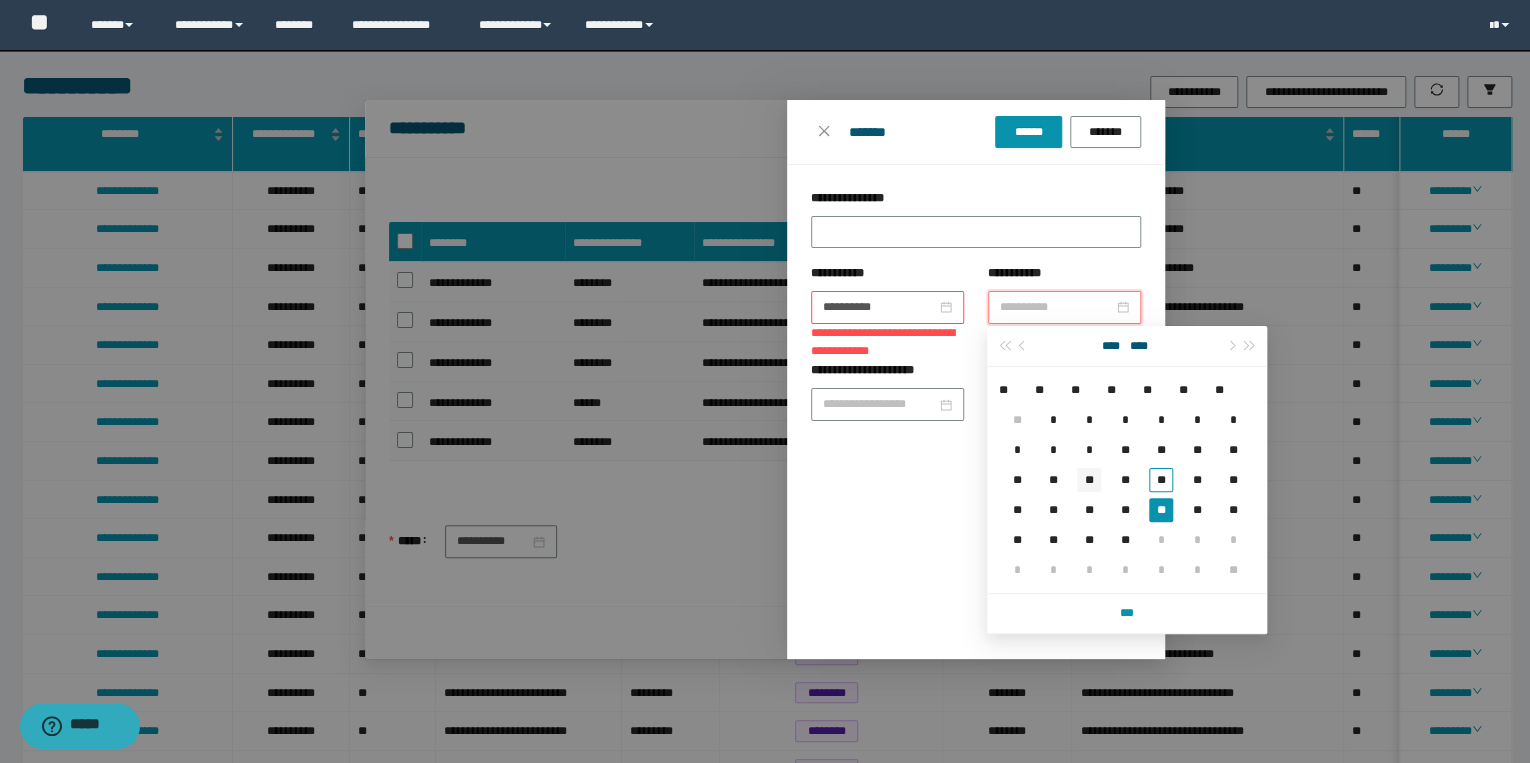 type on "**********" 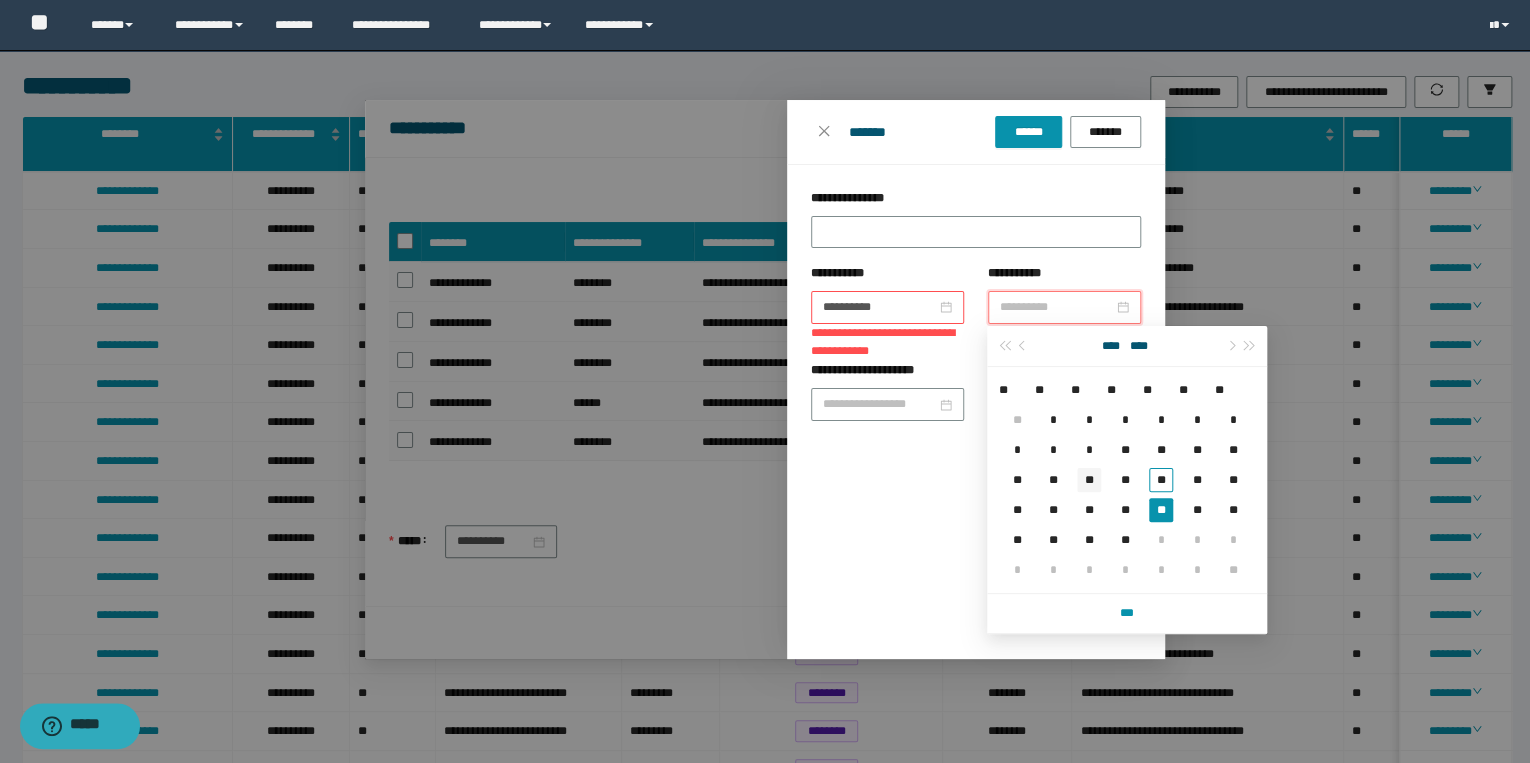 click on "**" at bounding box center (1089, 480) 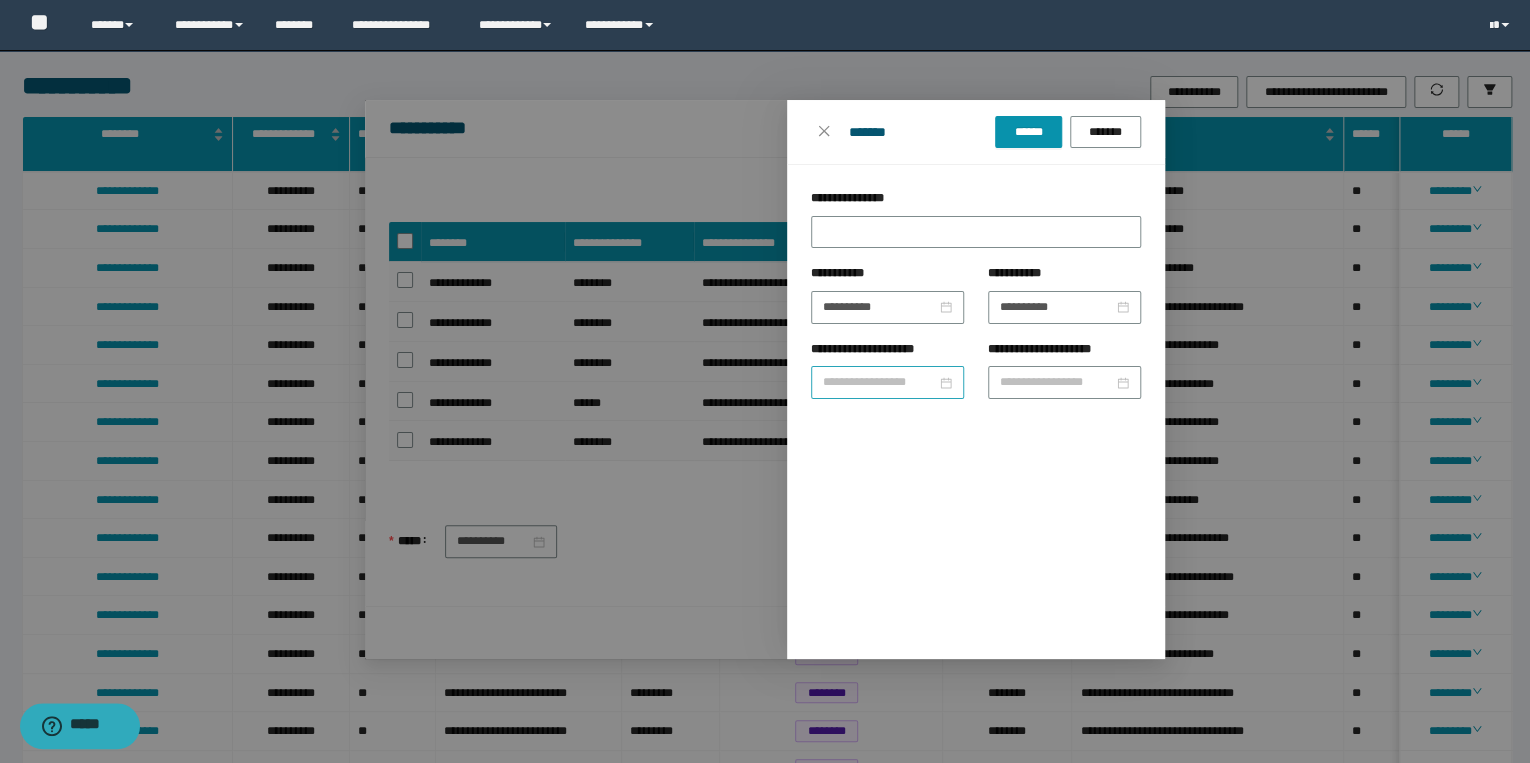 click at bounding box center [887, 382] 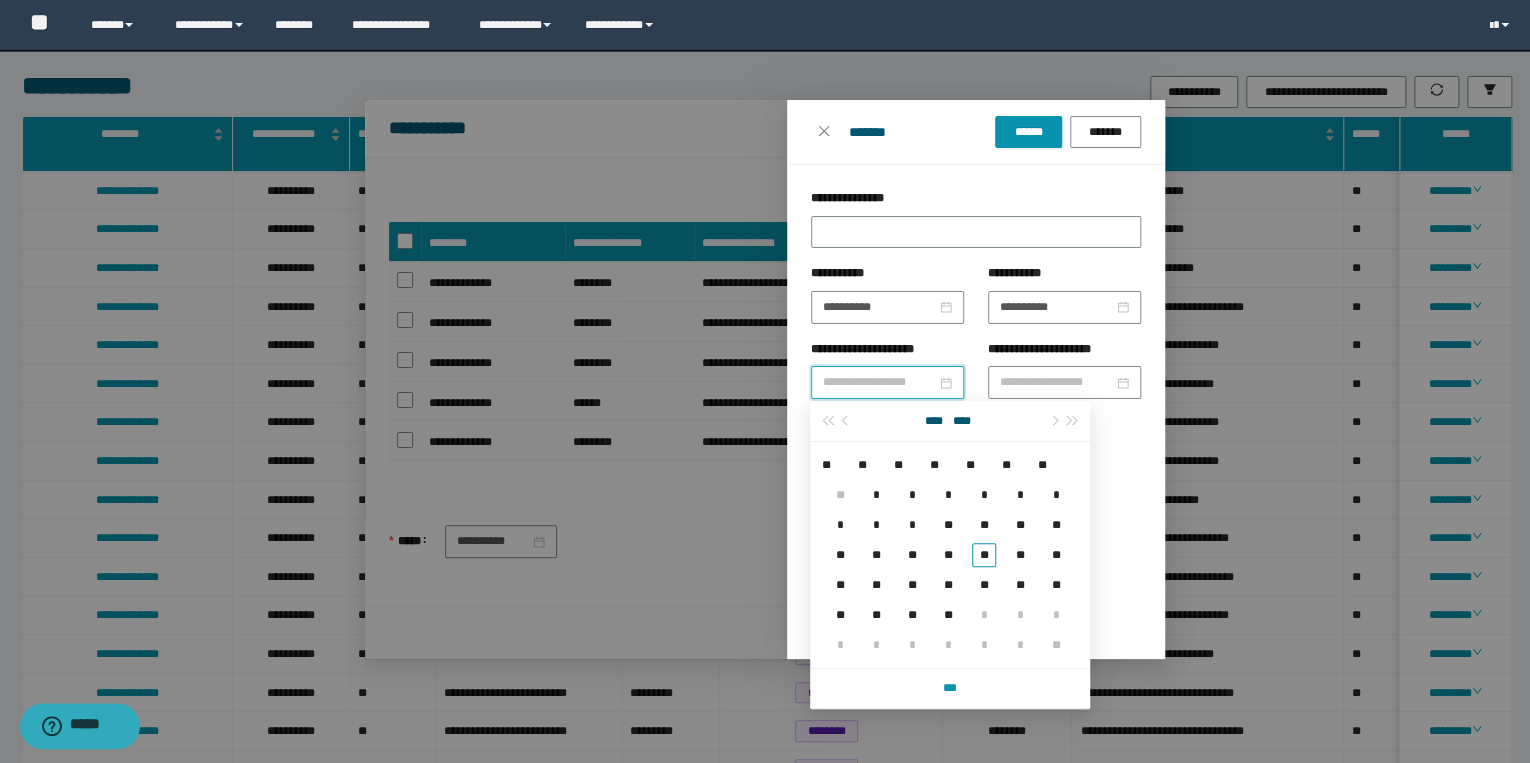 click on "**********" at bounding box center (879, 382) 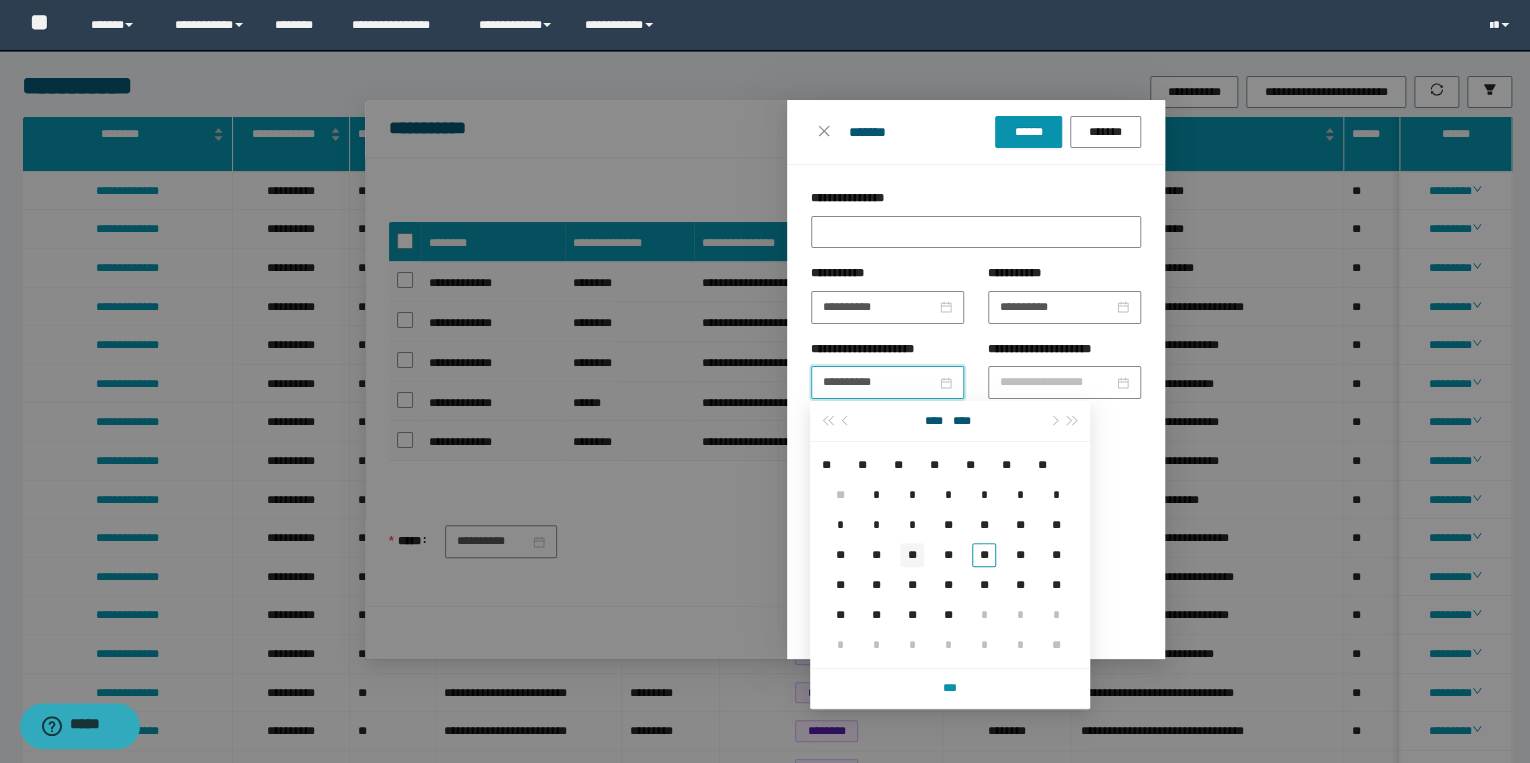 type on "**********" 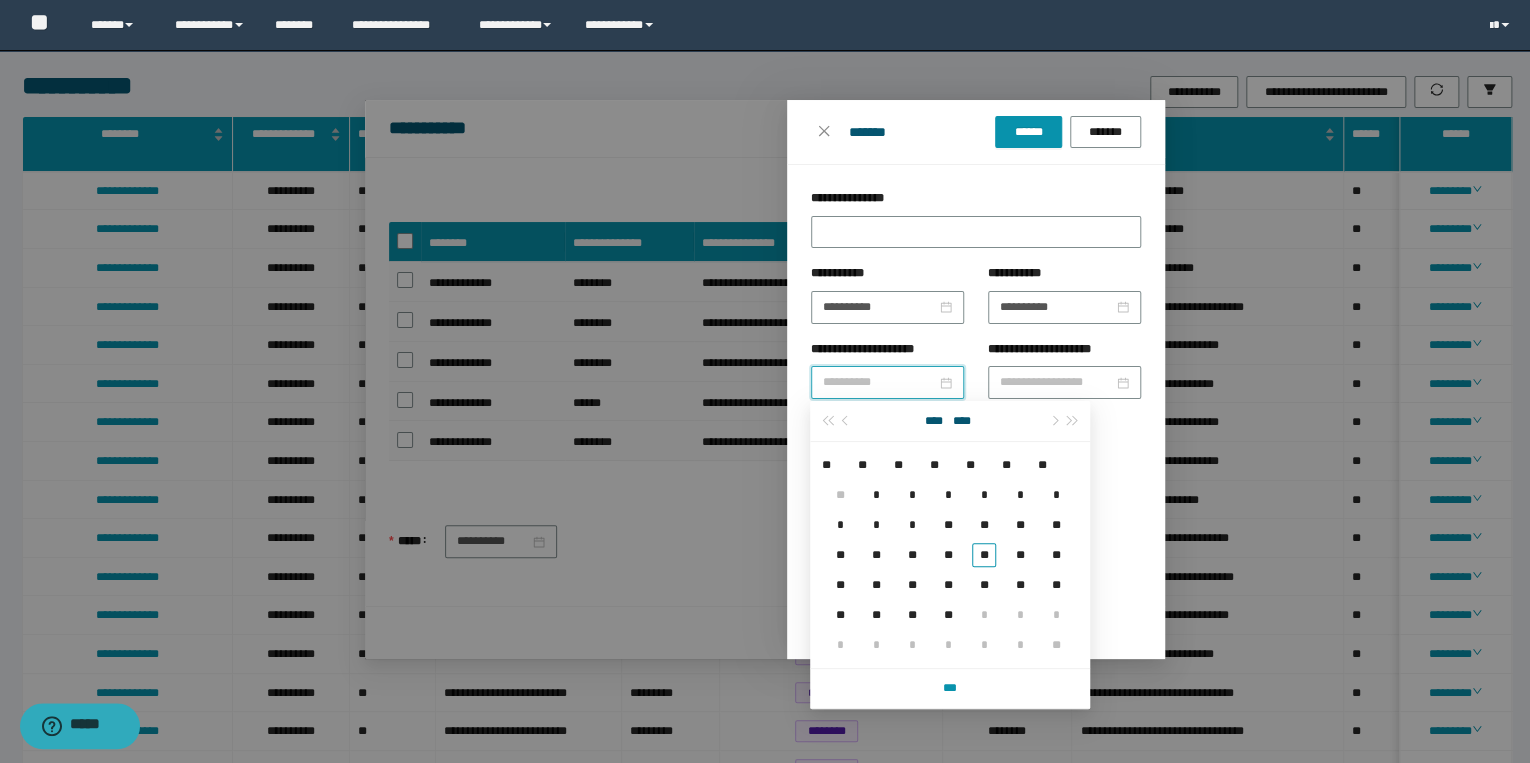 click on "**" at bounding box center (912, 555) 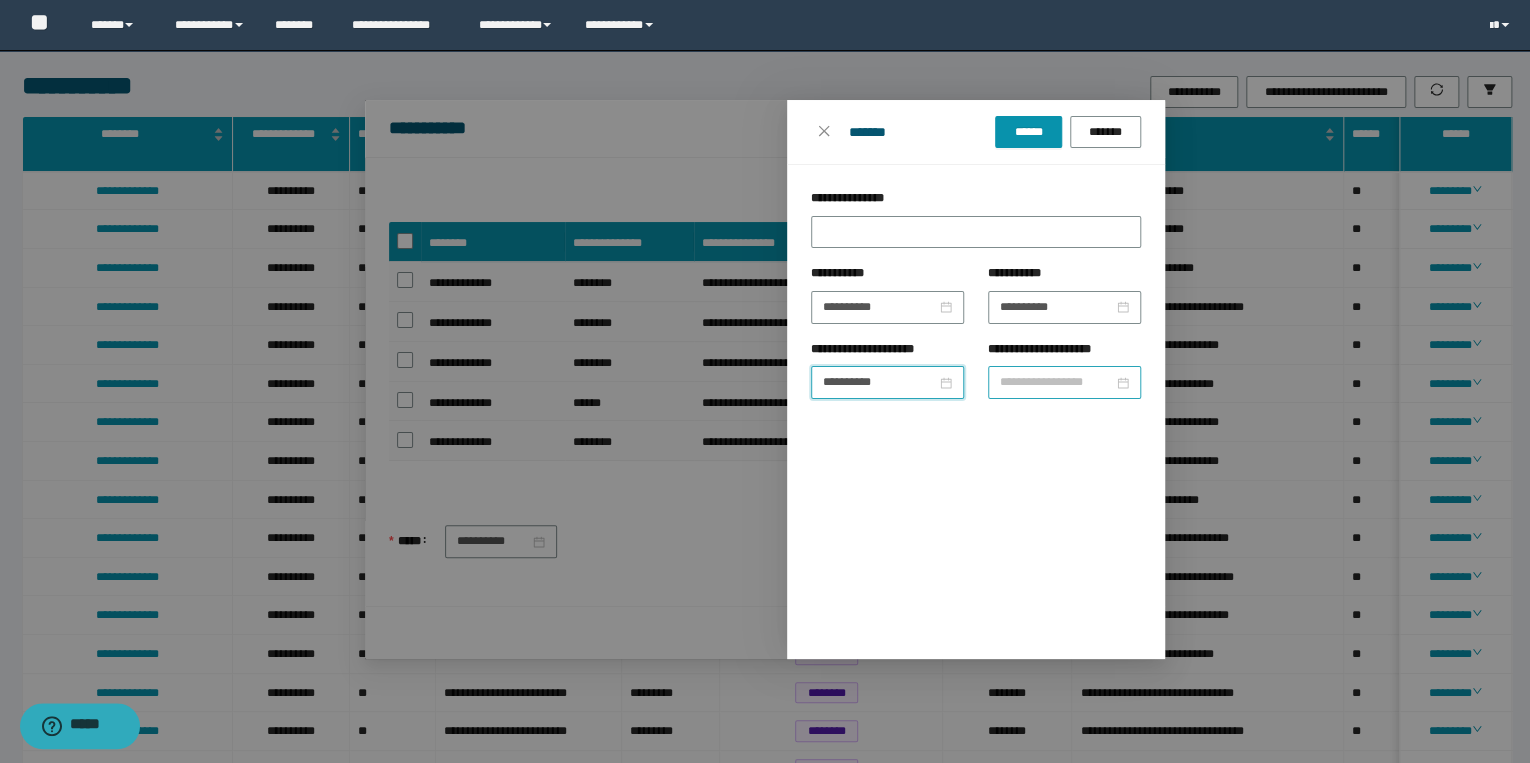 click at bounding box center (1064, 382) 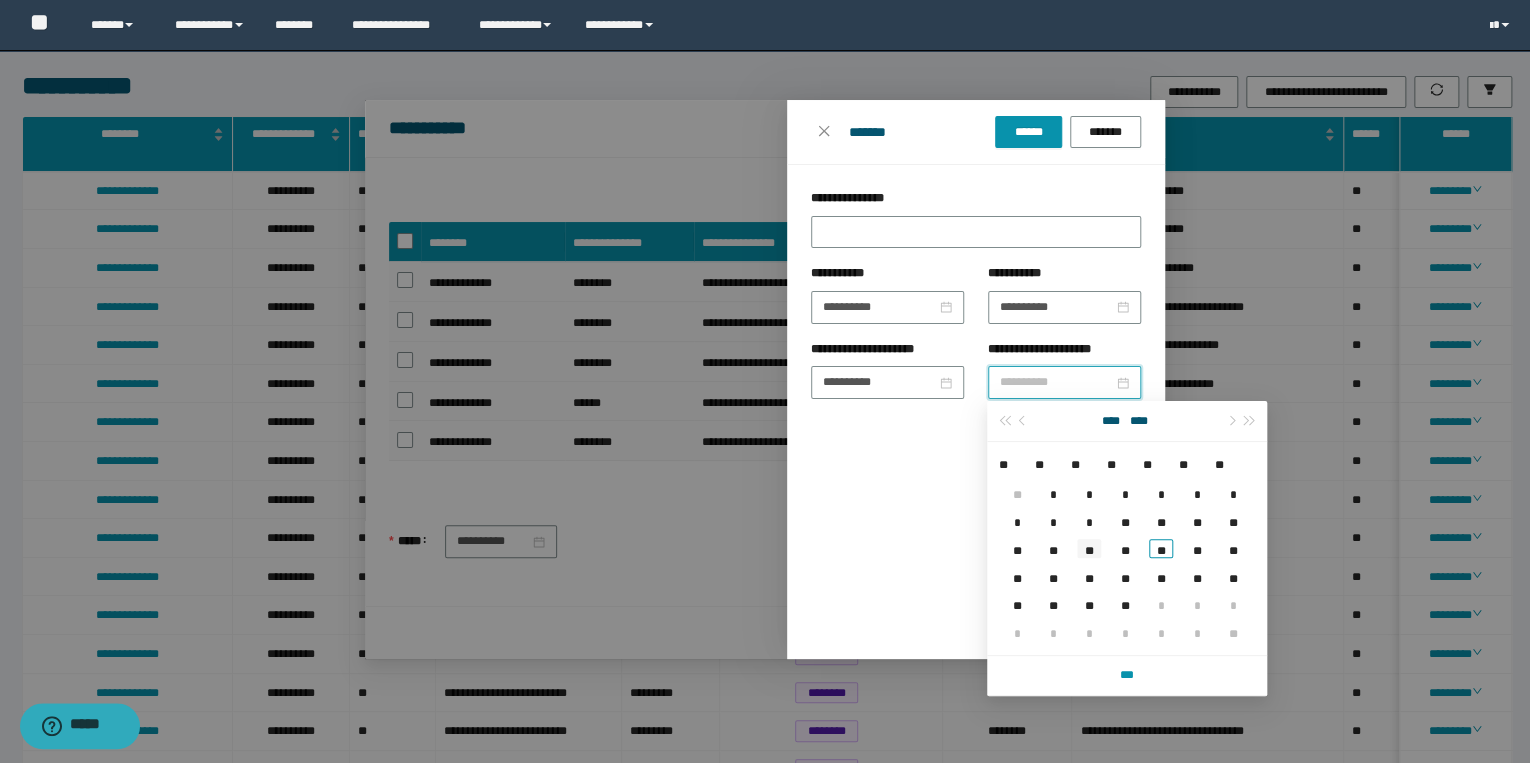 type on "**********" 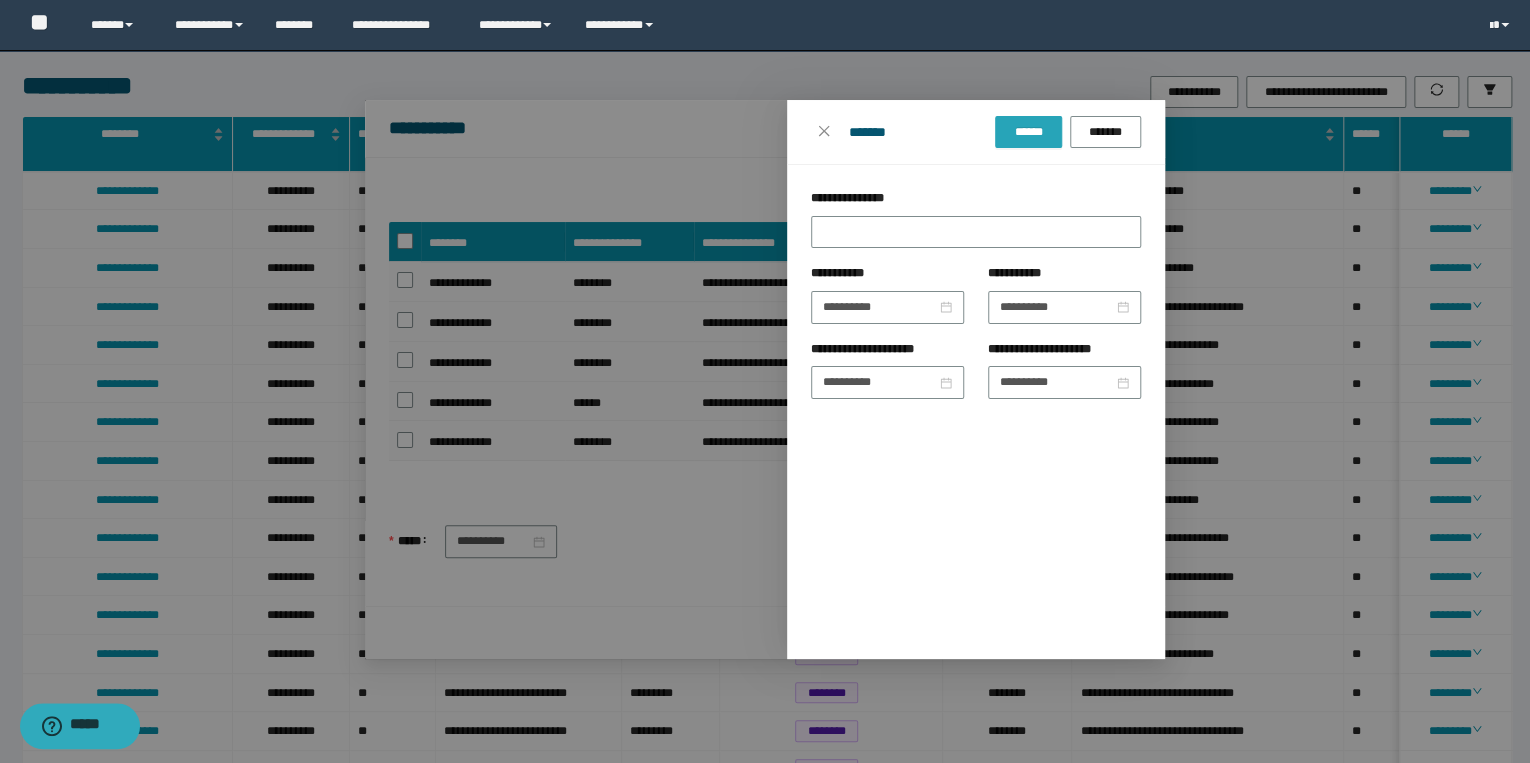 click on "******" at bounding box center (1028, 132) 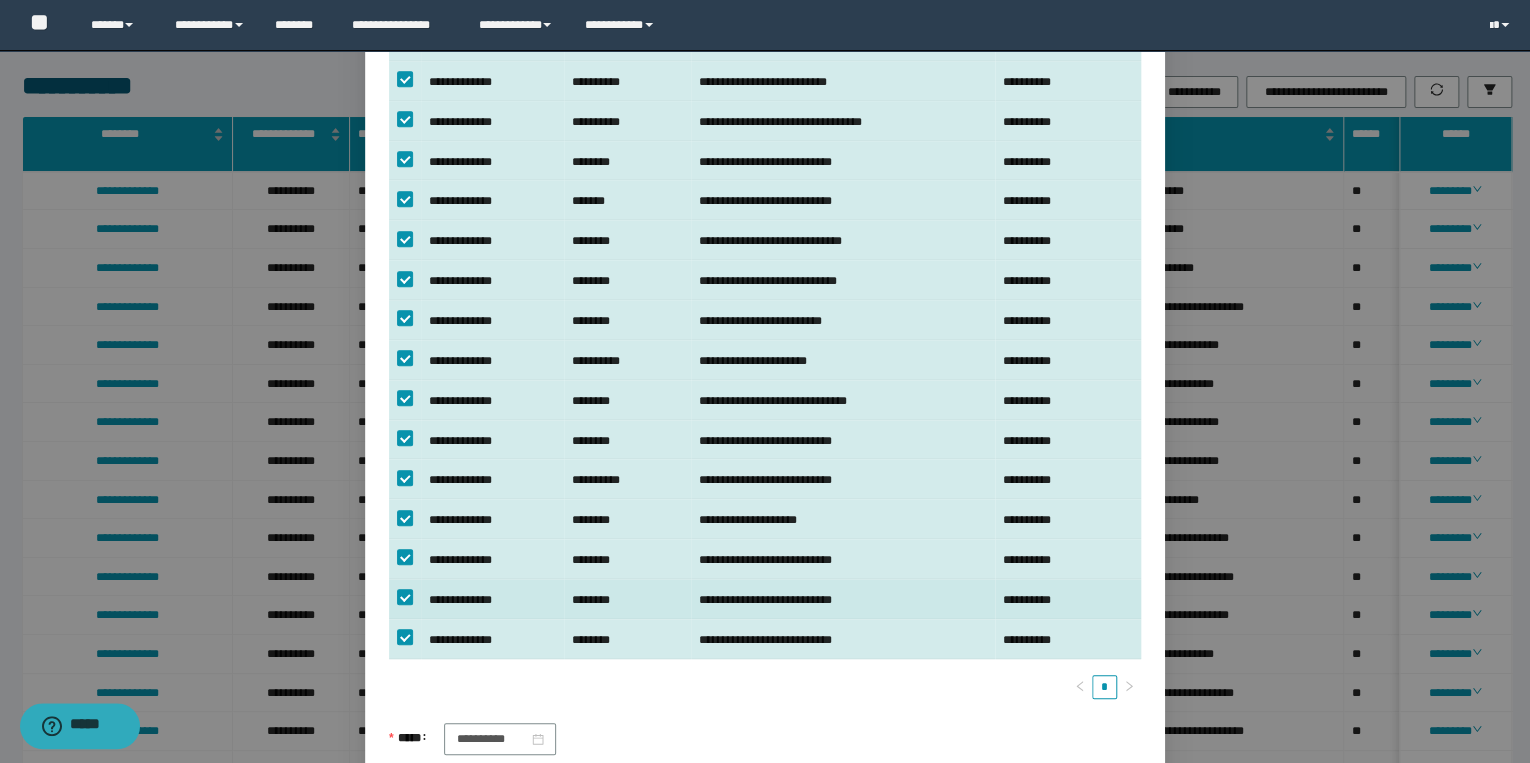 scroll, scrollTop: 555, scrollLeft: 0, axis: vertical 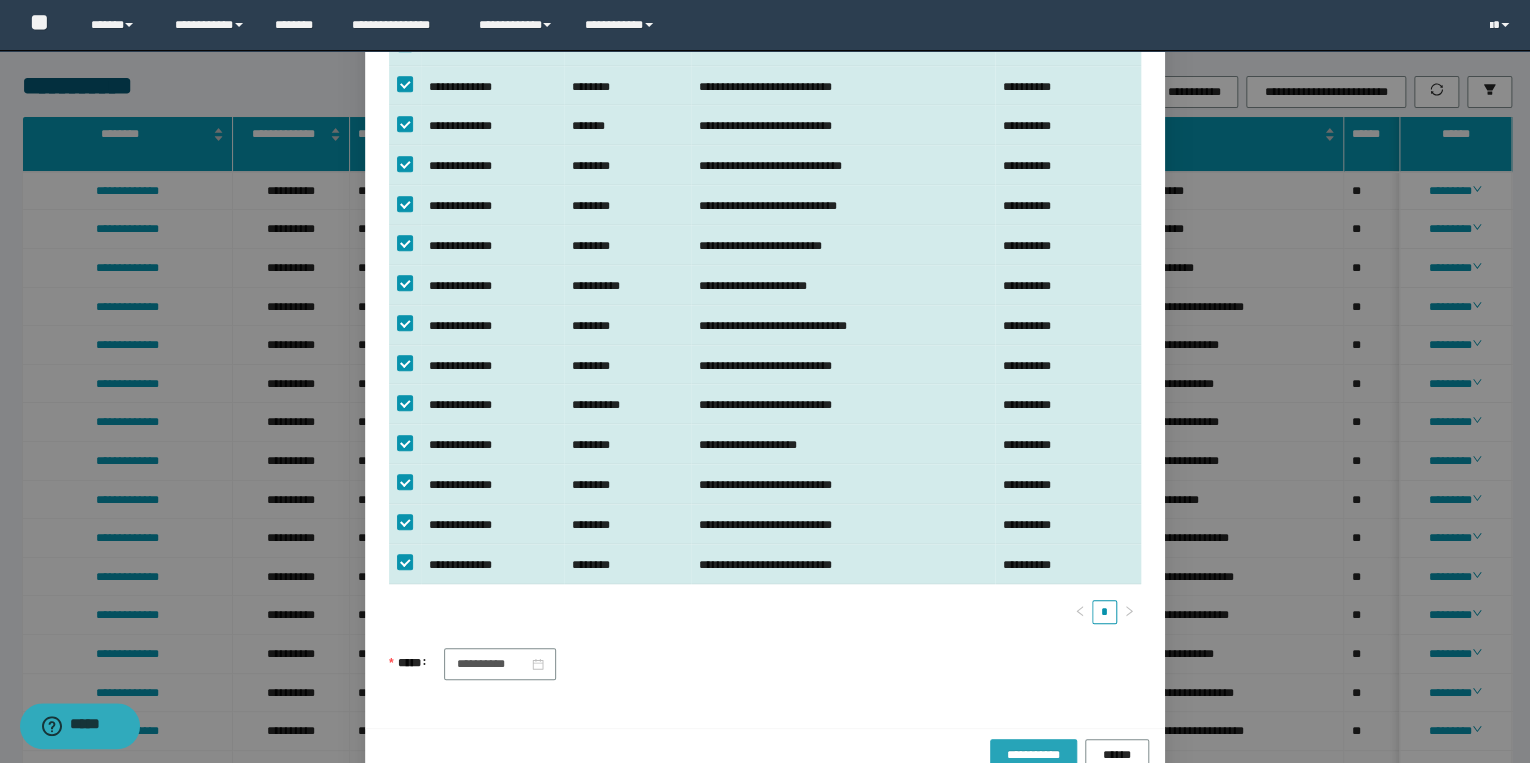 click on "**********" at bounding box center (1033, 755) 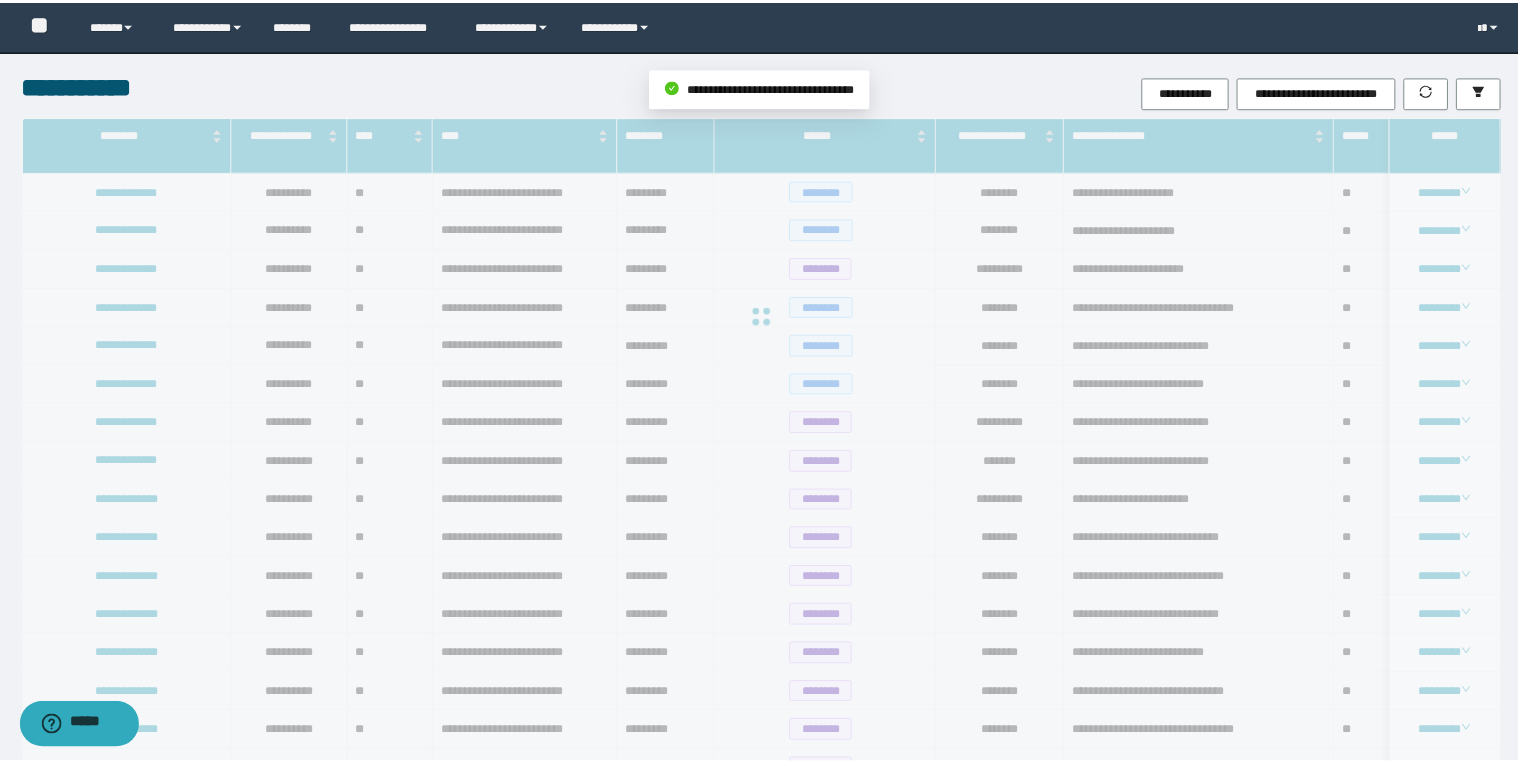 scroll, scrollTop: 455, scrollLeft: 0, axis: vertical 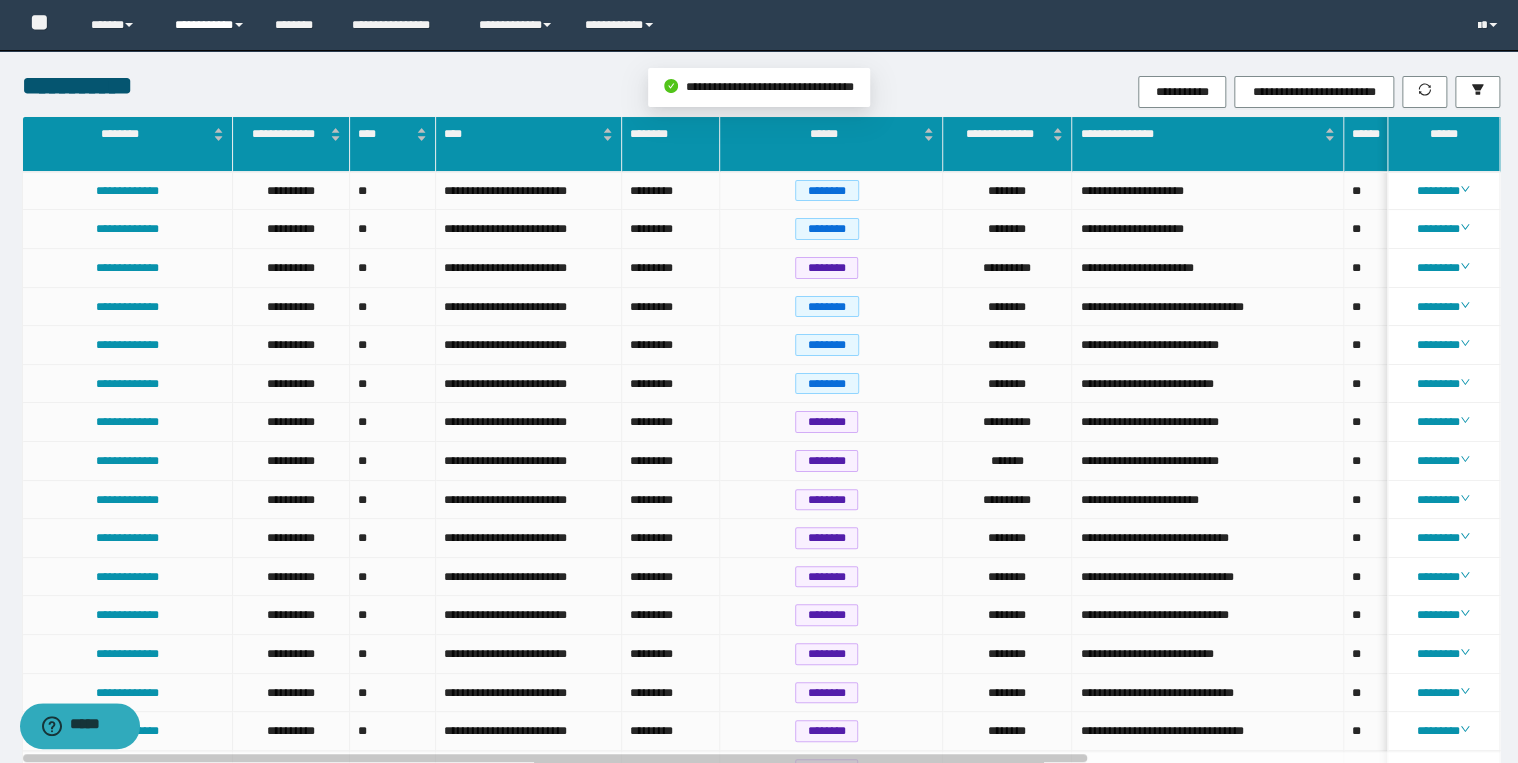 click on "**********" at bounding box center [210, 25] 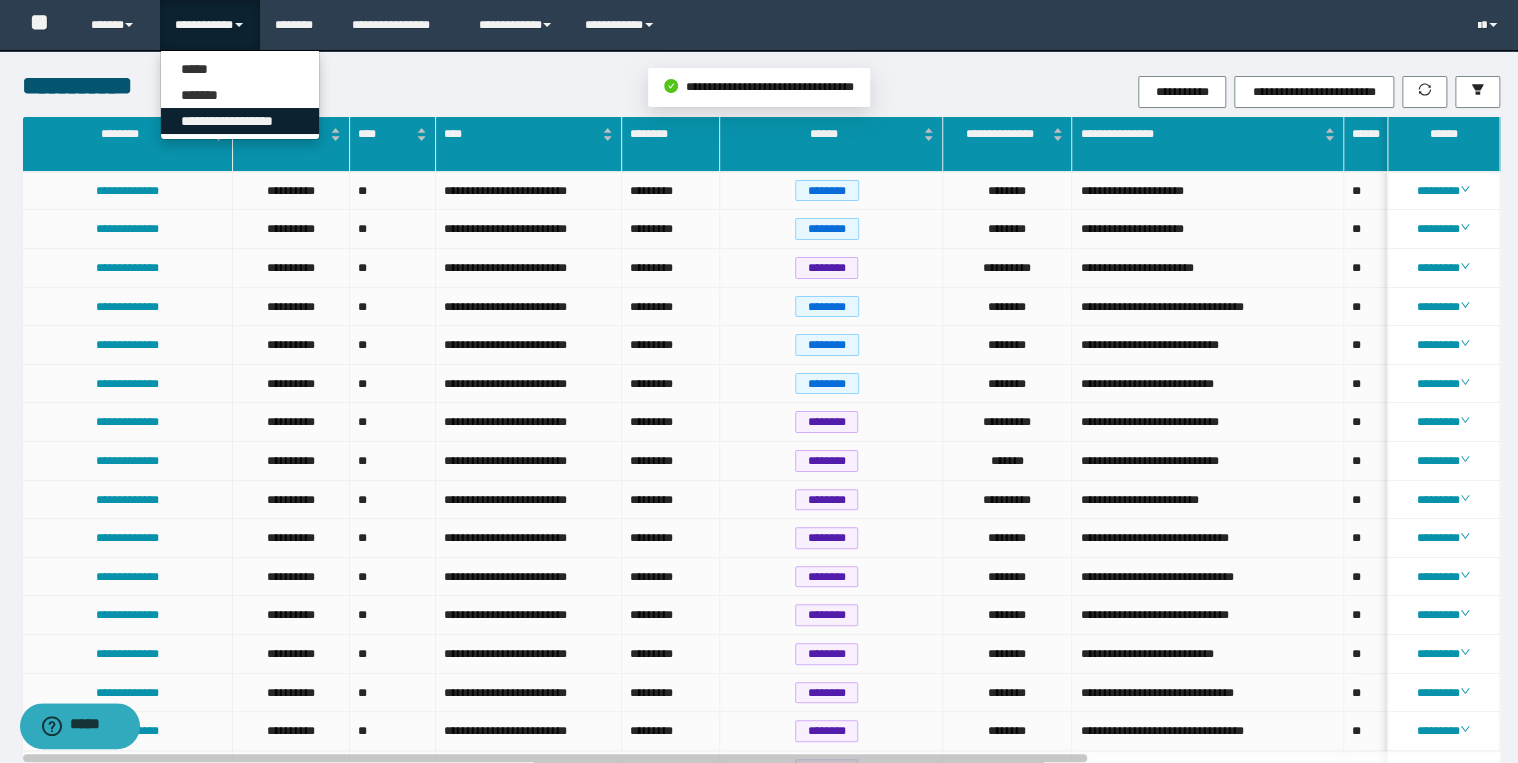 click on "**********" at bounding box center [240, 121] 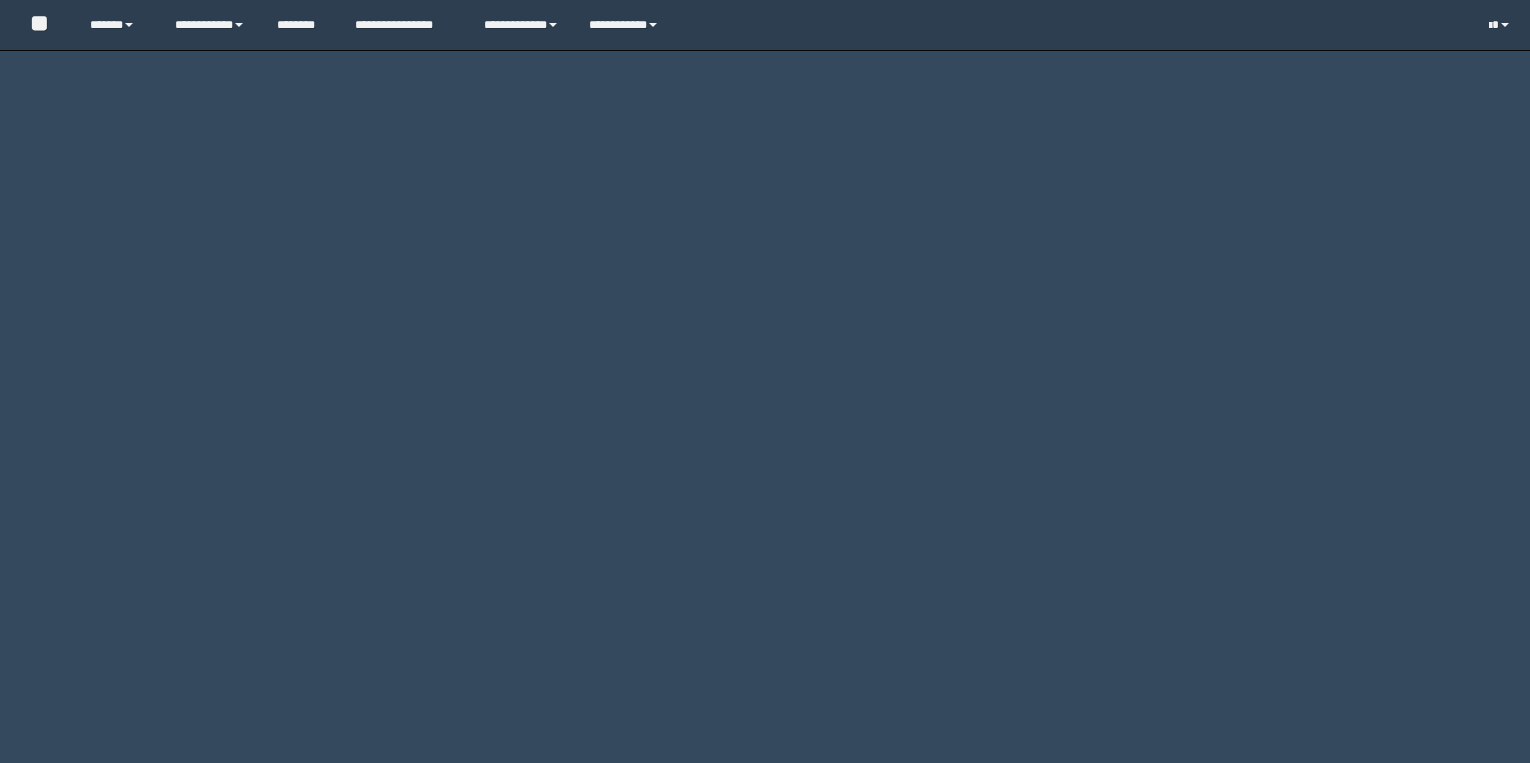 scroll, scrollTop: 0, scrollLeft: 0, axis: both 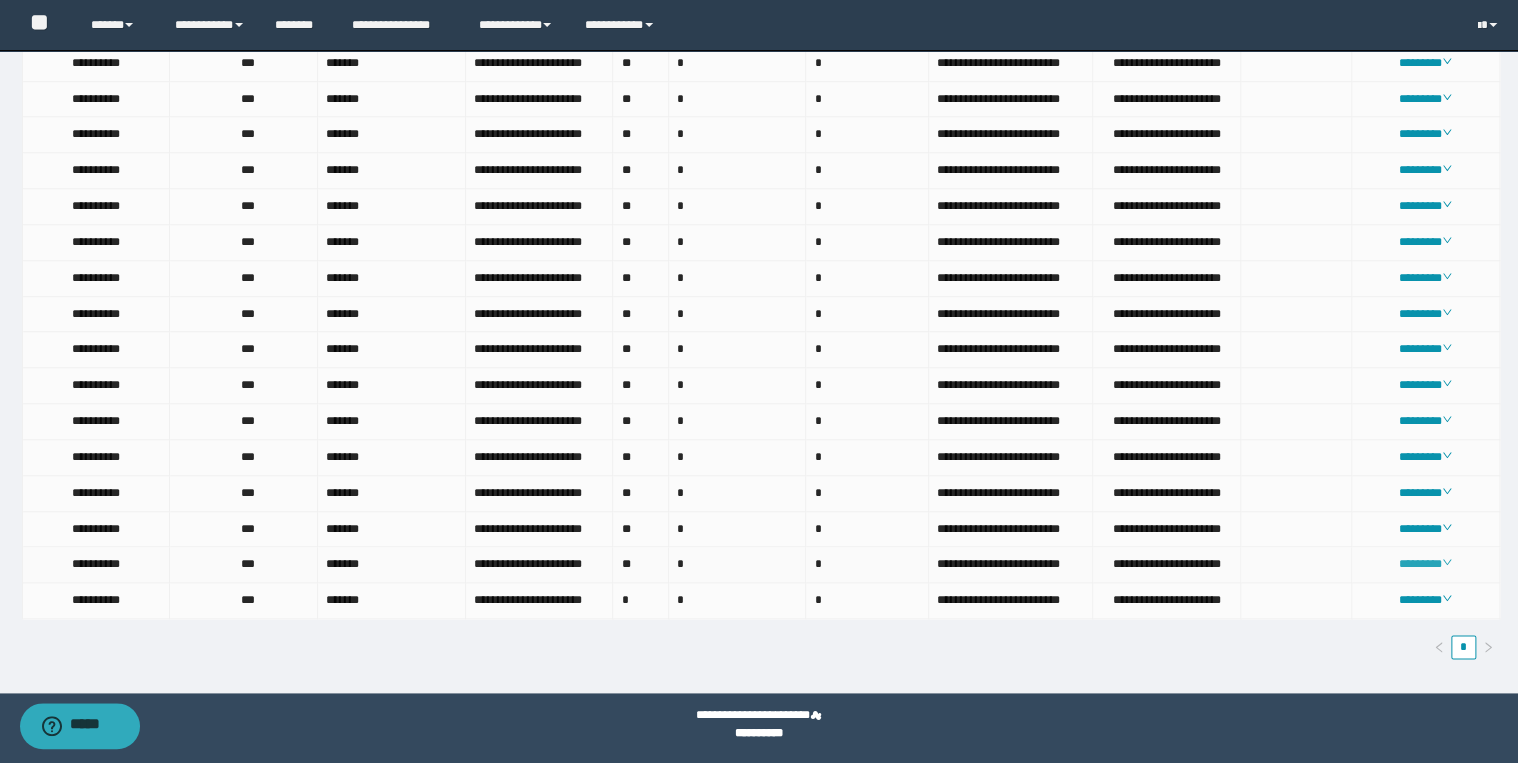 click on "********" at bounding box center (1425, 564) 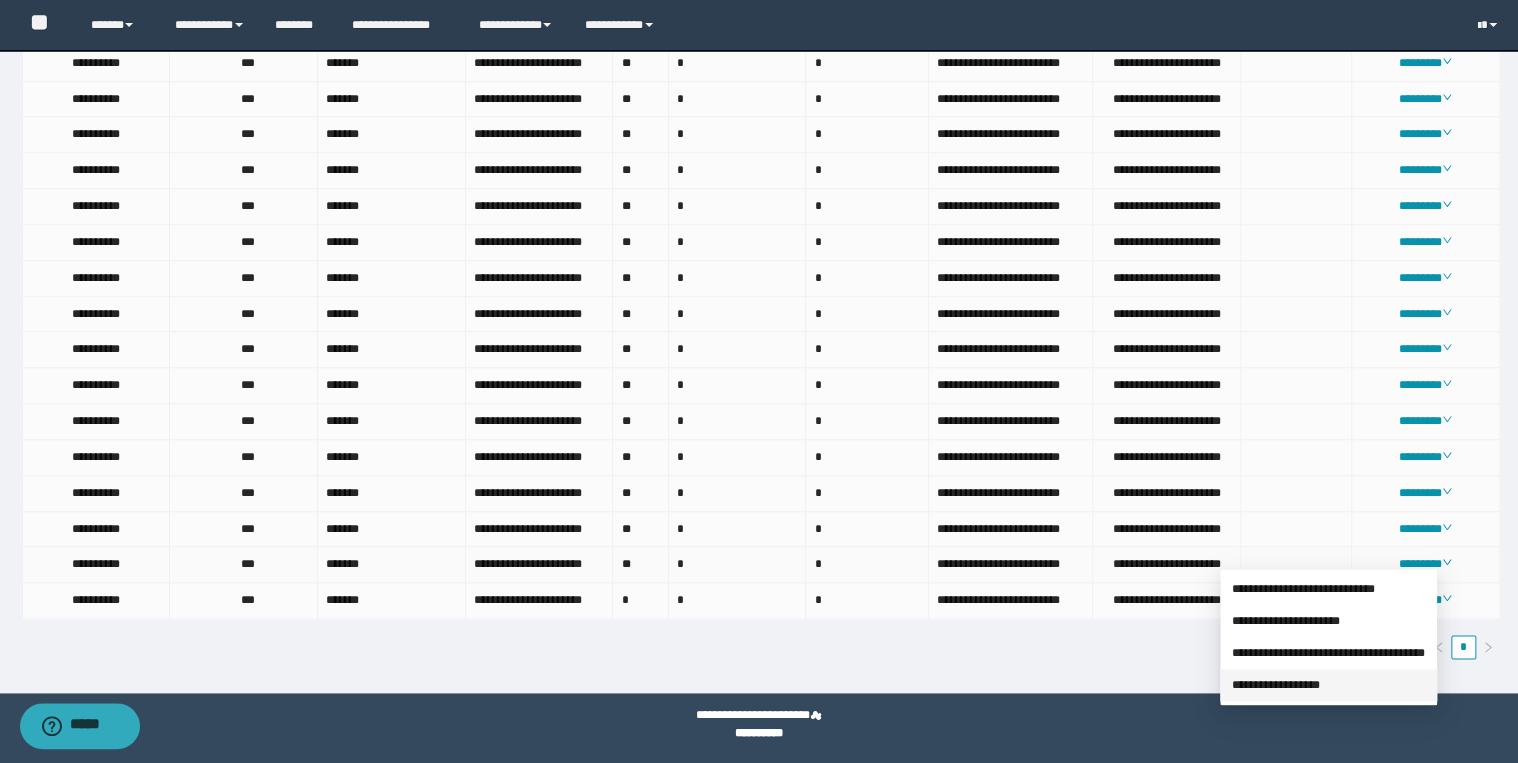 click on "**********" at bounding box center (1276, 685) 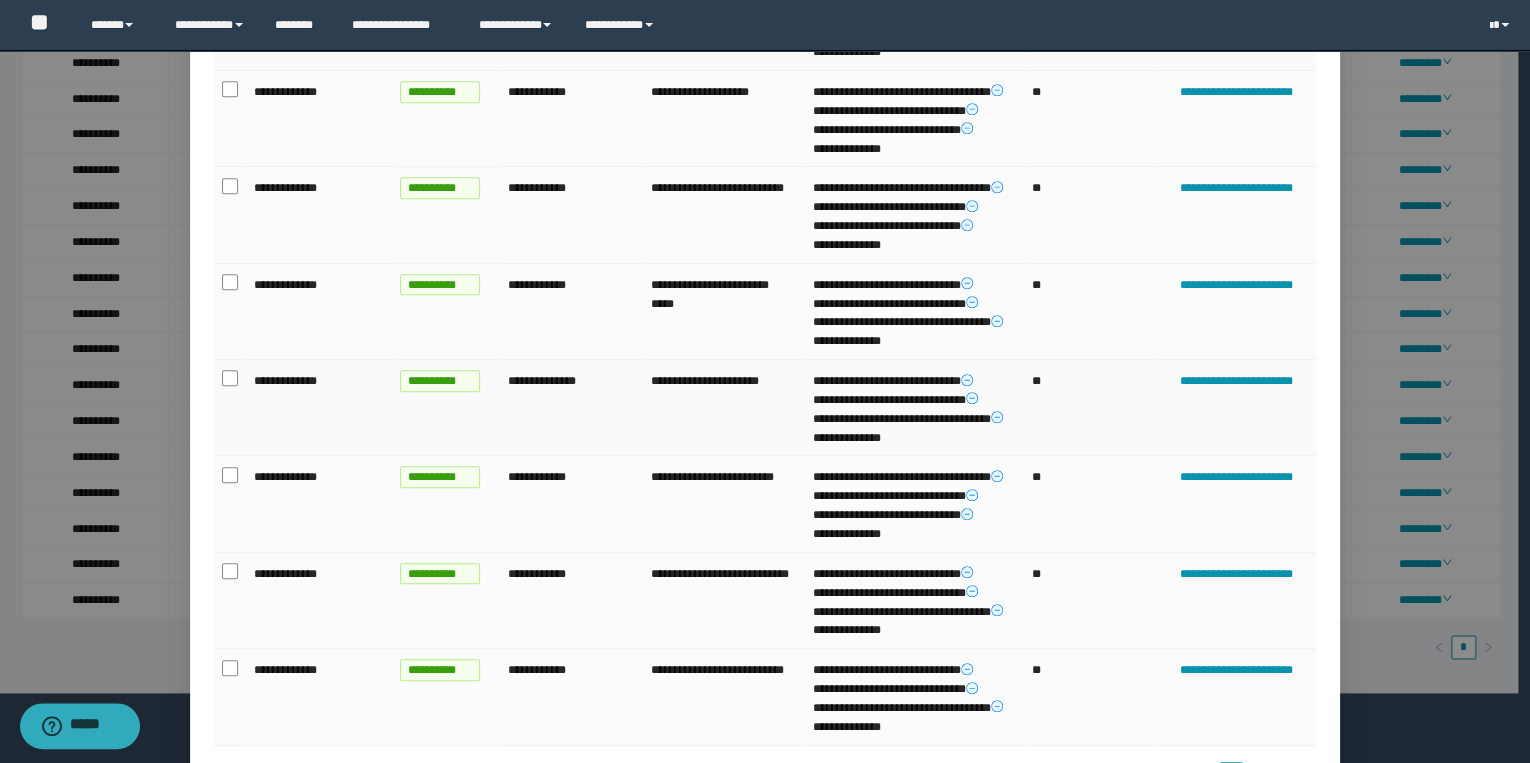 scroll, scrollTop: 606, scrollLeft: 0, axis: vertical 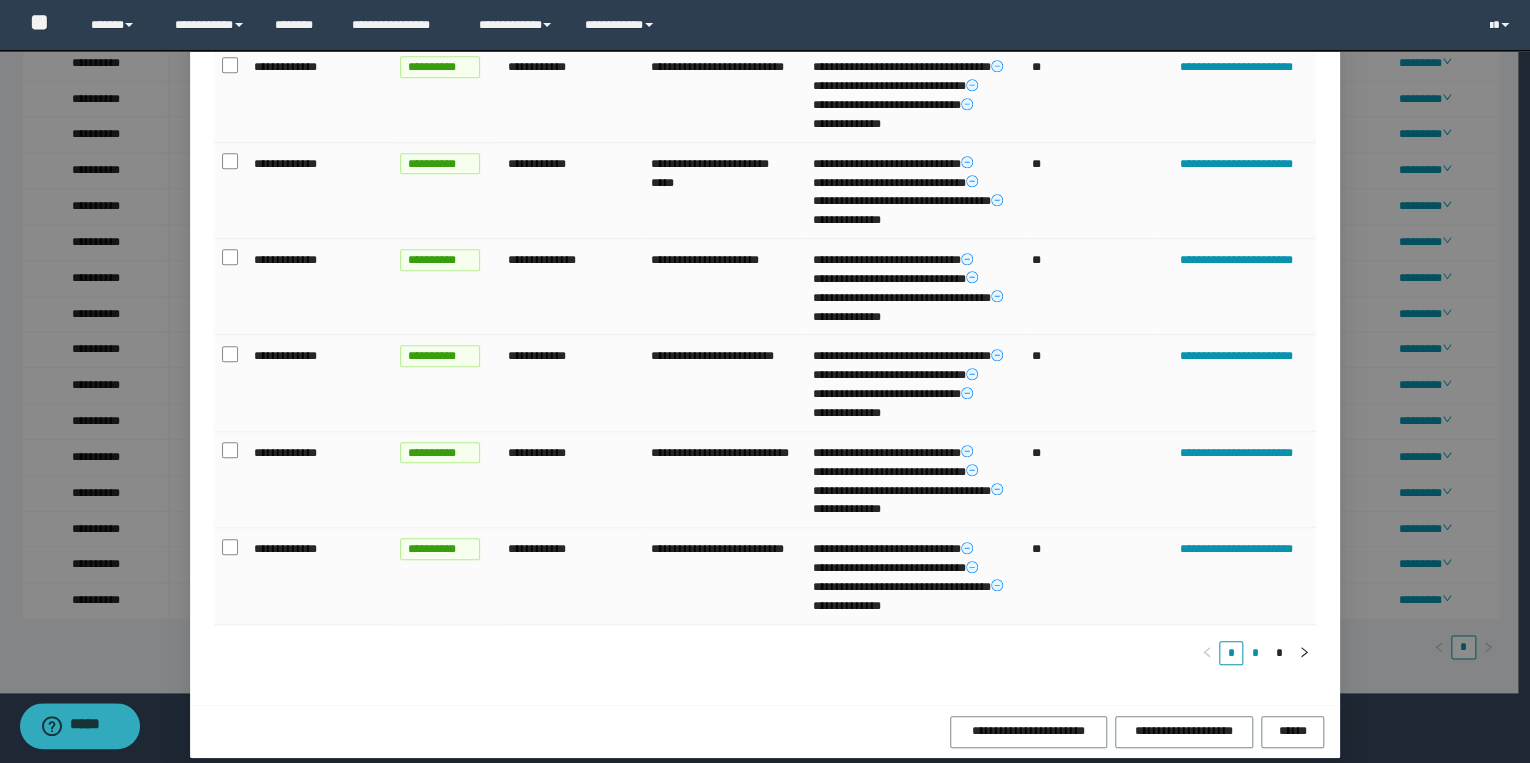 click on "*" at bounding box center [1255, 653] 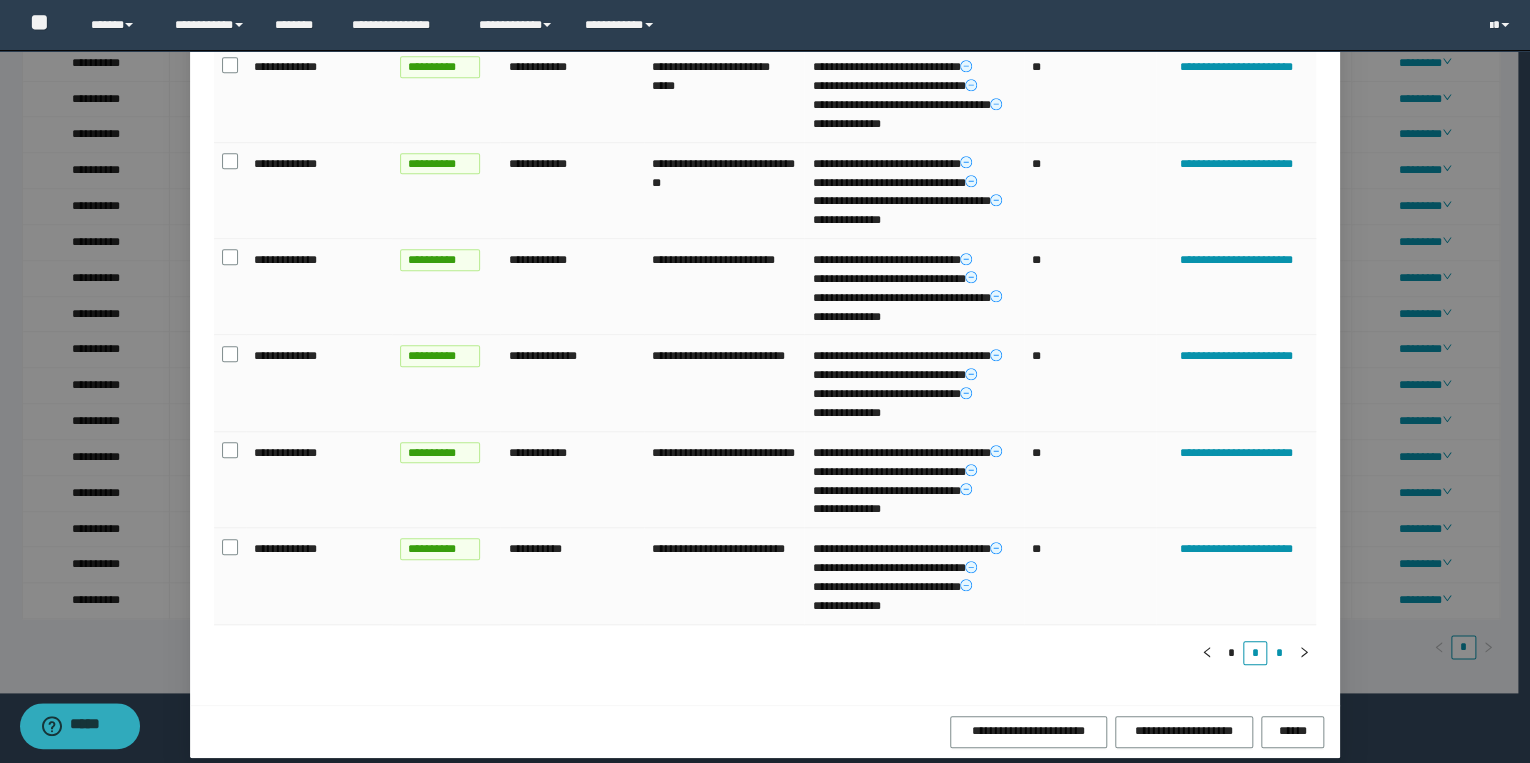 click on "*" at bounding box center [1279, 653] 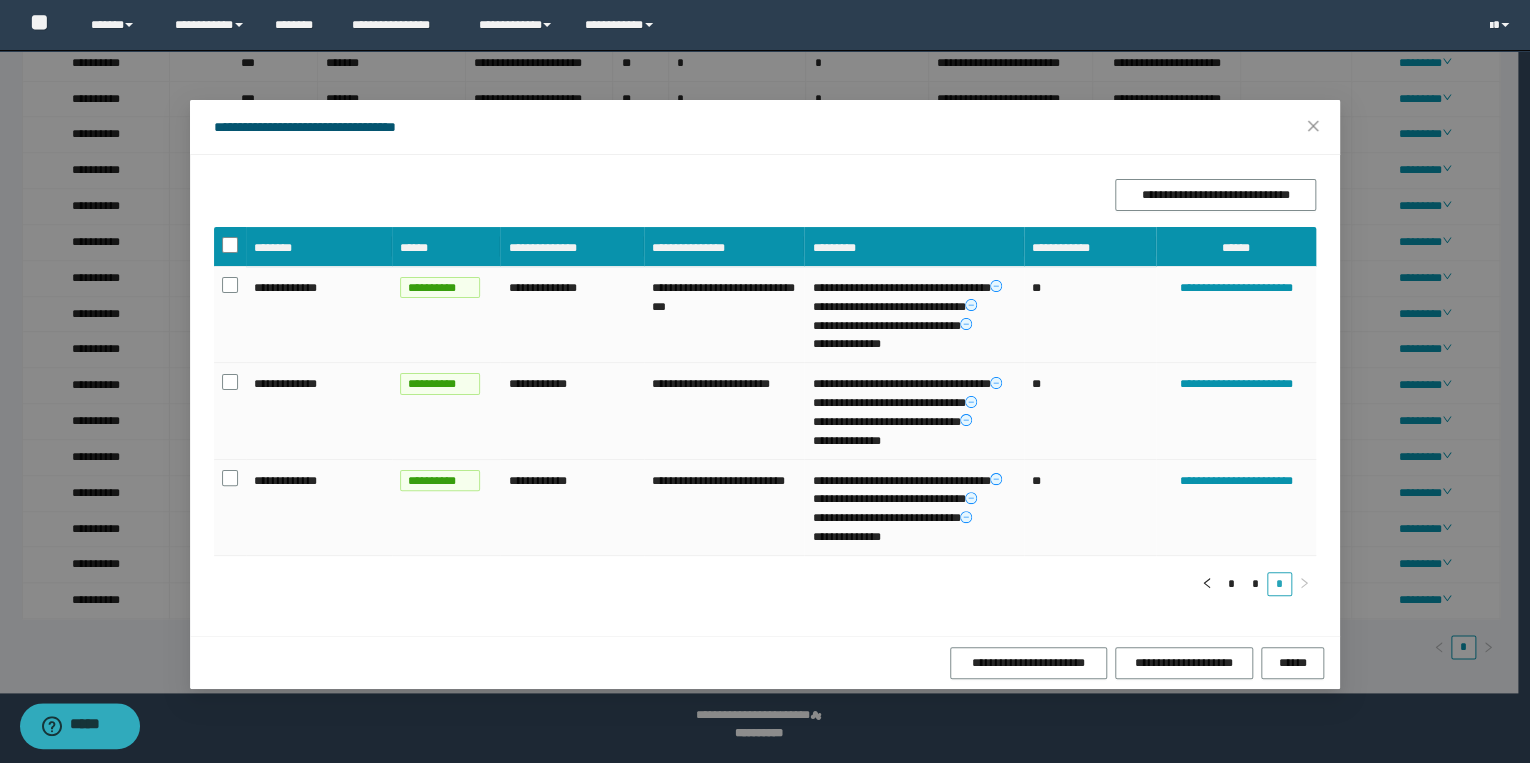 scroll, scrollTop: 0, scrollLeft: 0, axis: both 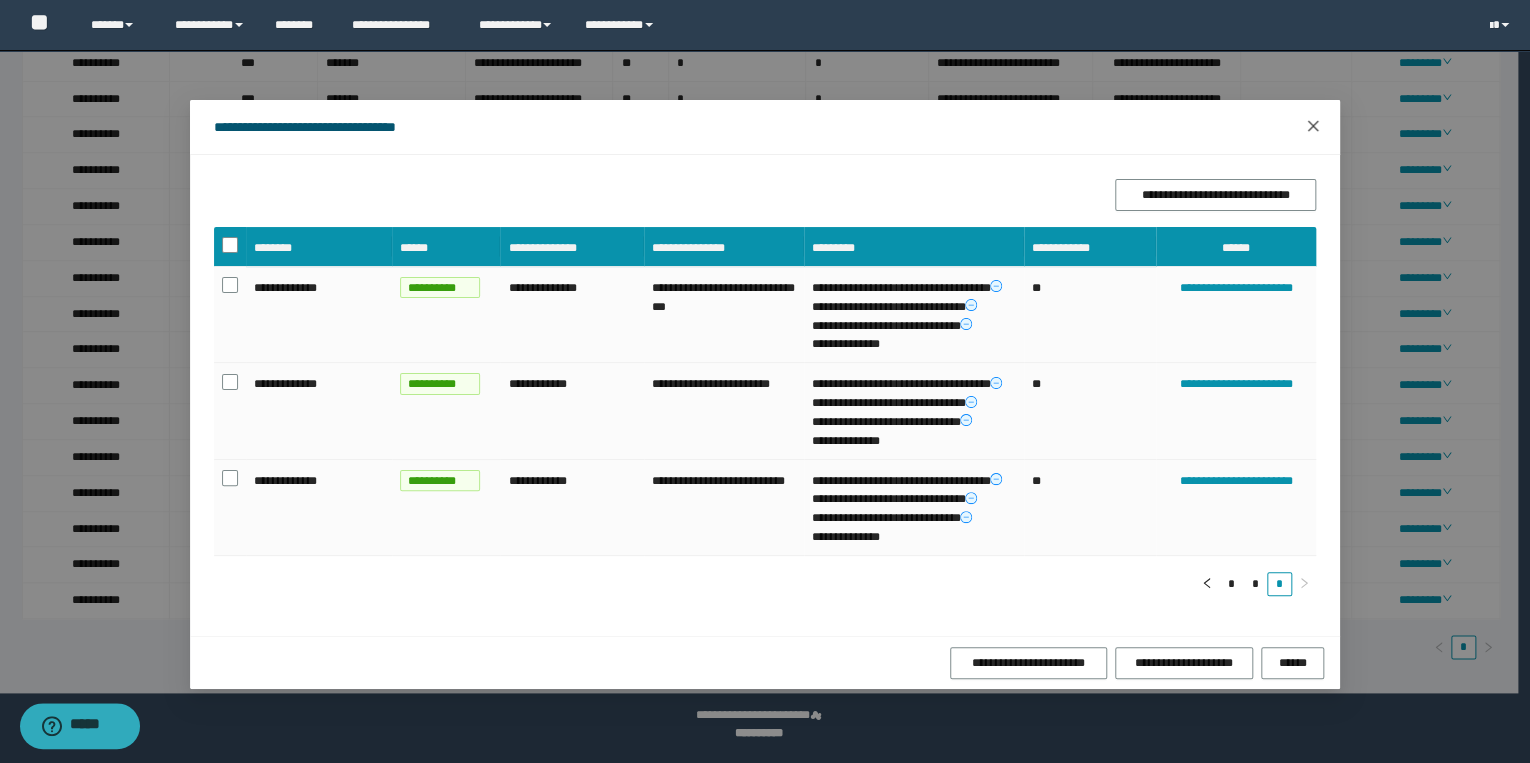 click at bounding box center [1313, 127] 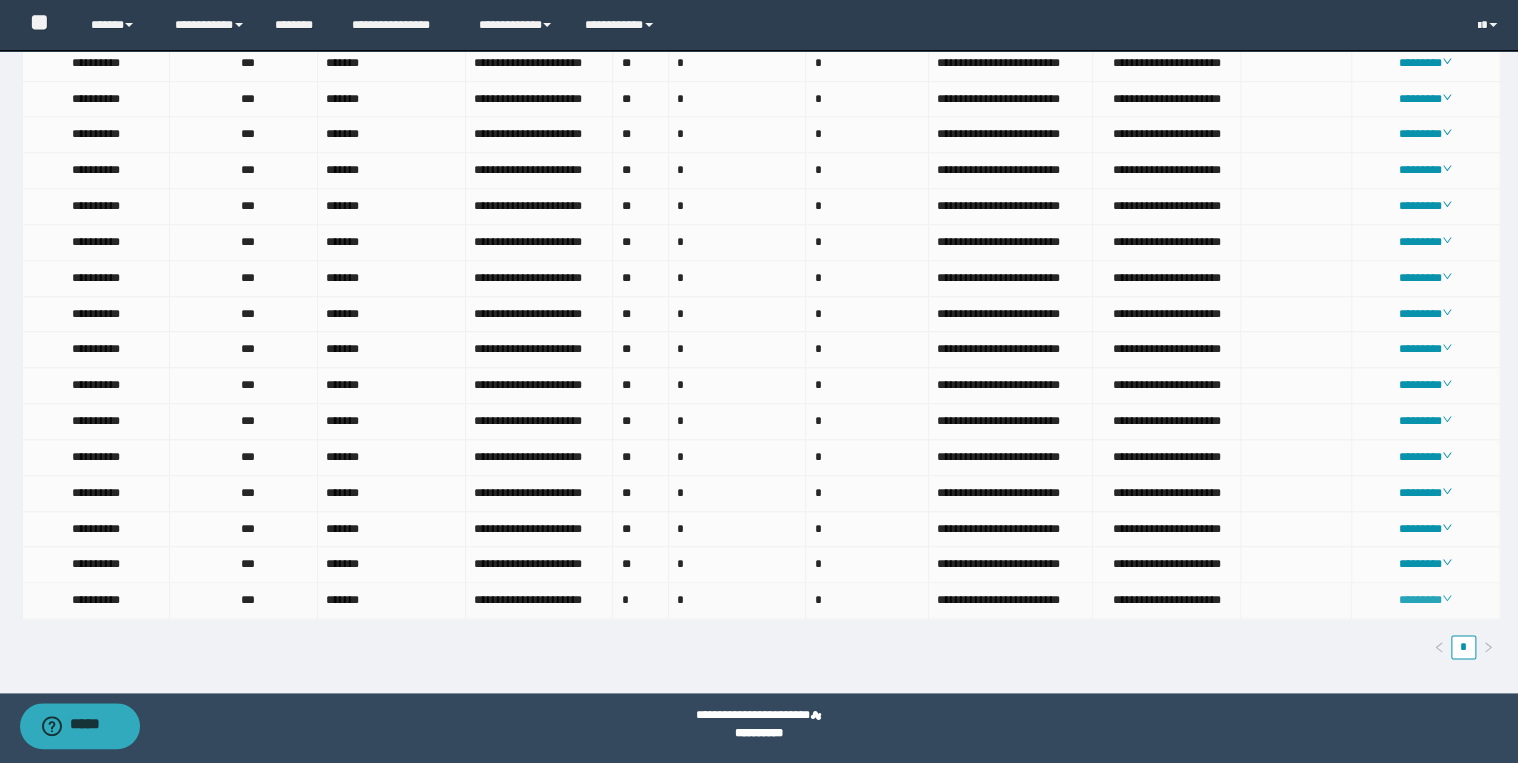 click on "********" at bounding box center (1425, 600) 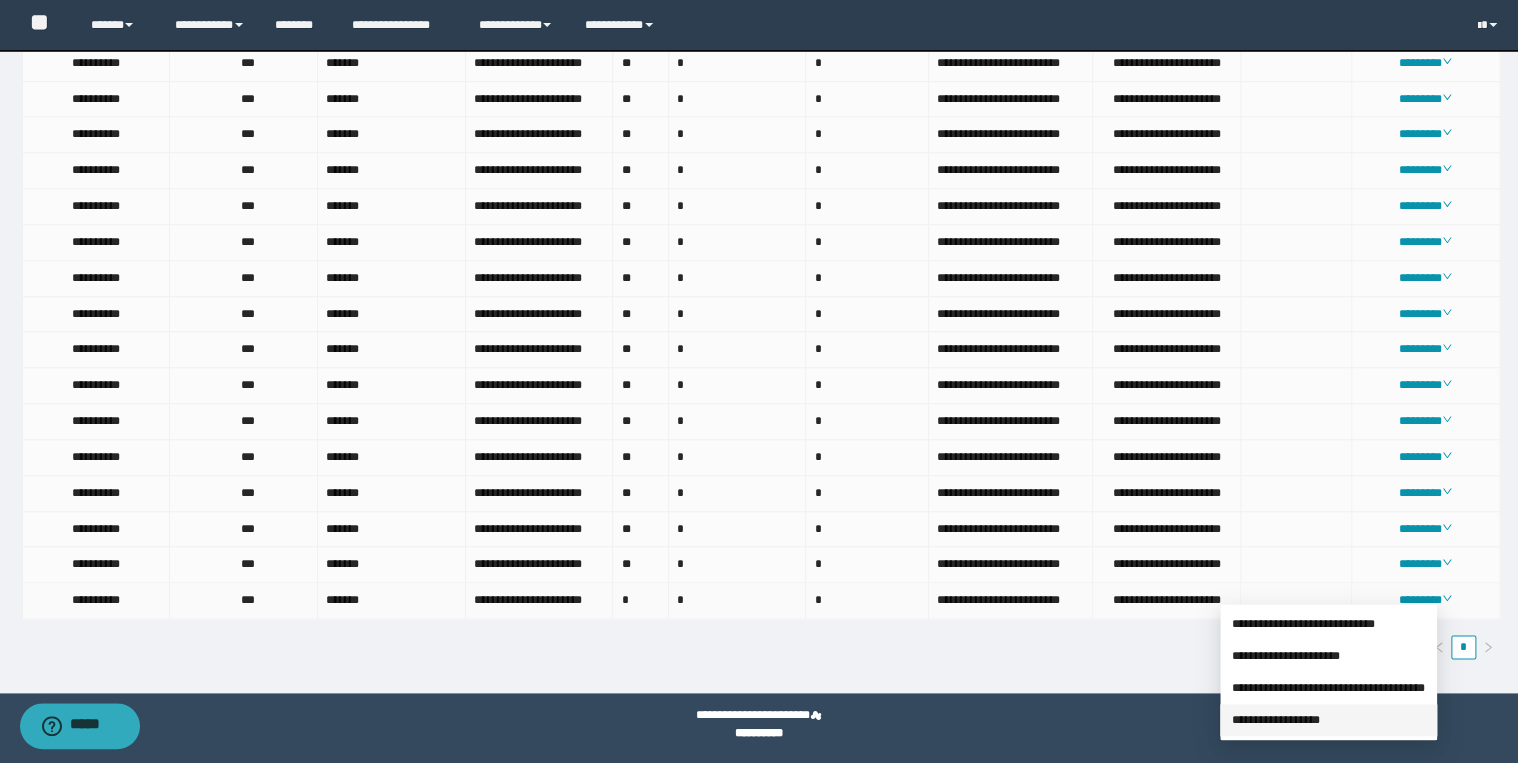 click on "**********" at bounding box center (1276, 720) 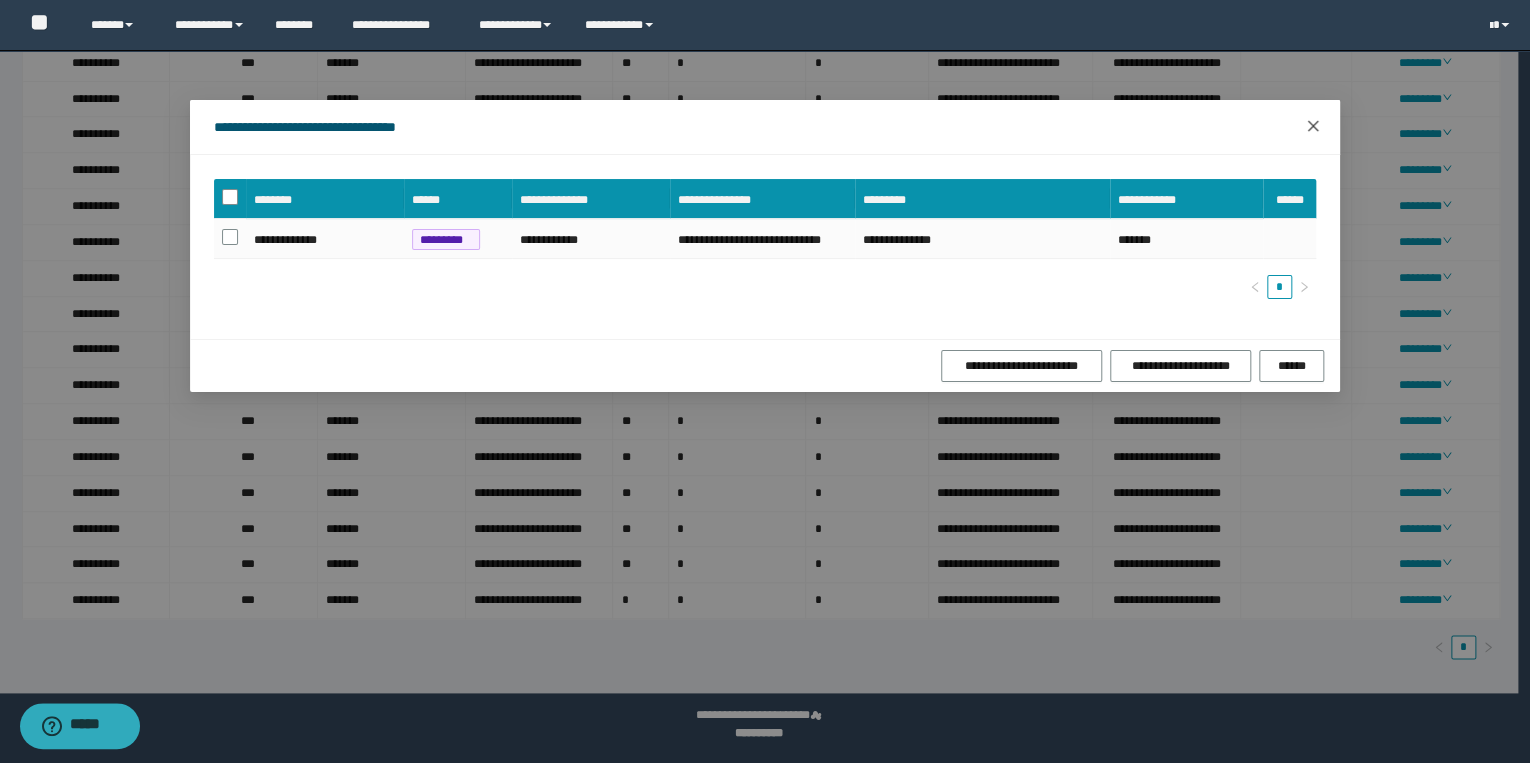 click 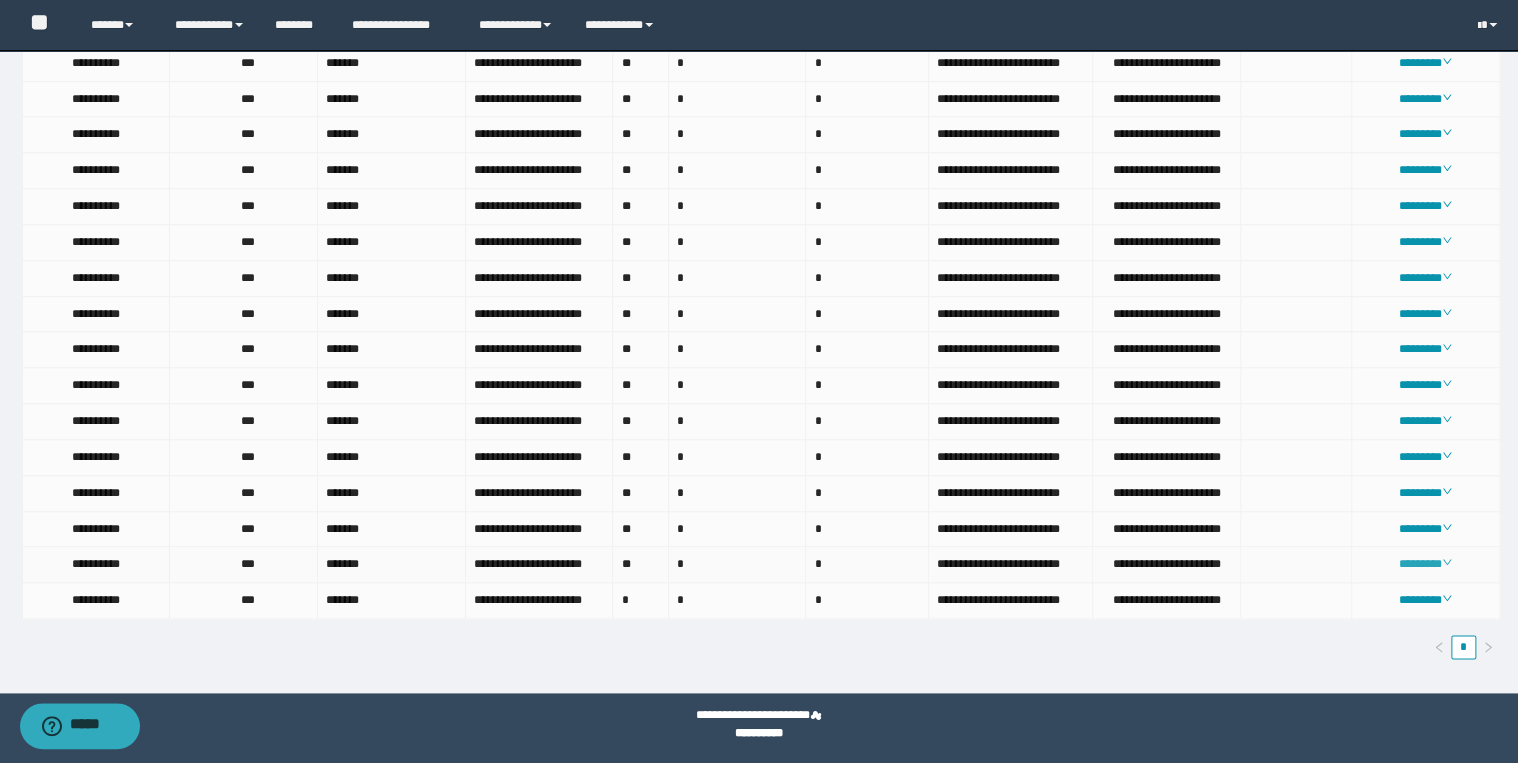 click on "********" at bounding box center [1425, 564] 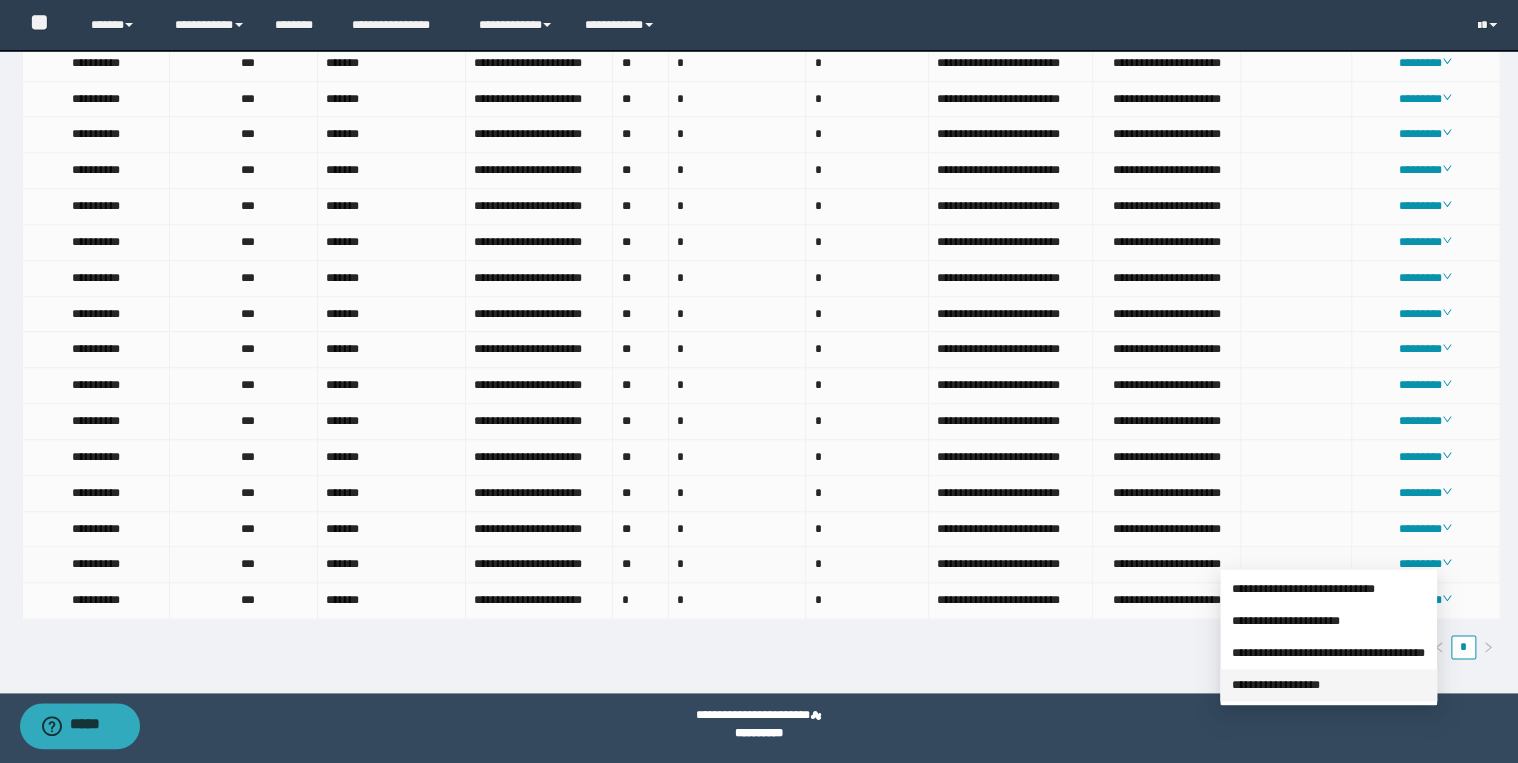 click on "**********" at bounding box center (1276, 685) 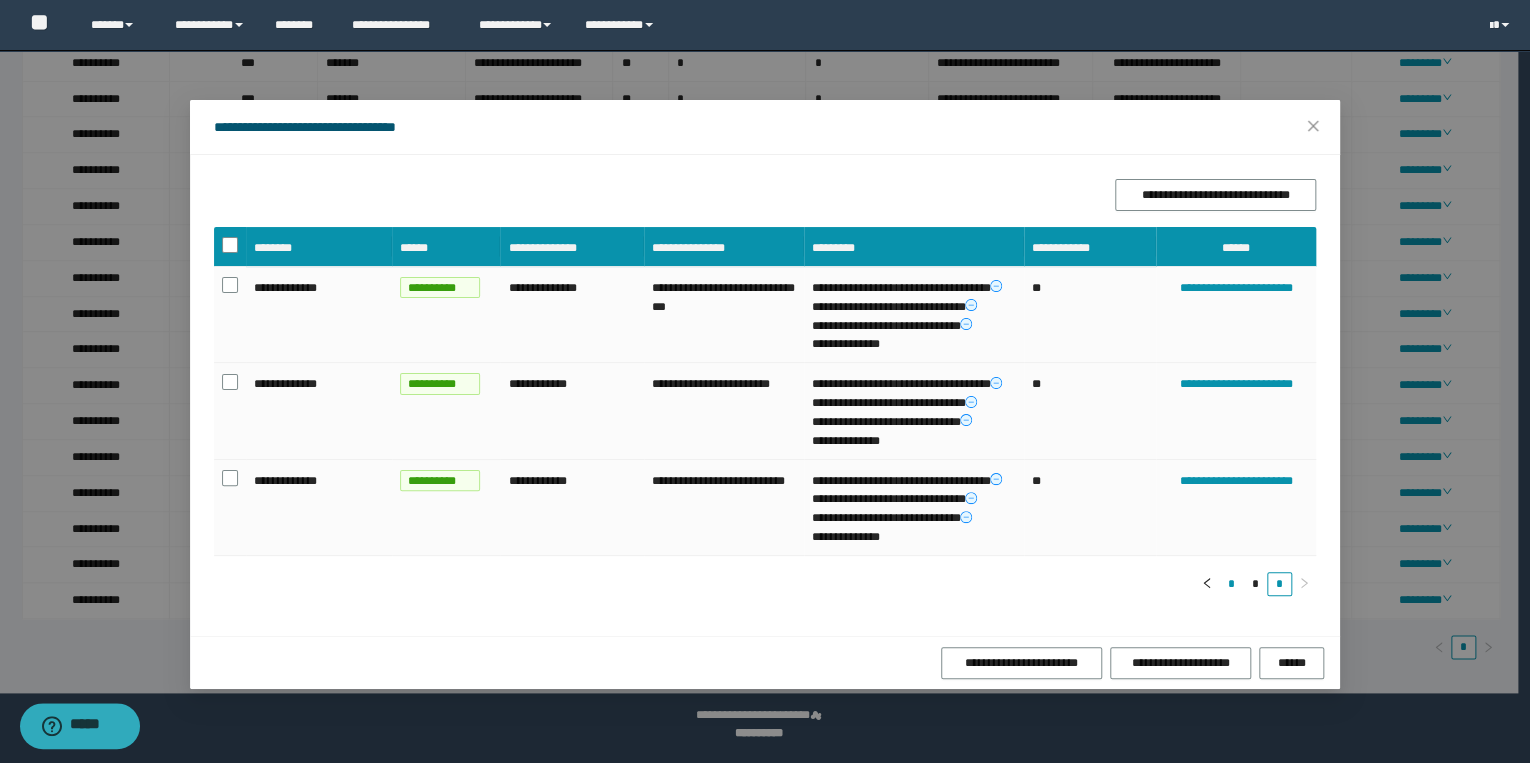 click on "*" at bounding box center (1231, 584) 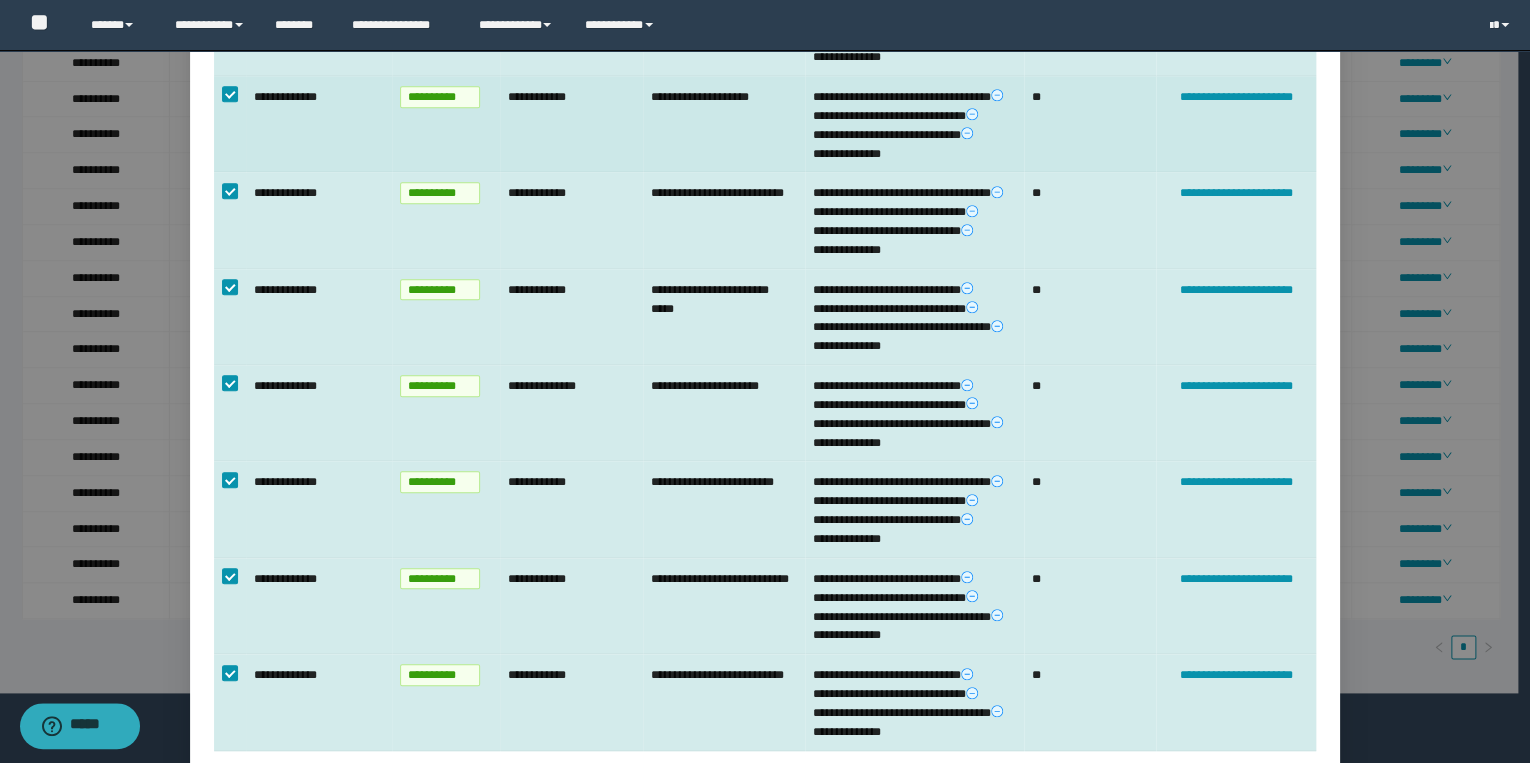 scroll, scrollTop: 606, scrollLeft: 0, axis: vertical 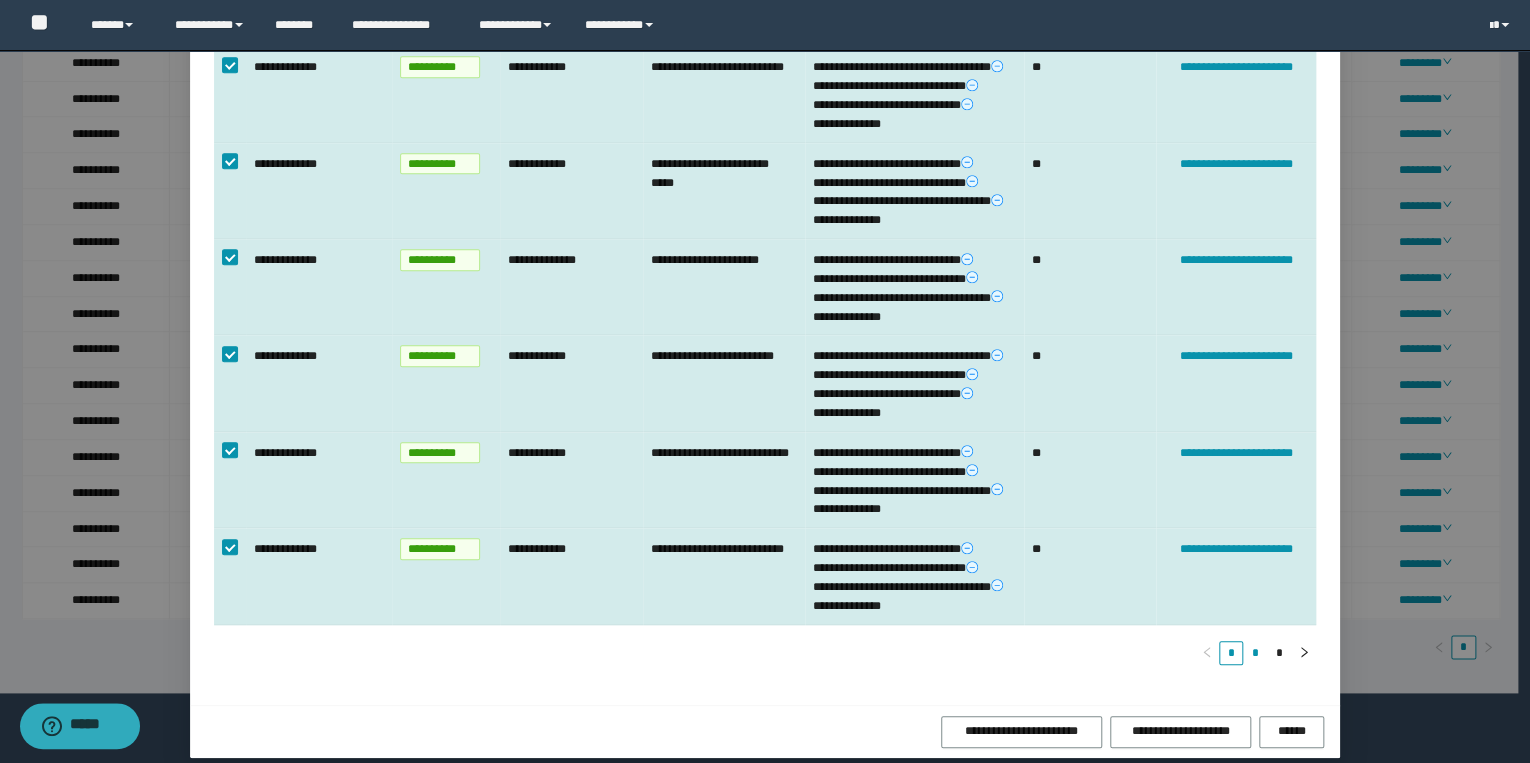 click on "*" at bounding box center [1255, 653] 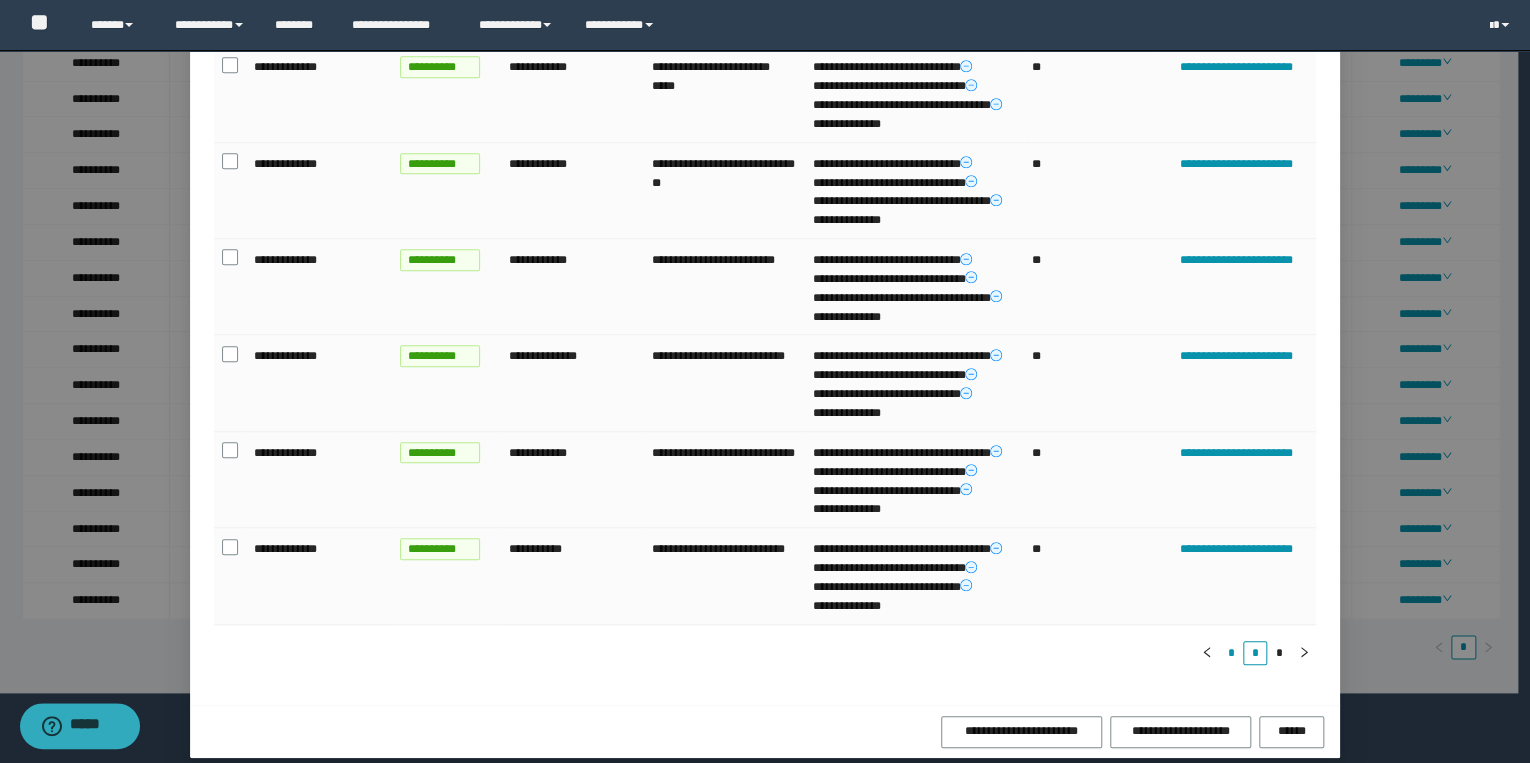 click on "*" at bounding box center [1231, 653] 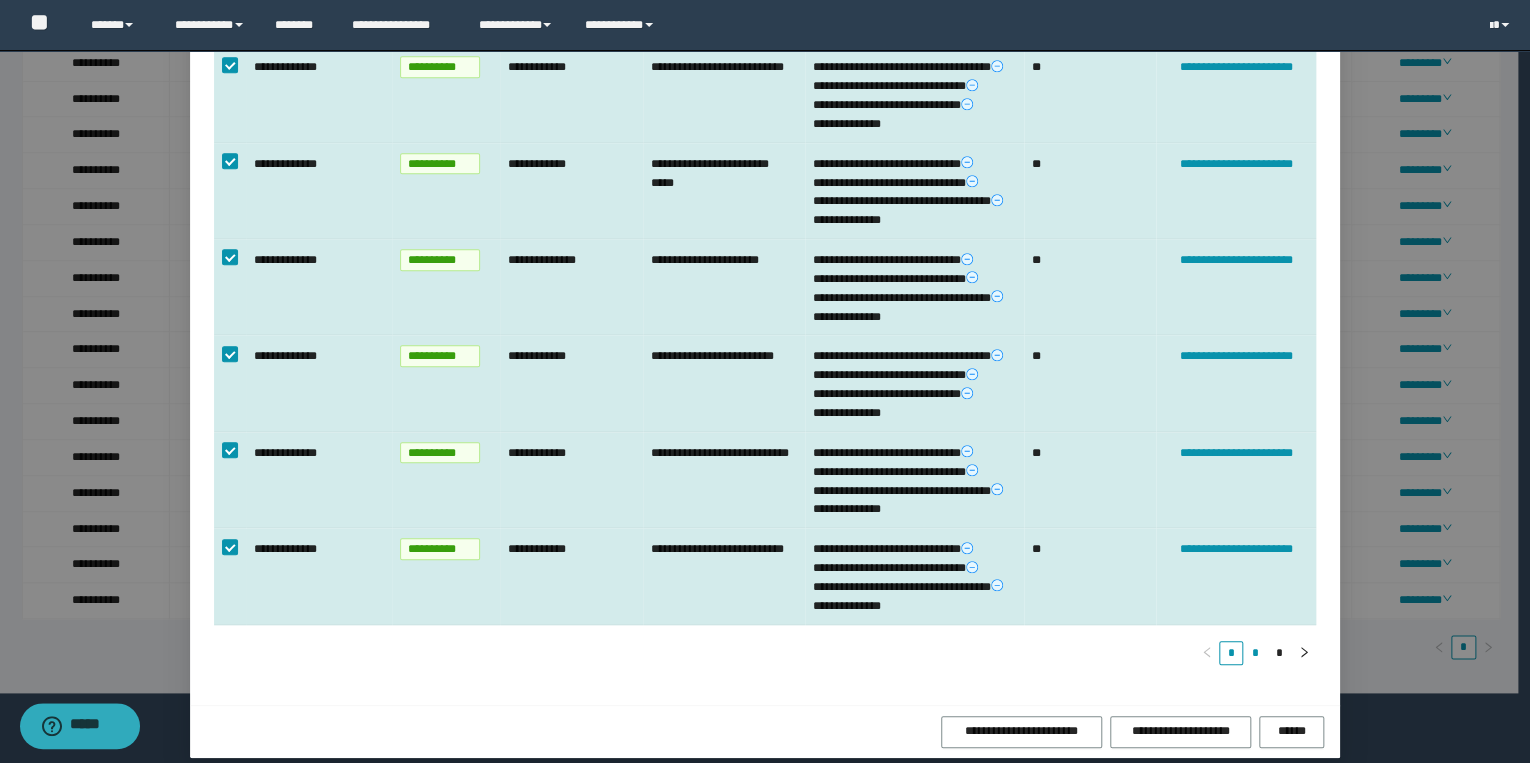 click on "*" at bounding box center [1255, 653] 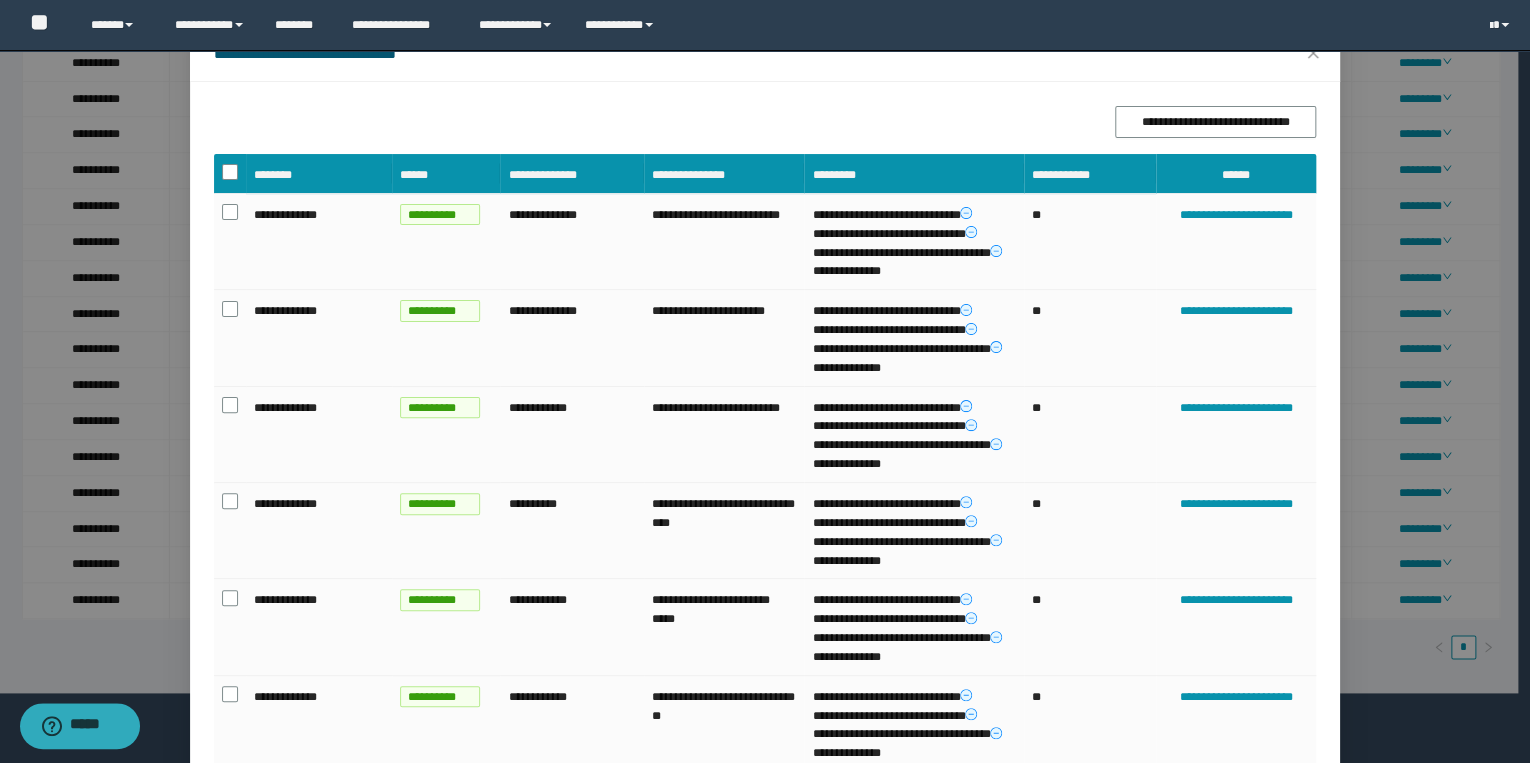 scroll, scrollTop: 46, scrollLeft: 0, axis: vertical 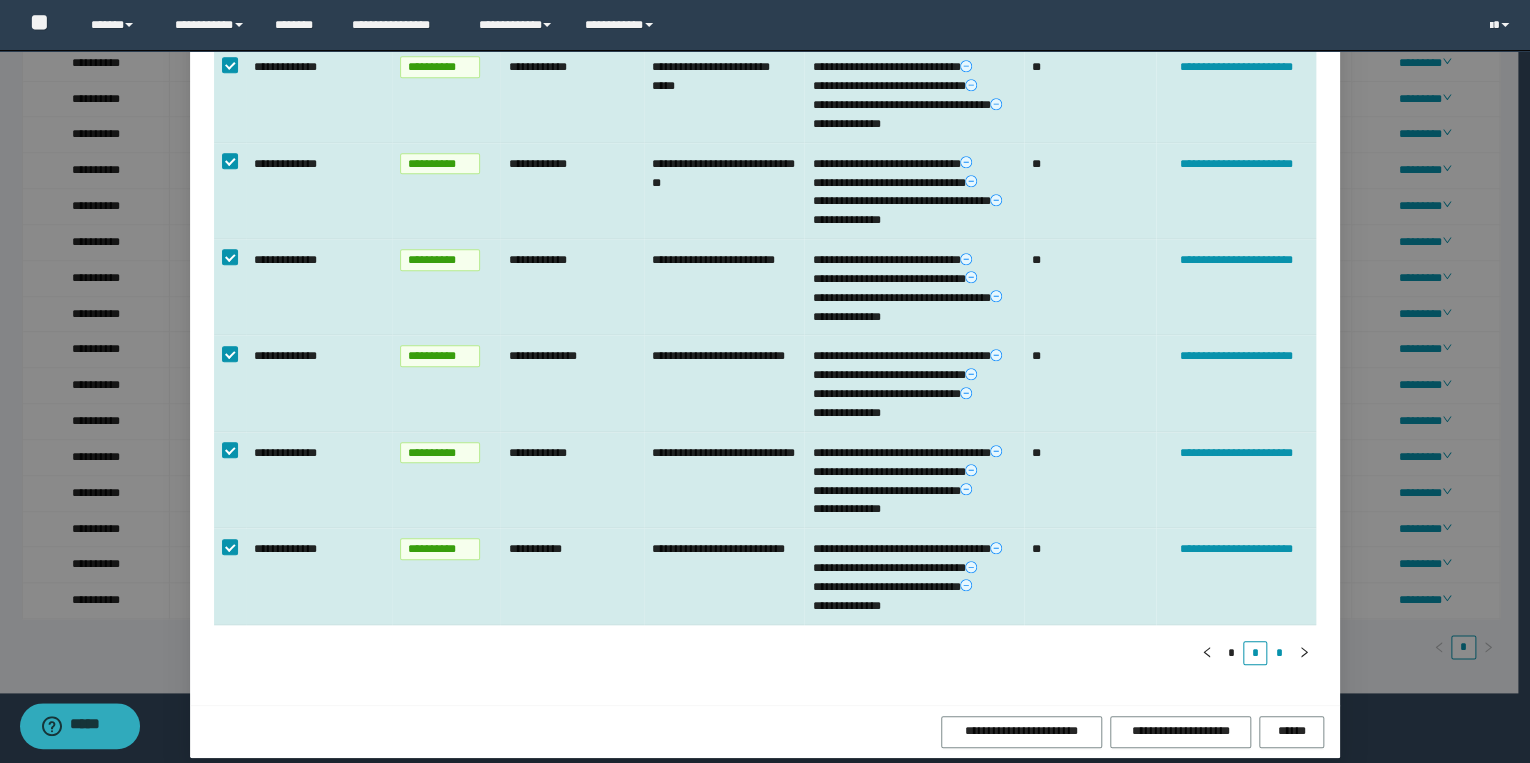 click on "*" at bounding box center (1279, 653) 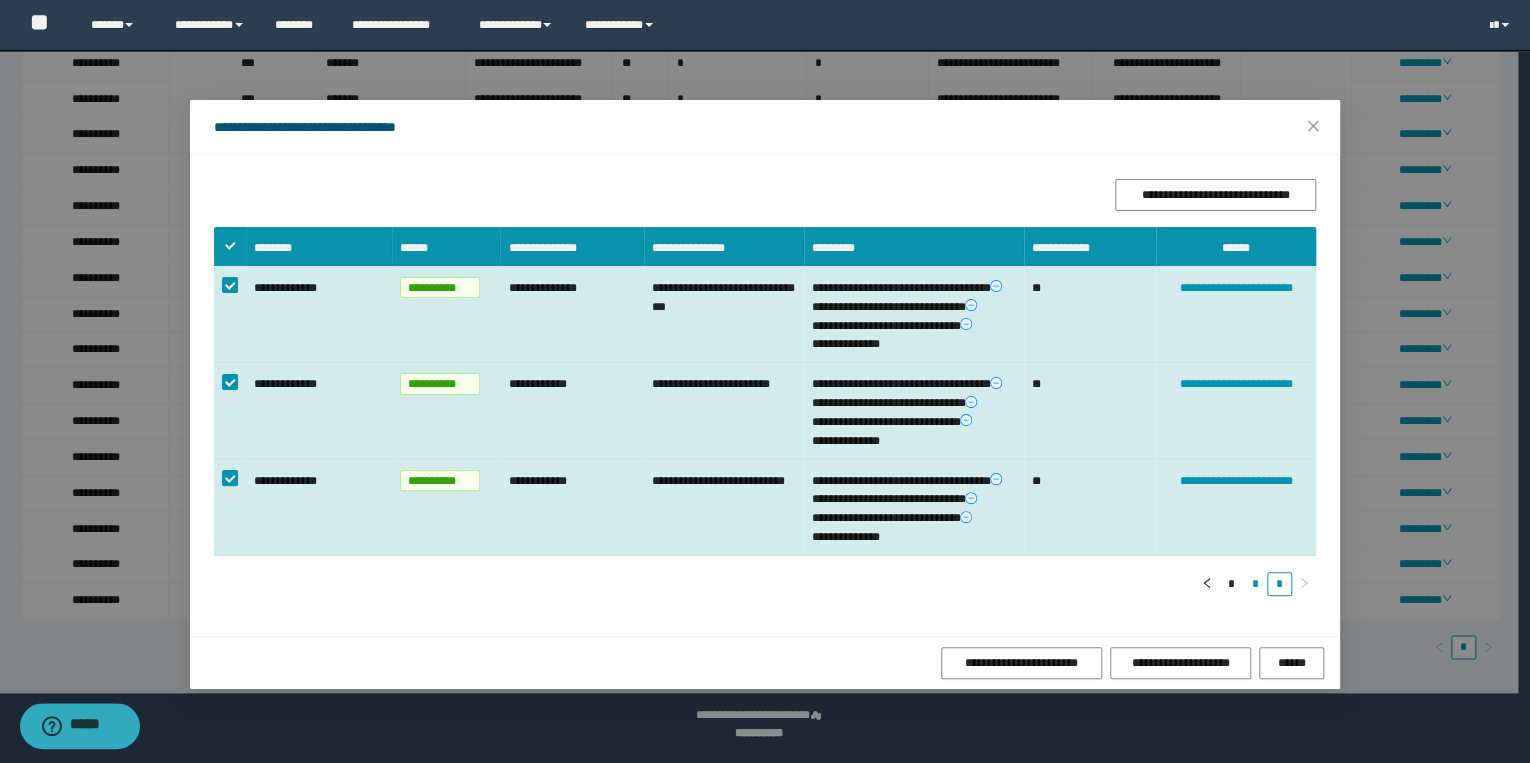 click on "*" at bounding box center [1255, 584] 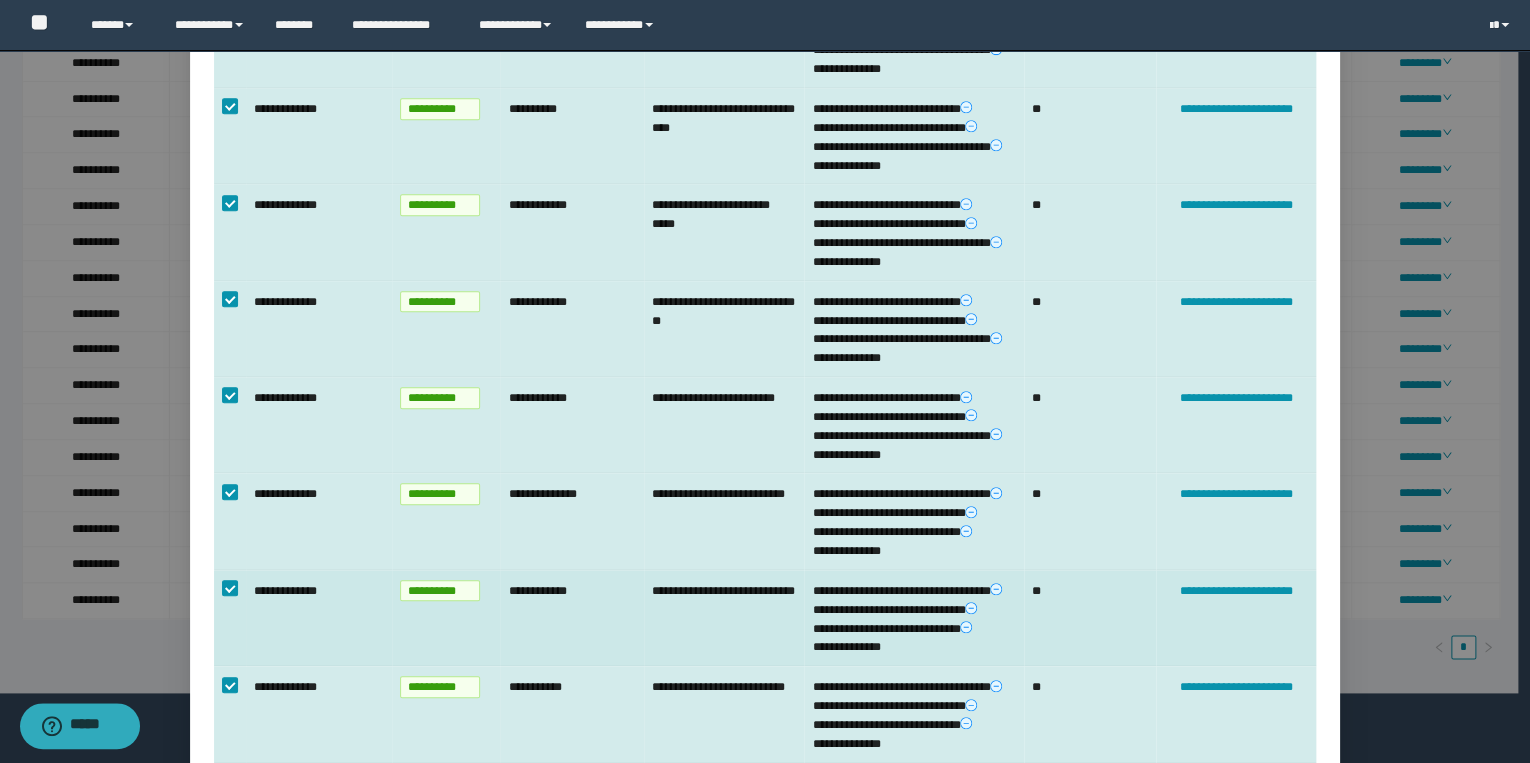 scroll, scrollTop: 606, scrollLeft: 0, axis: vertical 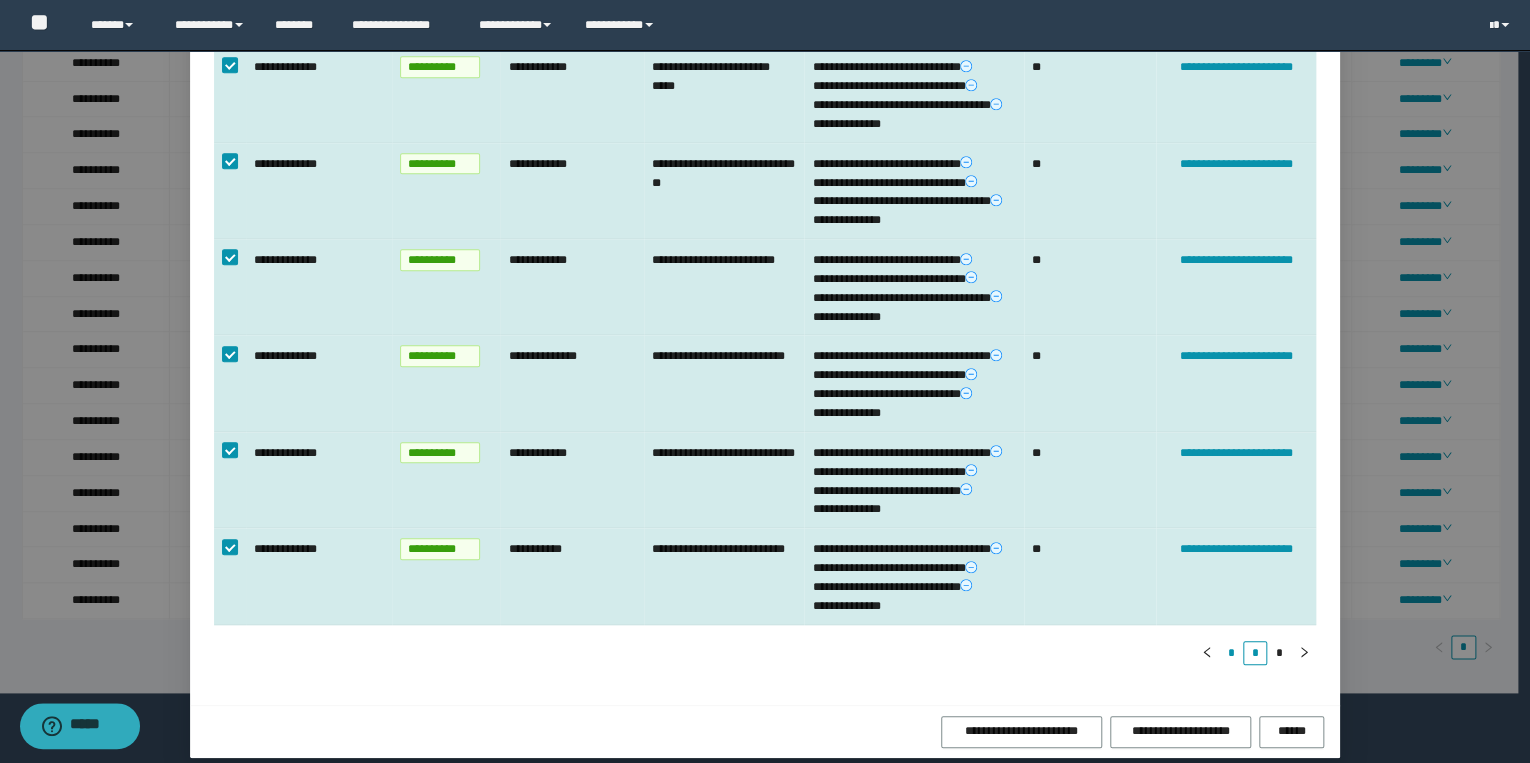 click on "*" at bounding box center [1231, 653] 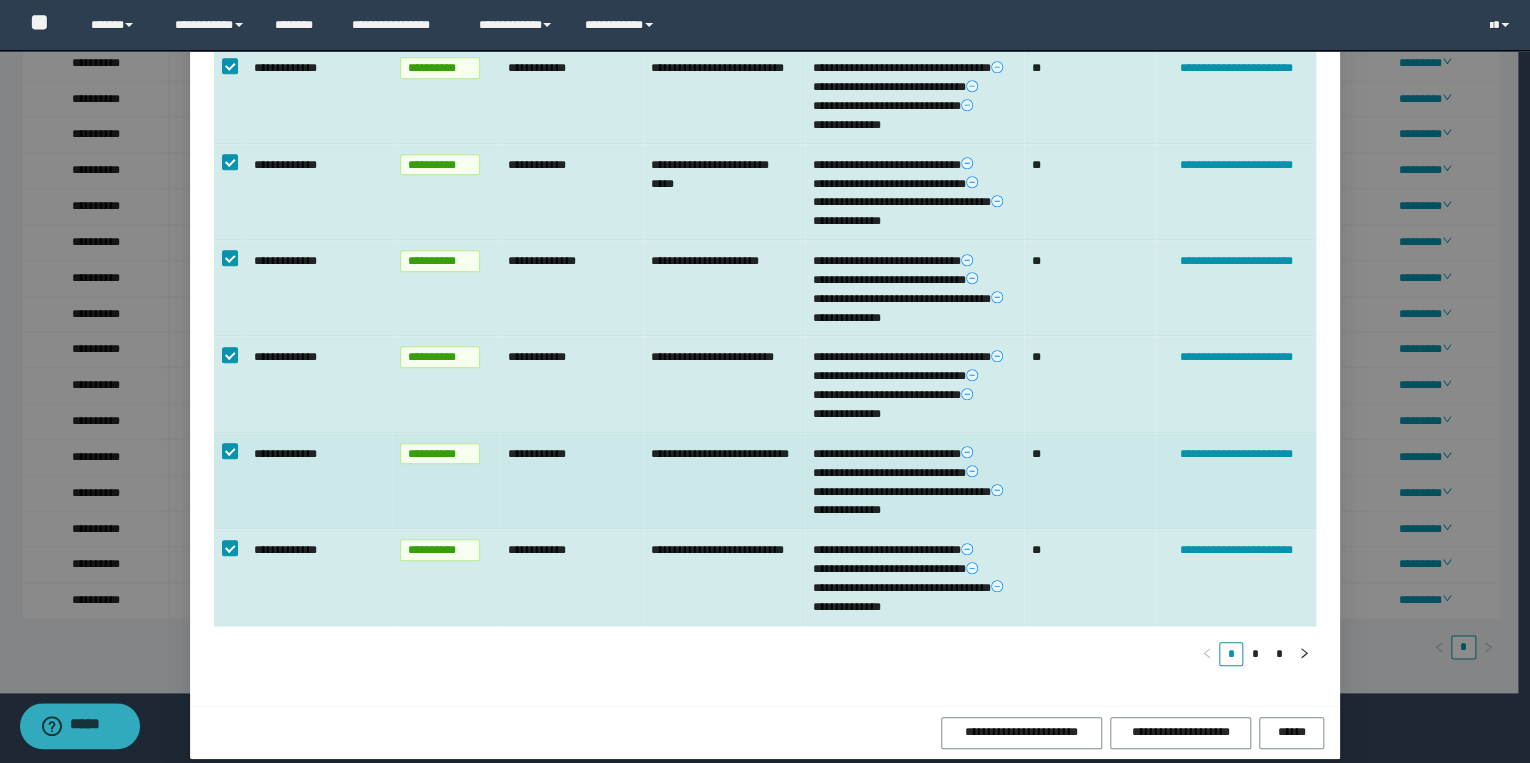 scroll, scrollTop: 606, scrollLeft: 0, axis: vertical 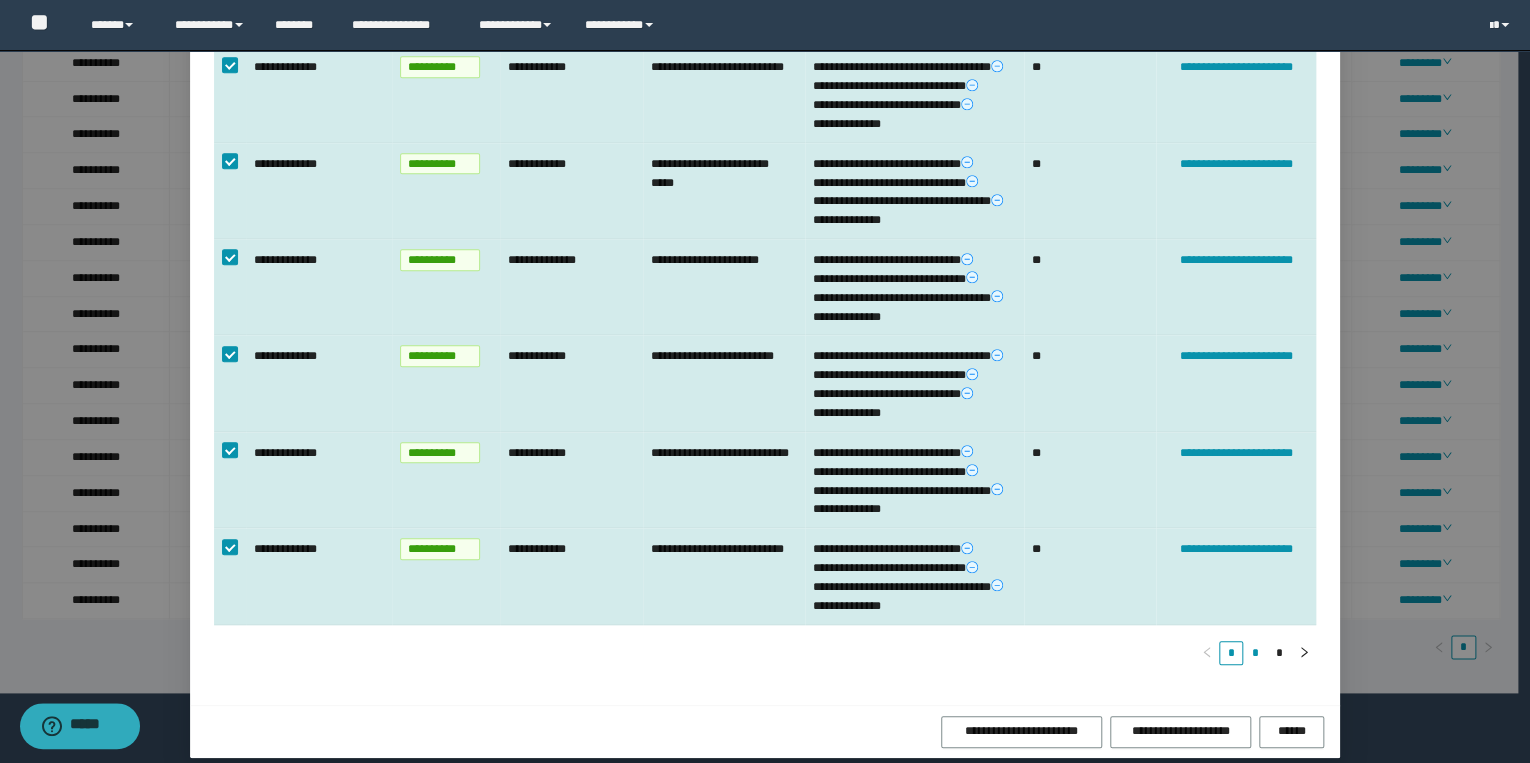 click on "*" at bounding box center (1255, 653) 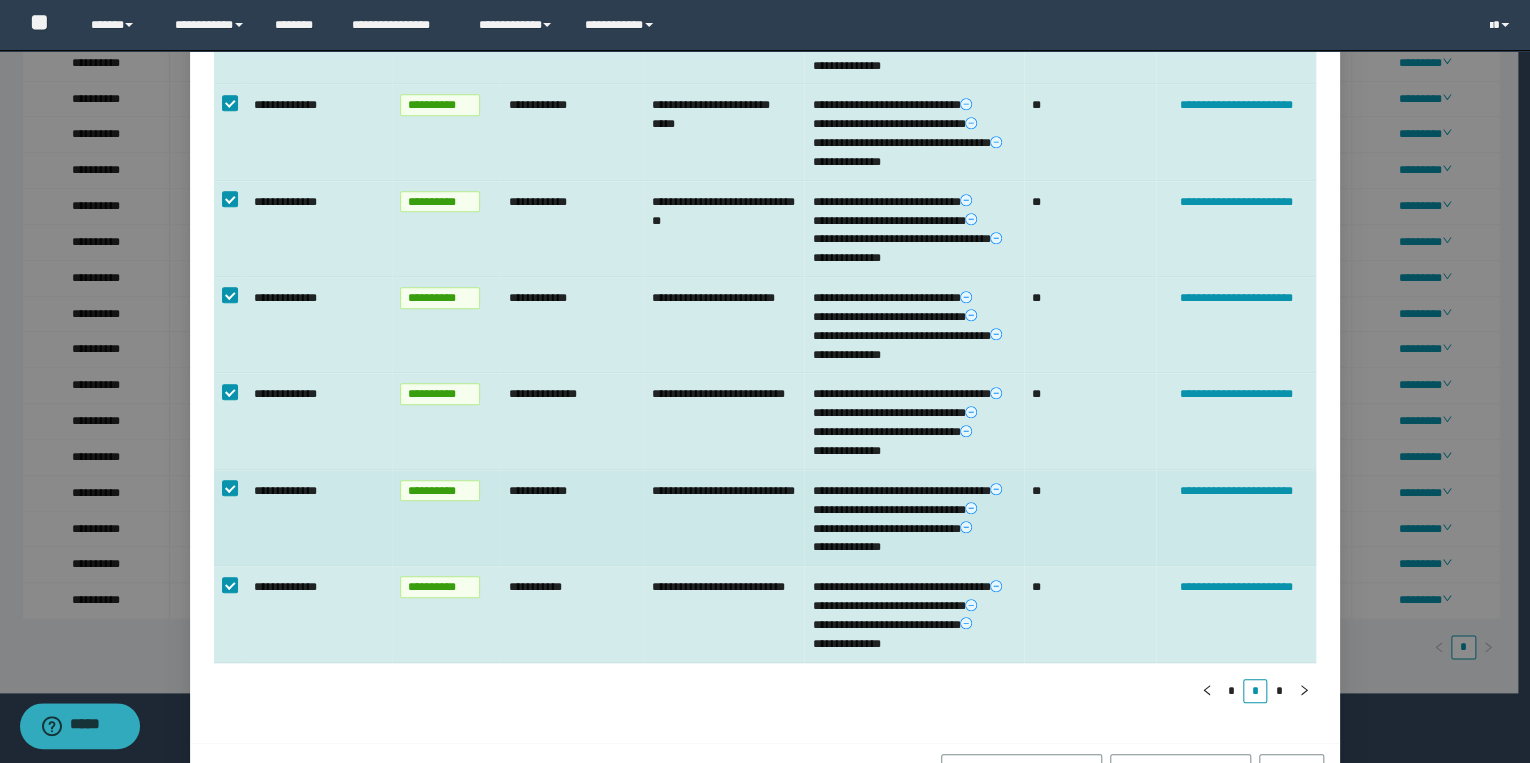 scroll, scrollTop: 606, scrollLeft: 0, axis: vertical 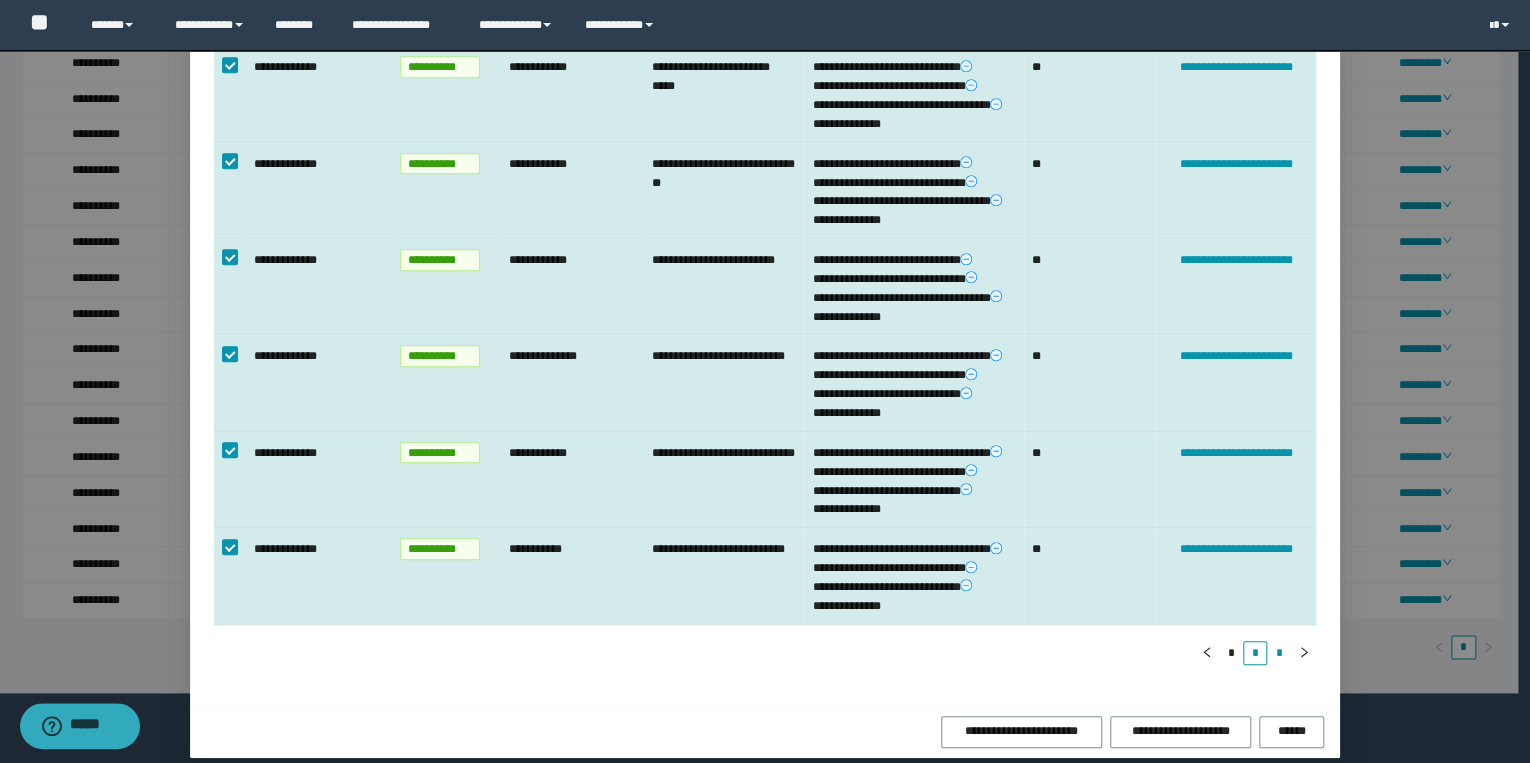 click on "*" at bounding box center (1279, 653) 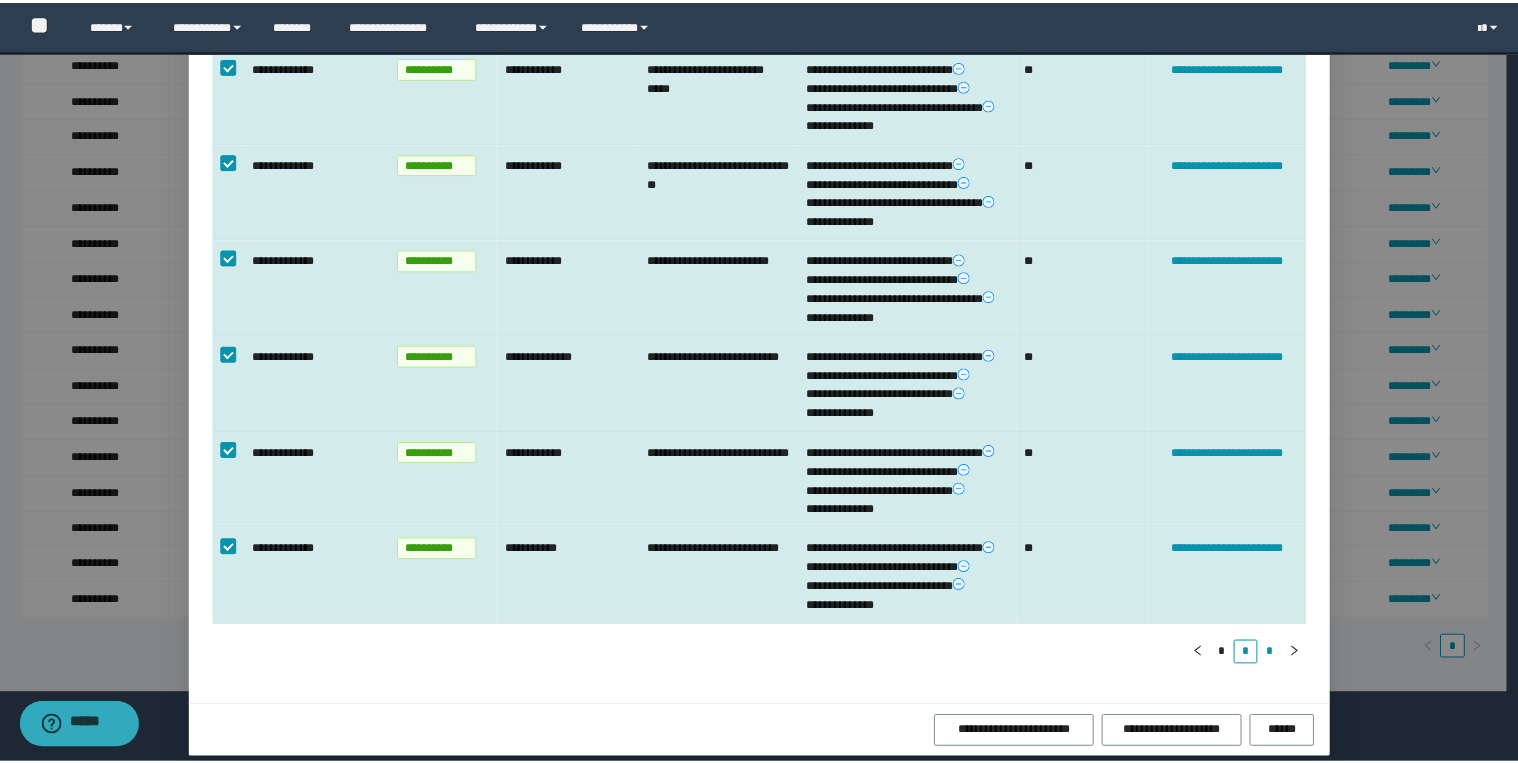 scroll, scrollTop: 0, scrollLeft: 0, axis: both 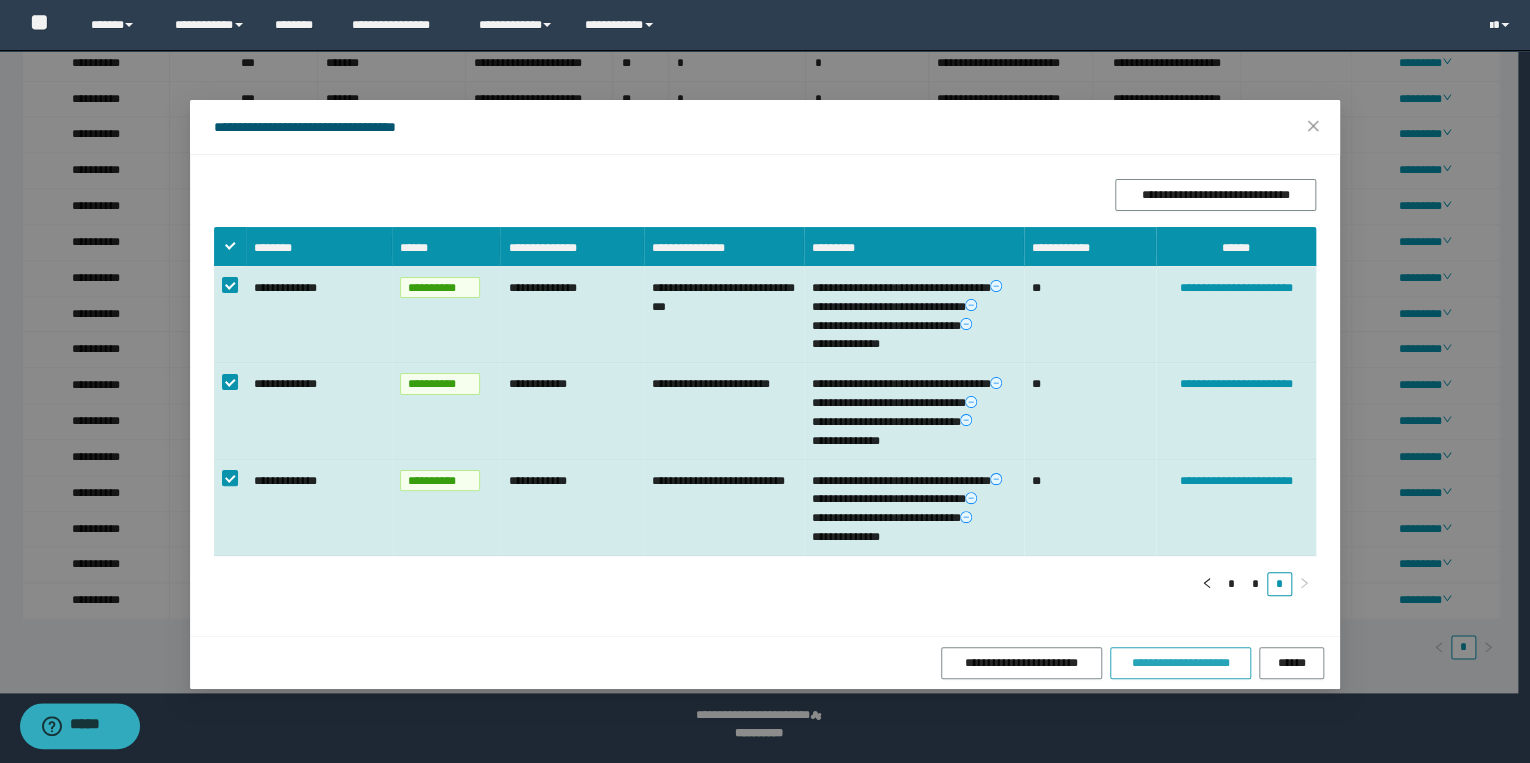 click on "**********" at bounding box center (1181, 663) 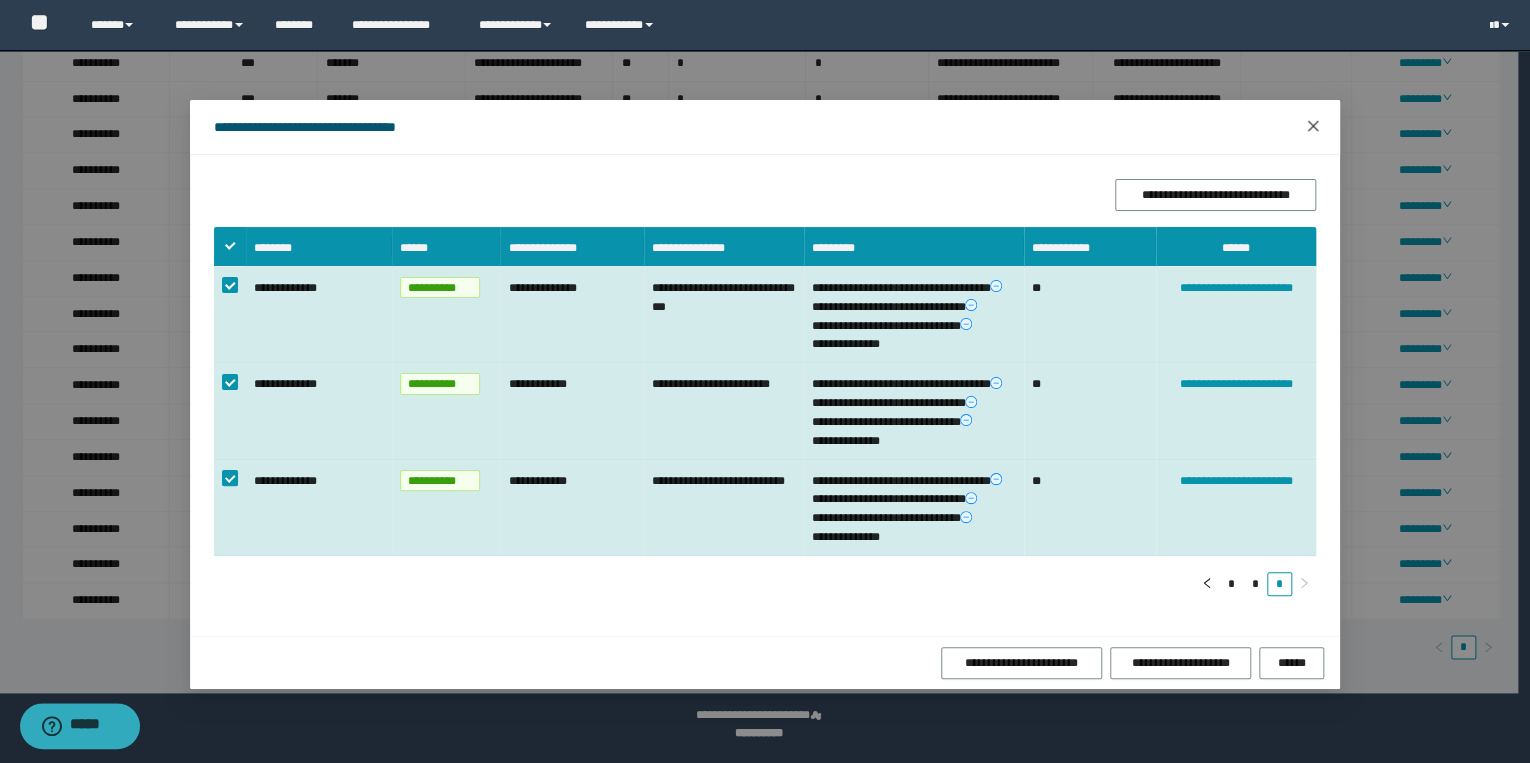 click at bounding box center (1313, 127) 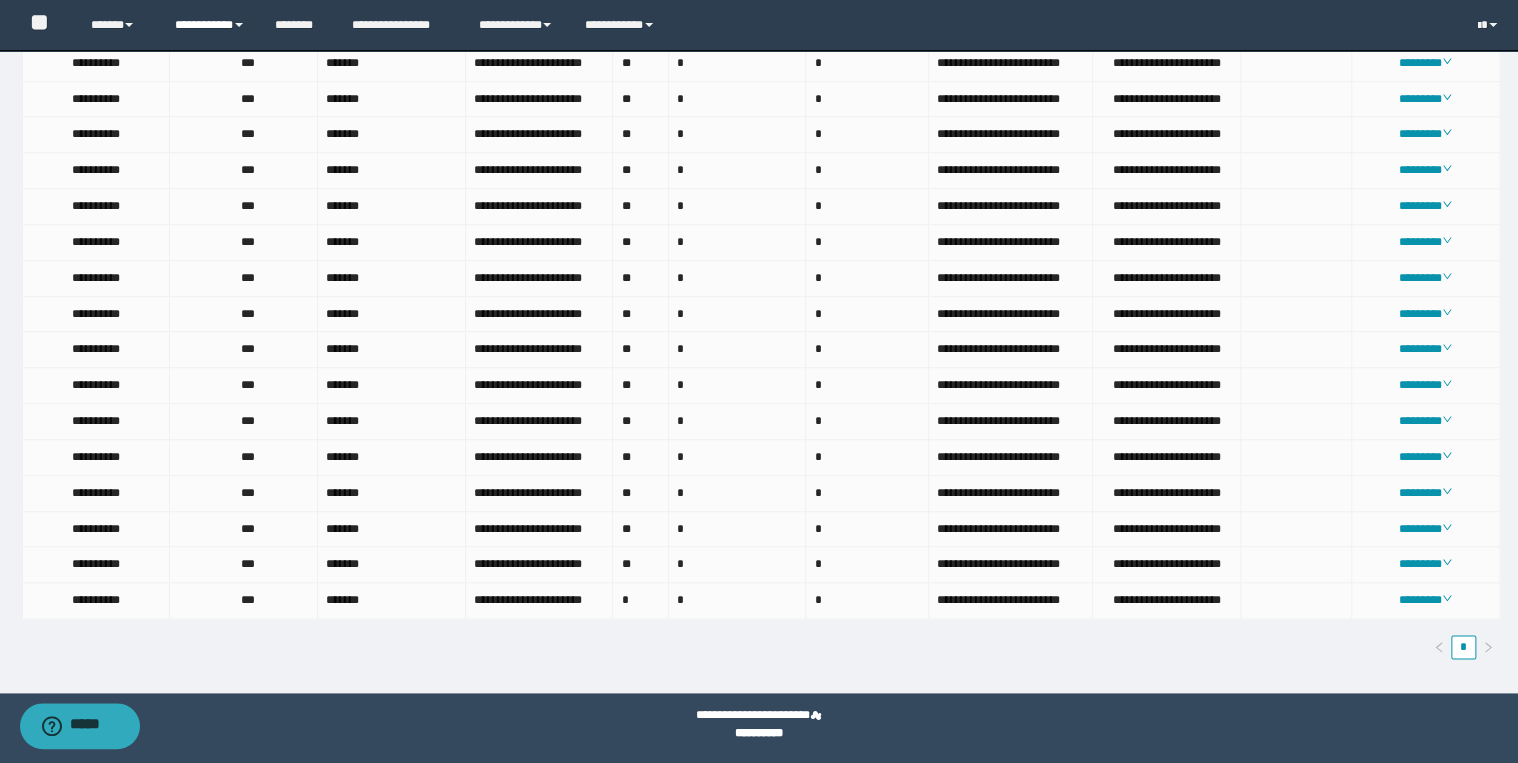 click on "**********" at bounding box center (210, 25) 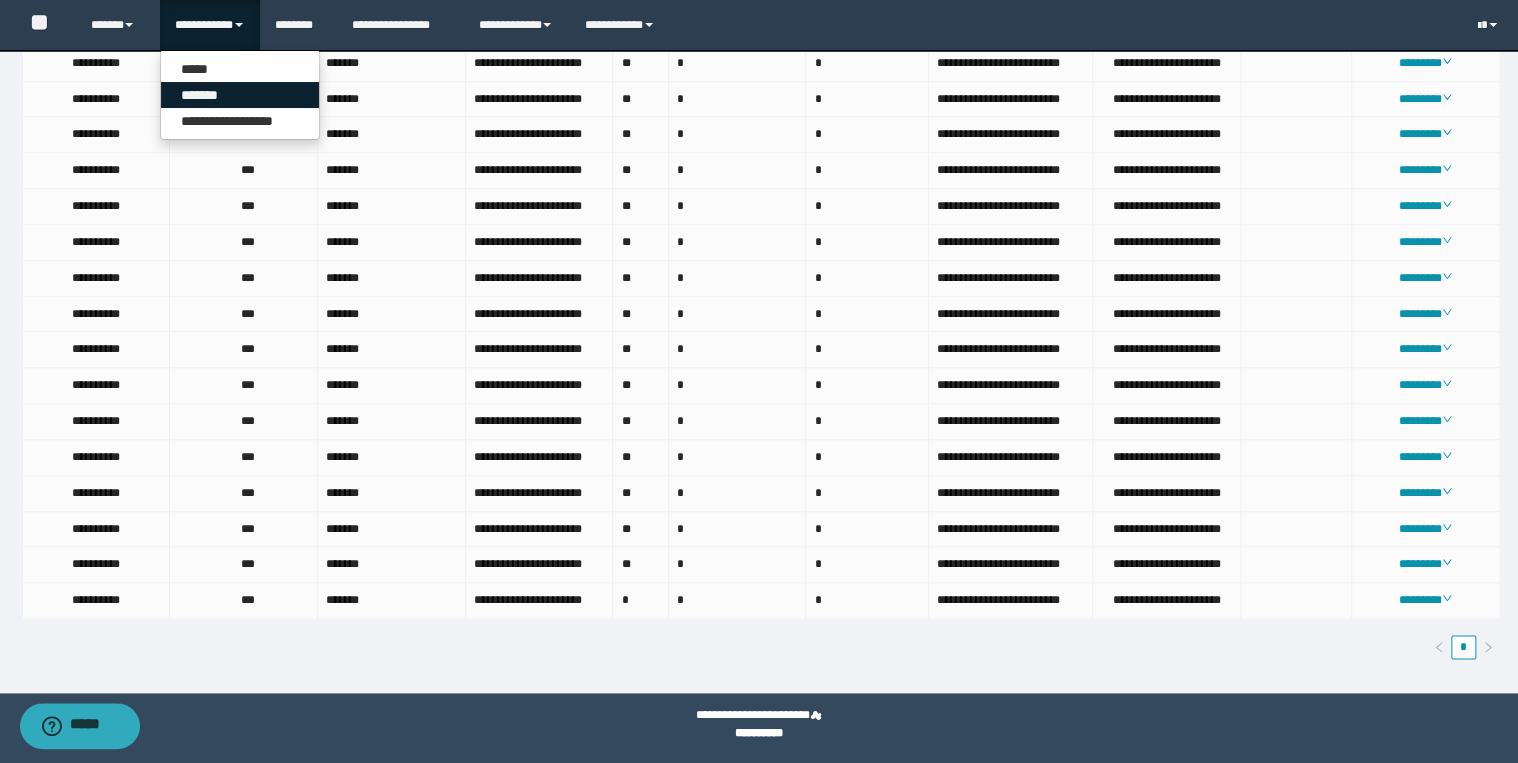 click on "*******" at bounding box center [240, 95] 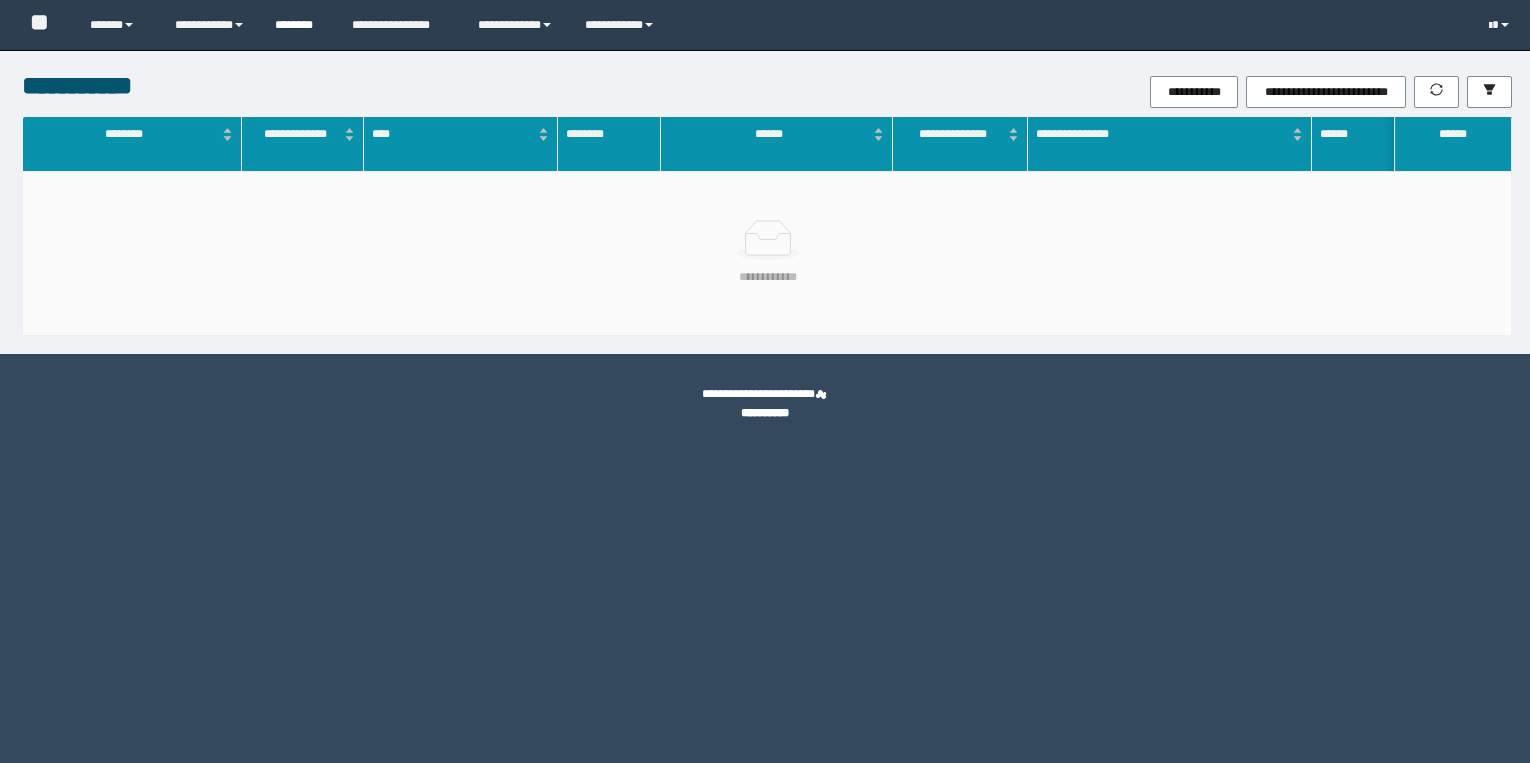 scroll, scrollTop: 0, scrollLeft: 0, axis: both 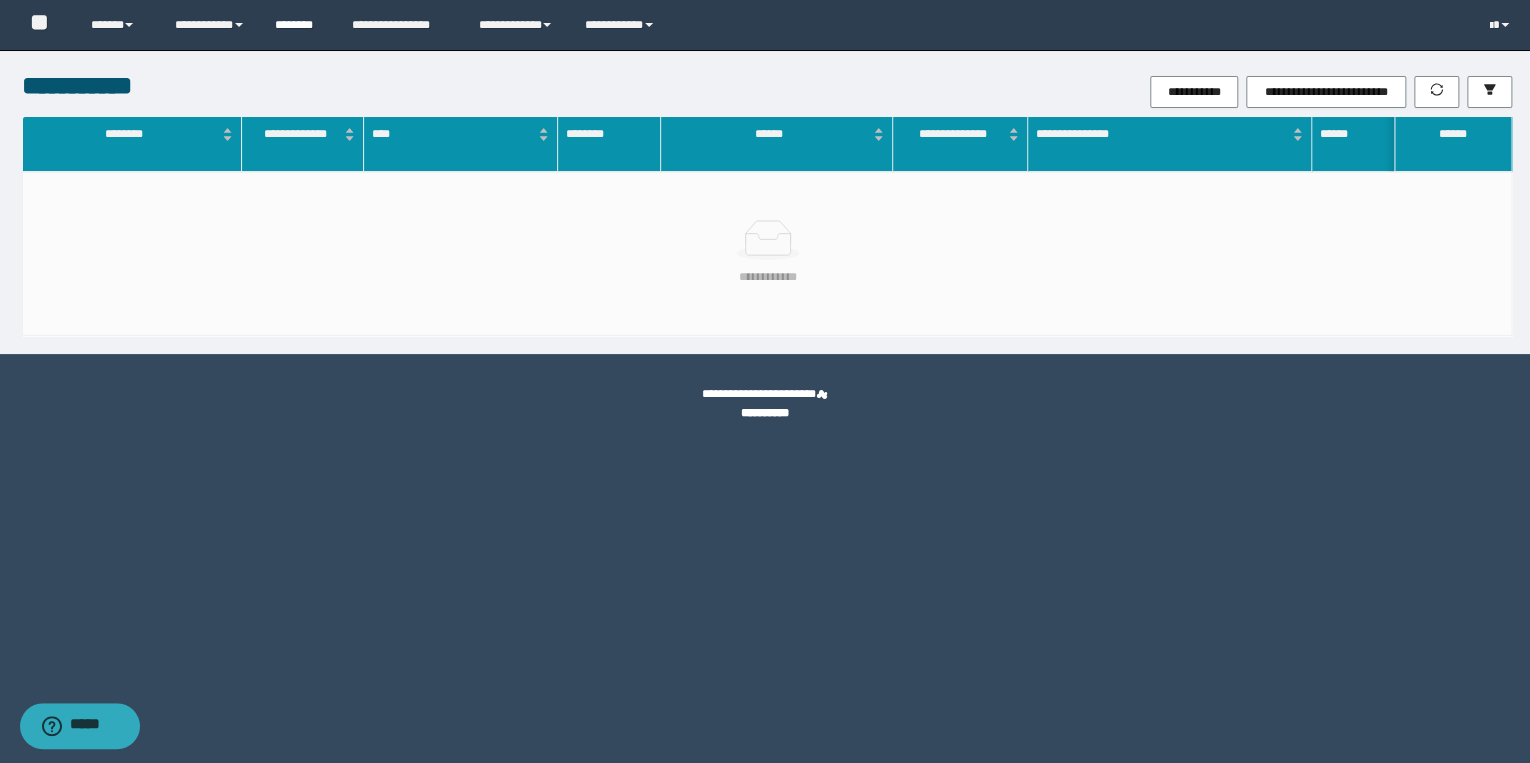 click on "********" at bounding box center (298, 25) 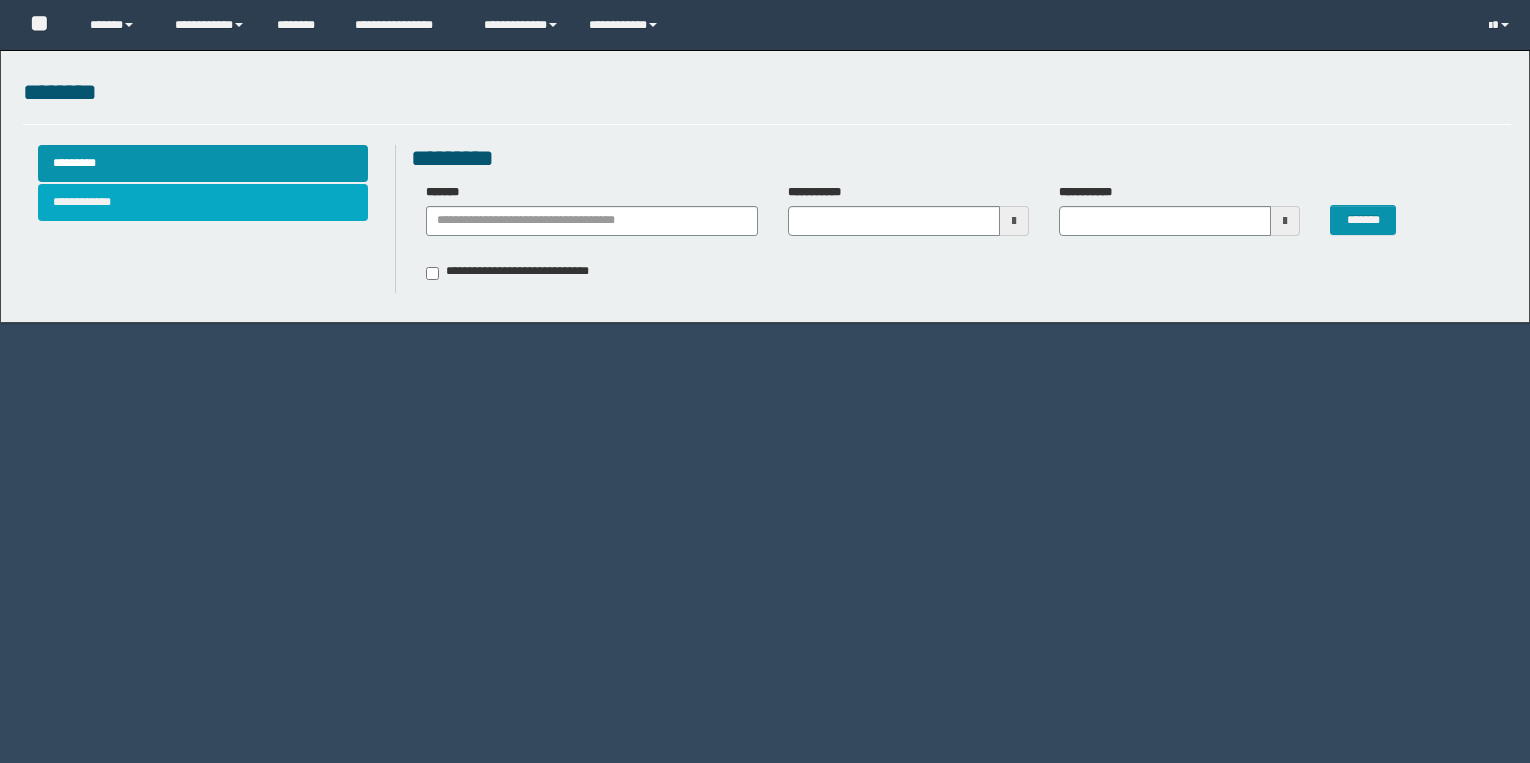 scroll, scrollTop: 0, scrollLeft: 0, axis: both 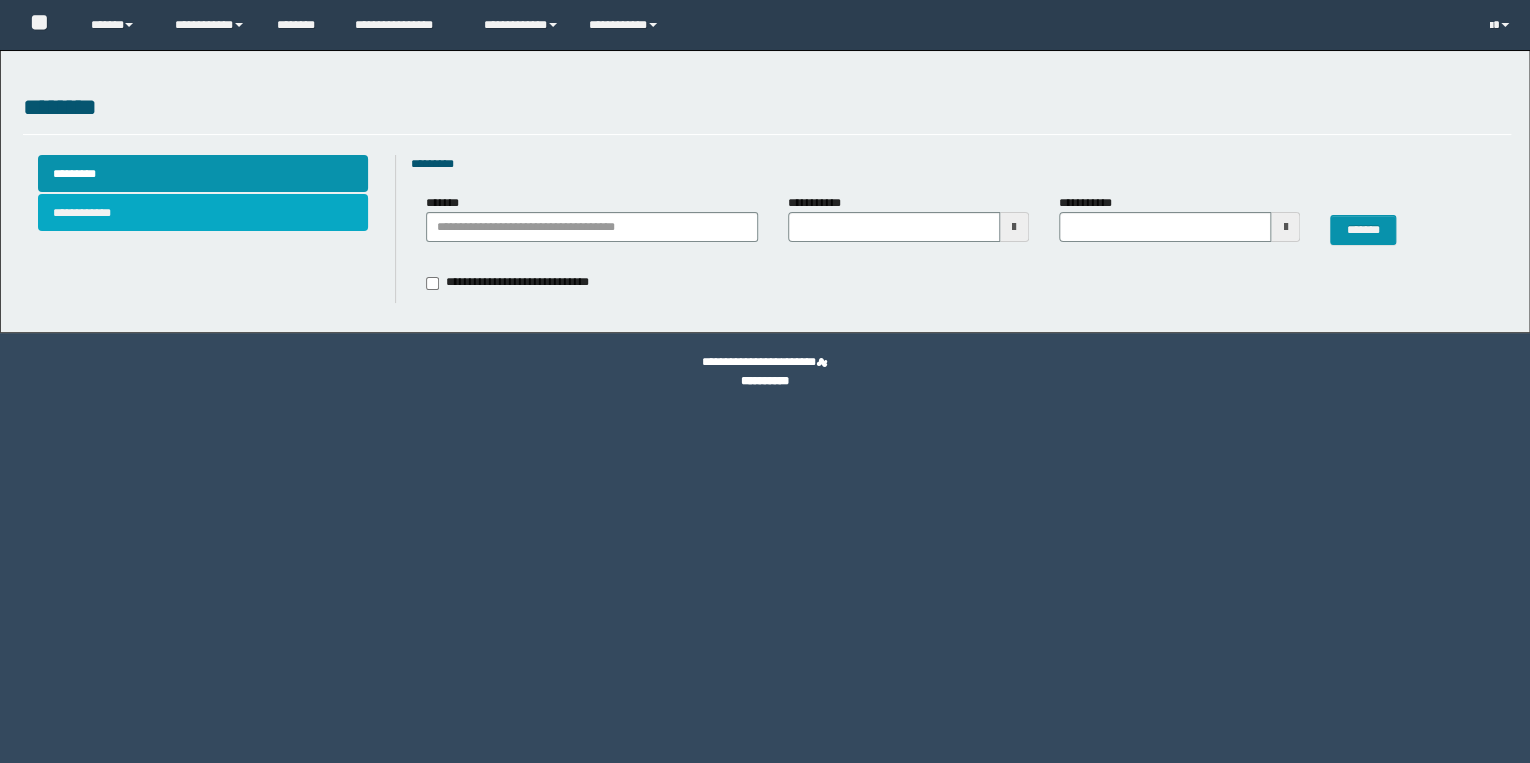 type 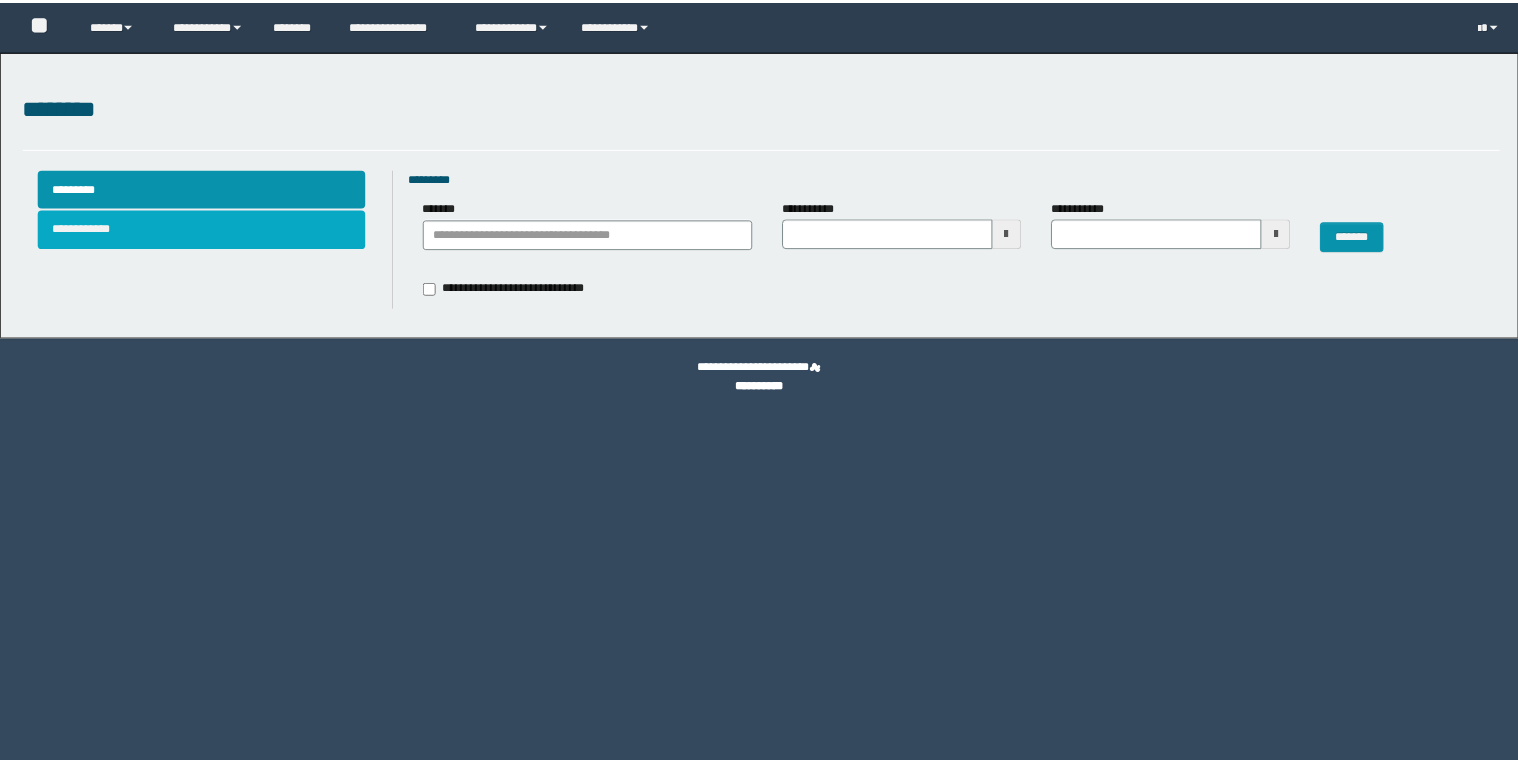 scroll, scrollTop: 0, scrollLeft: 0, axis: both 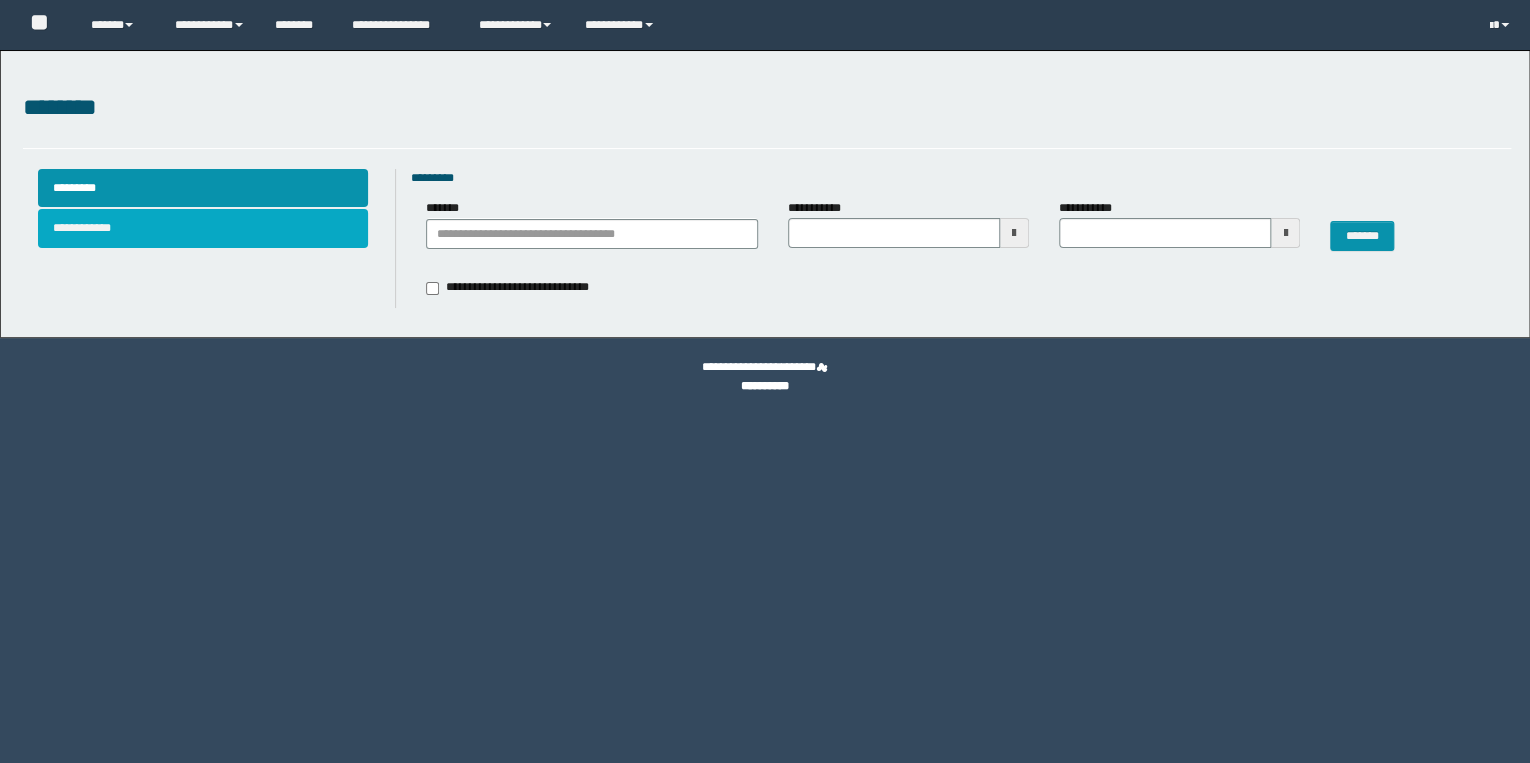 click on "**********" at bounding box center (203, 228) 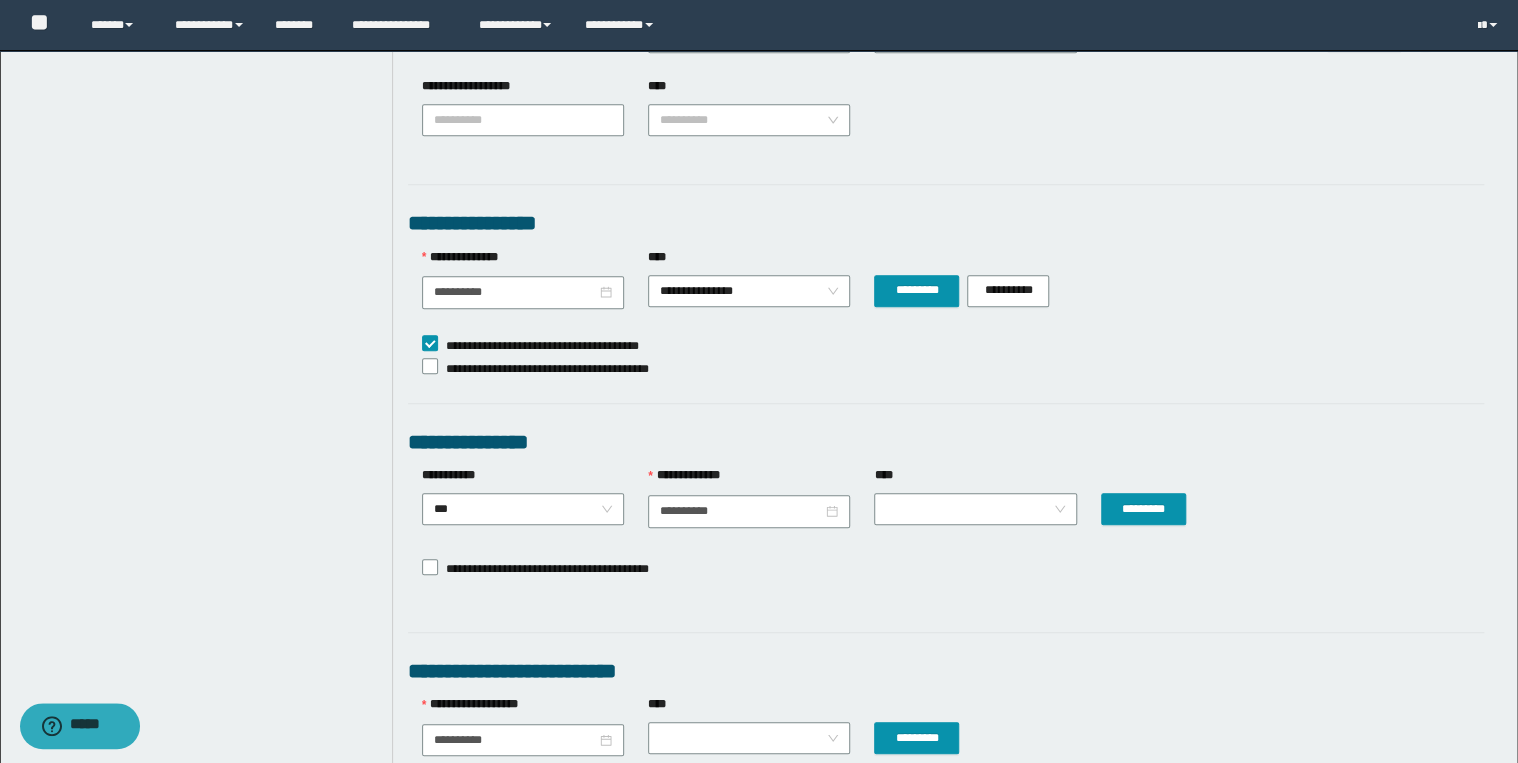 scroll, scrollTop: 800, scrollLeft: 0, axis: vertical 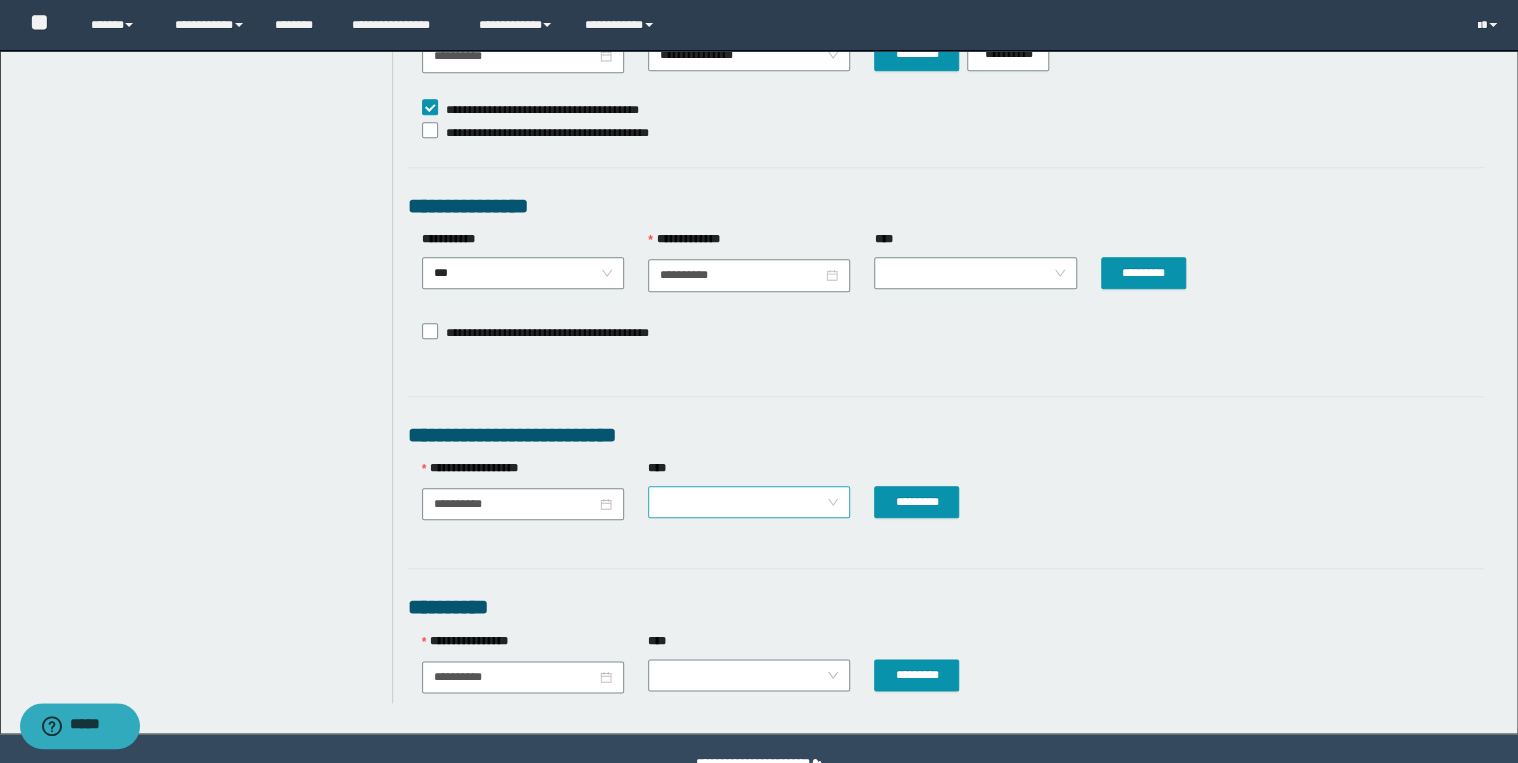 click at bounding box center (749, 502) 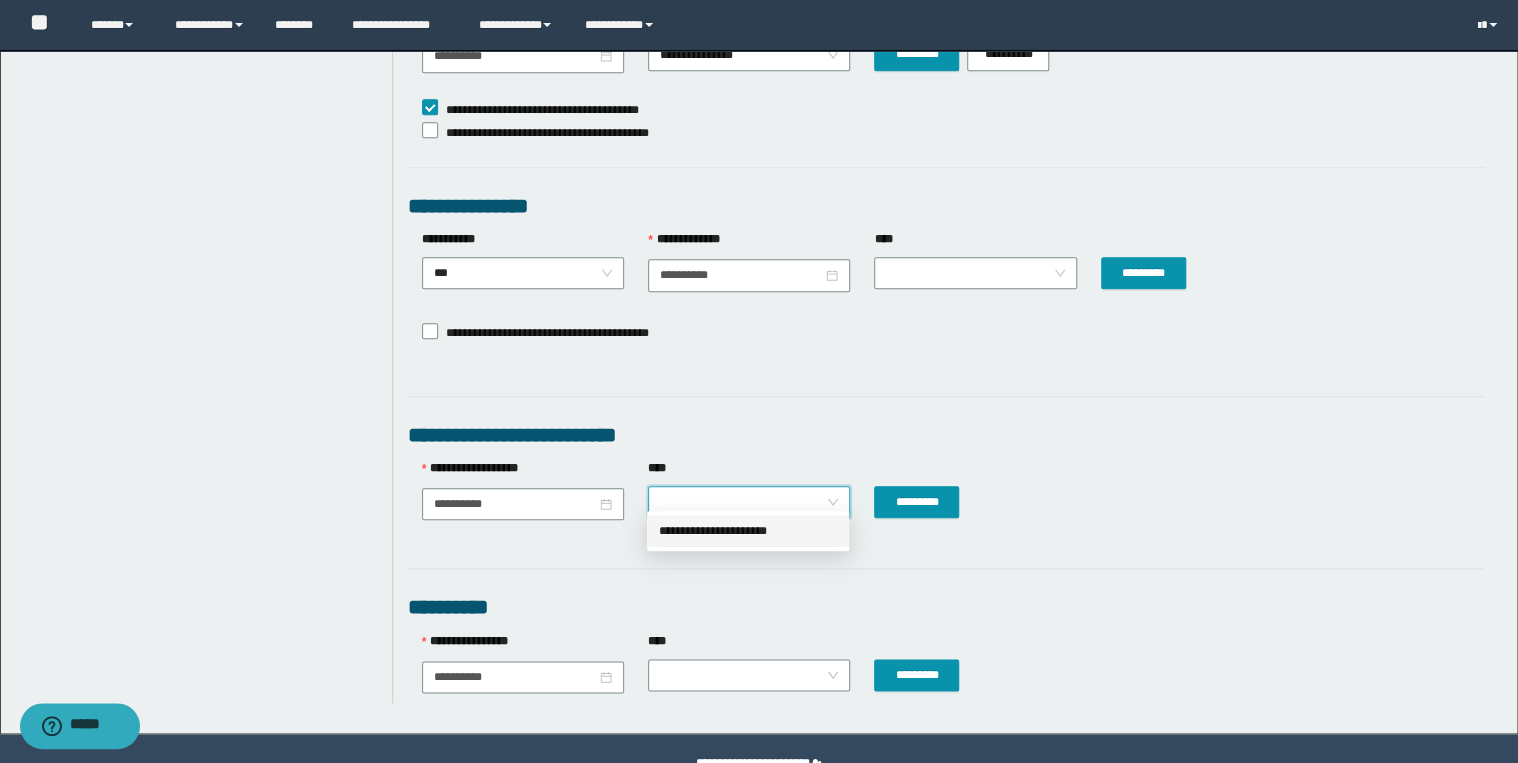 click on "**********" at bounding box center [748, 531] 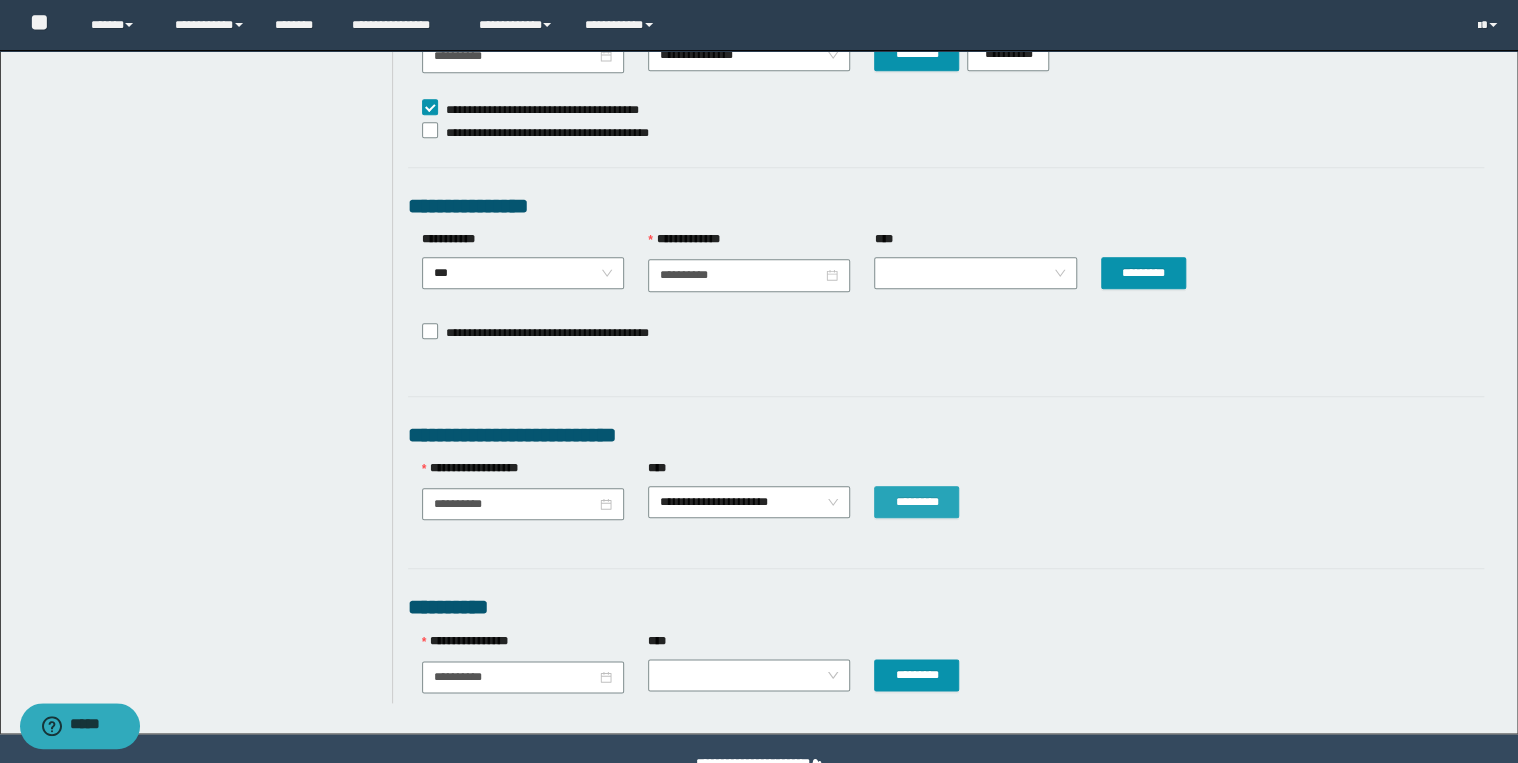 click on "*********" at bounding box center [916, 502] 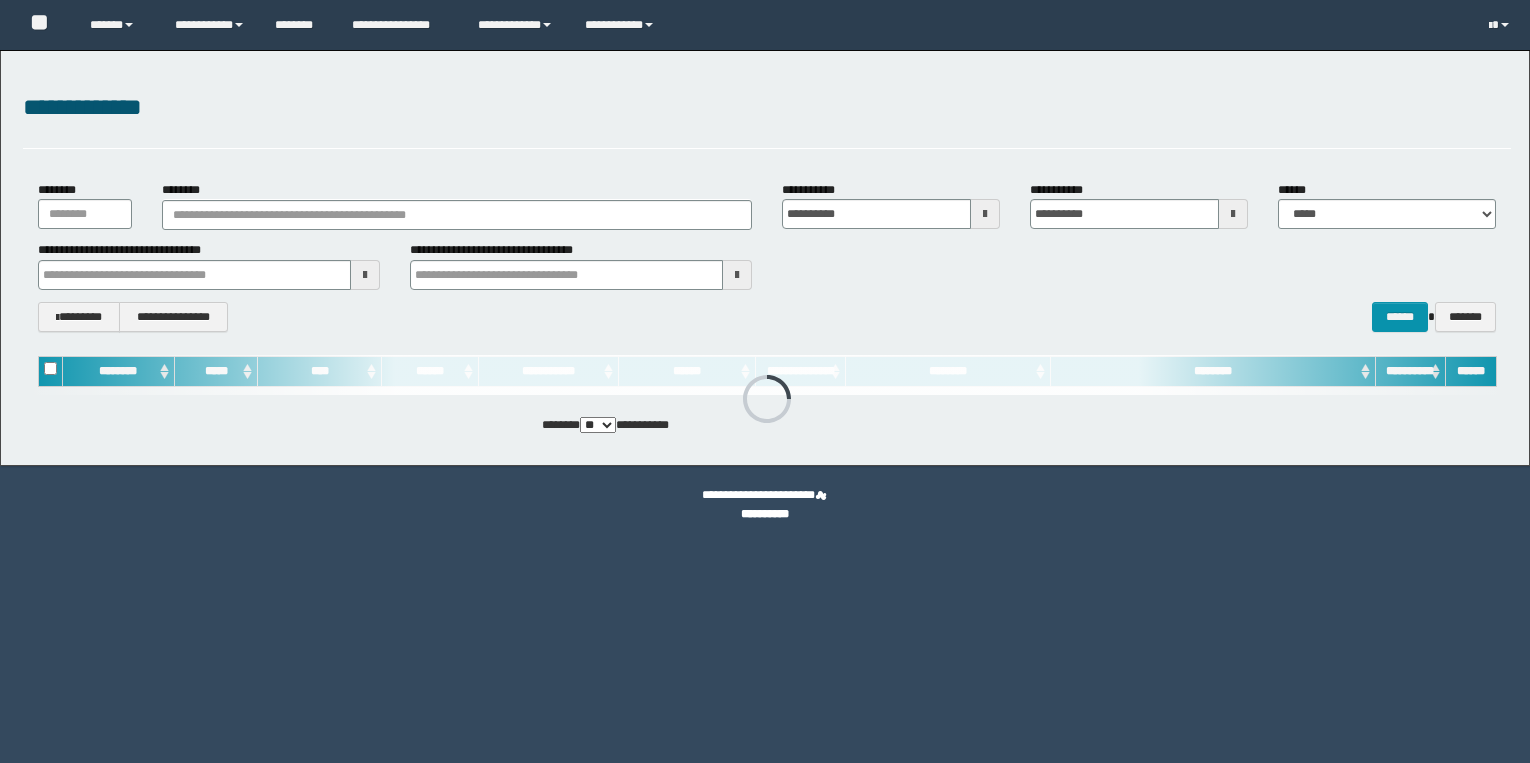 scroll, scrollTop: 0, scrollLeft: 0, axis: both 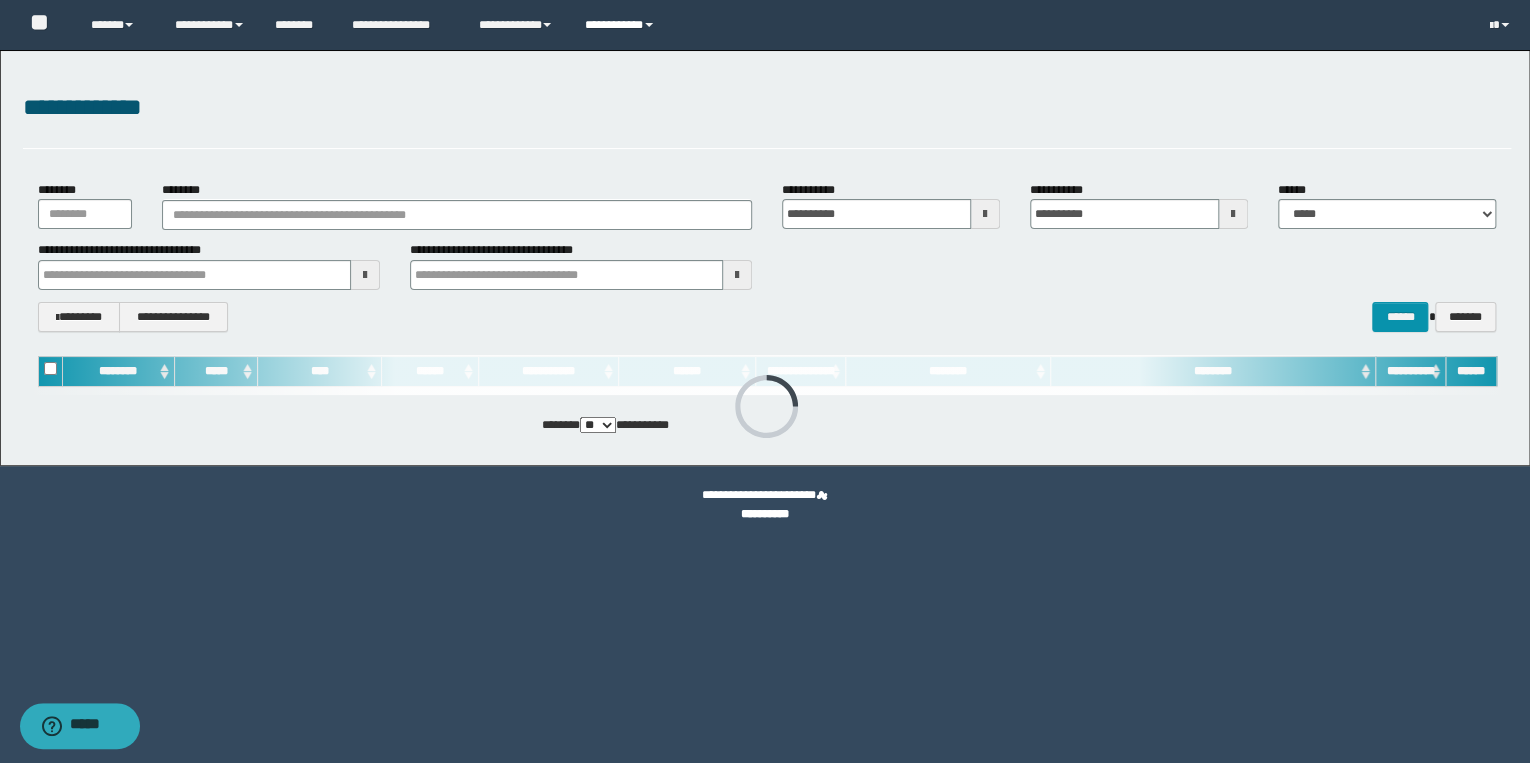 click on "**********" at bounding box center [622, 25] 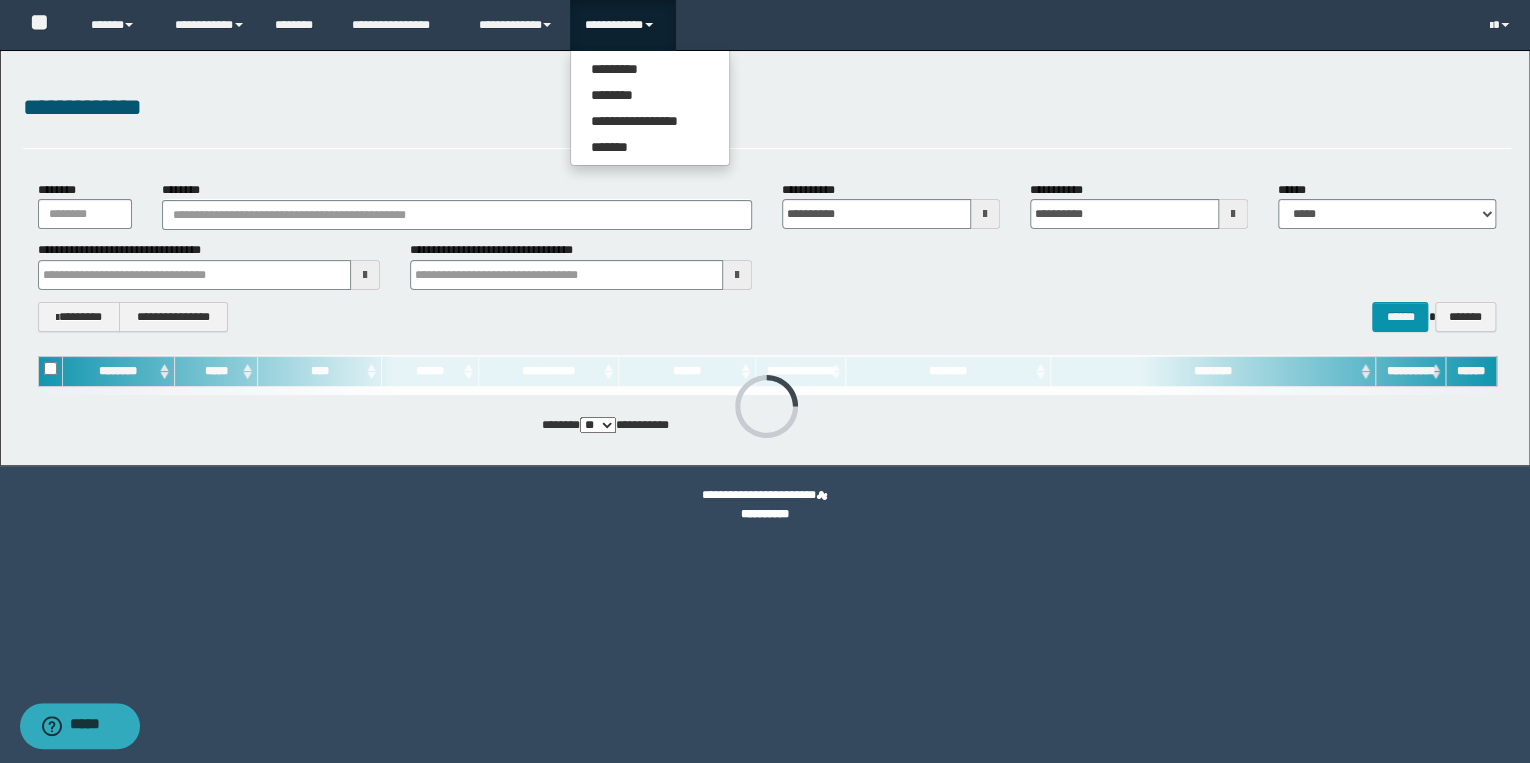 click on "**********" at bounding box center (650, 108) 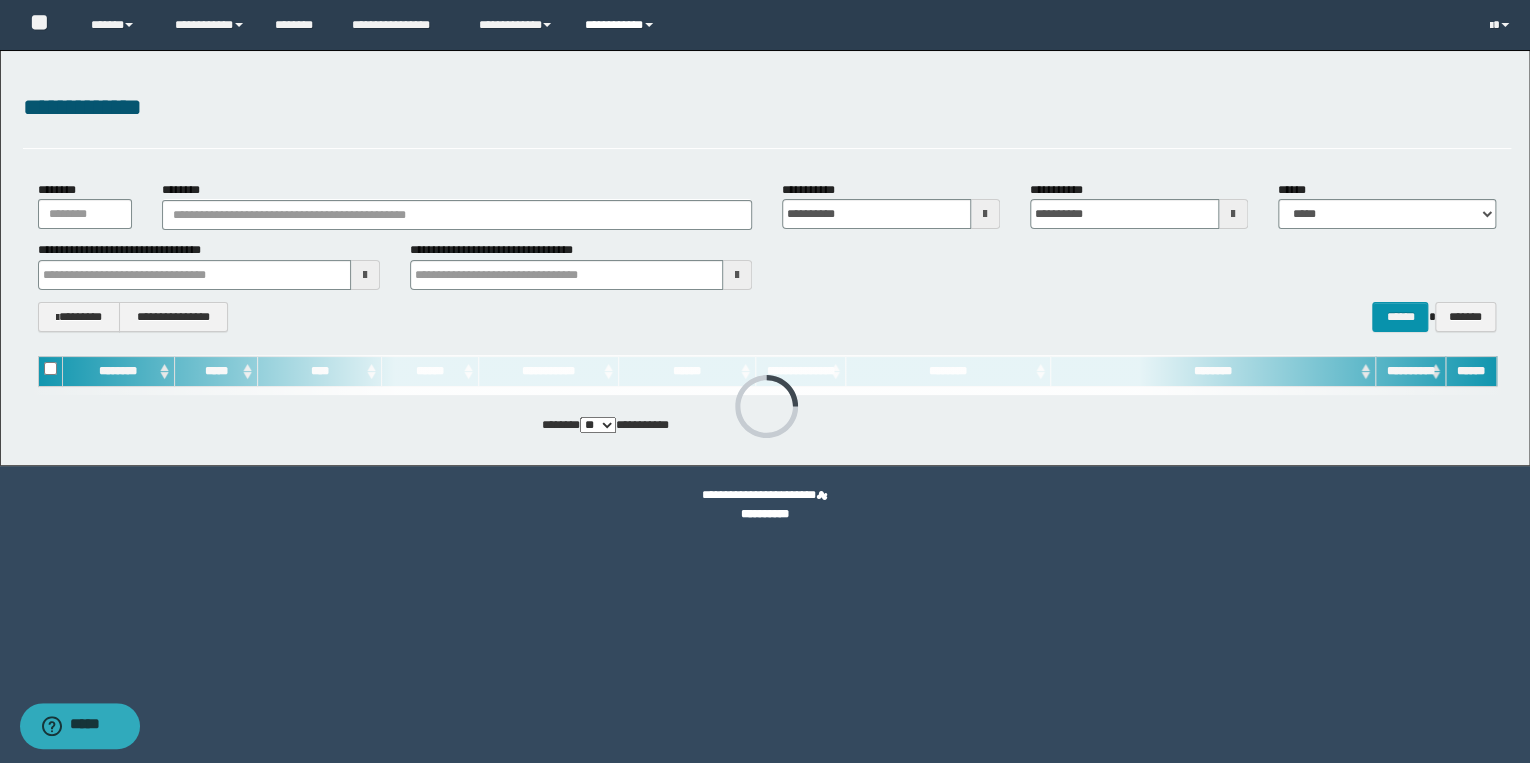 click on "**********" at bounding box center (622, 25) 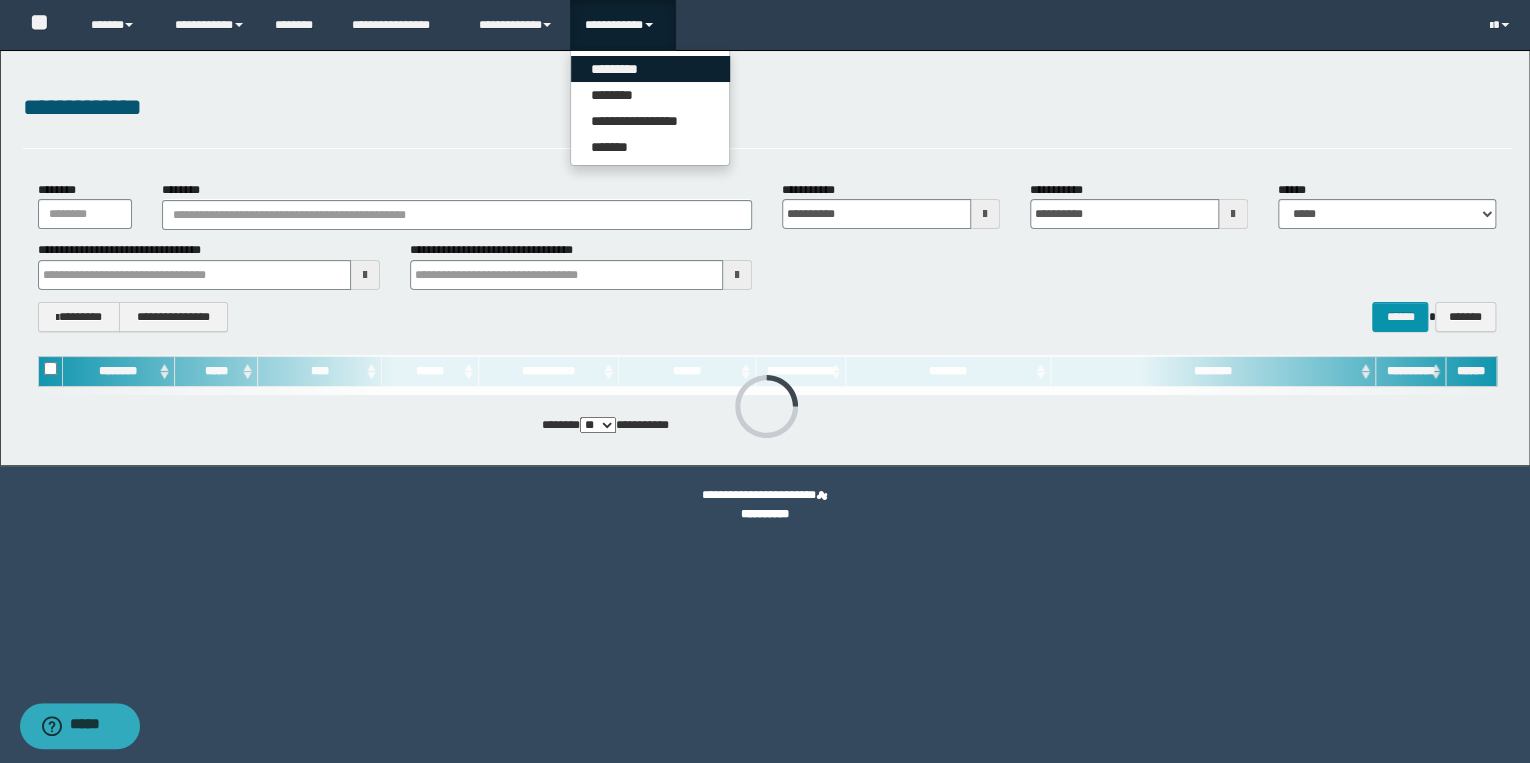 click on "*********" at bounding box center (650, 69) 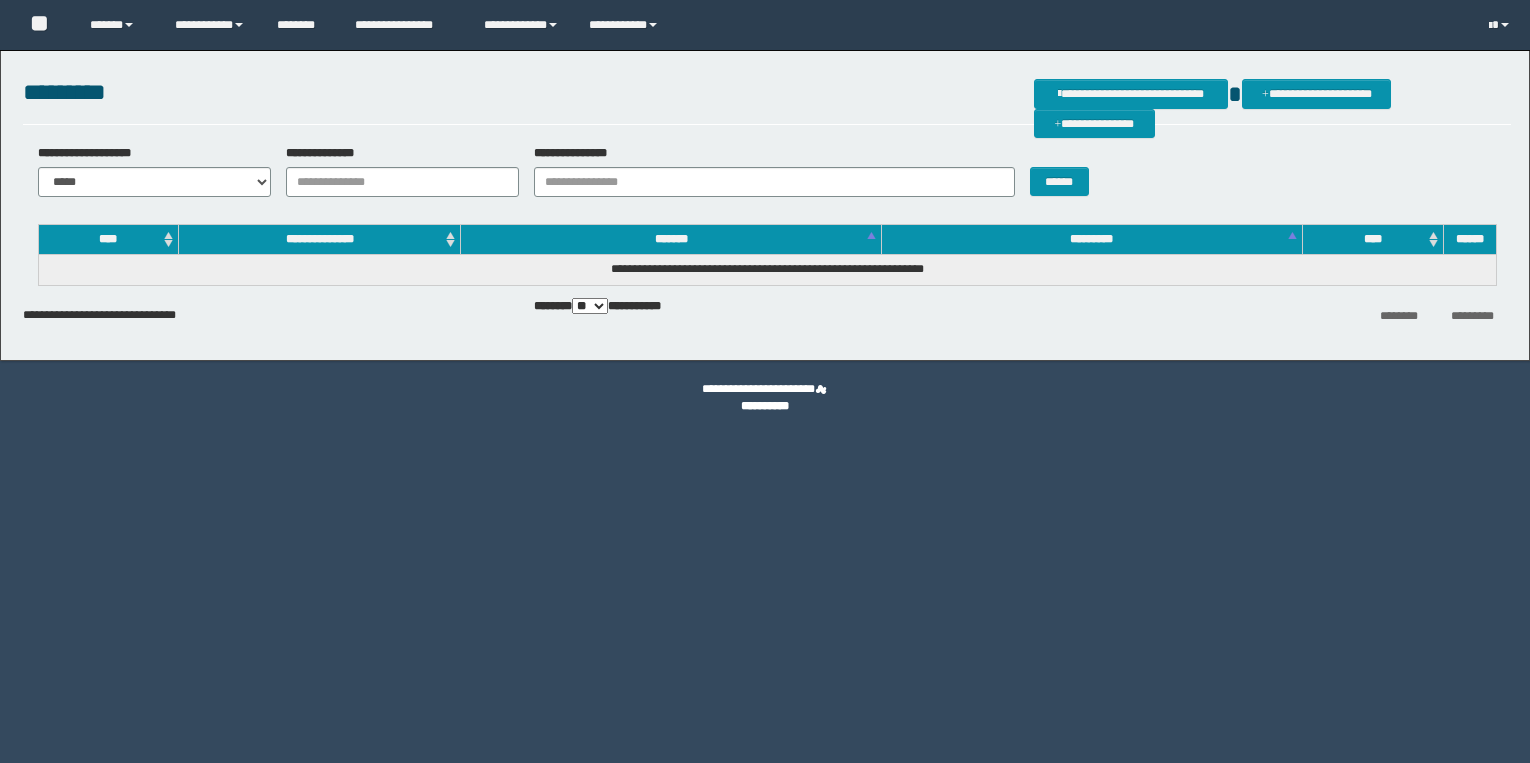 scroll, scrollTop: 0, scrollLeft: 0, axis: both 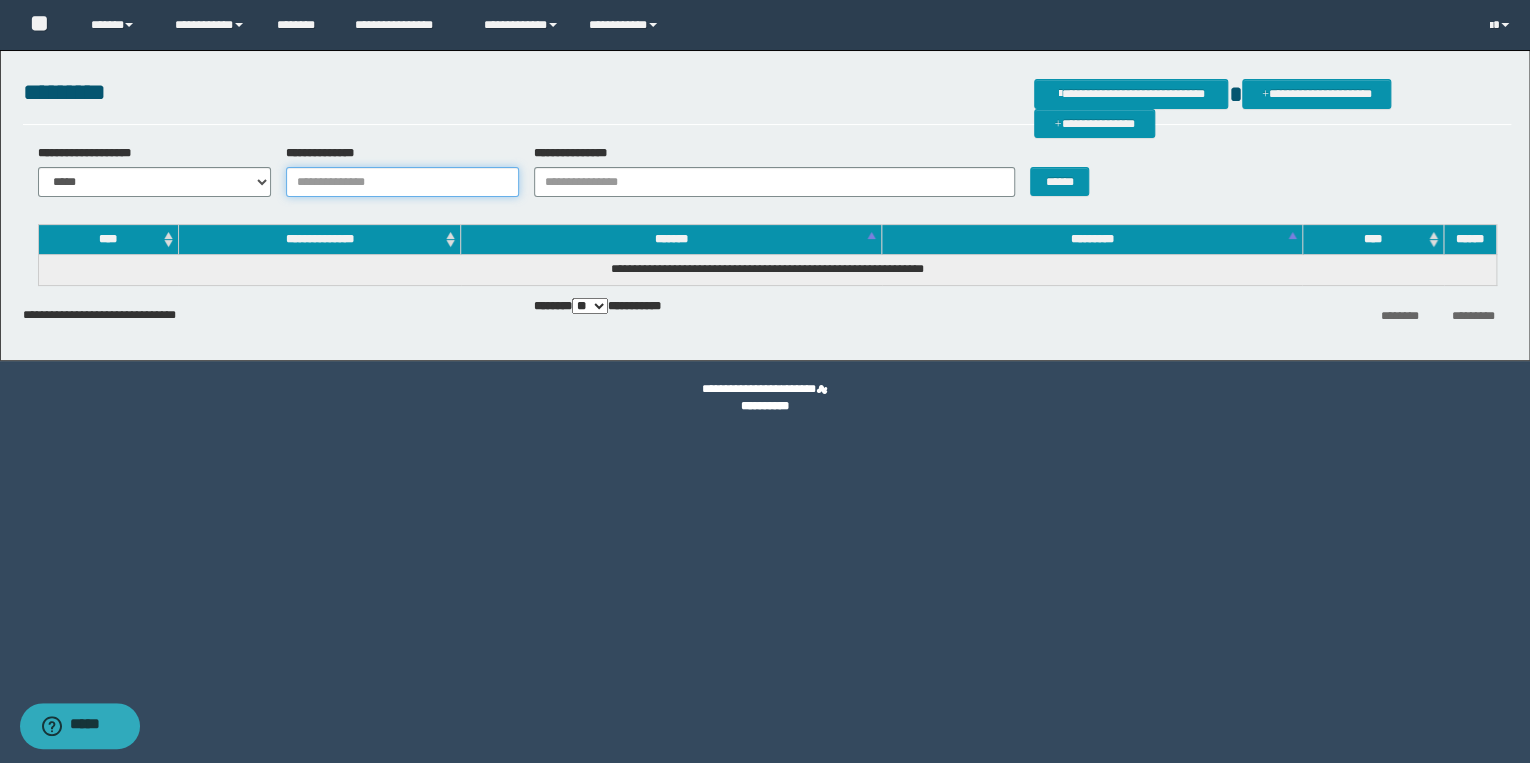click on "**********" at bounding box center (402, 182) 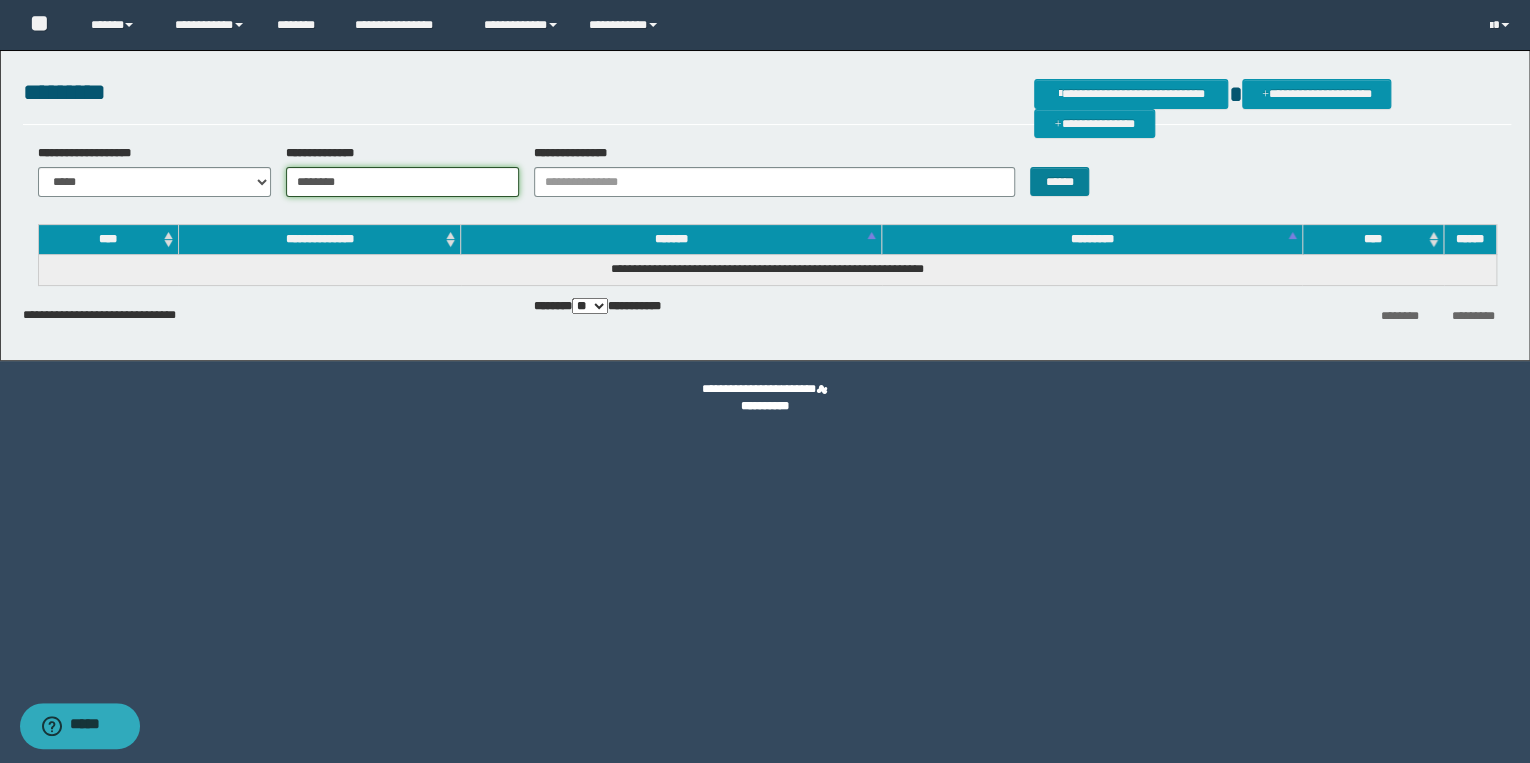 type on "********" 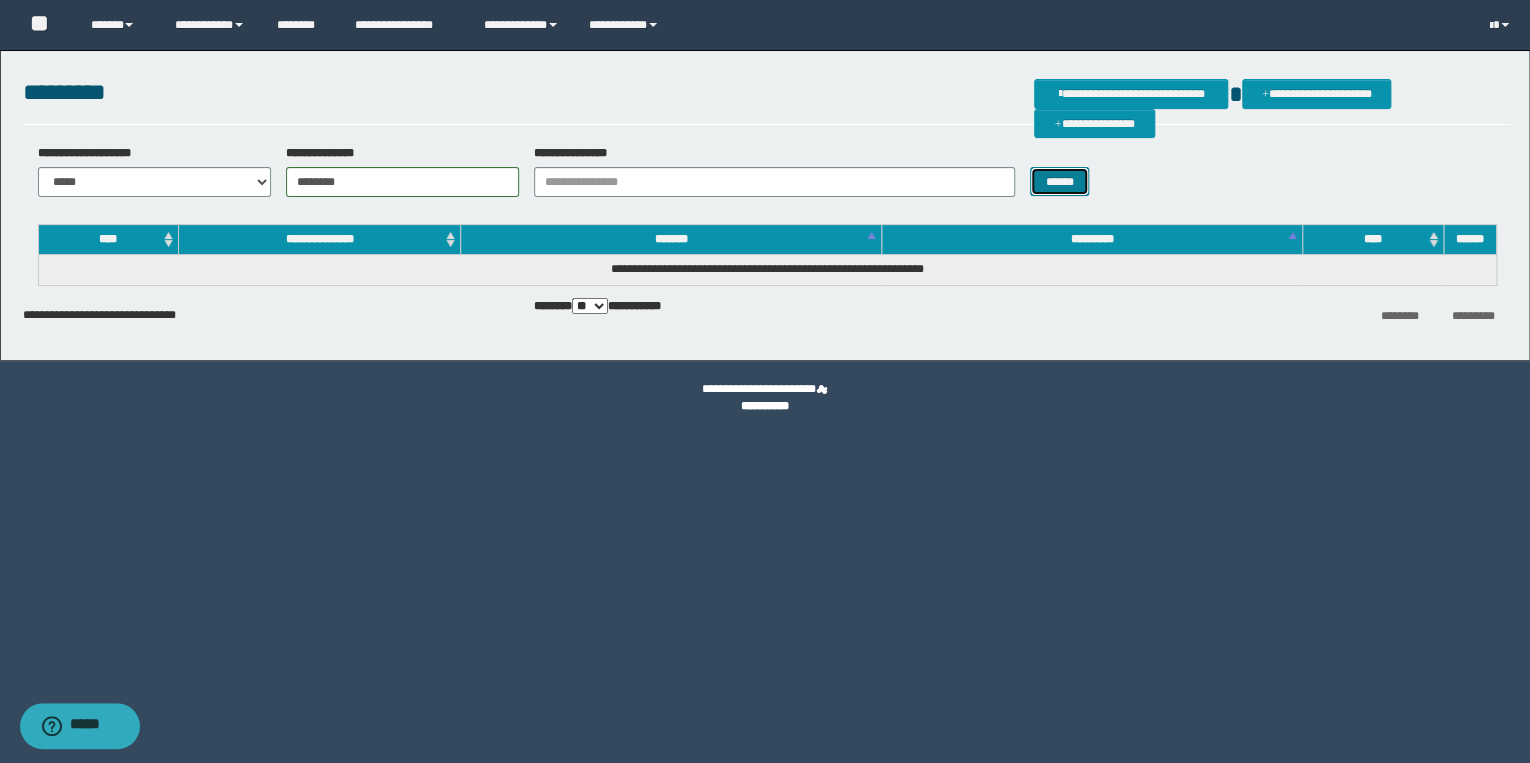 click on "******" at bounding box center [1059, 182] 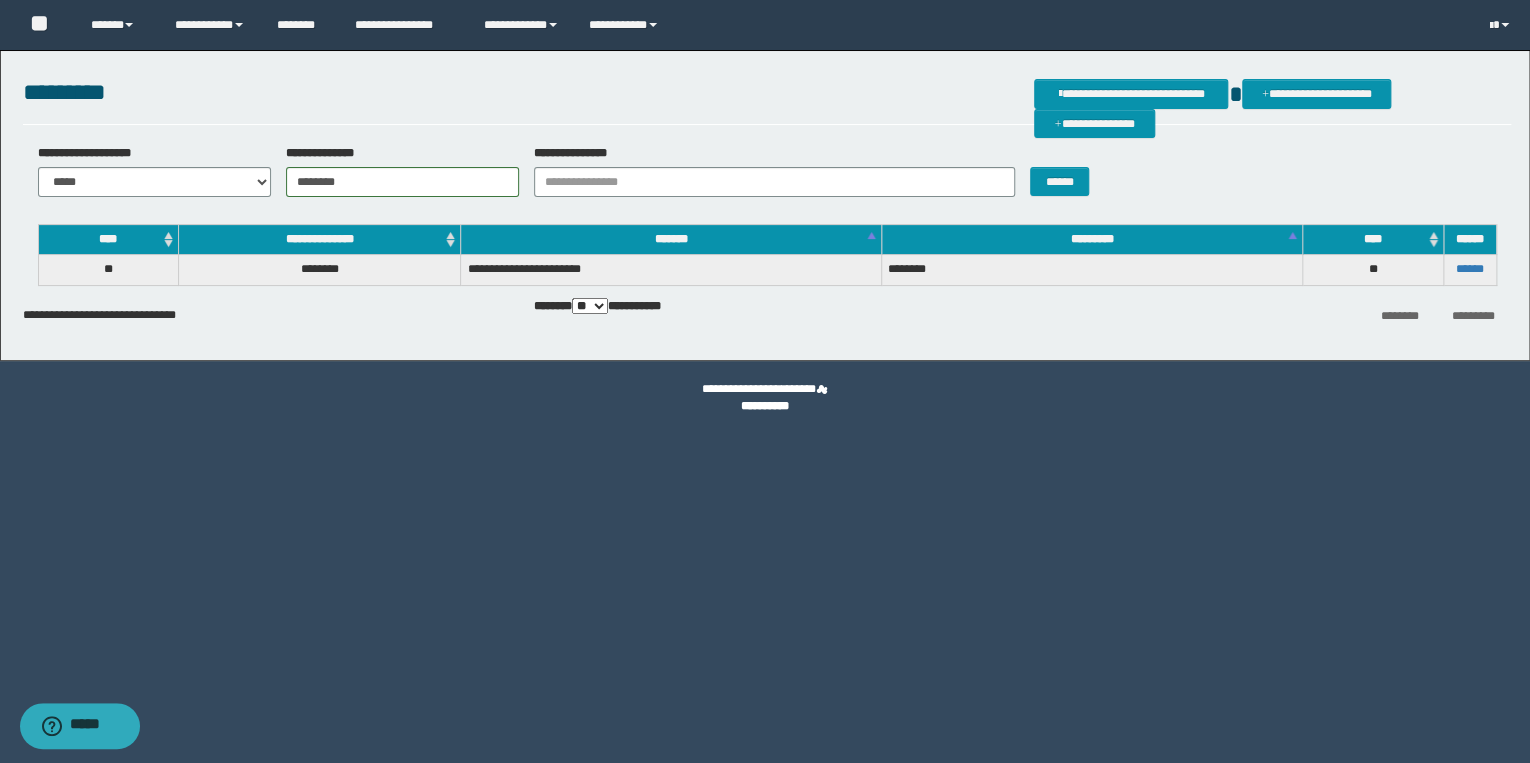click on "**" at bounding box center (1372, 270) 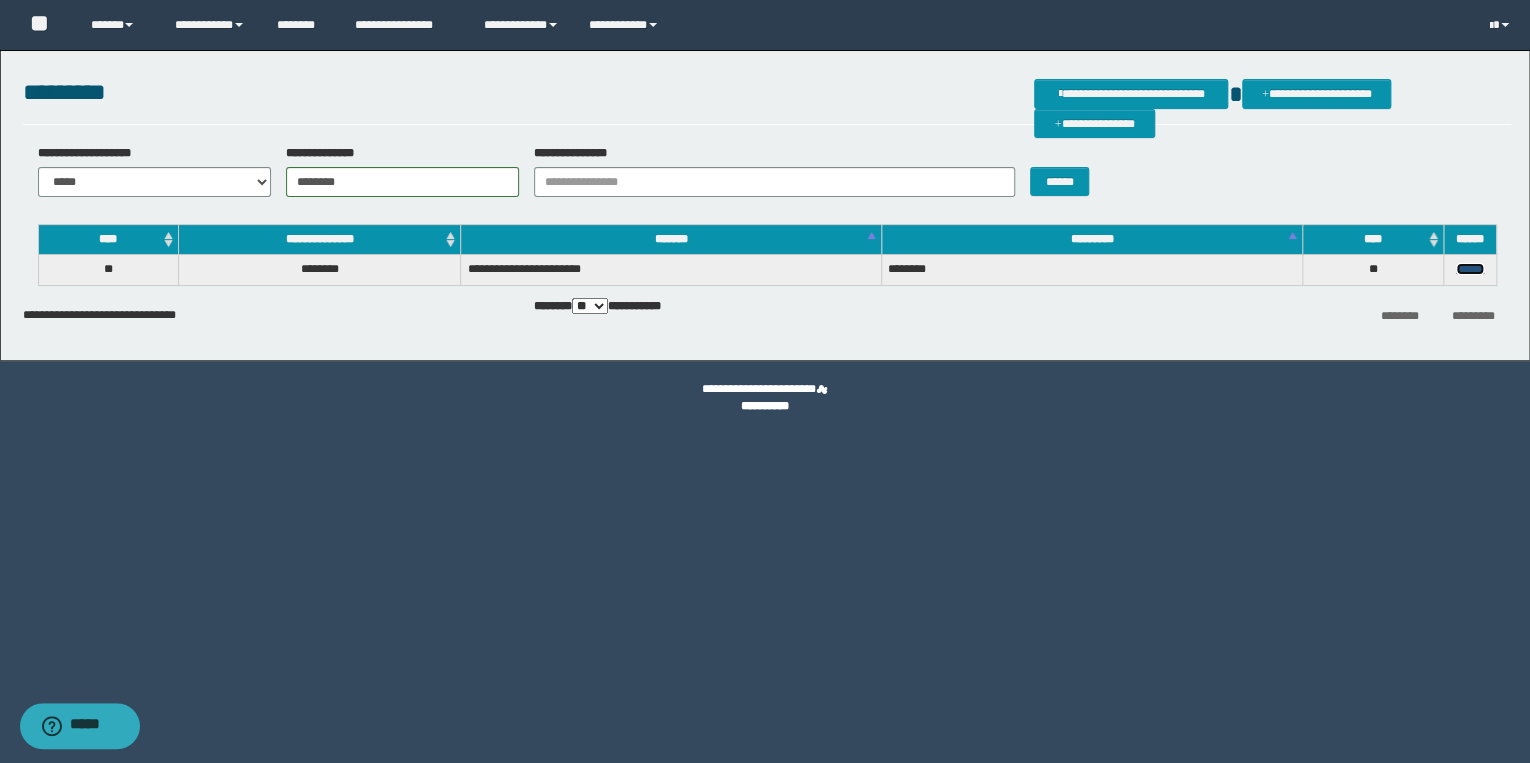 click on "******" at bounding box center (1470, 269) 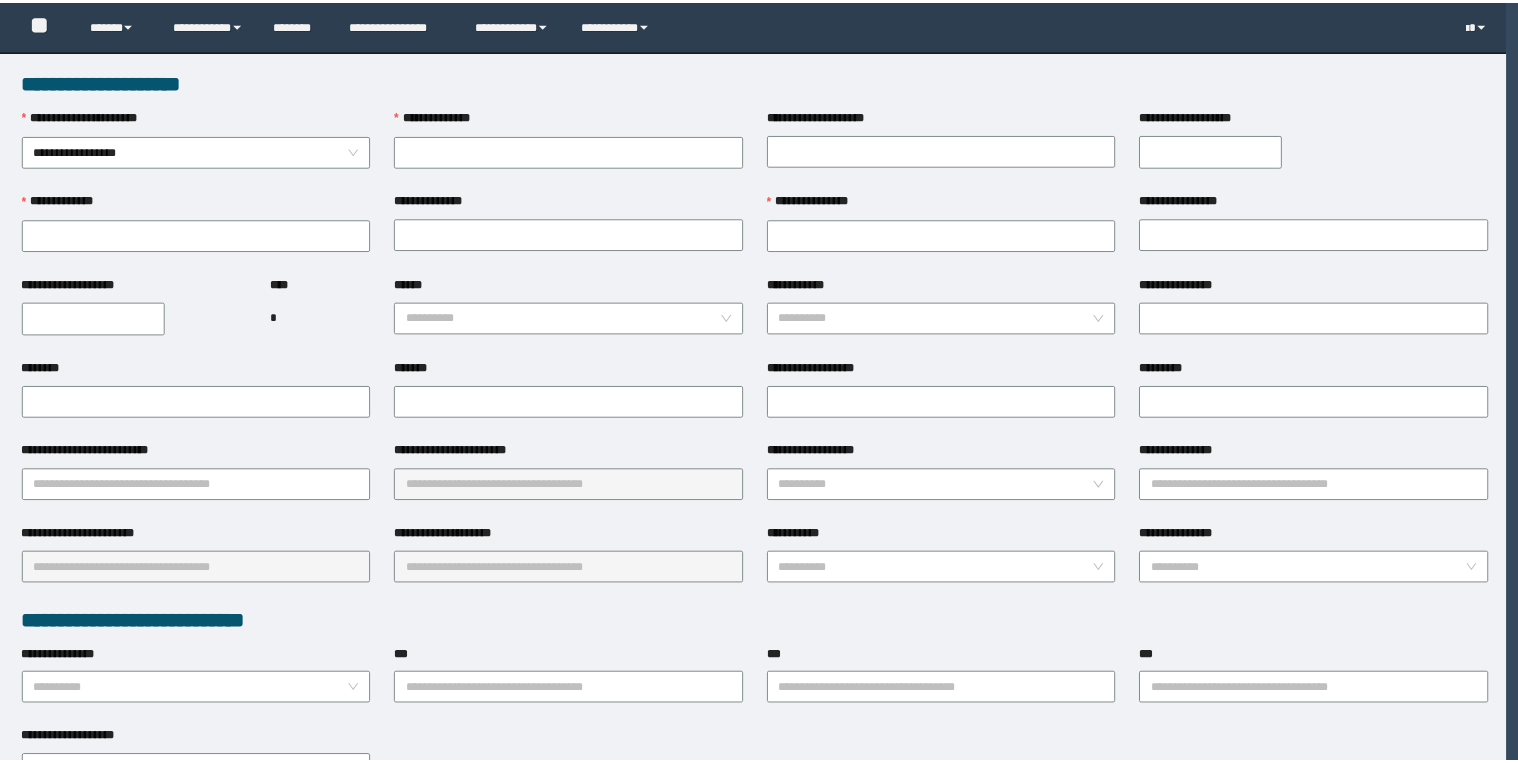 scroll, scrollTop: 0, scrollLeft: 0, axis: both 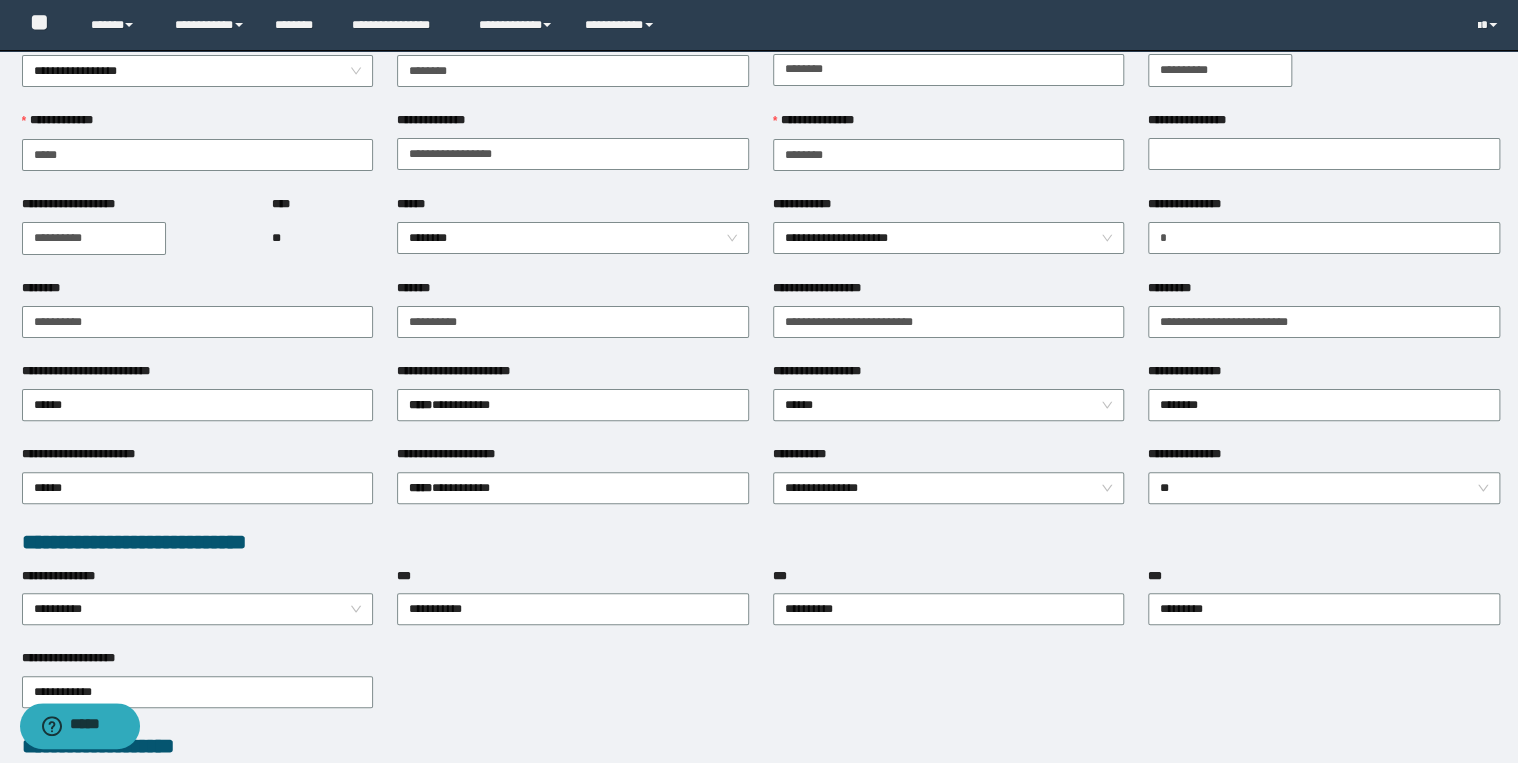 type on "********" 